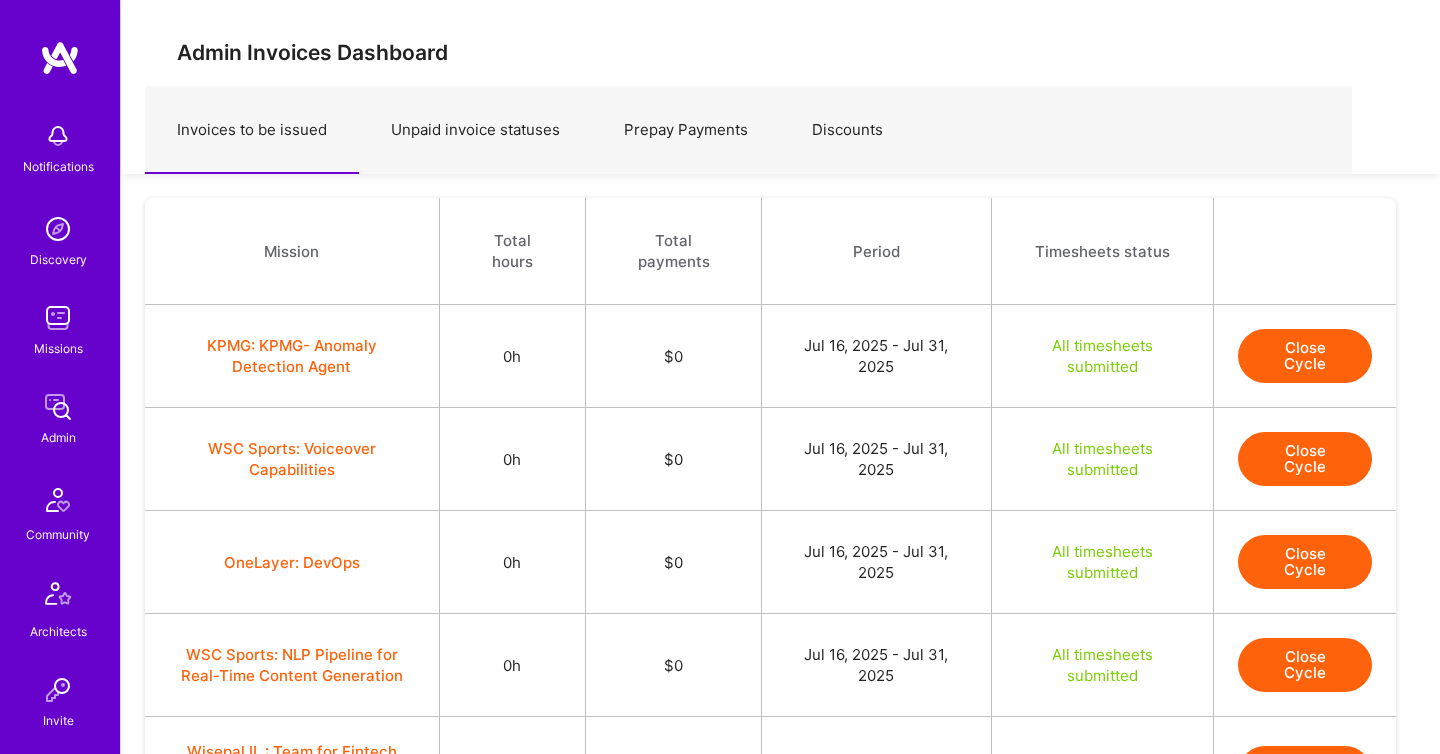 scroll, scrollTop: 1993, scrollLeft: 0, axis: vertical 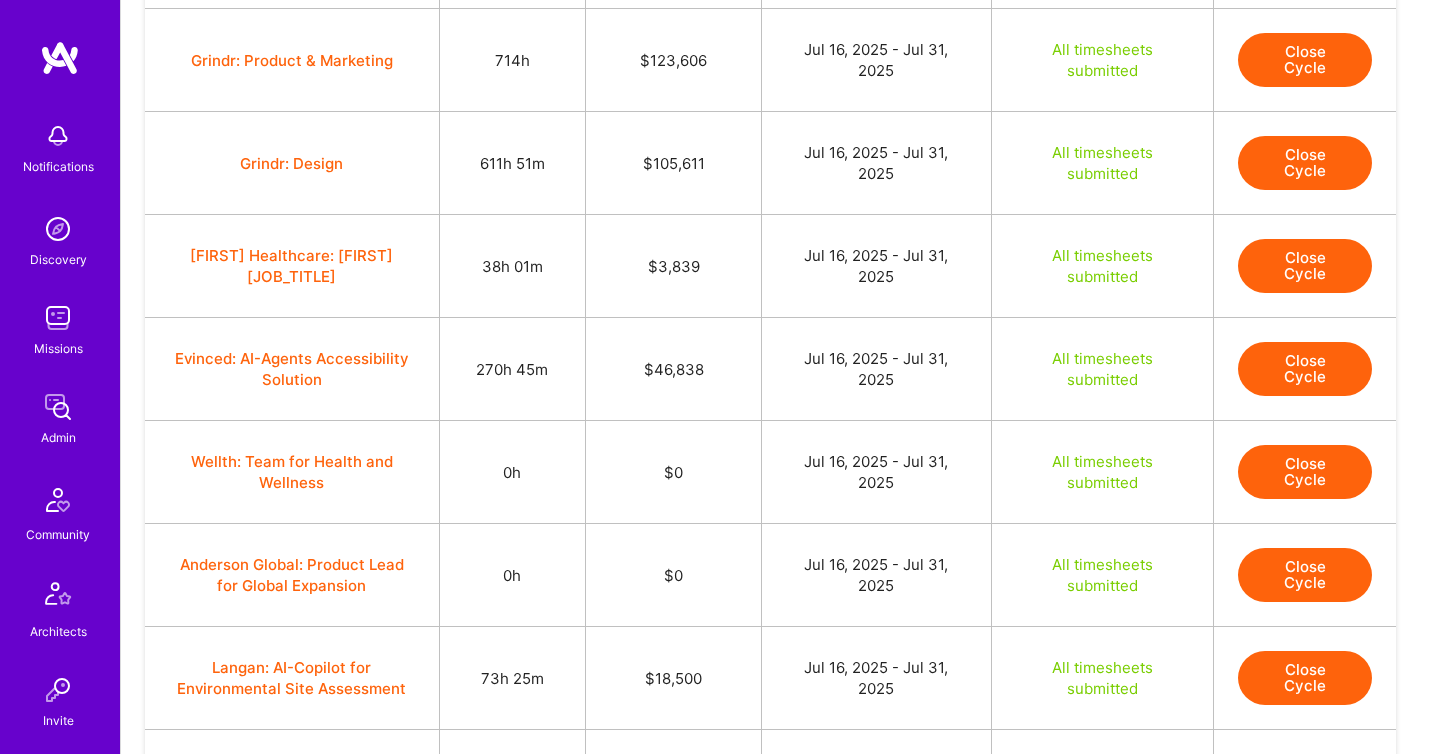 click at bounding box center [58, 407] 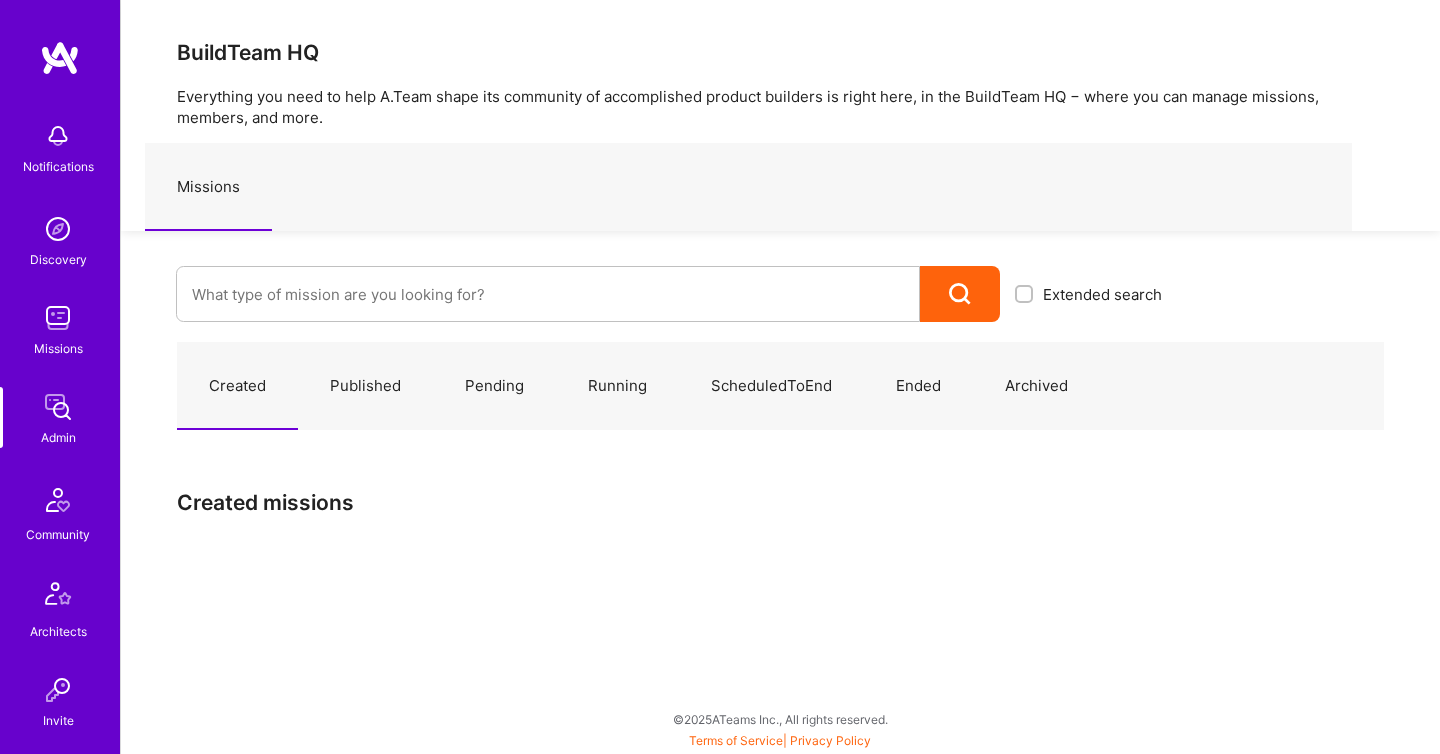 scroll, scrollTop: 0, scrollLeft: 0, axis: both 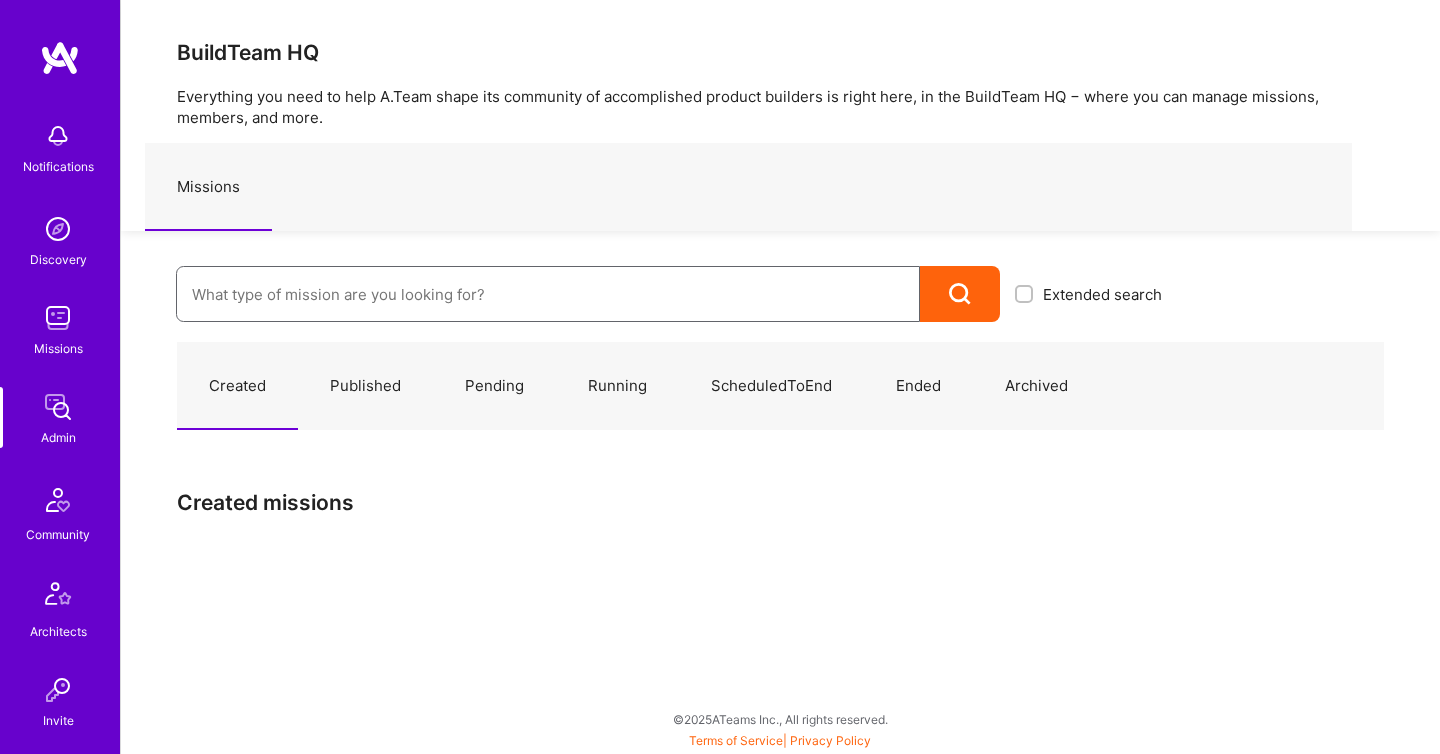 click at bounding box center (548, 294) 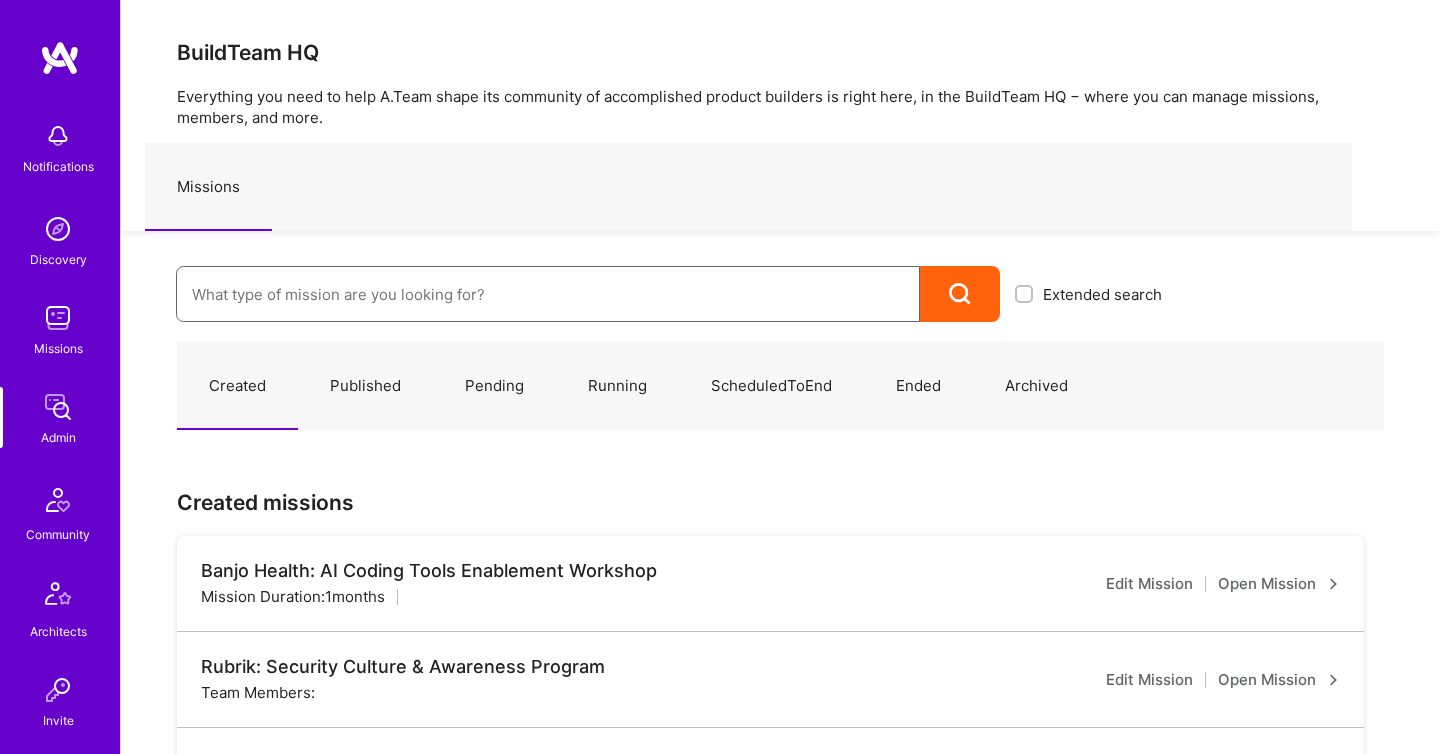 paste on "Onlocation Mobile/Security- 3338TSV275" 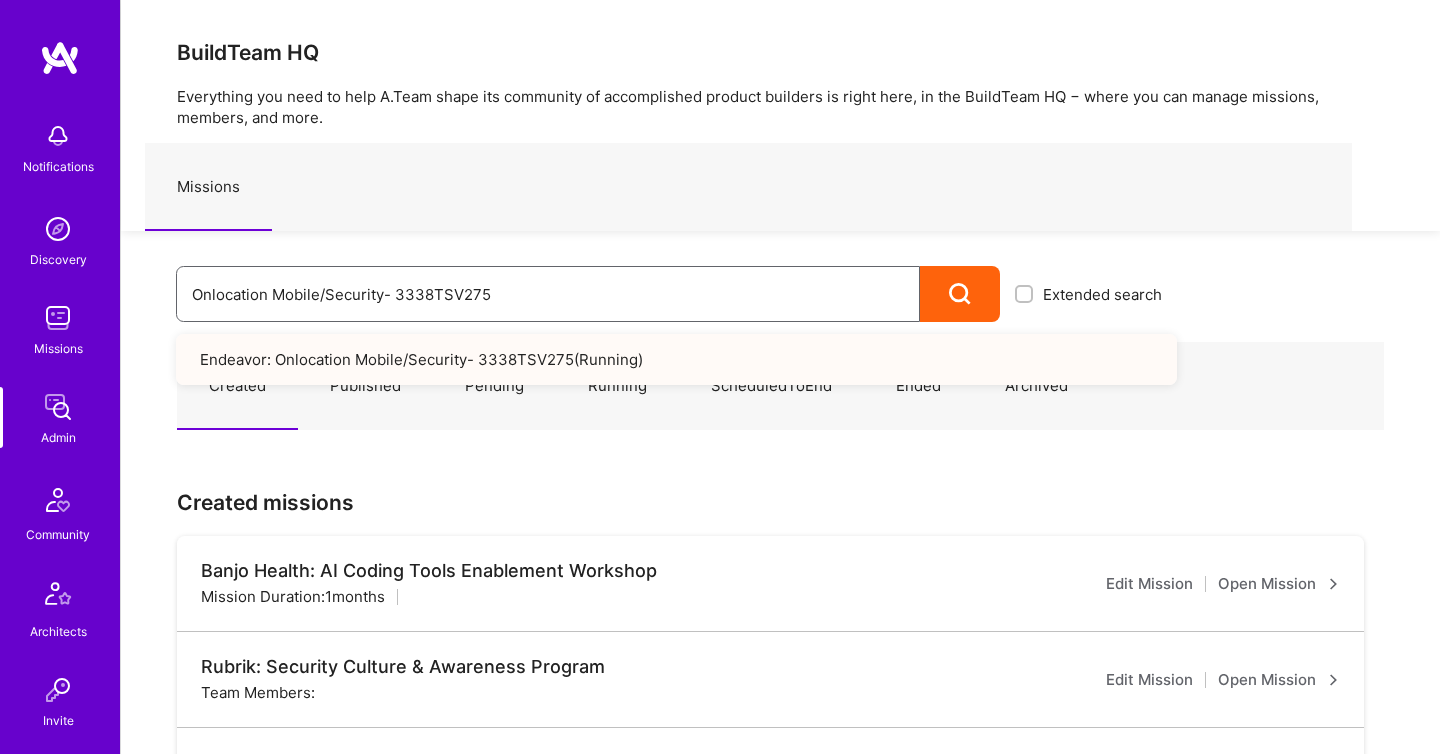type on "Onlocation Mobile/Security- 3338TSV275" 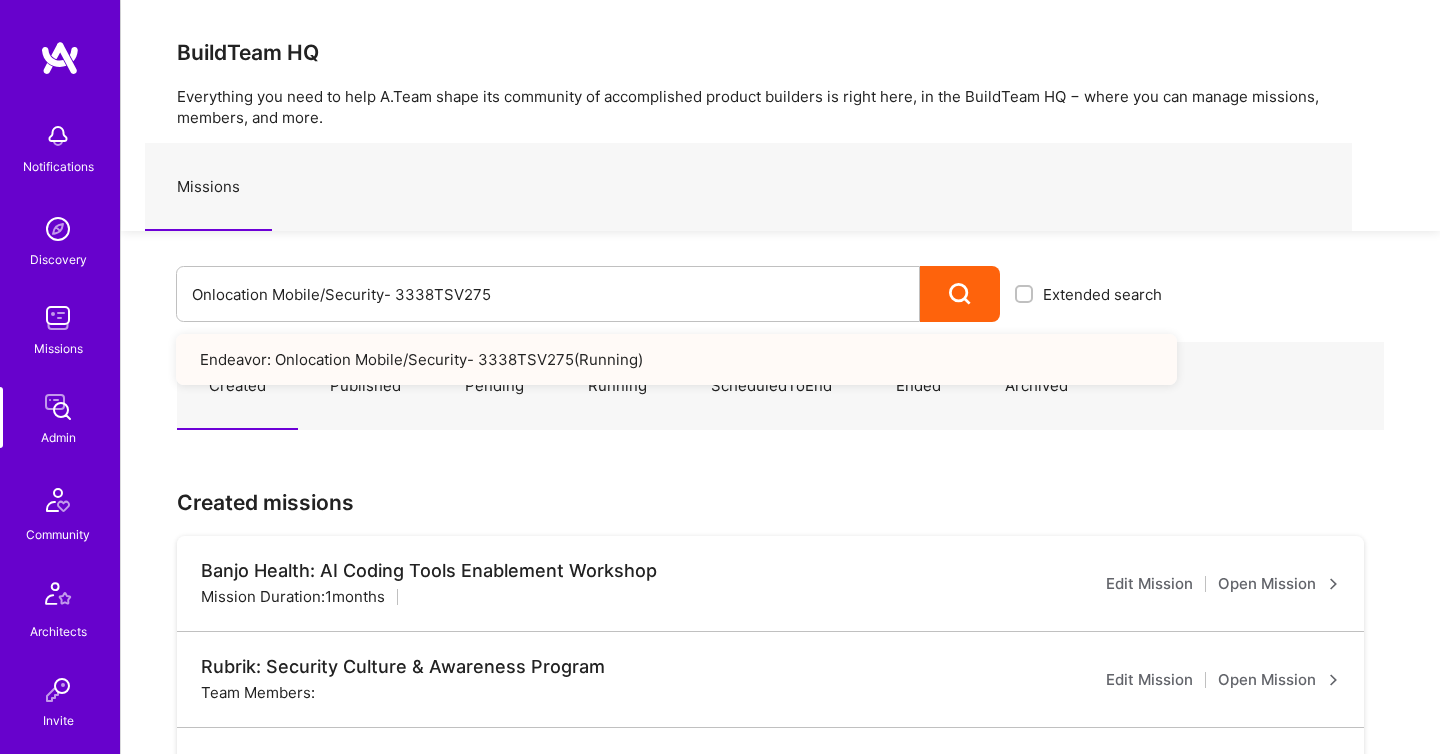 click on "Endeavor: Onlocation Mobile/Security- 3338TSV275  ( Running )" at bounding box center (676, 359) 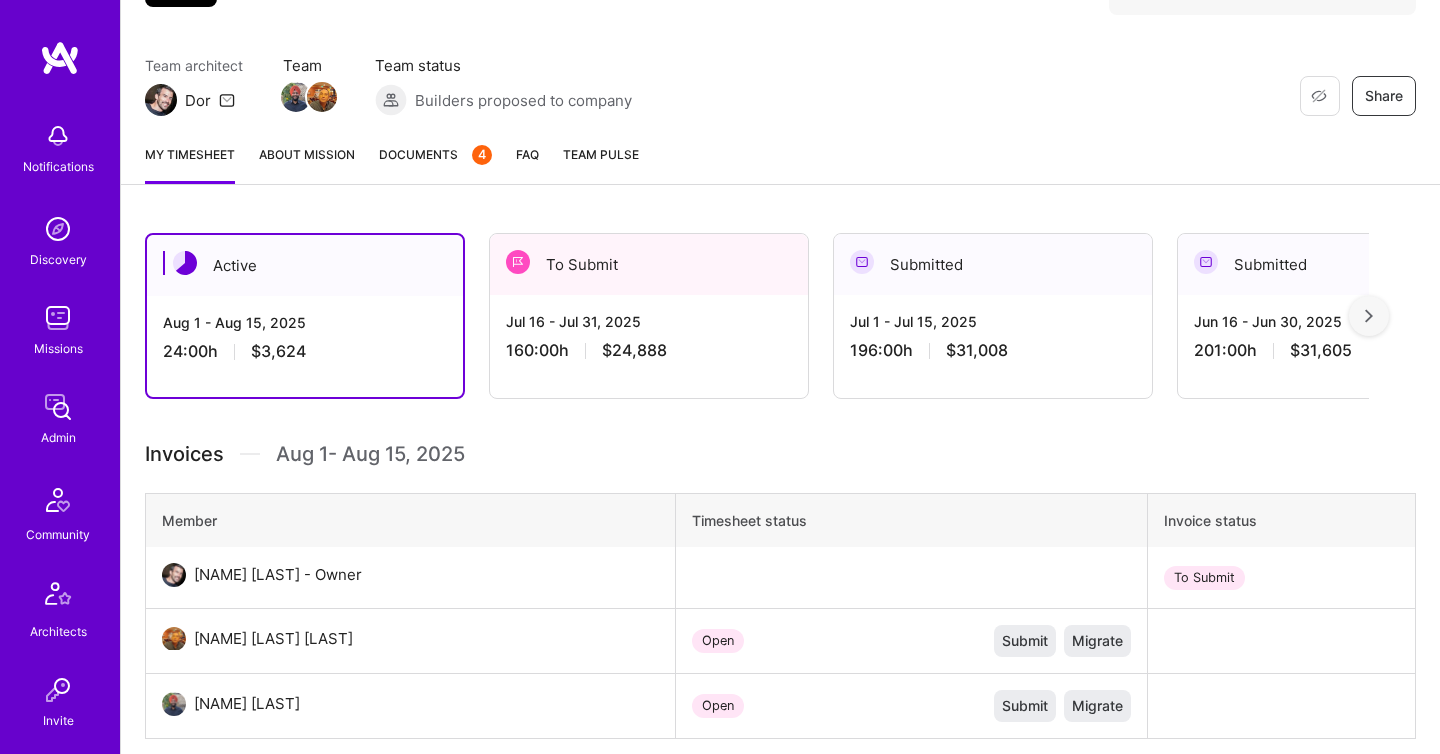 scroll, scrollTop: 254, scrollLeft: 0, axis: vertical 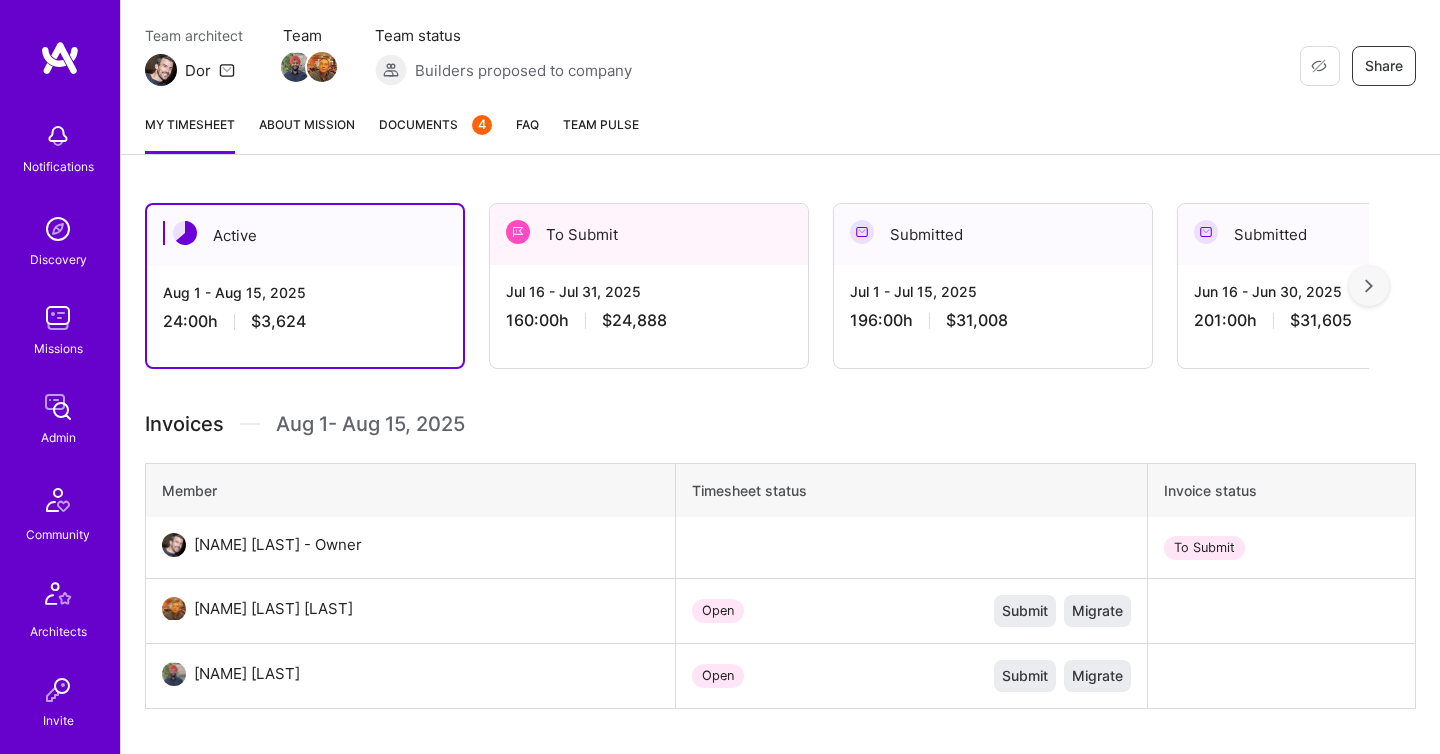 click on "Jul 16 - Jul 31, 2025" at bounding box center [649, 291] 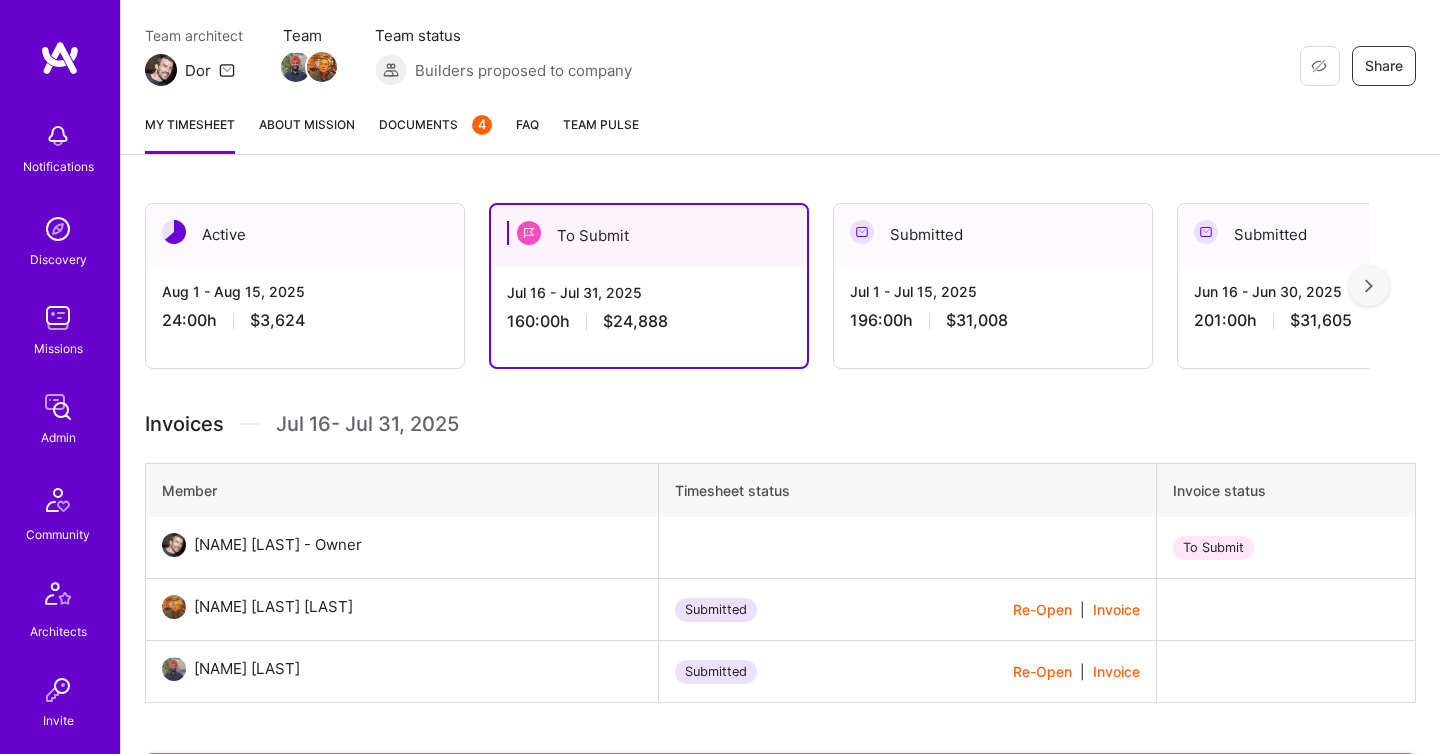 click on "Jul 1 - Jul 15, 2025" at bounding box center [993, 291] 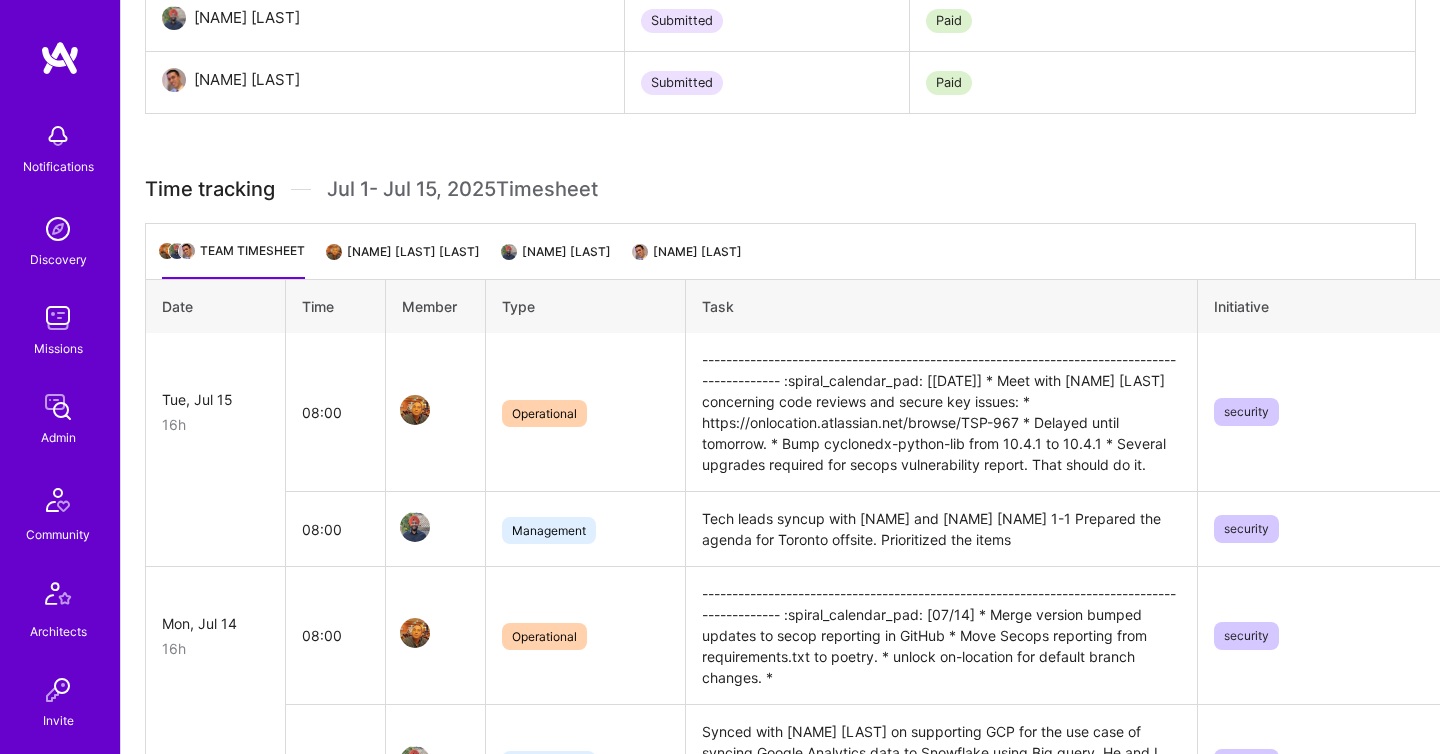 click on "[FIRST] [LAST] [LAST]" at bounding box center [404, 259] 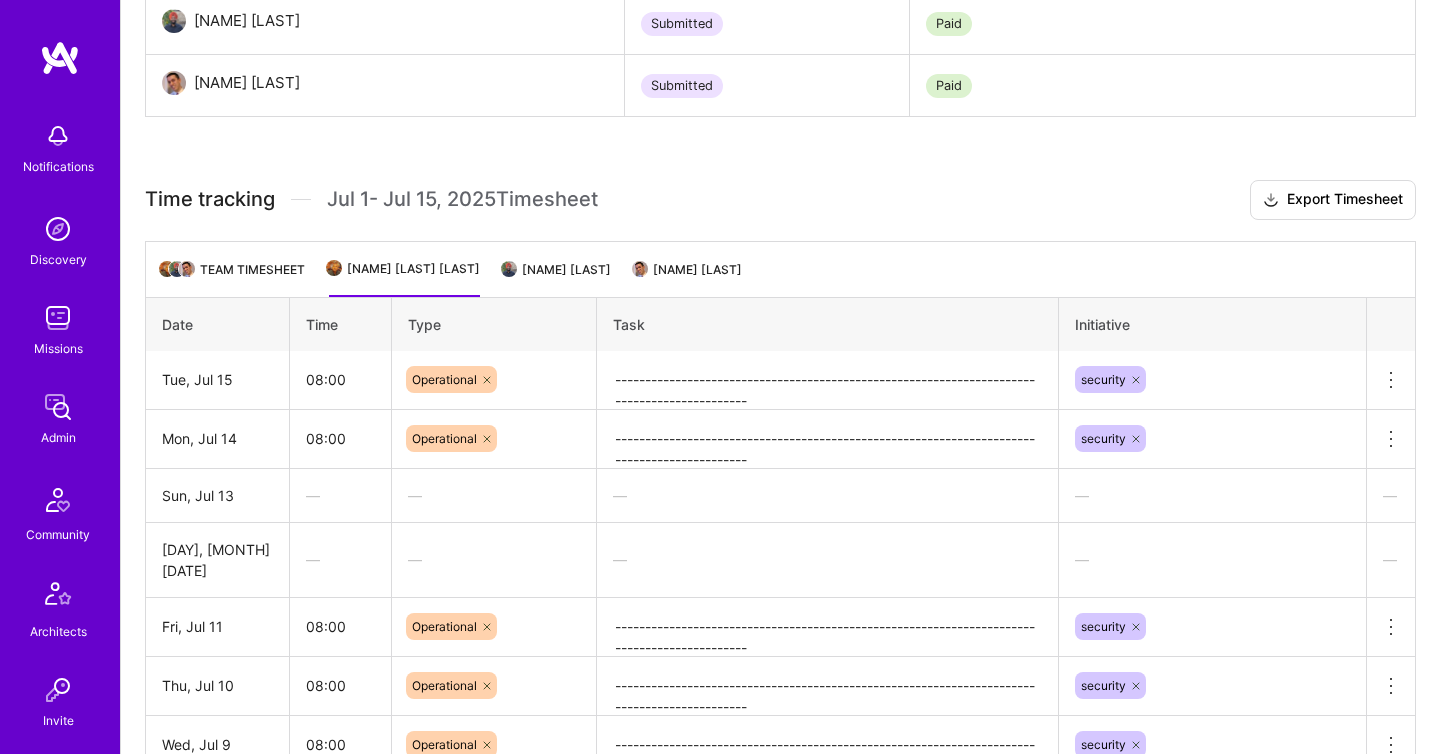 click on "Harsimran Singh Maan" at bounding box center [557, 277] 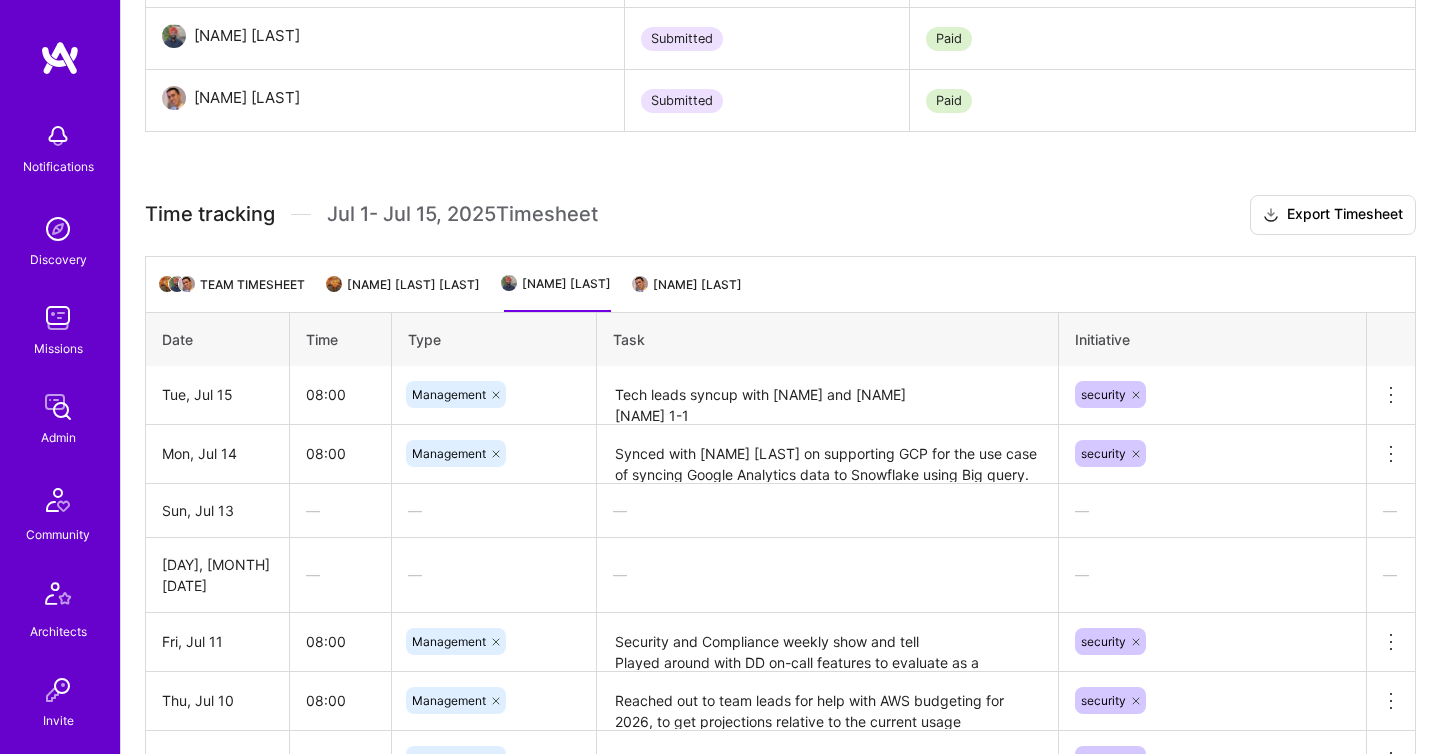 scroll, scrollTop: 880, scrollLeft: 0, axis: vertical 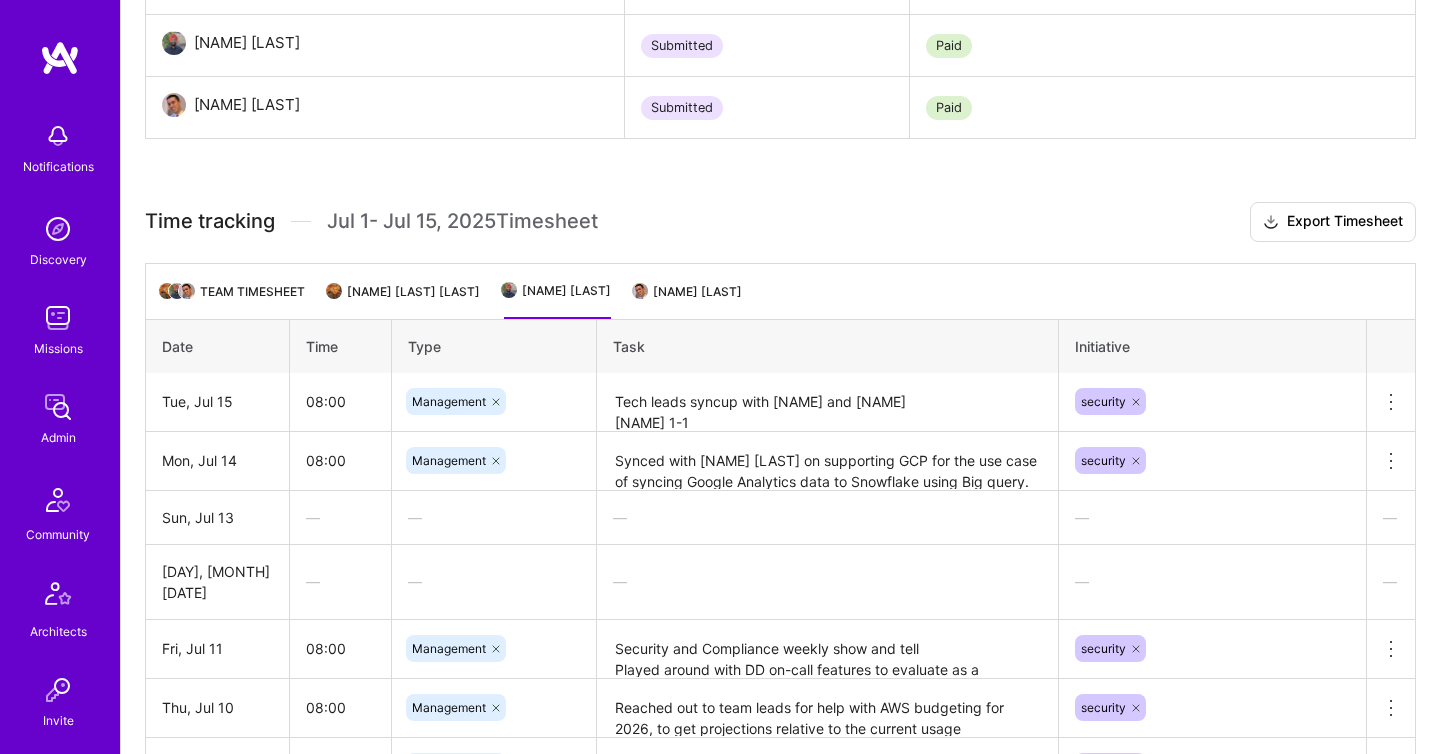 click on "Team timesheet Stephen James Agneta Agneta Harsimran Singh Maan Nick Bonatsakis" at bounding box center (780, 291) 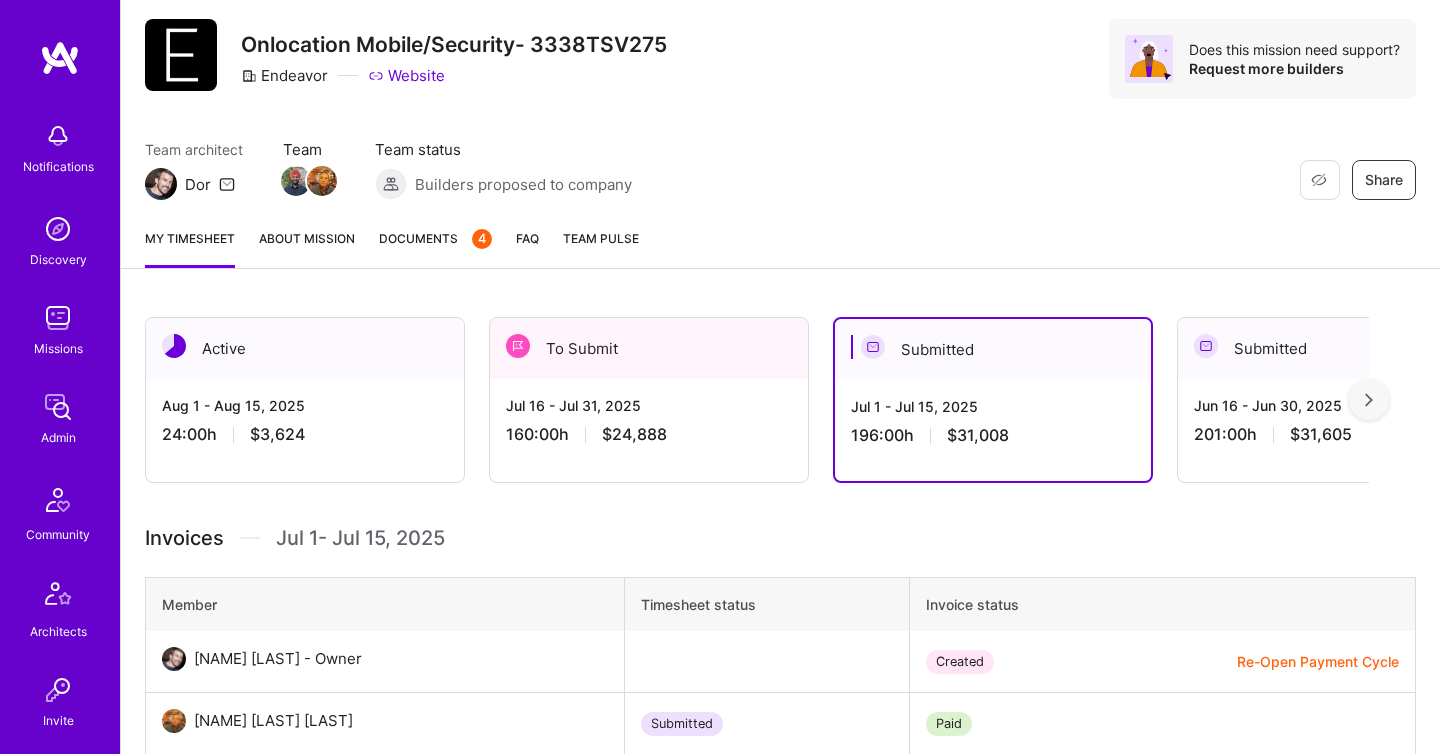 scroll, scrollTop: 184, scrollLeft: 0, axis: vertical 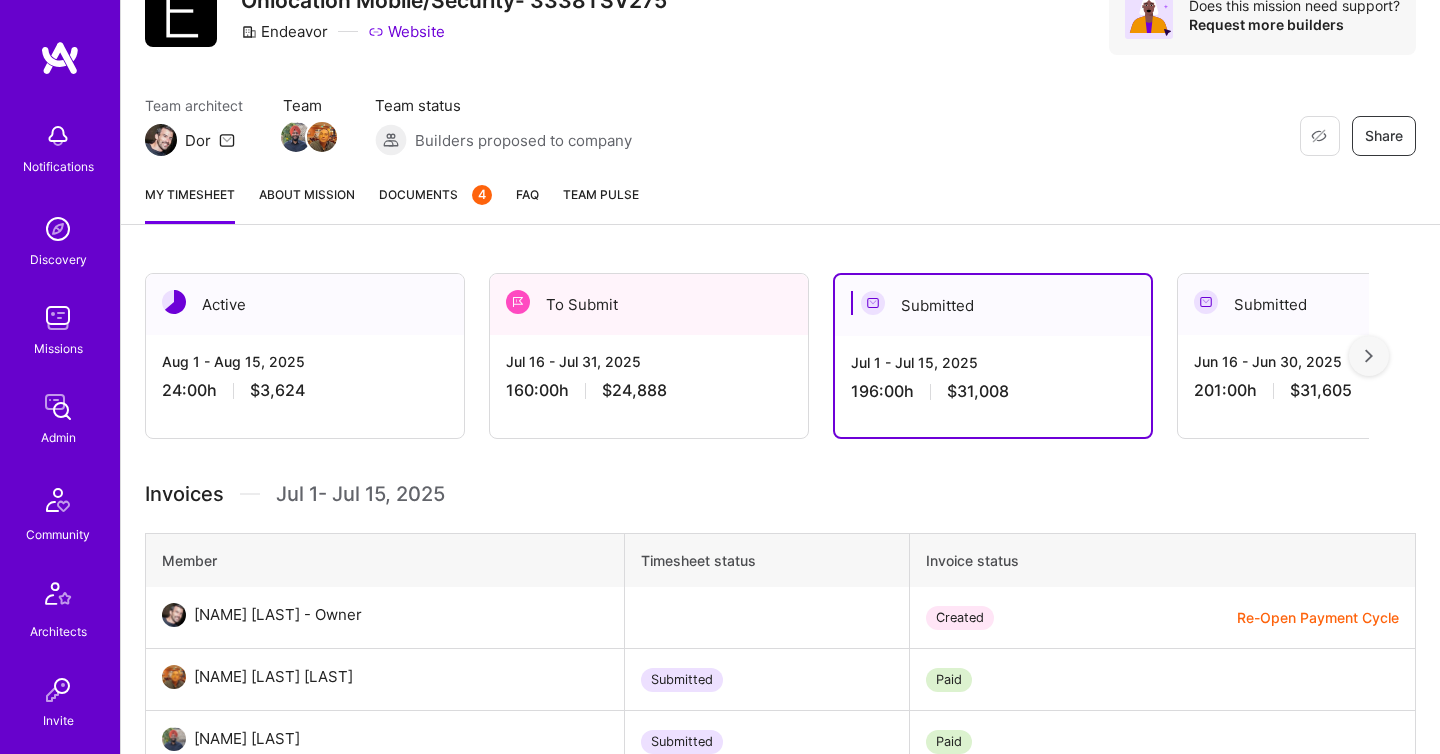 click on "Jul 16 - Jul 31, 2025 160:00 h    $24,888" at bounding box center (649, 376) 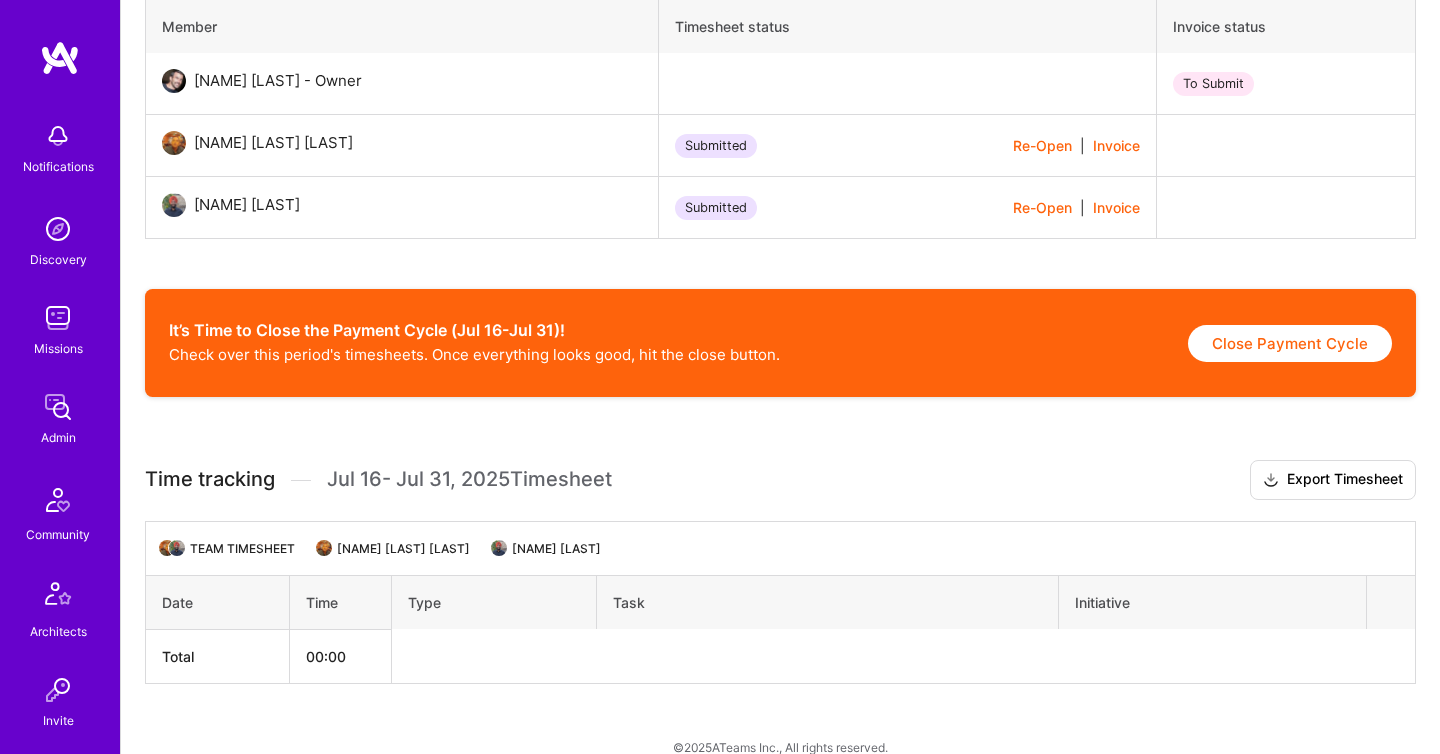 scroll, scrollTop: 706, scrollLeft: 0, axis: vertical 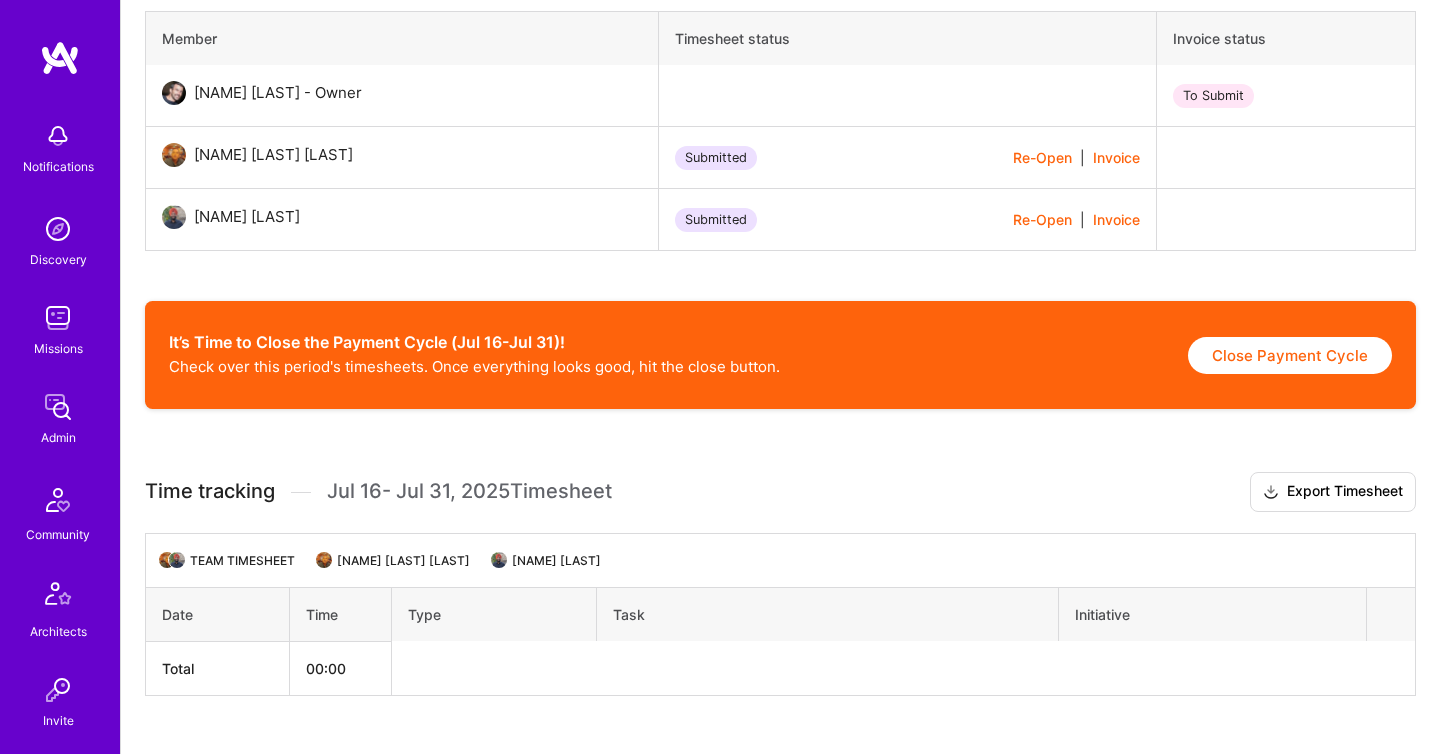 click on "Stephen James Agneta Agneta" at bounding box center [394, 568] 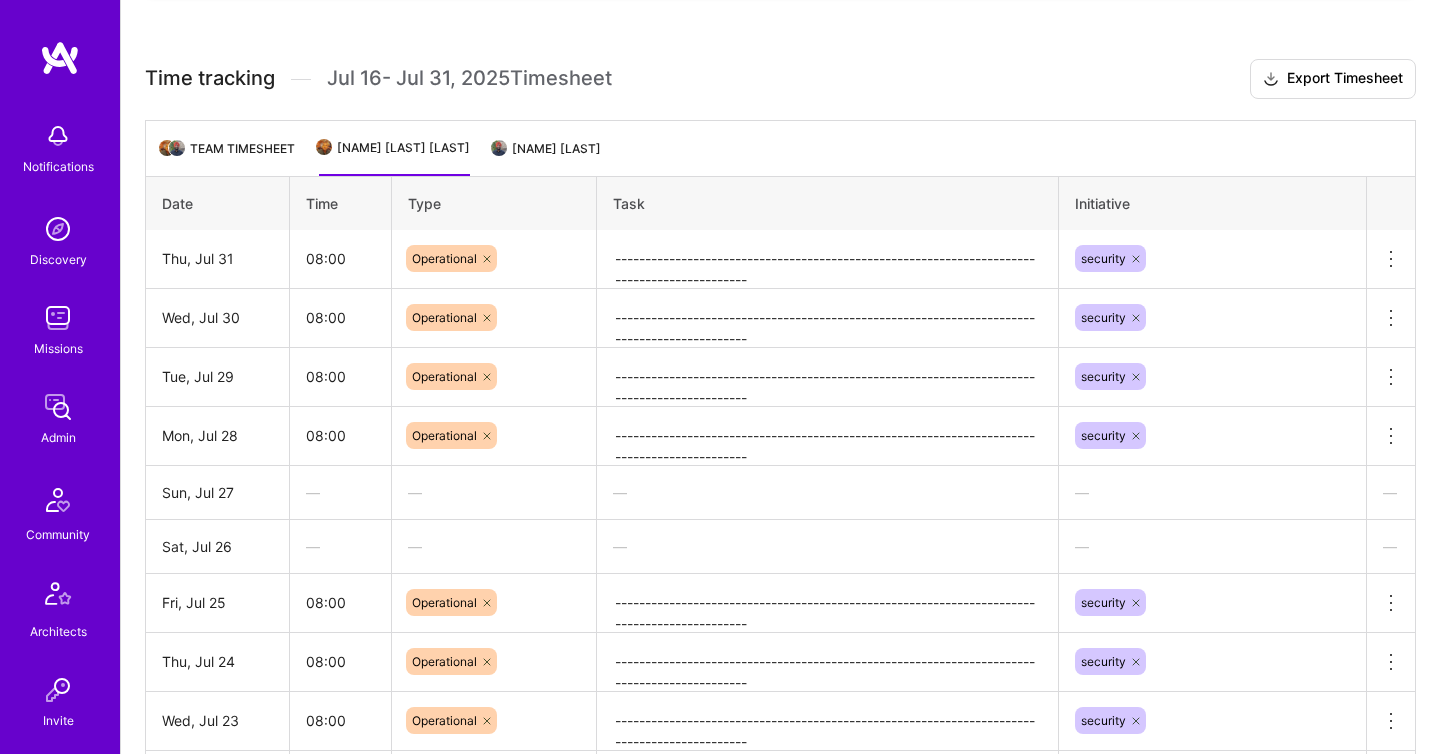 scroll, scrollTop: 1101, scrollLeft: 0, axis: vertical 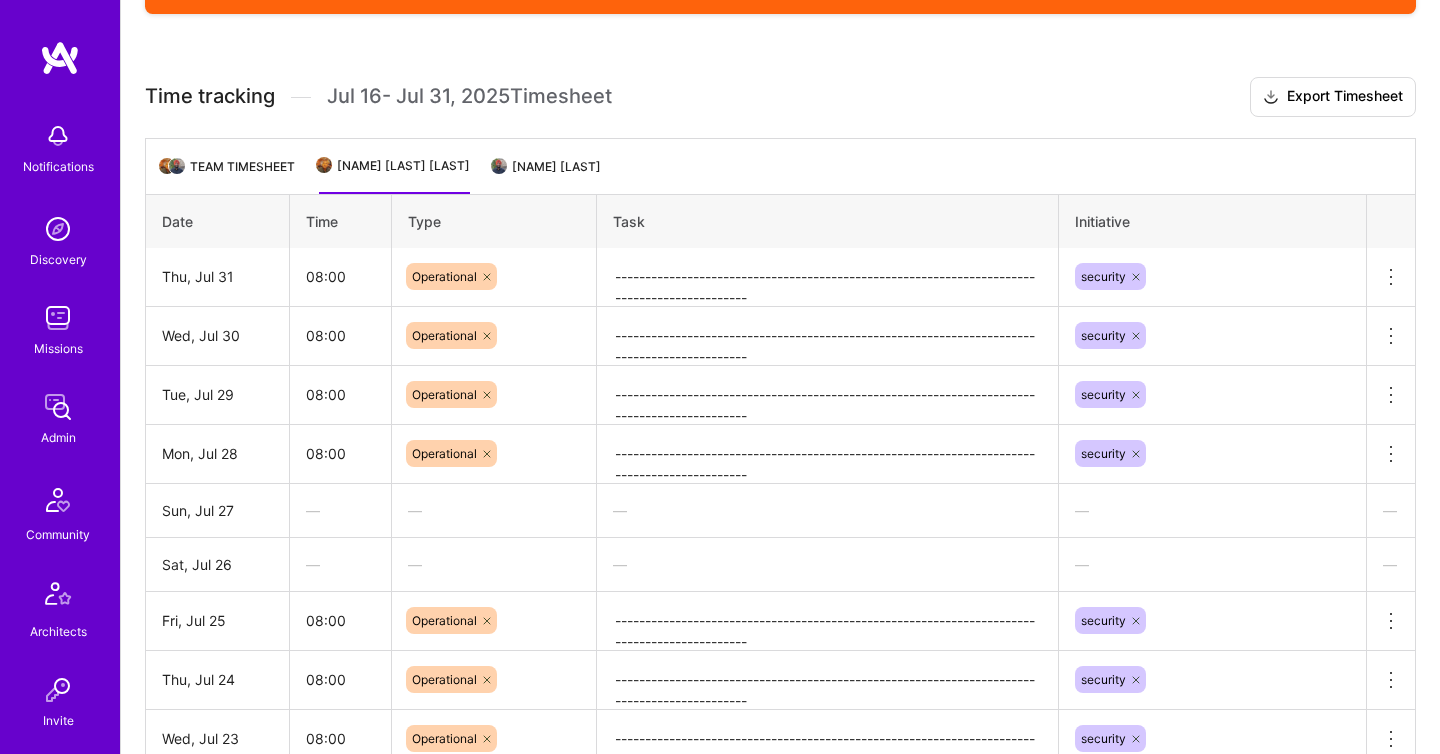 click on "Harsimran Singh Maan" at bounding box center (547, 174) 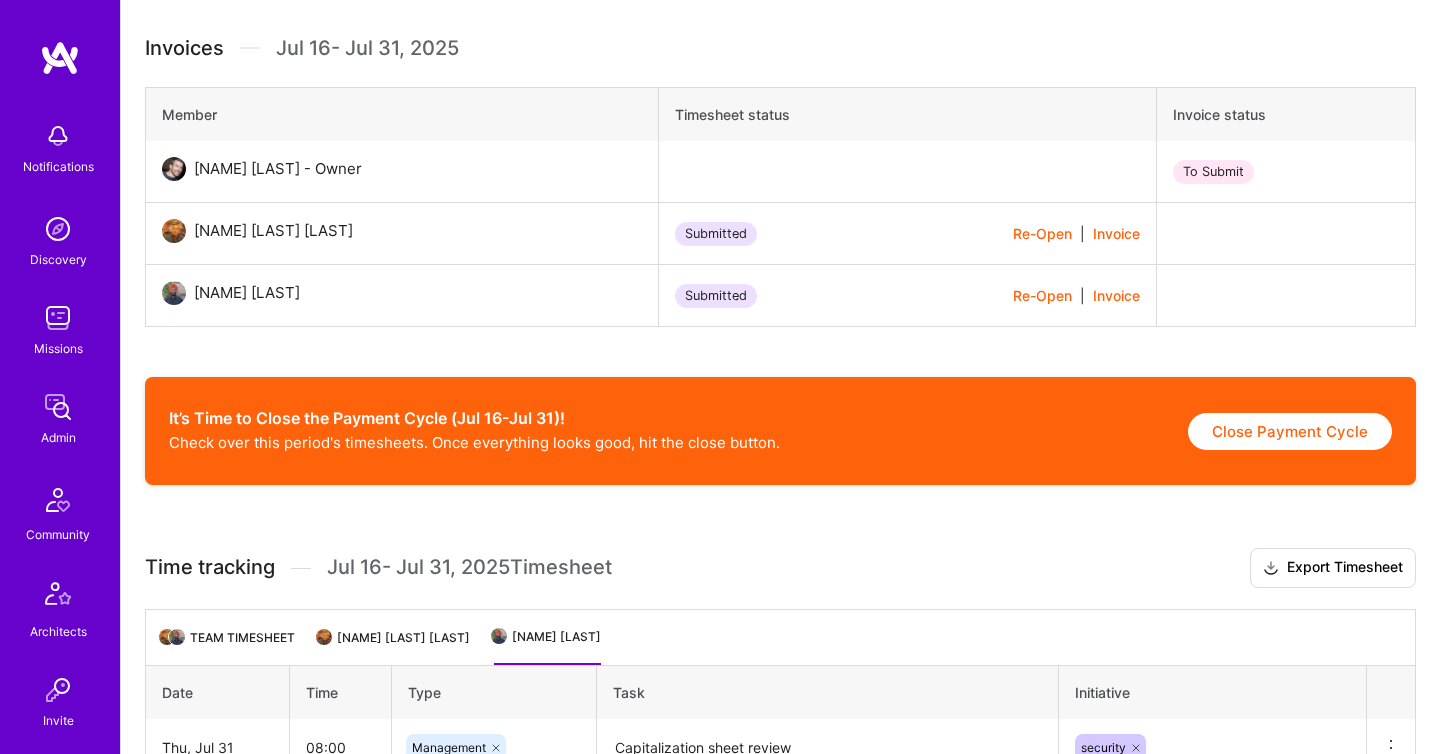 scroll, scrollTop: 636, scrollLeft: 0, axis: vertical 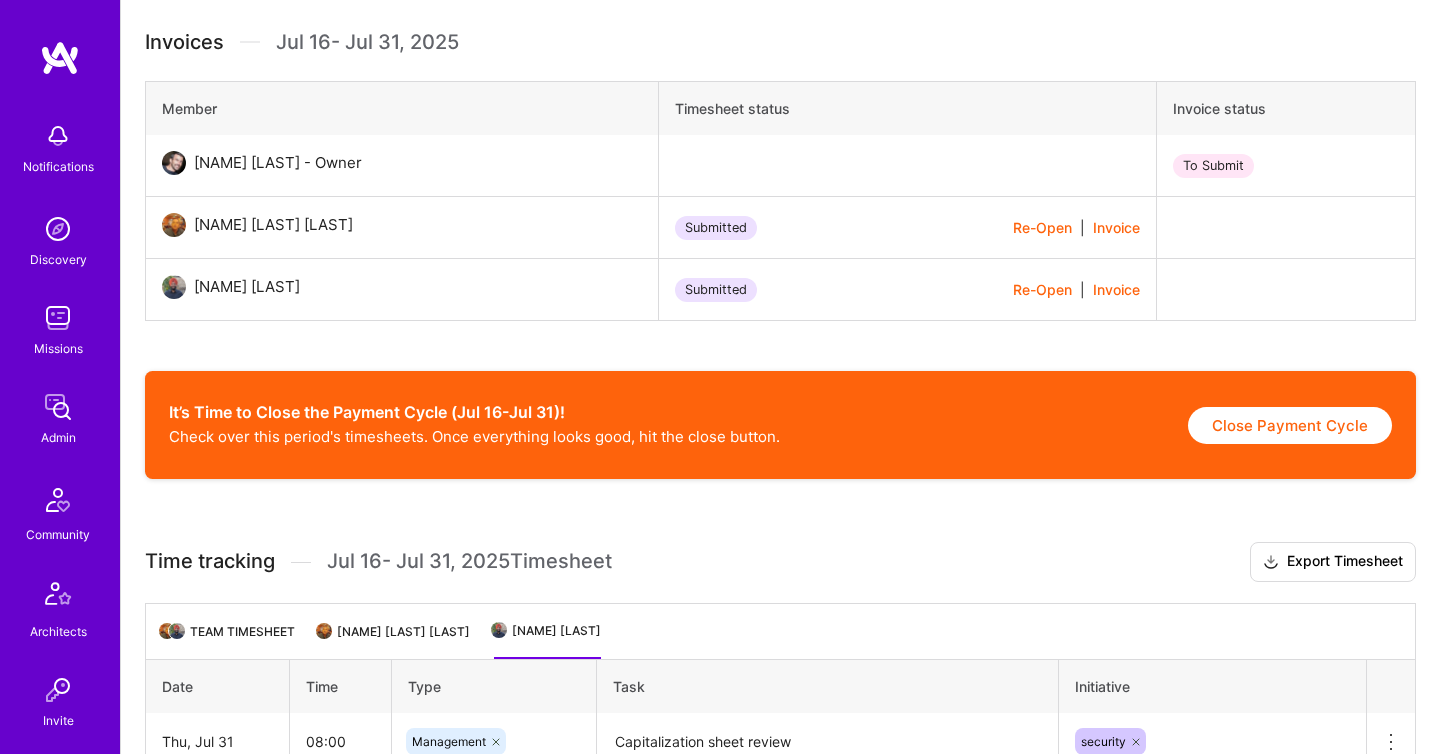 click at bounding box center (58, 407) 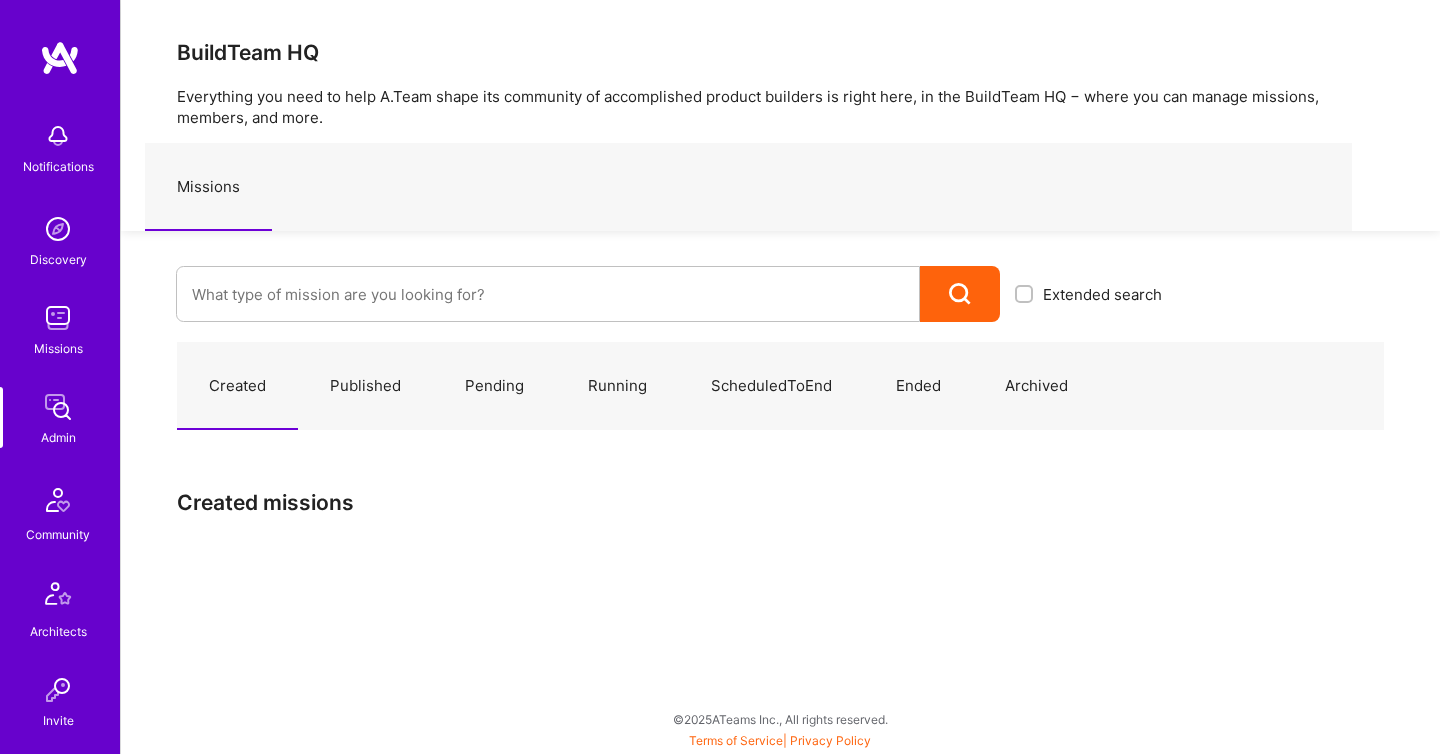 scroll, scrollTop: 0, scrollLeft: 0, axis: both 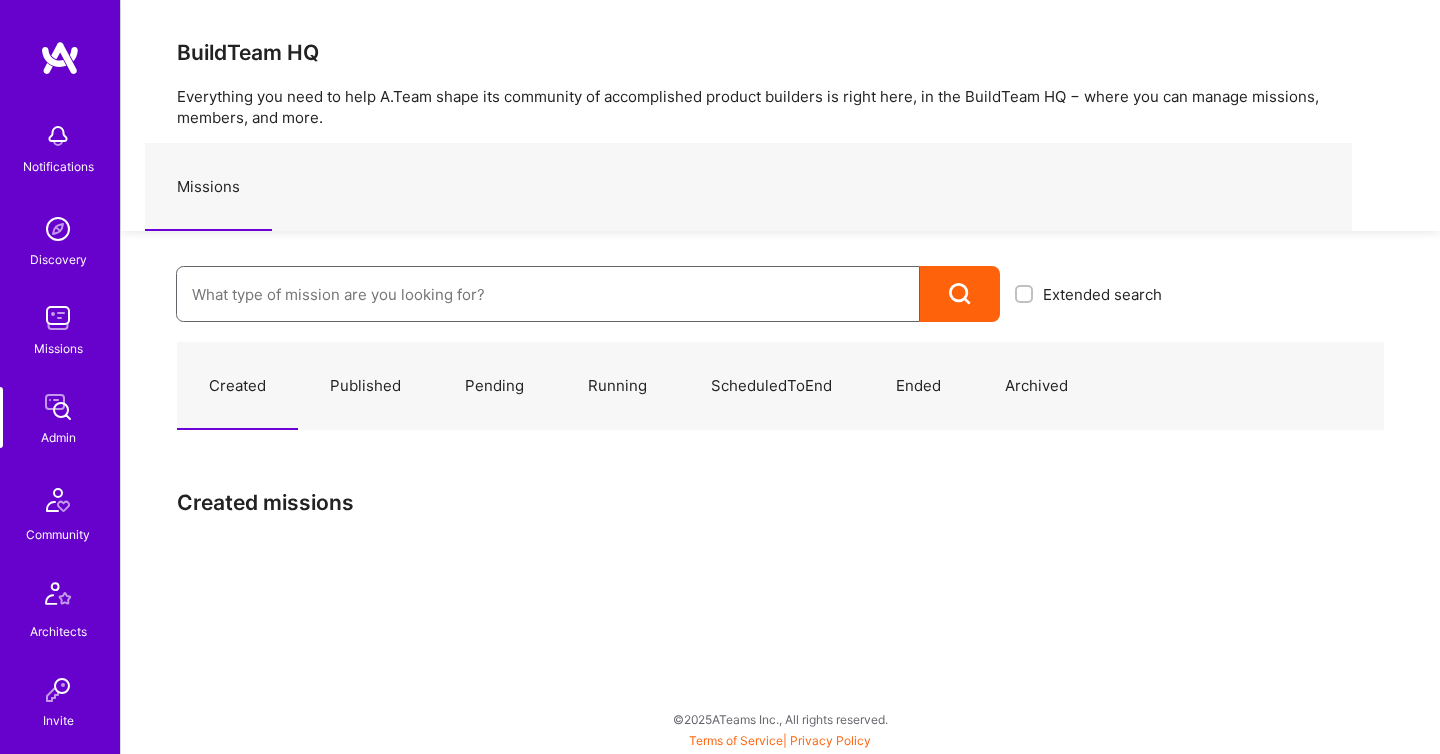 click at bounding box center (548, 294) 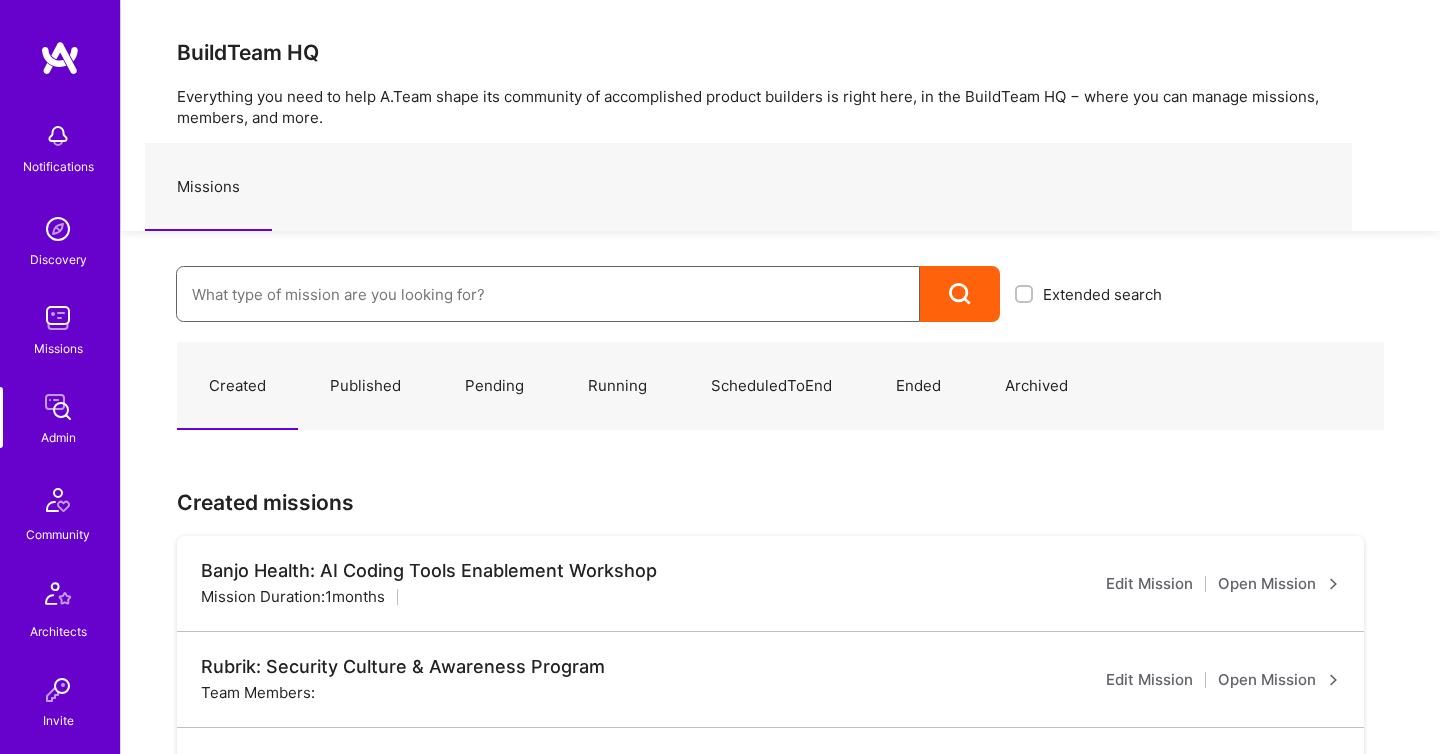 paste on "Olympic Engineering -3338OEG275" 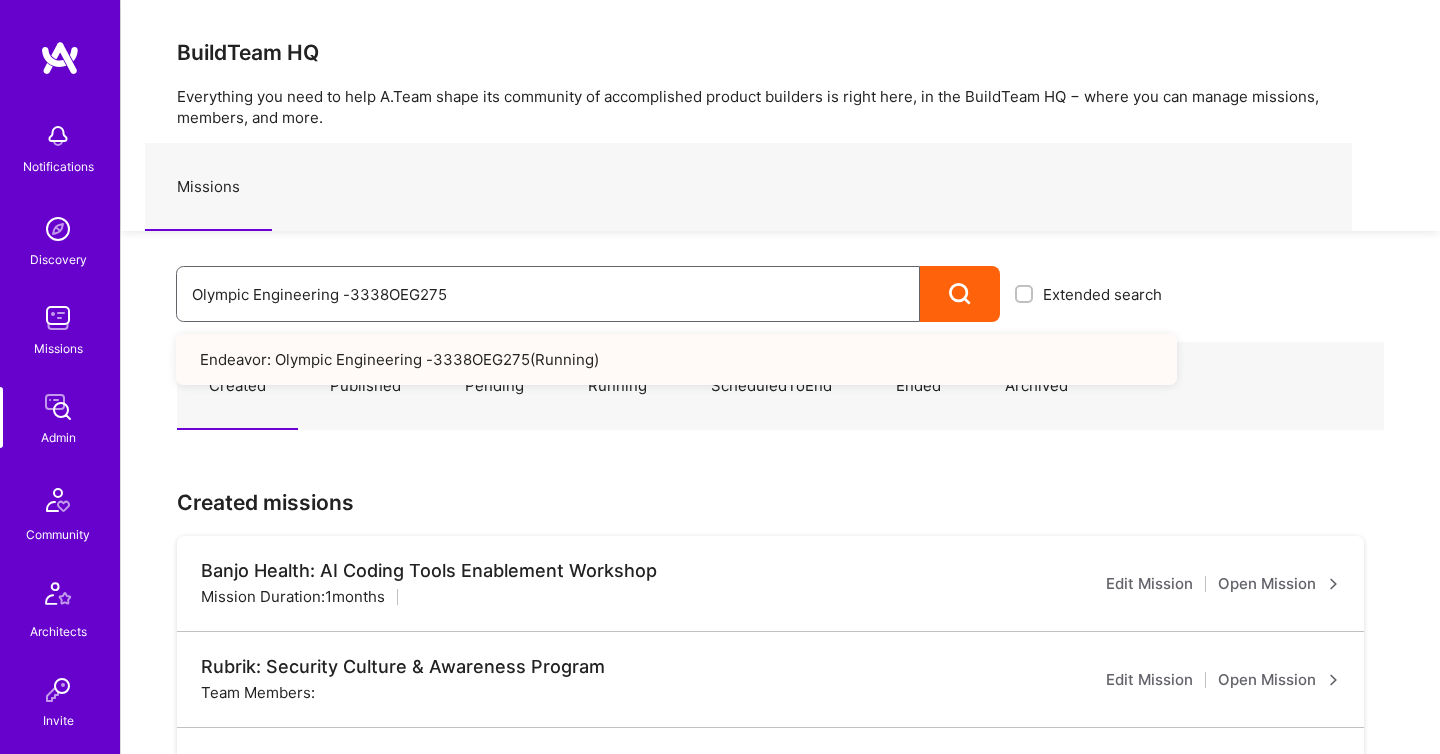 type on "Olympic Engineering -3338OEG275" 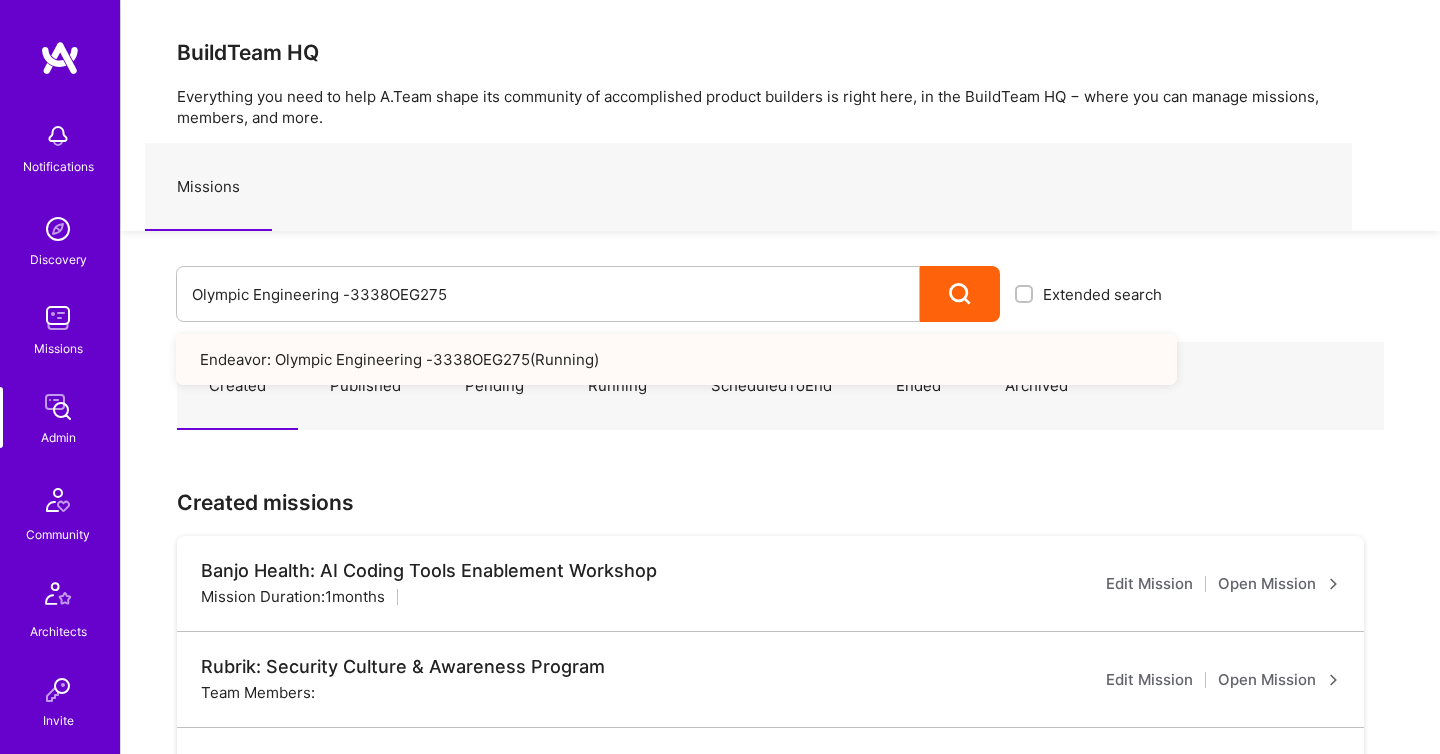 click on "Endeavor: Olympic Engineering -3338OEG275  ( Running )" at bounding box center (676, 359) 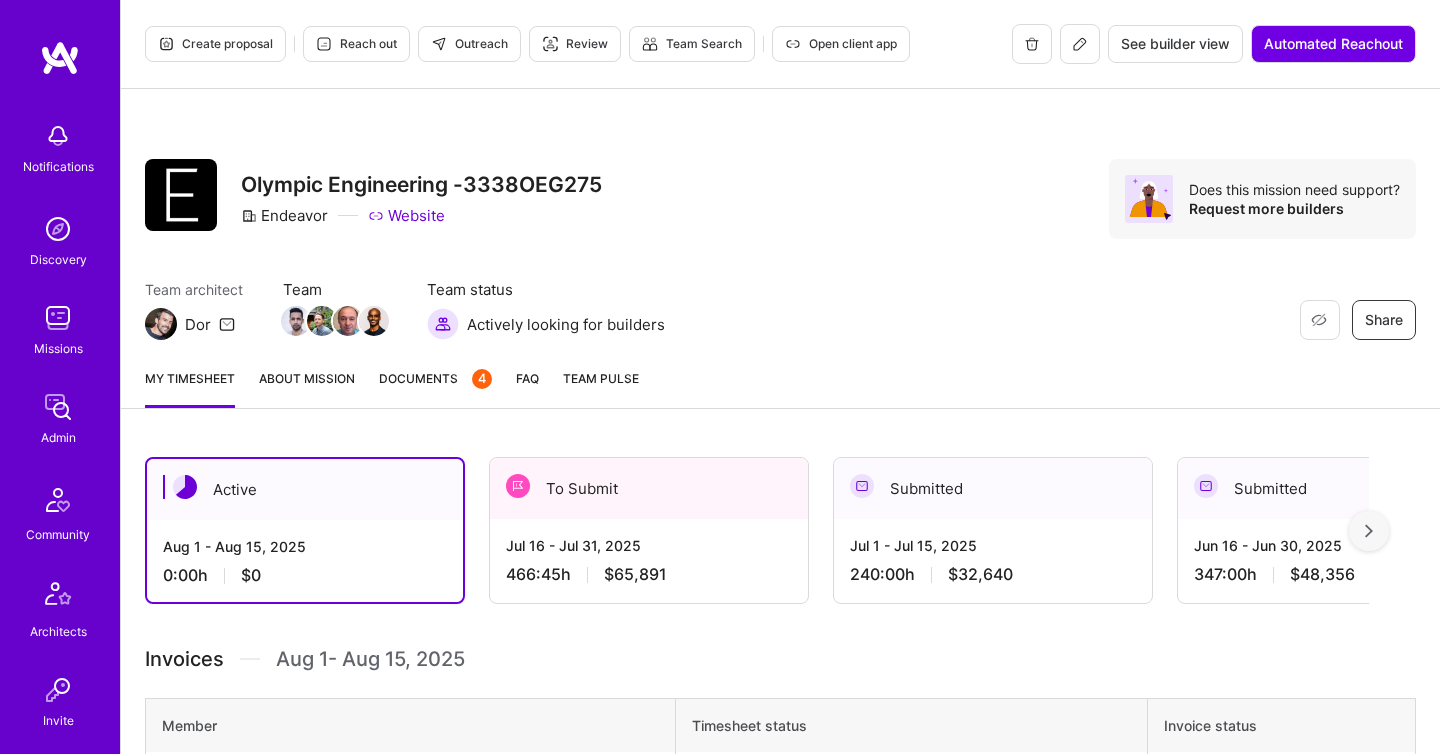 scroll, scrollTop: 0, scrollLeft: 0, axis: both 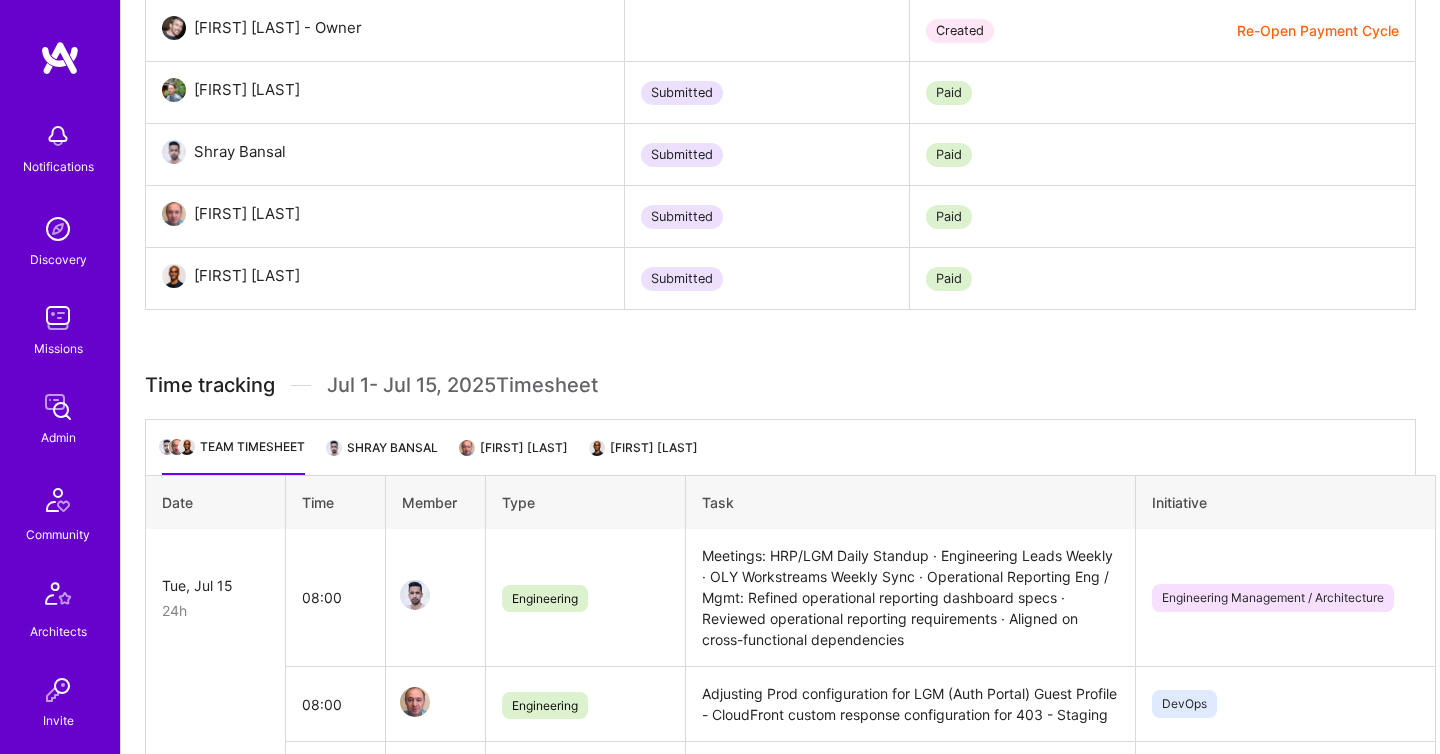 click on "Shray Bansal" at bounding box center [383, 455] 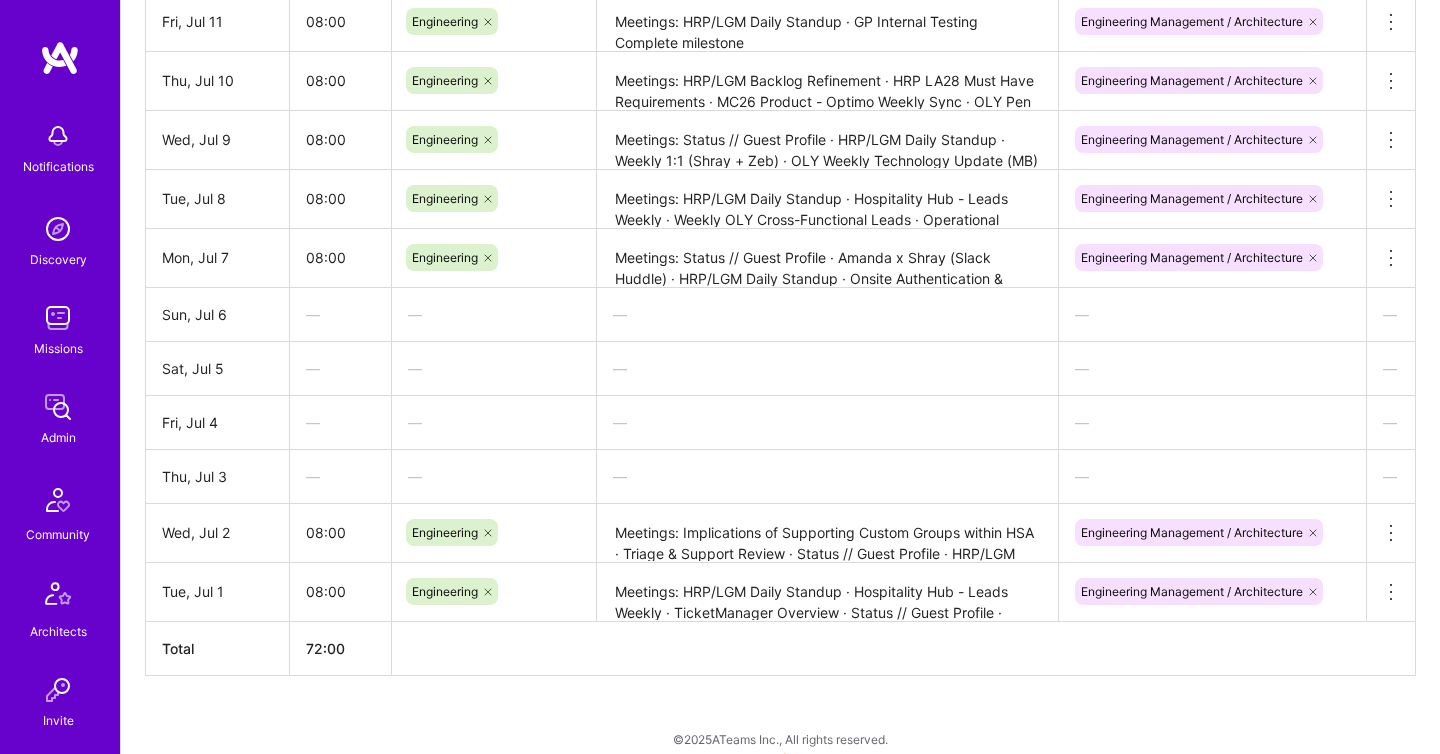 scroll, scrollTop: 946, scrollLeft: 0, axis: vertical 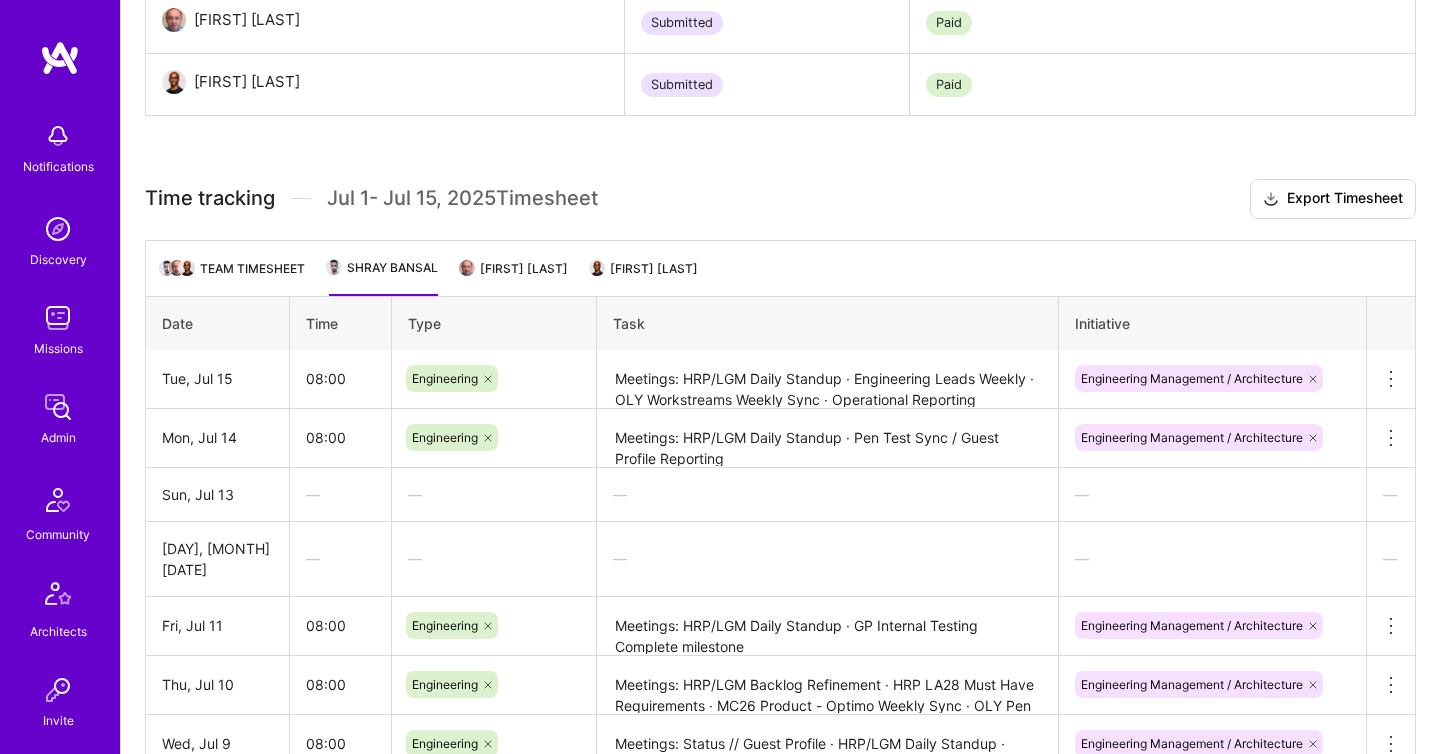 click on "Sergey Rodovinsky" at bounding box center (515, 276) 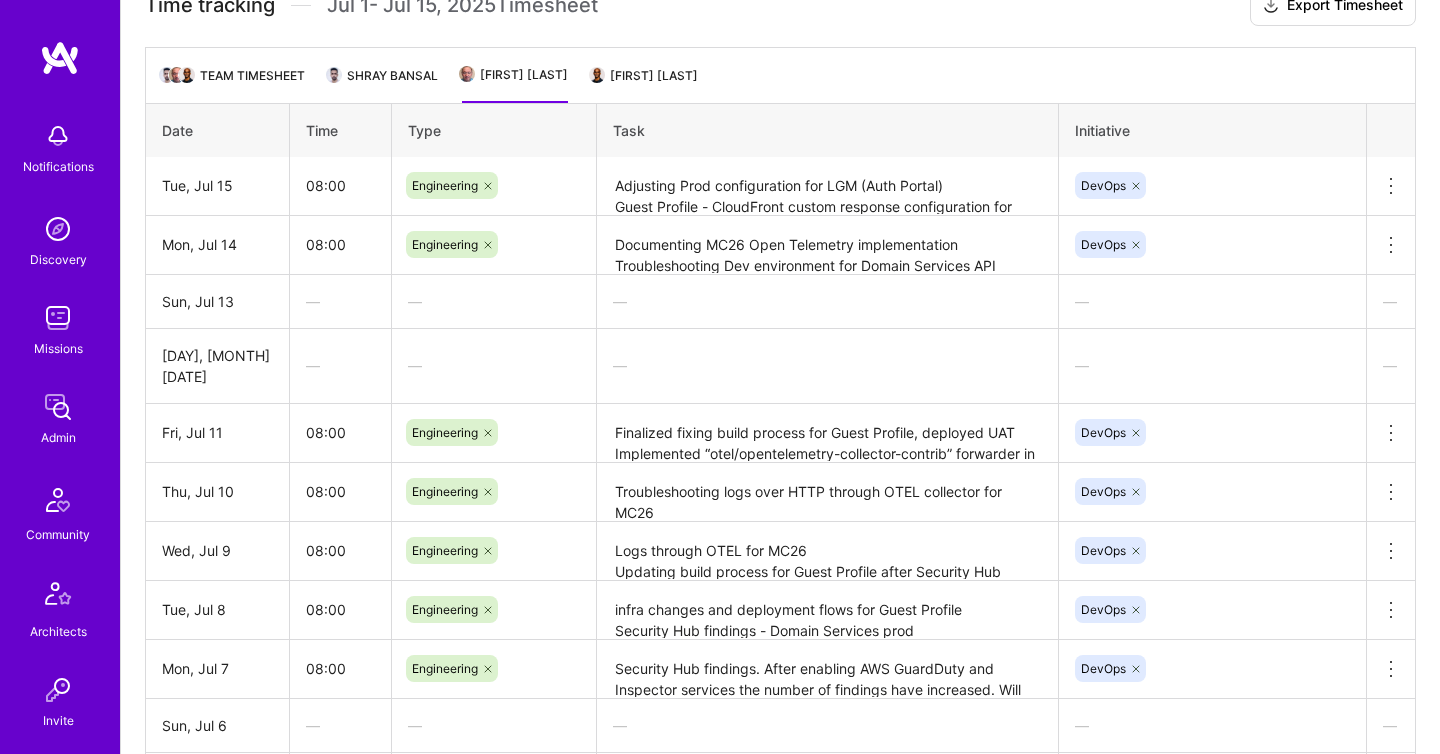 click on "Noah Amar" at bounding box center (645, 83) 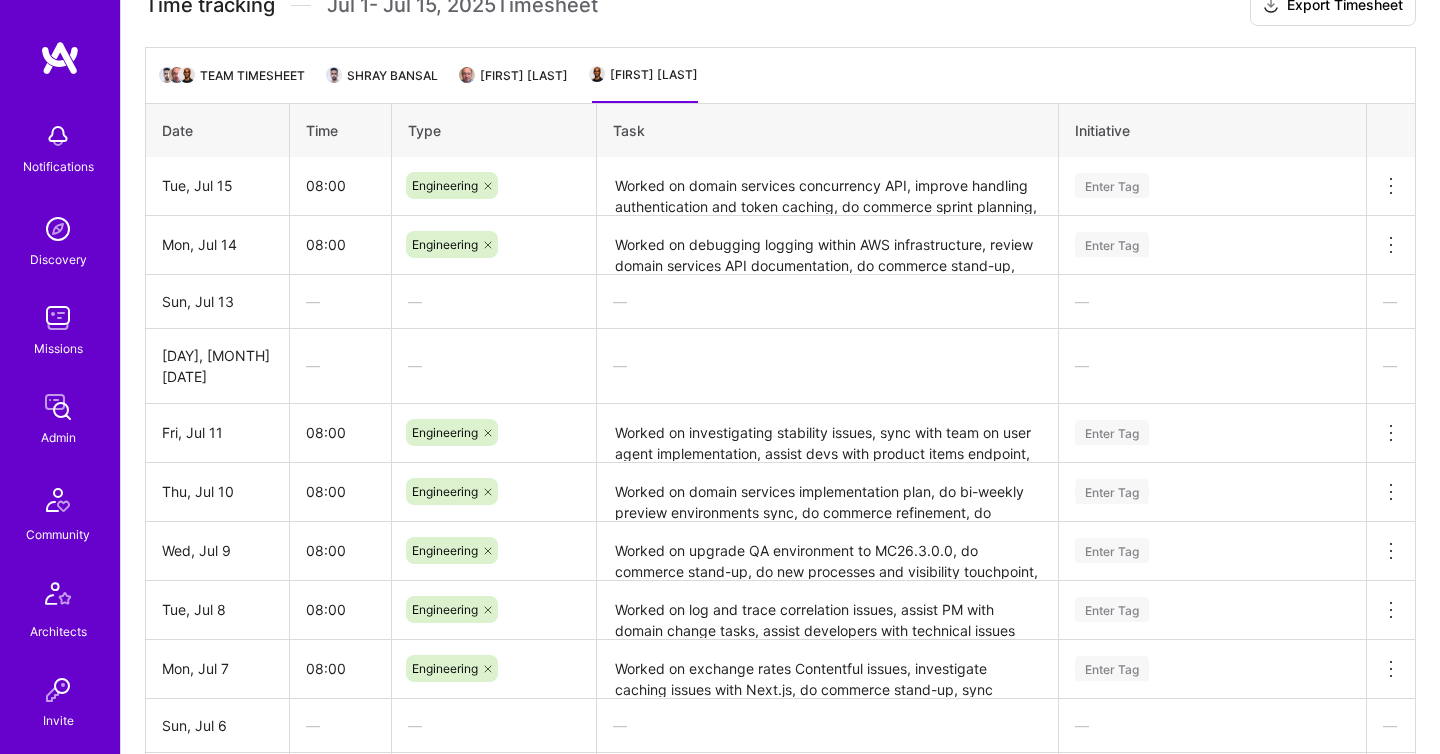 scroll, scrollTop: 1560, scrollLeft: 0, axis: vertical 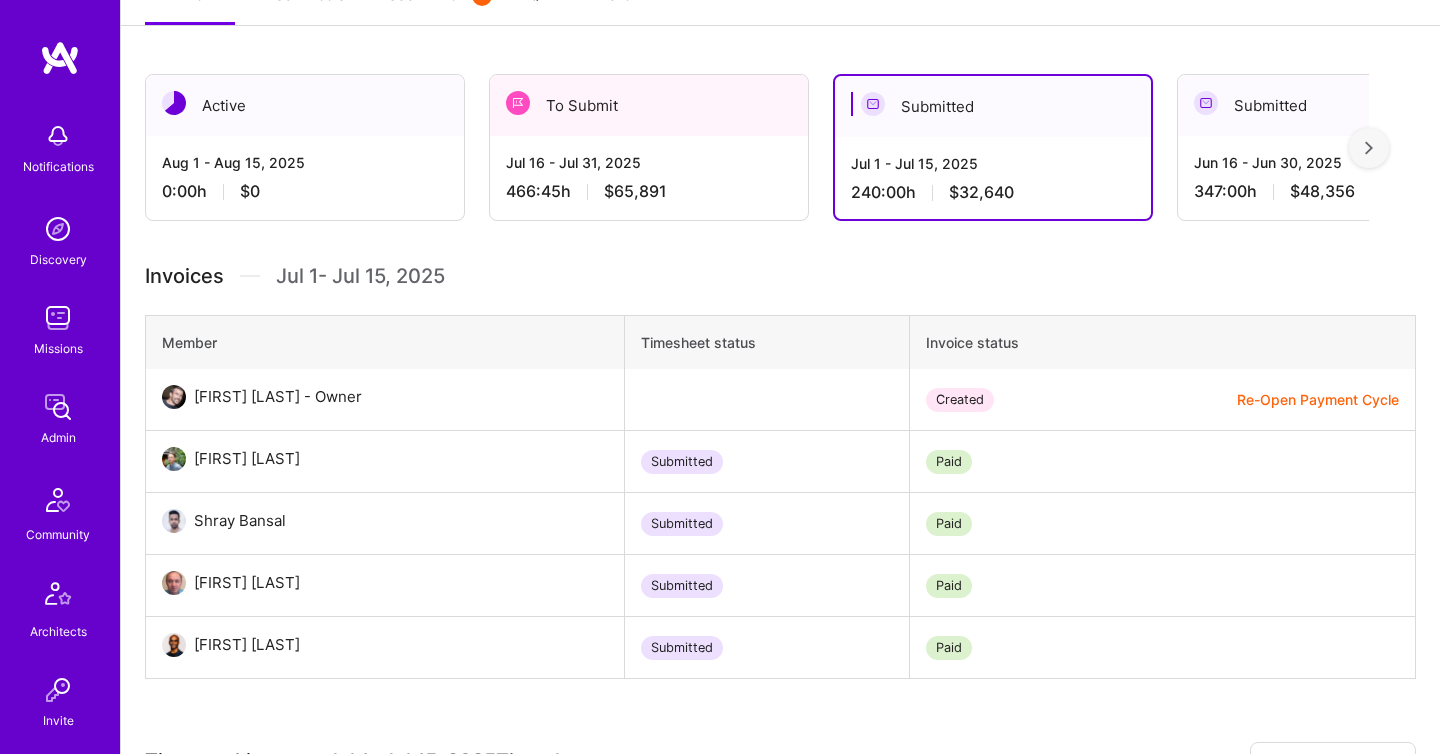click on "Jul 16 - Jul 31, 2025" at bounding box center (649, 162) 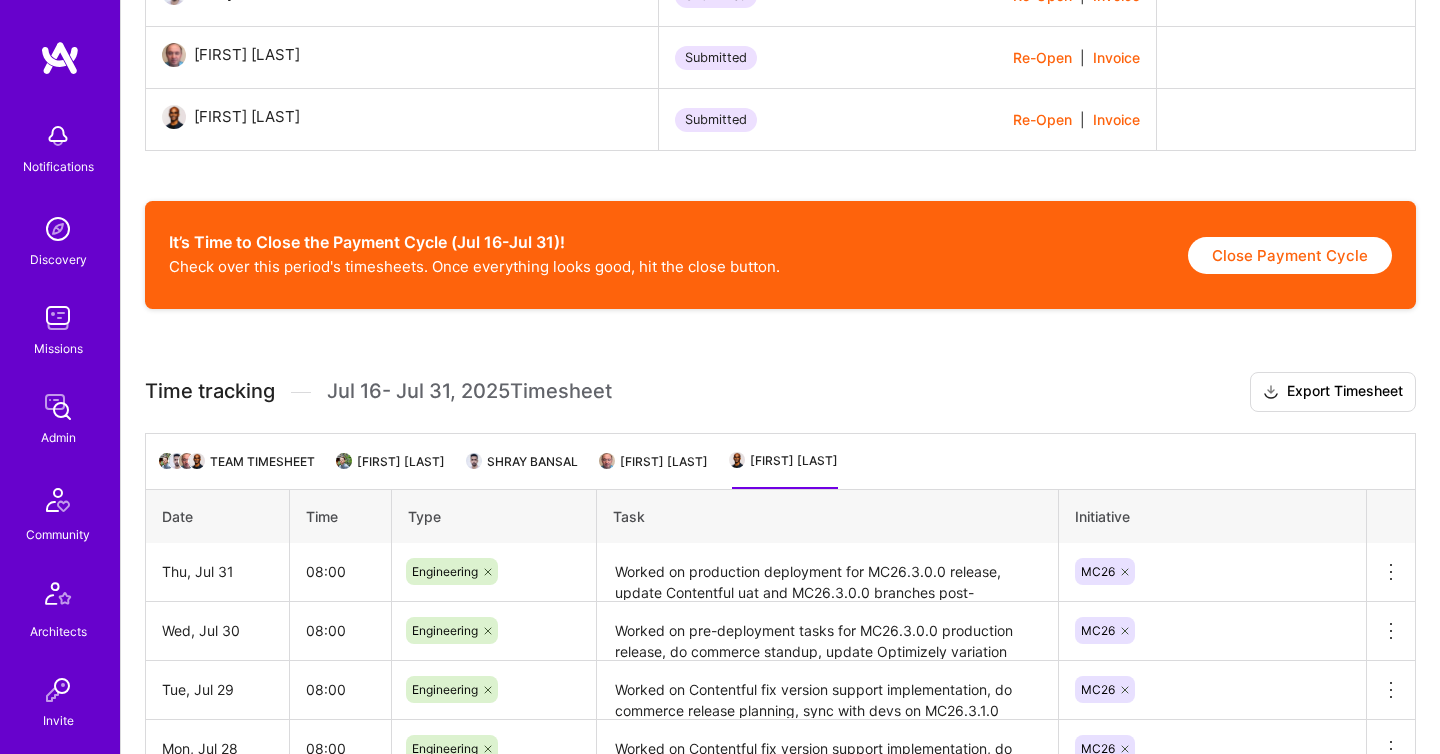 scroll, scrollTop: 908, scrollLeft: 0, axis: vertical 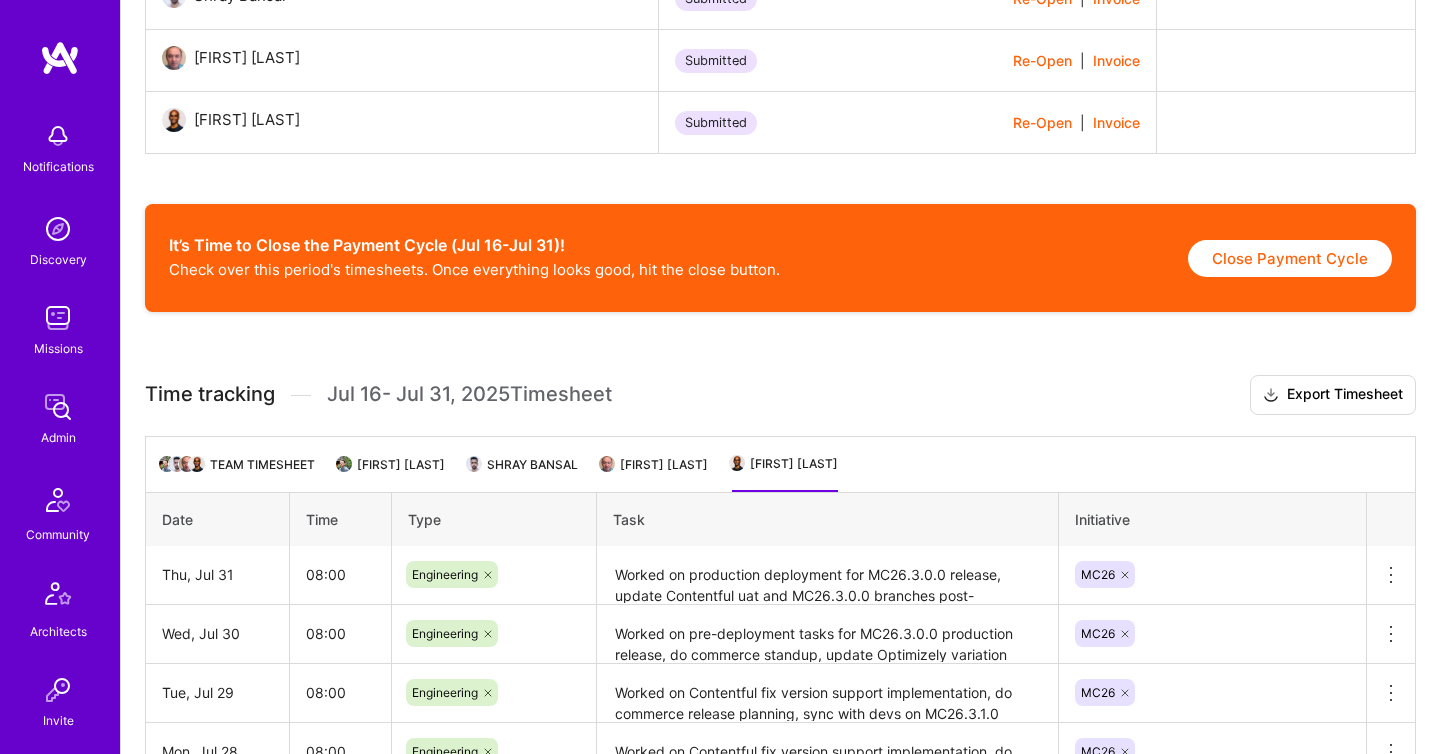 click on "Michael McTiernan" at bounding box center [392, 472] 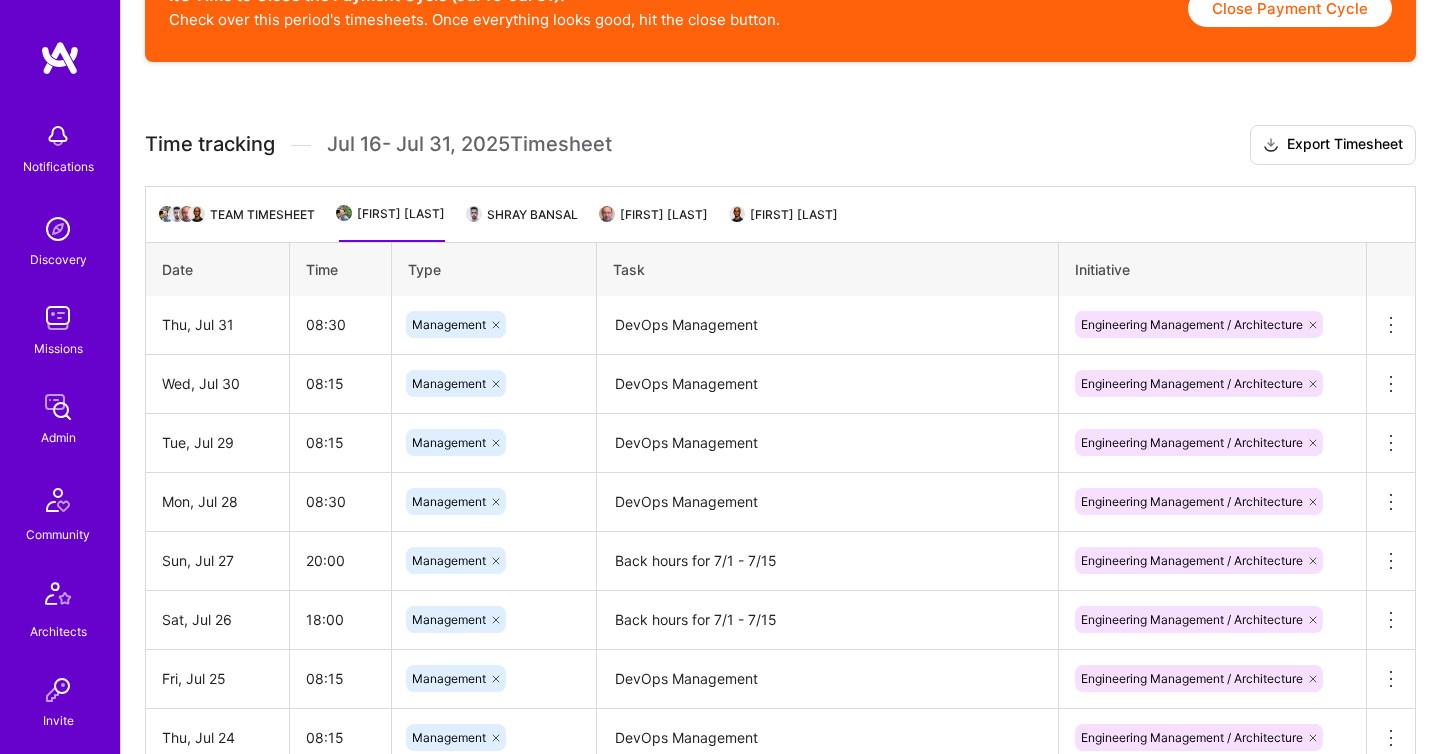 click on "Shray Bansal" at bounding box center [523, 222] 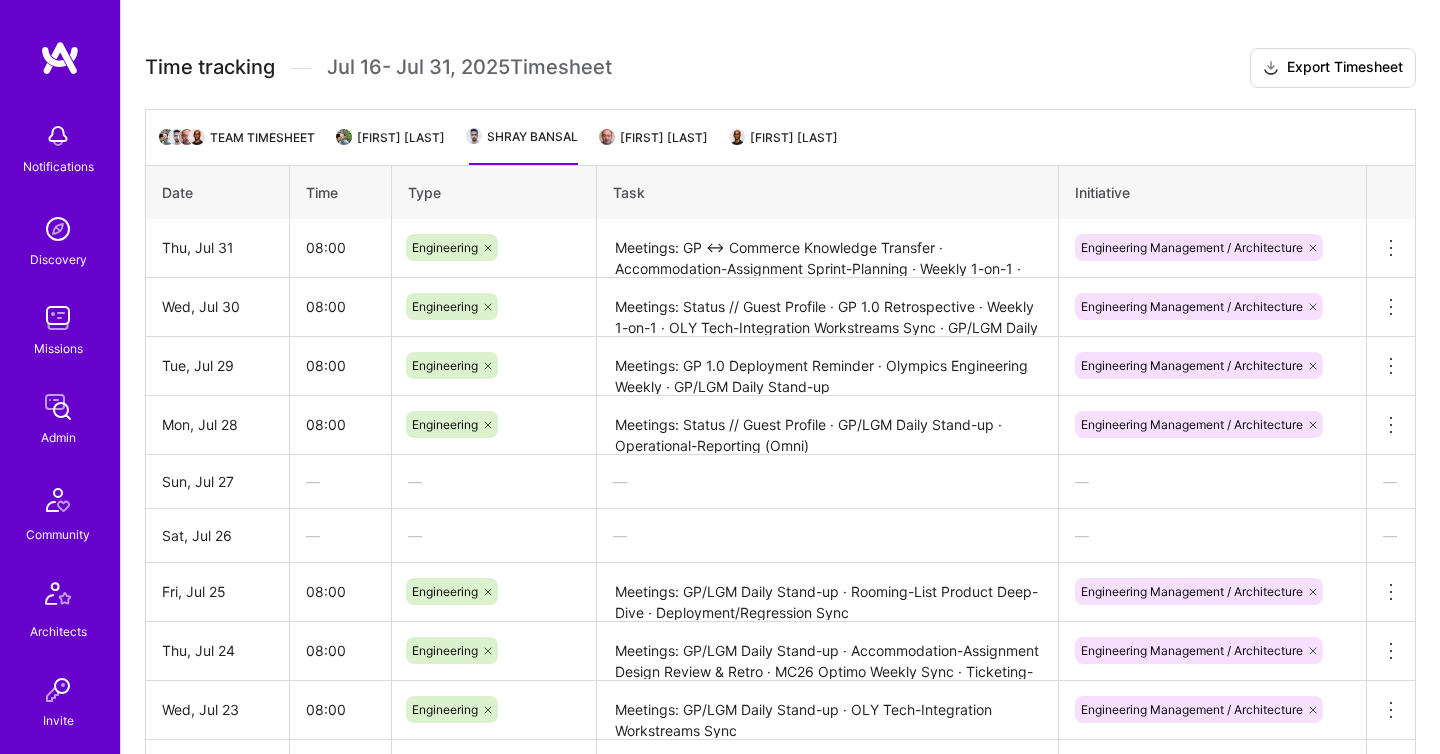 click on "Sergey Rodovinsky" at bounding box center (655, 145) 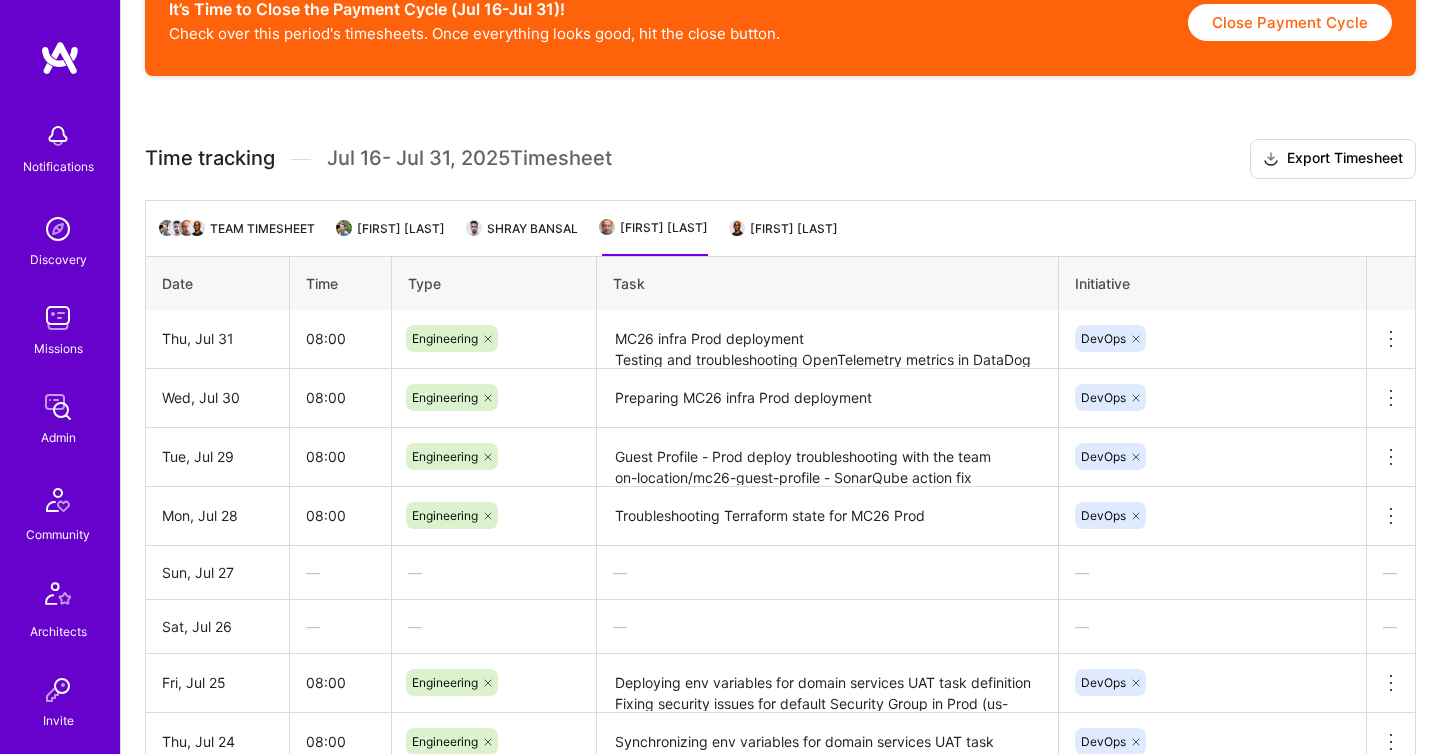 click on "Noah Amar" at bounding box center [785, 236] 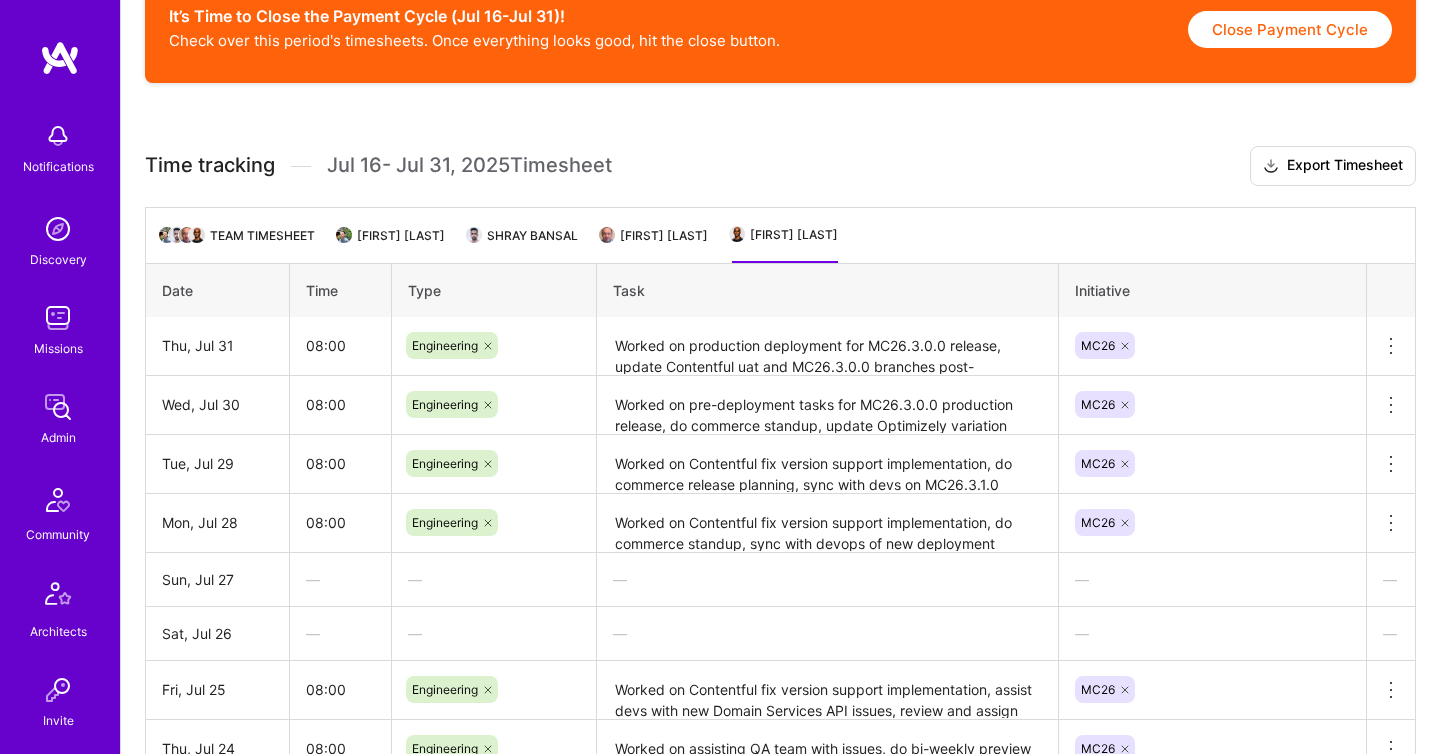 click on "Michael McTiernan" at bounding box center (392, 243) 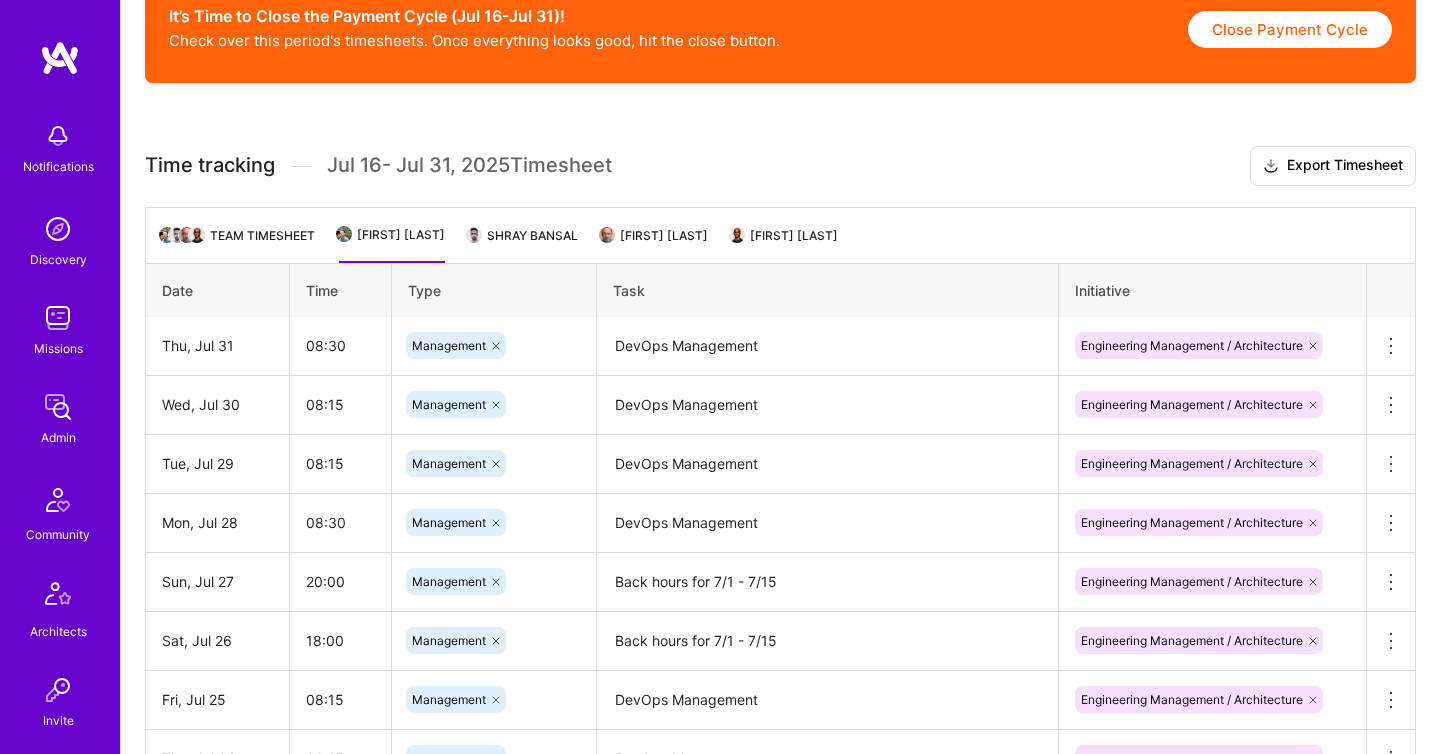 scroll, scrollTop: 1798, scrollLeft: 0, axis: vertical 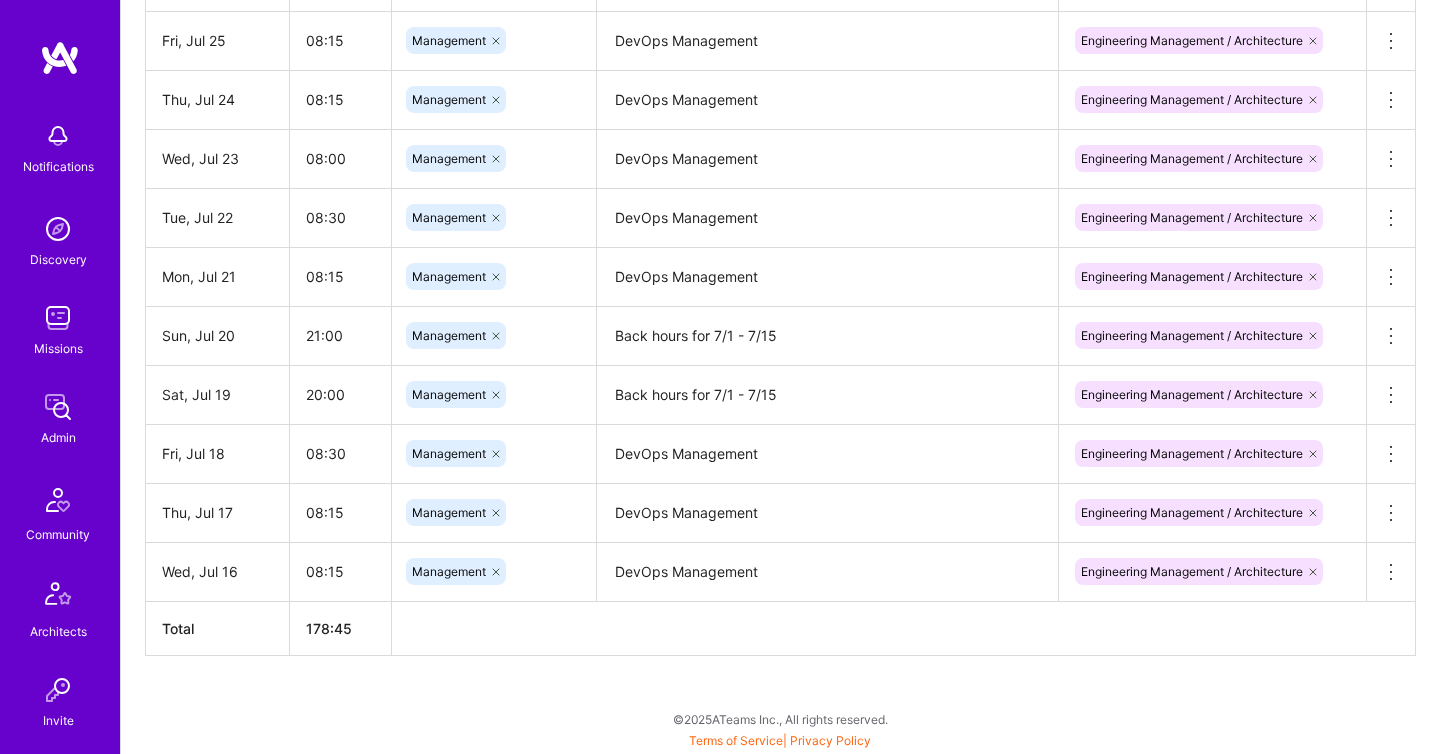click at bounding box center (58, 318) 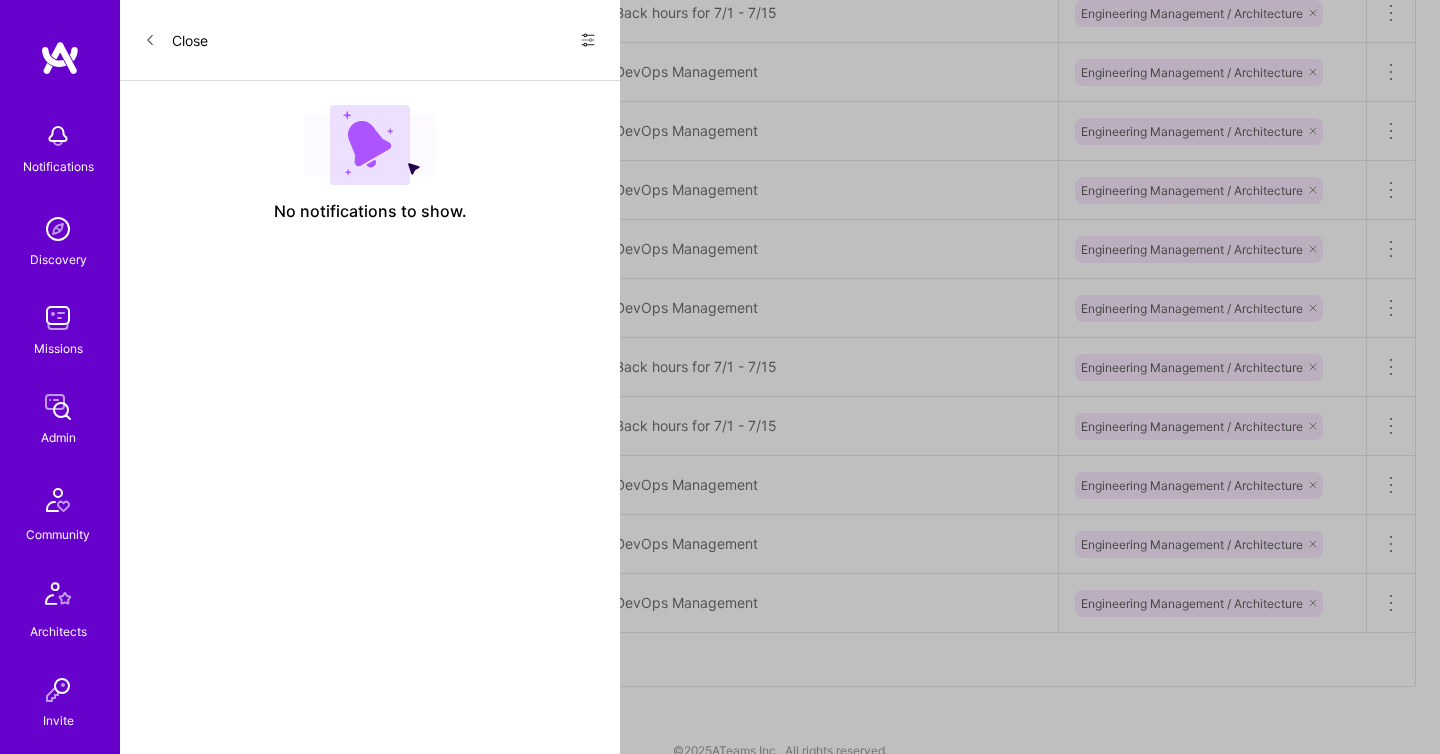 scroll, scrollTop: 0, scrollLeft: 0, axis: both 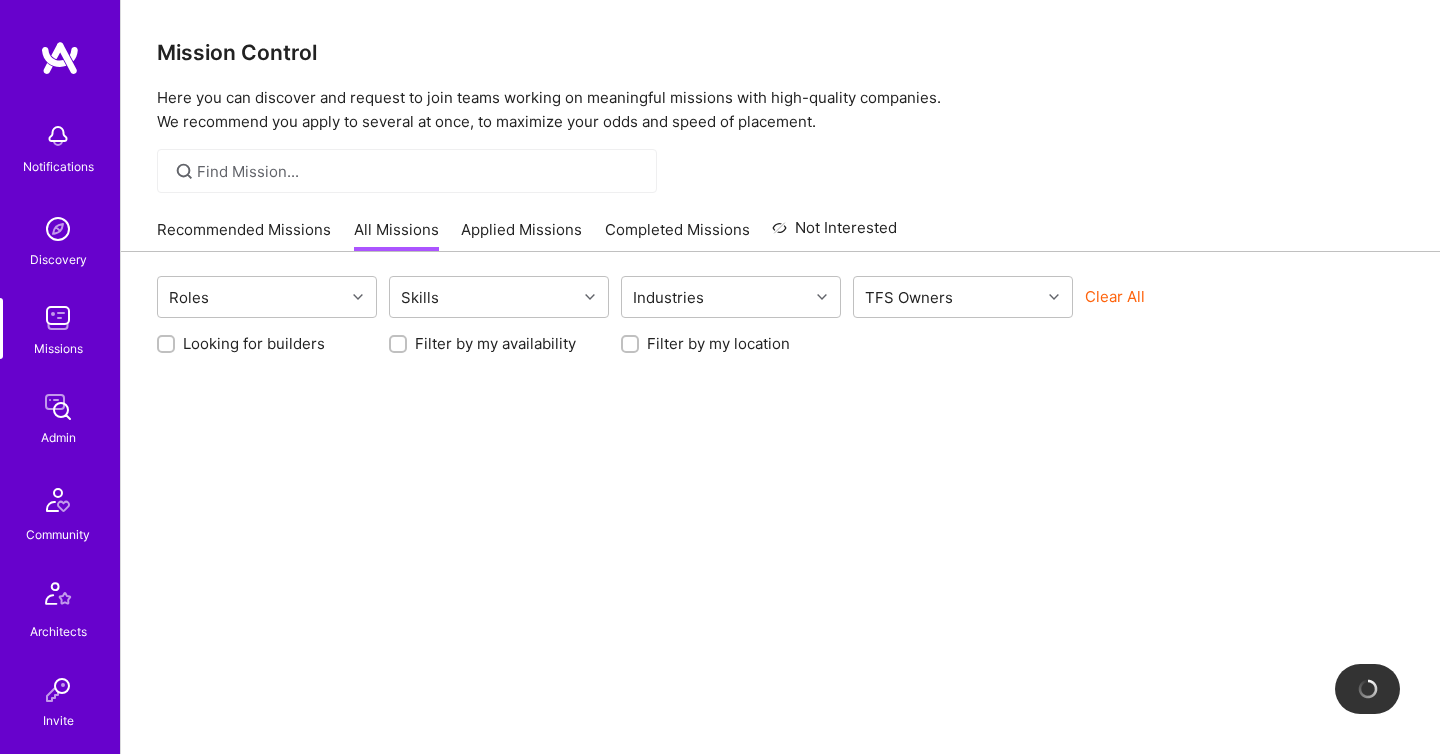 click on "Admin" at bounding box center (58, 437) 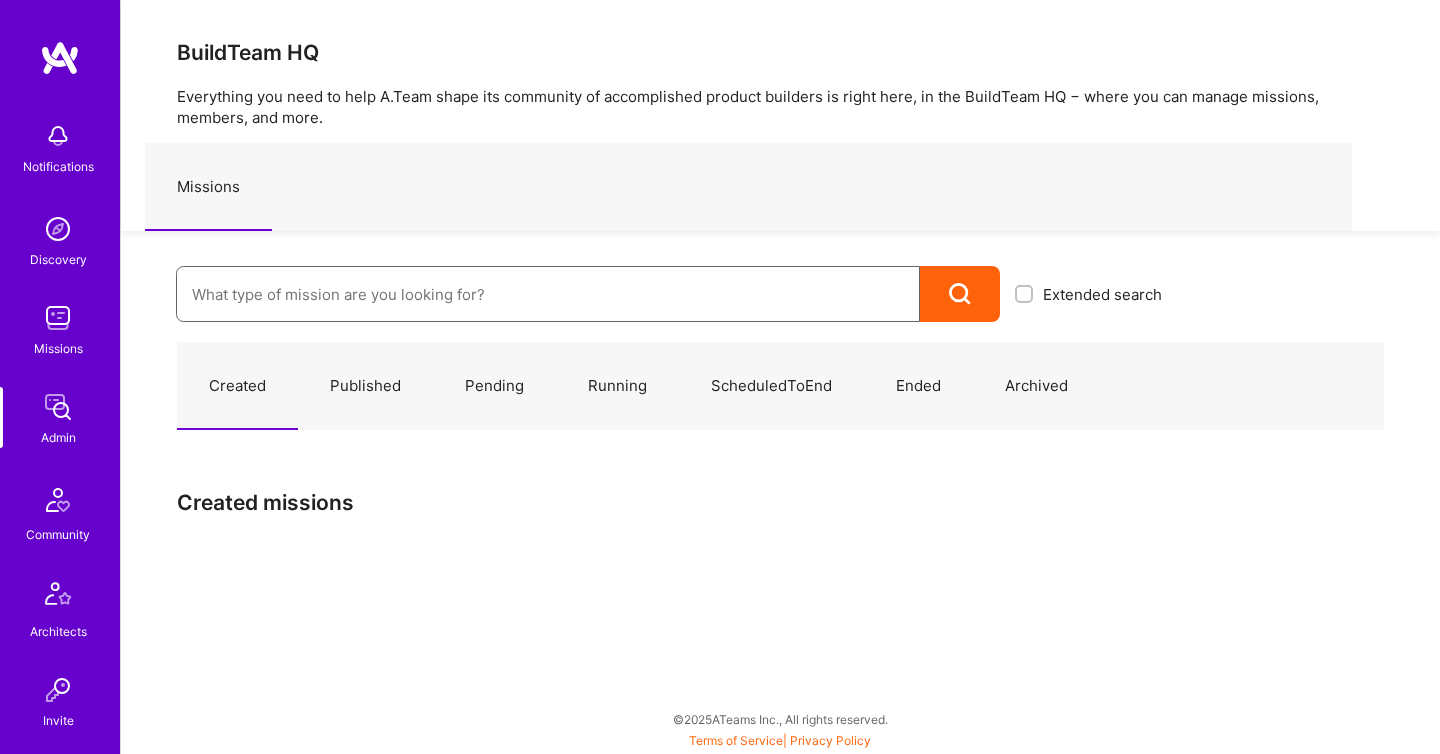 click at bounding box center [548, 294] 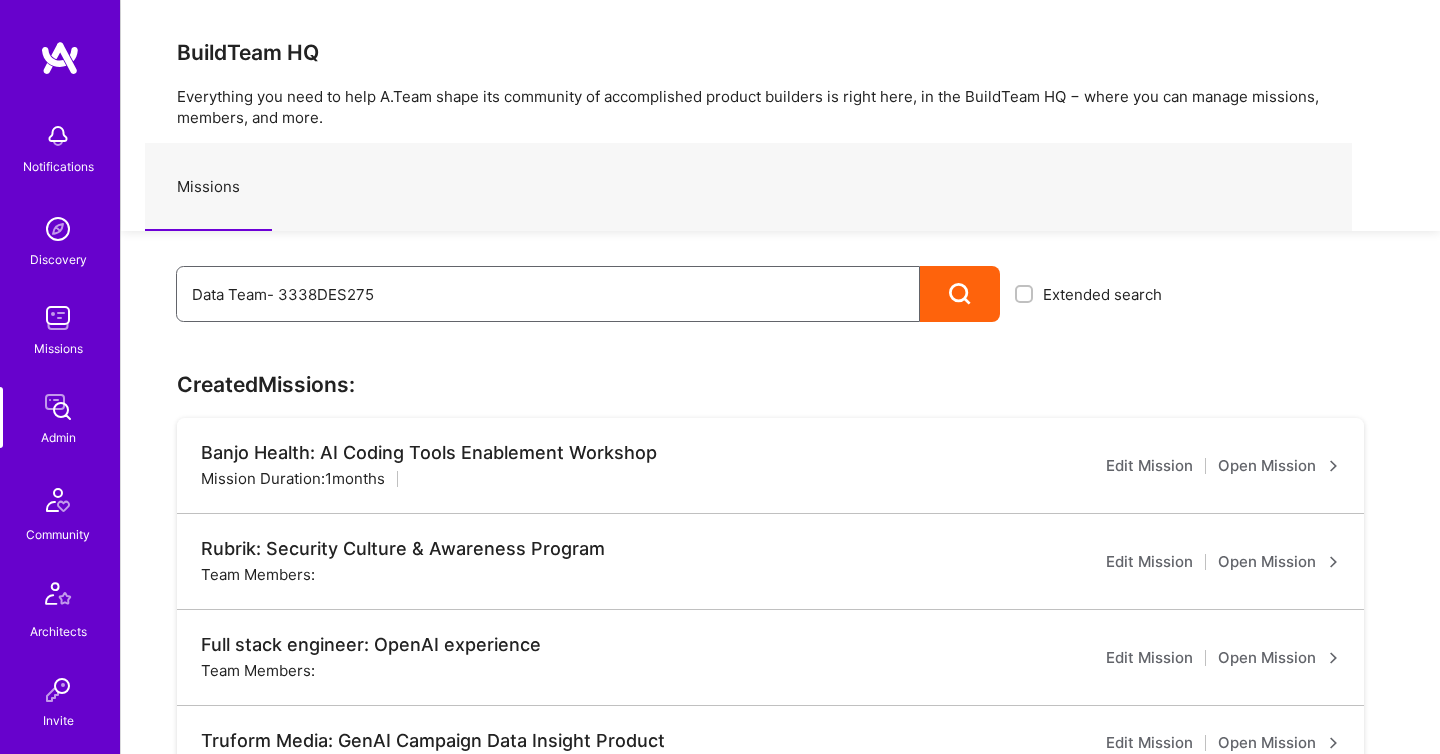 click on "Data Team- 3338DES275" at bounding box center [548, 294] 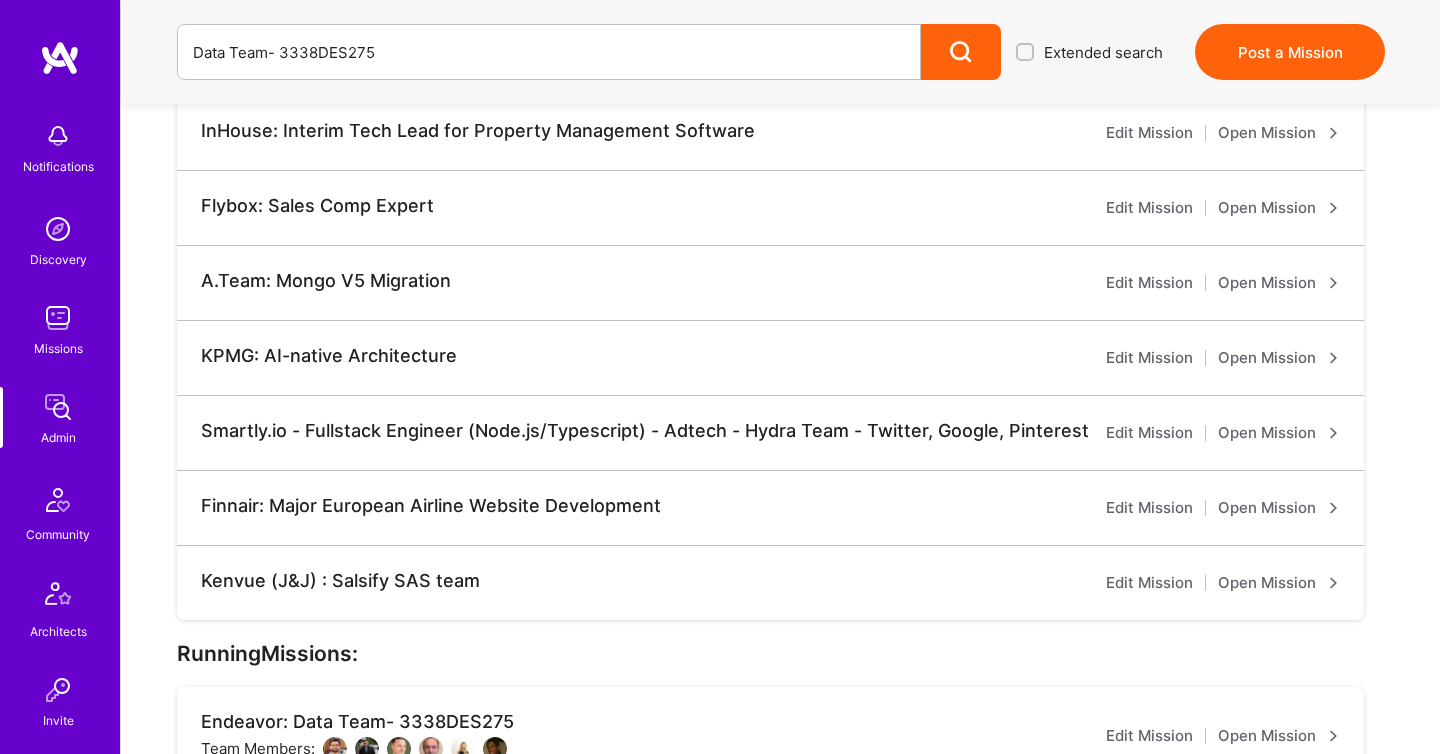 scroll, scrollTop: 851, scrollLeft: 0, axis: vertical 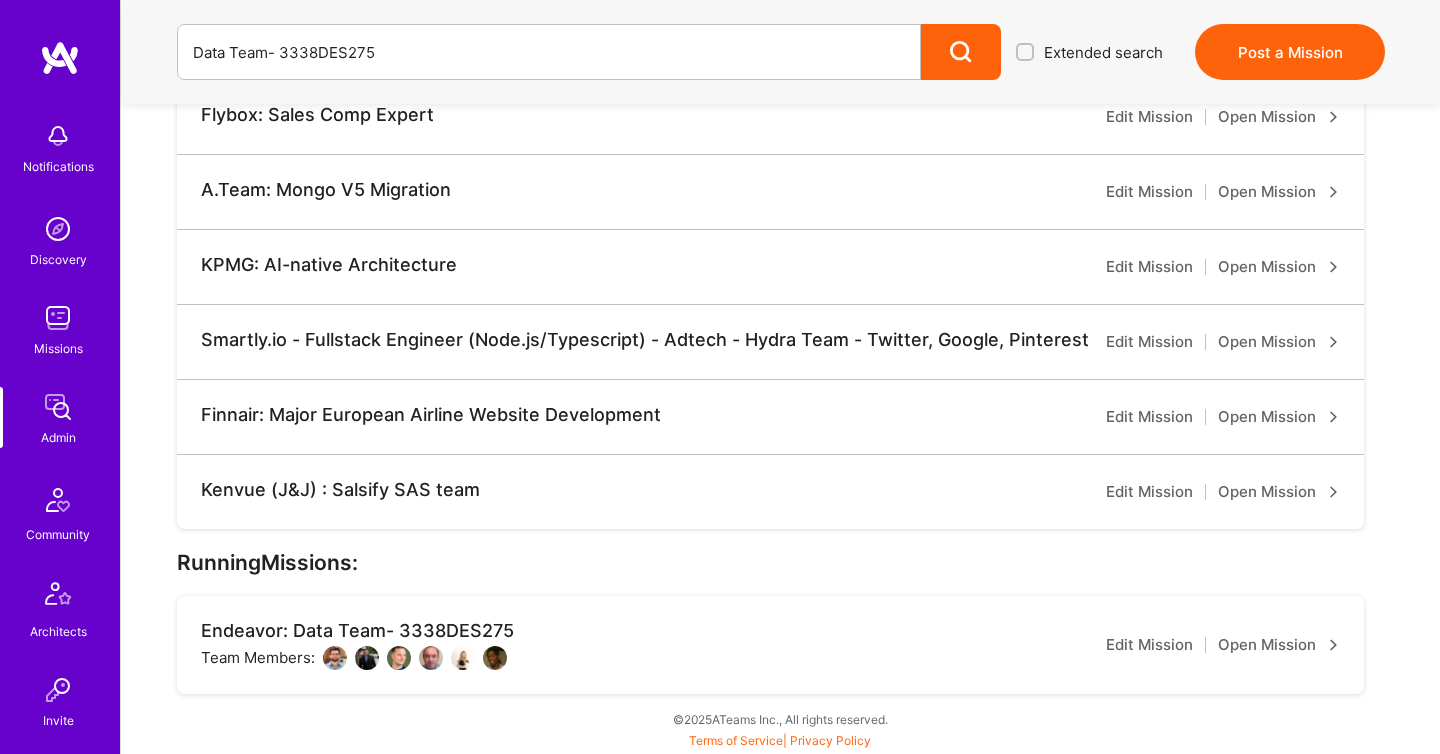 click on "Endeavor: Data Team- 3338DES275 Team Members: Edit Mission Open Mission" at bounding box center (770, 645) 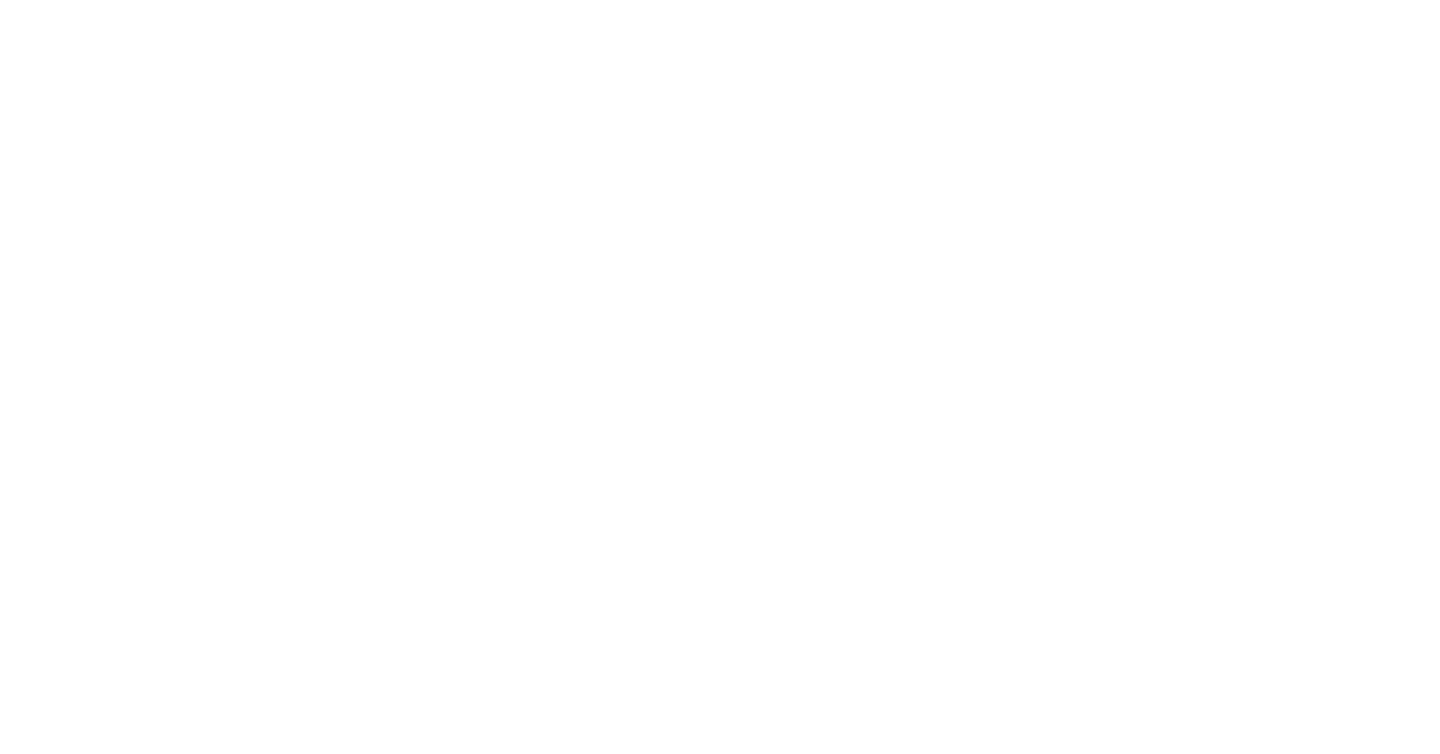 scroll, scrollTop: 0, scrollLeft: 0, axis: both 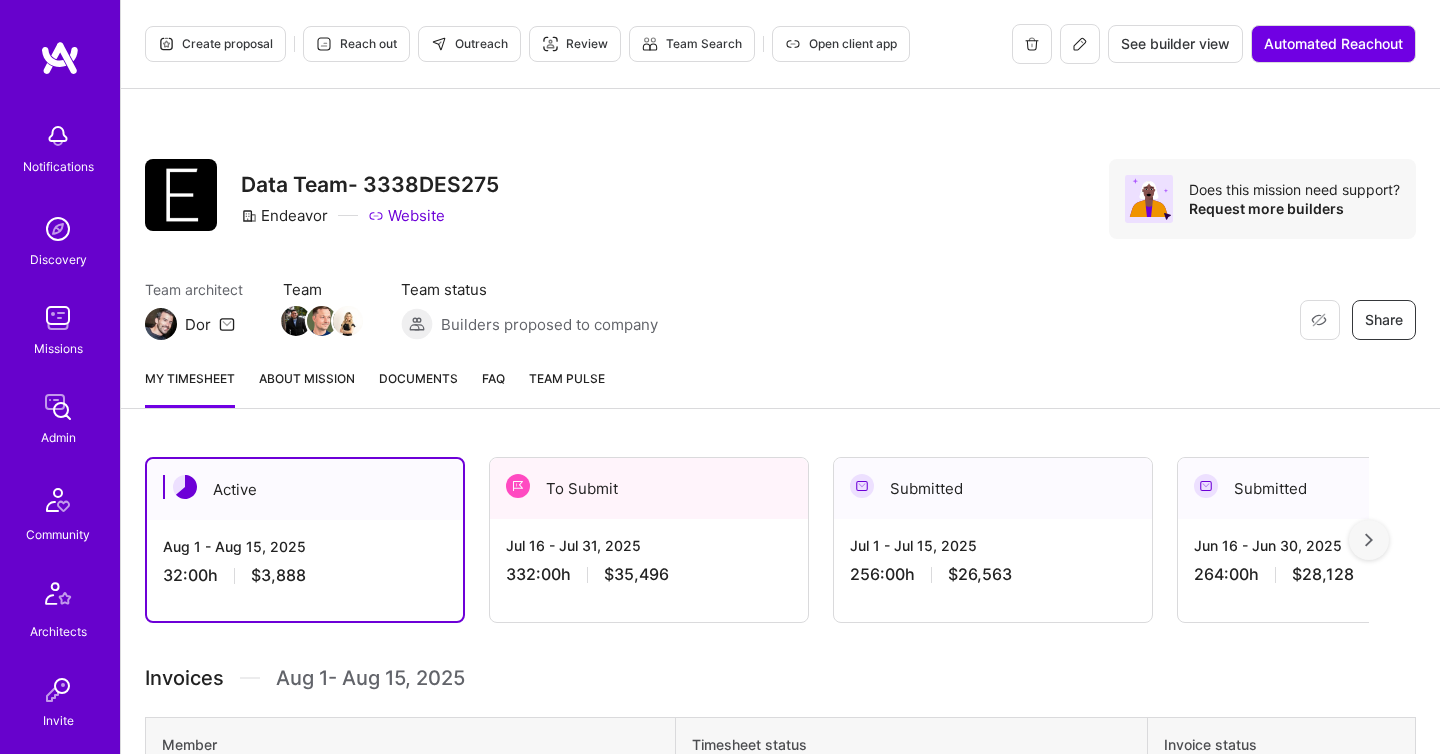 click on "Jul 1 - Jul 15, 2025 256:00 h    $26,563" at bounding box center (993, 560) 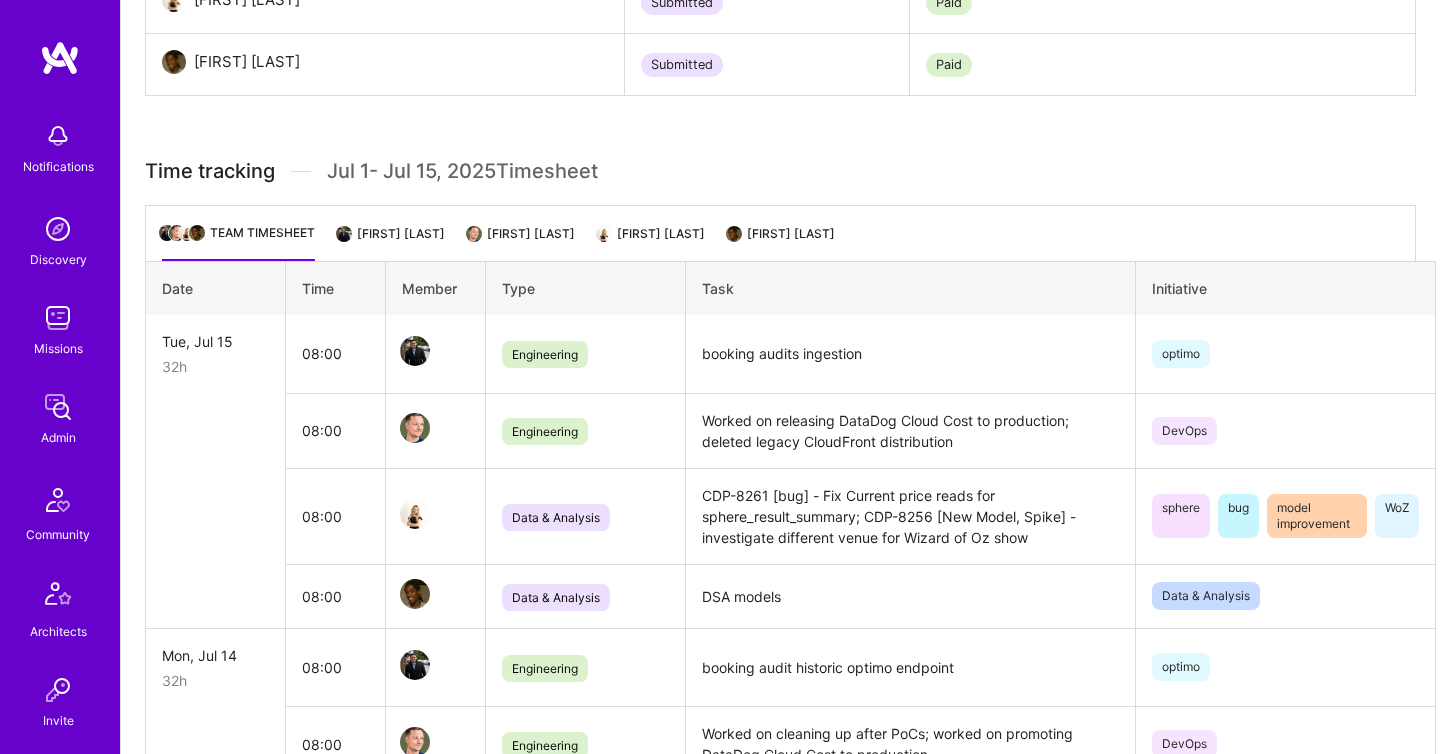 scroll, scrollTop: 975, scrollLeft: 0, axis: vertical 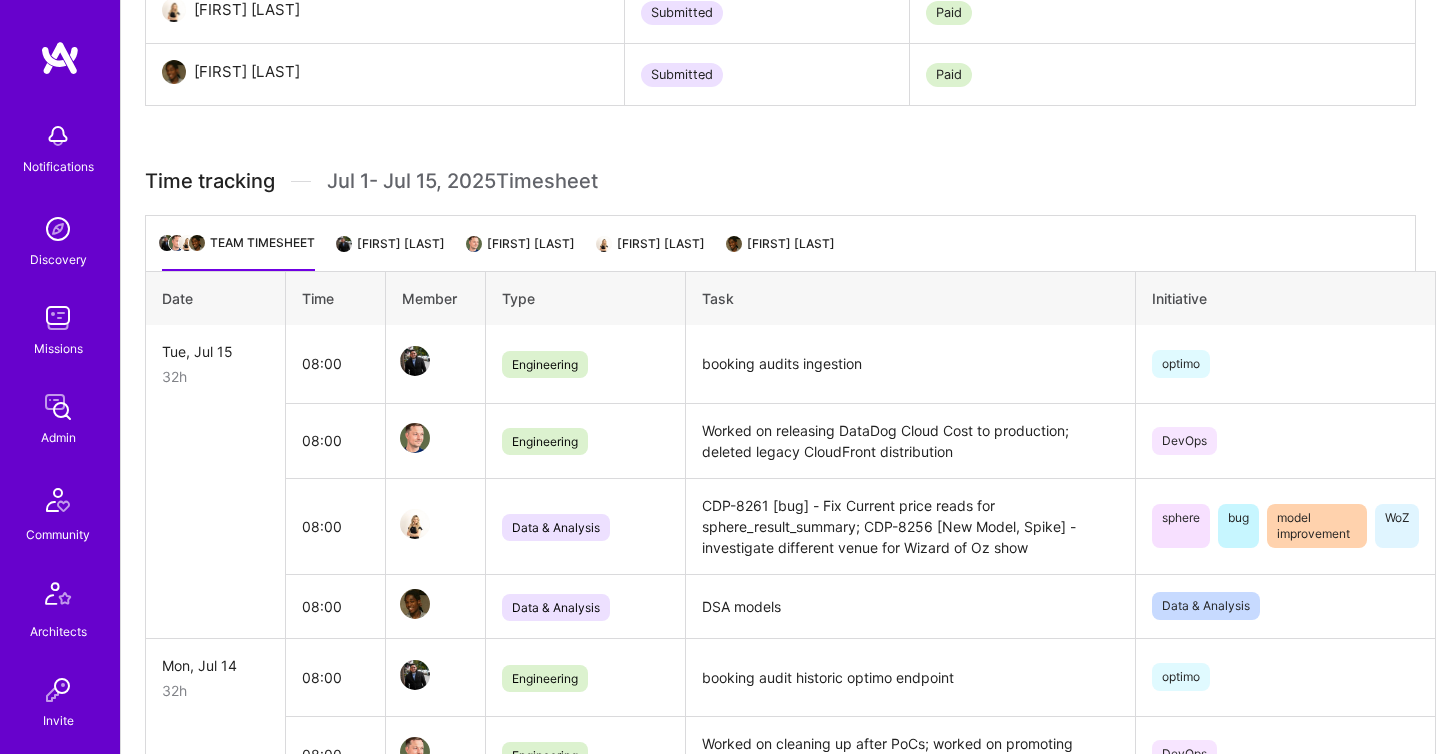 click on "Fernando Ferrer" at bounding box center (392, 251) 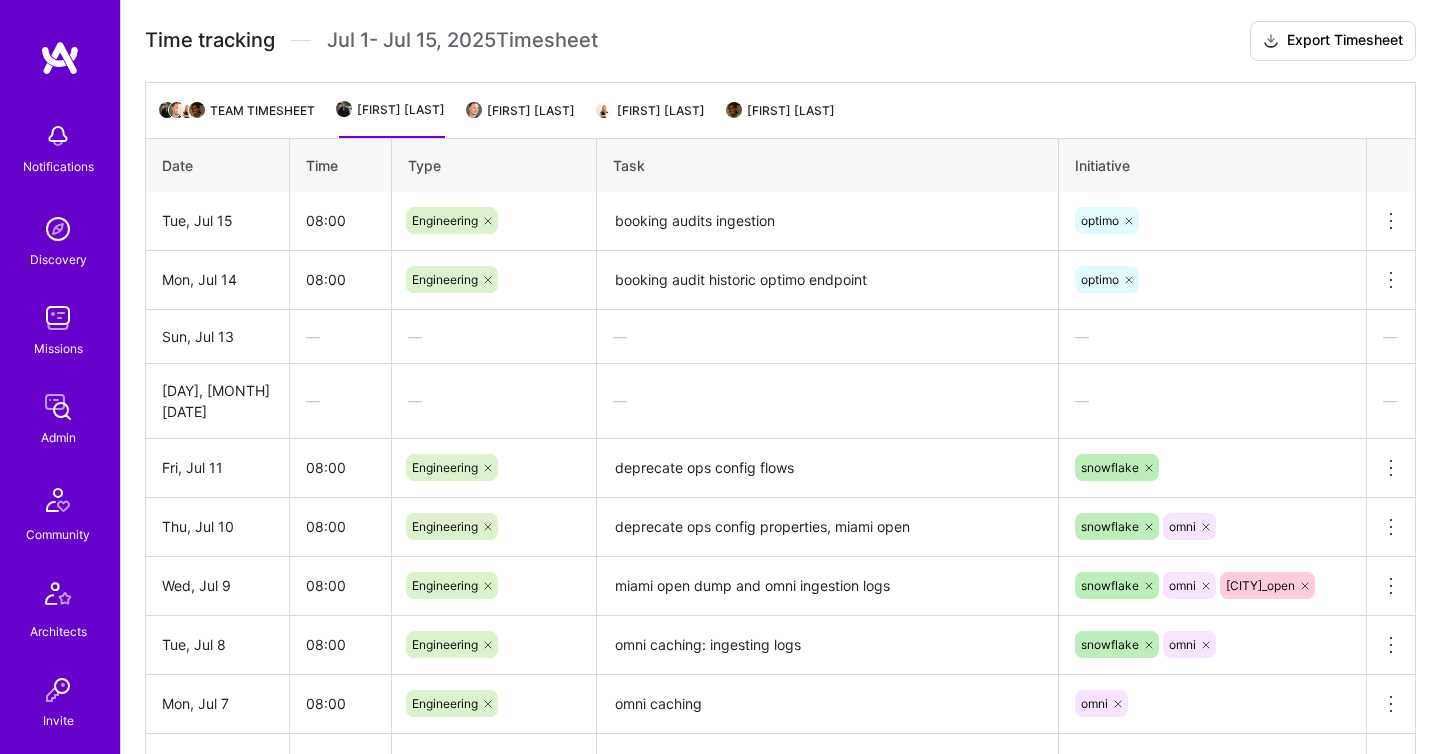 scroll, scrollTop: 1116, scrollLeft: 0, axis: vertical 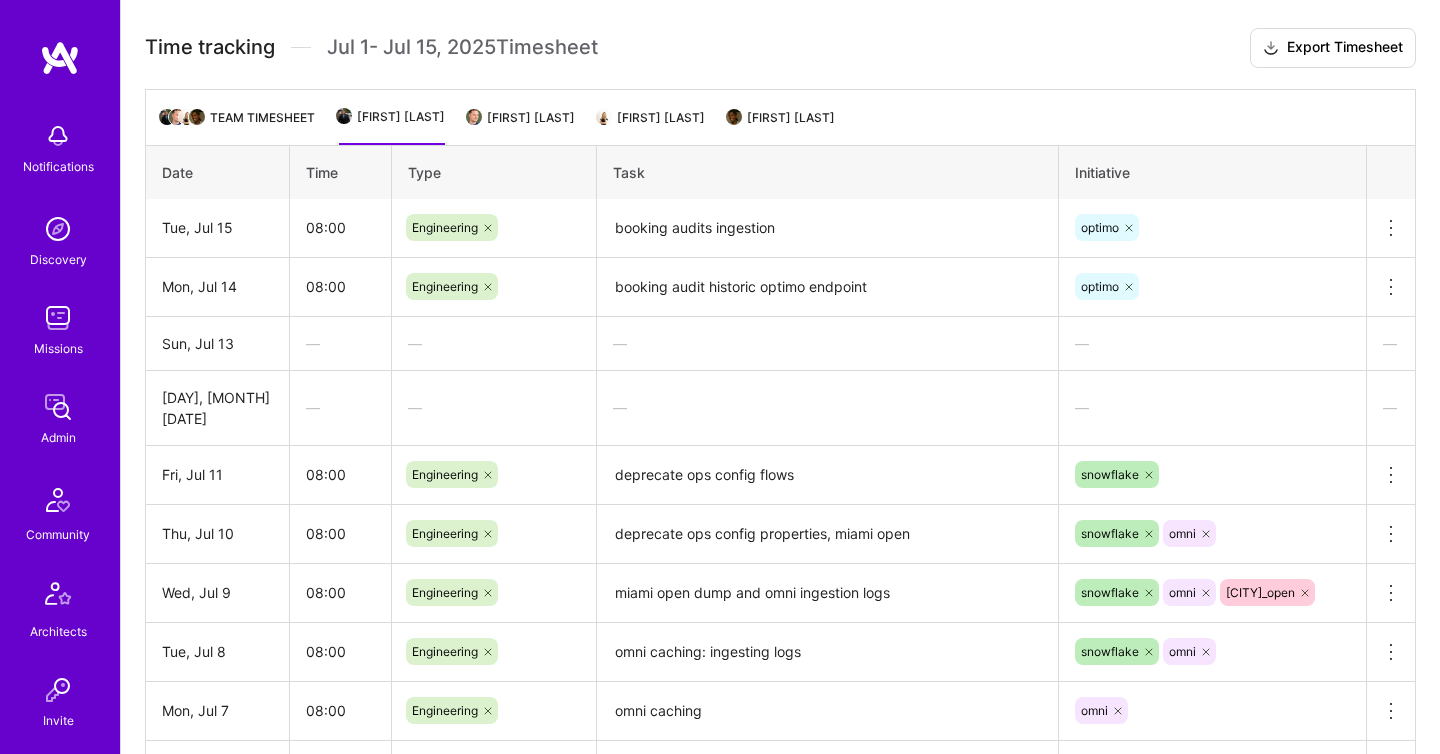 click on "Semyon Pisarev" at bounding box center (522, 125) 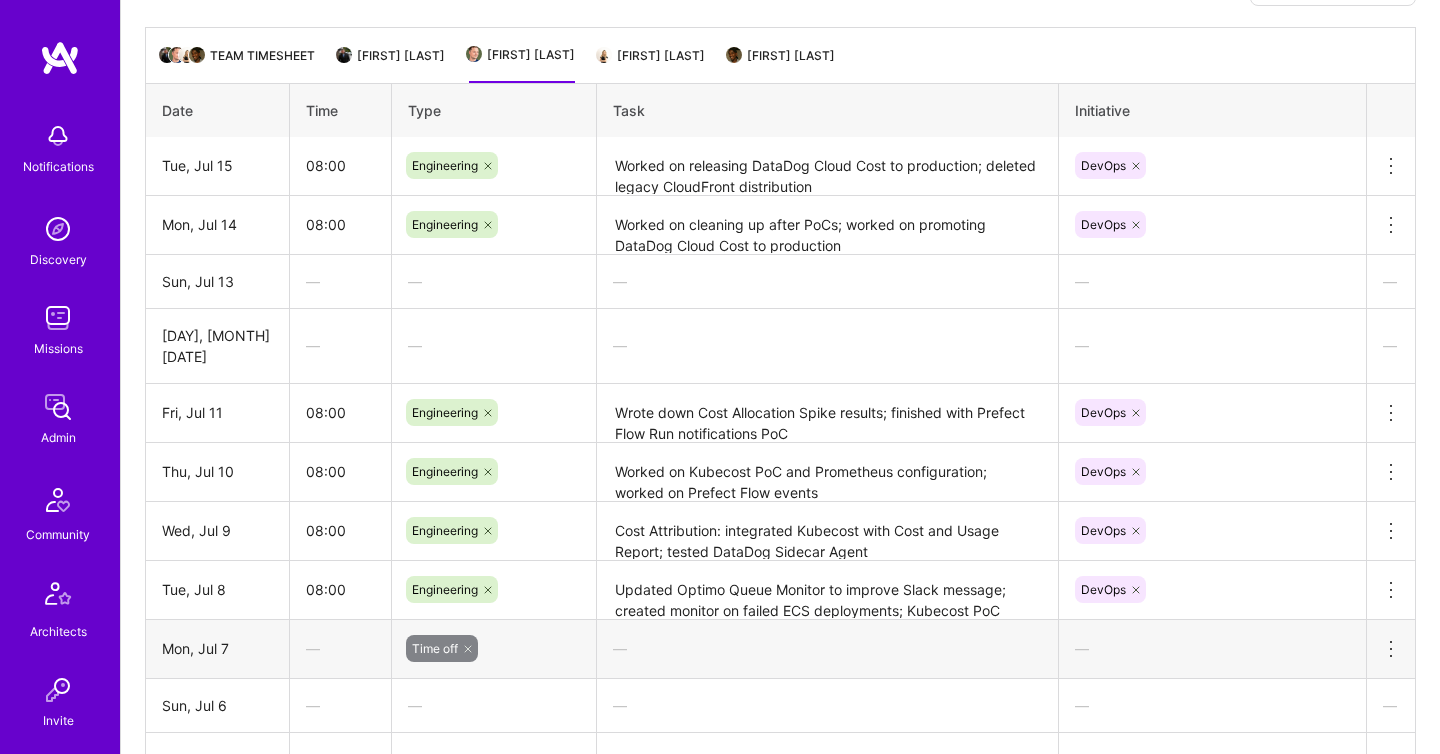 click on "Hila Paz" at bounding box center [652, 63] 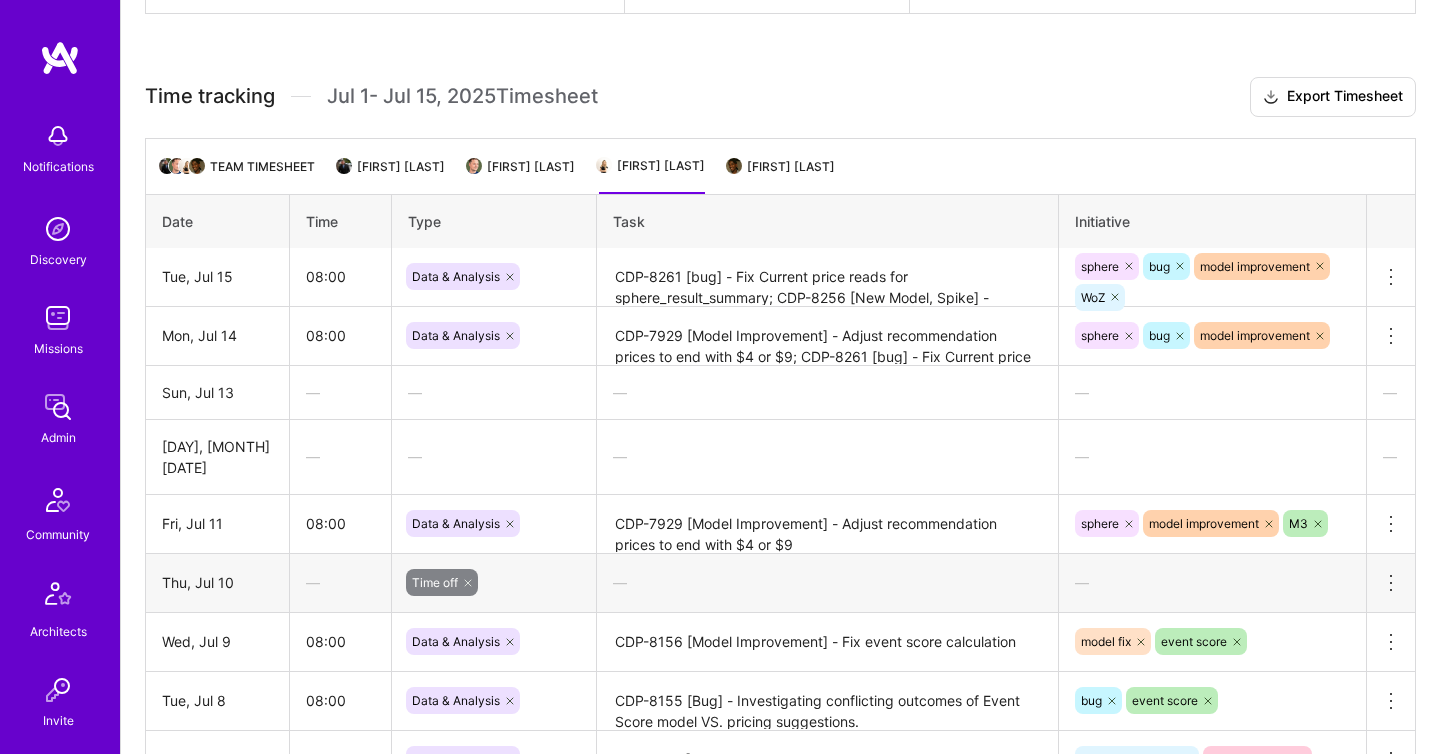 scroll, scrollTop: 1028, scrollLeft: 0, axis: vertical 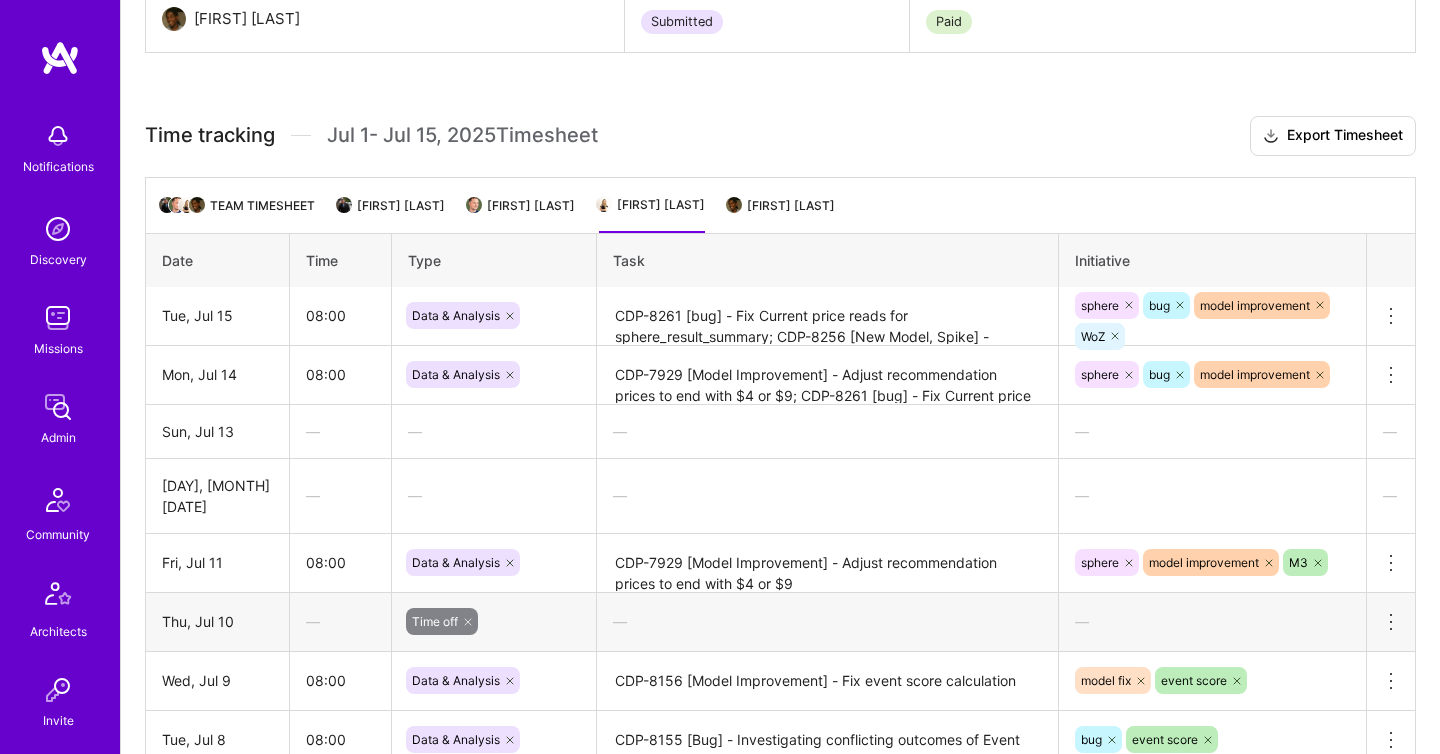 click on "Task" at bounding box center [828, 260] 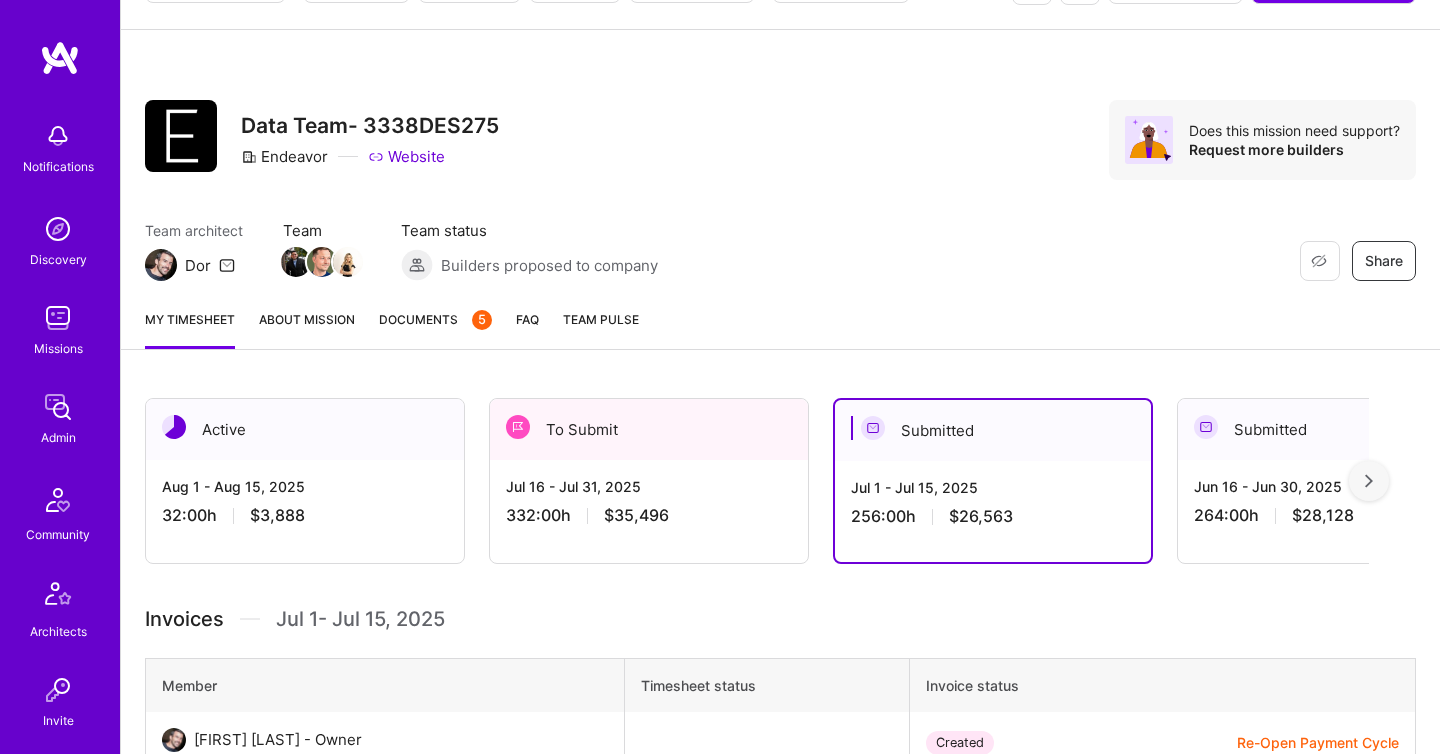 scroll, scrollTop: 104, scrollLeft: 0, axis: vertical 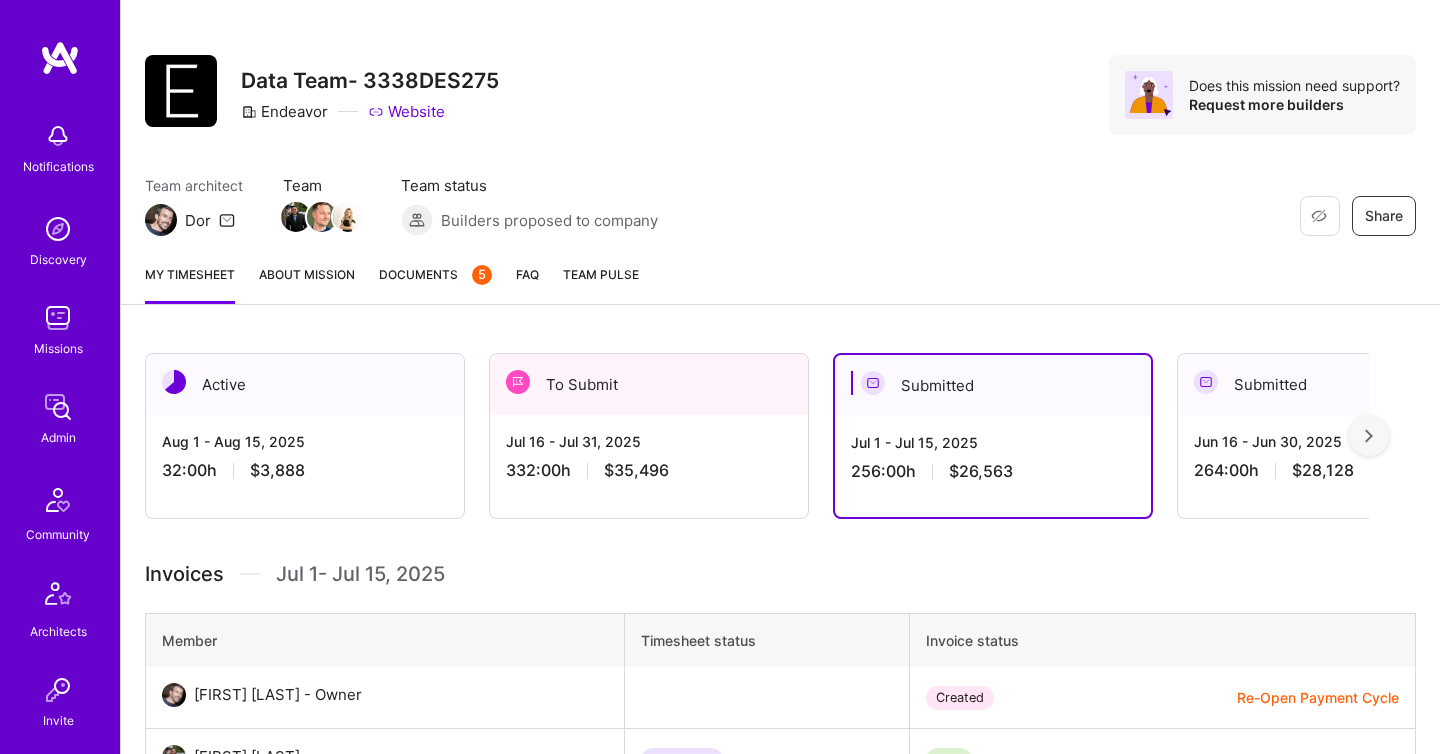 click on "To Submit" at bounding box center [649, 384] 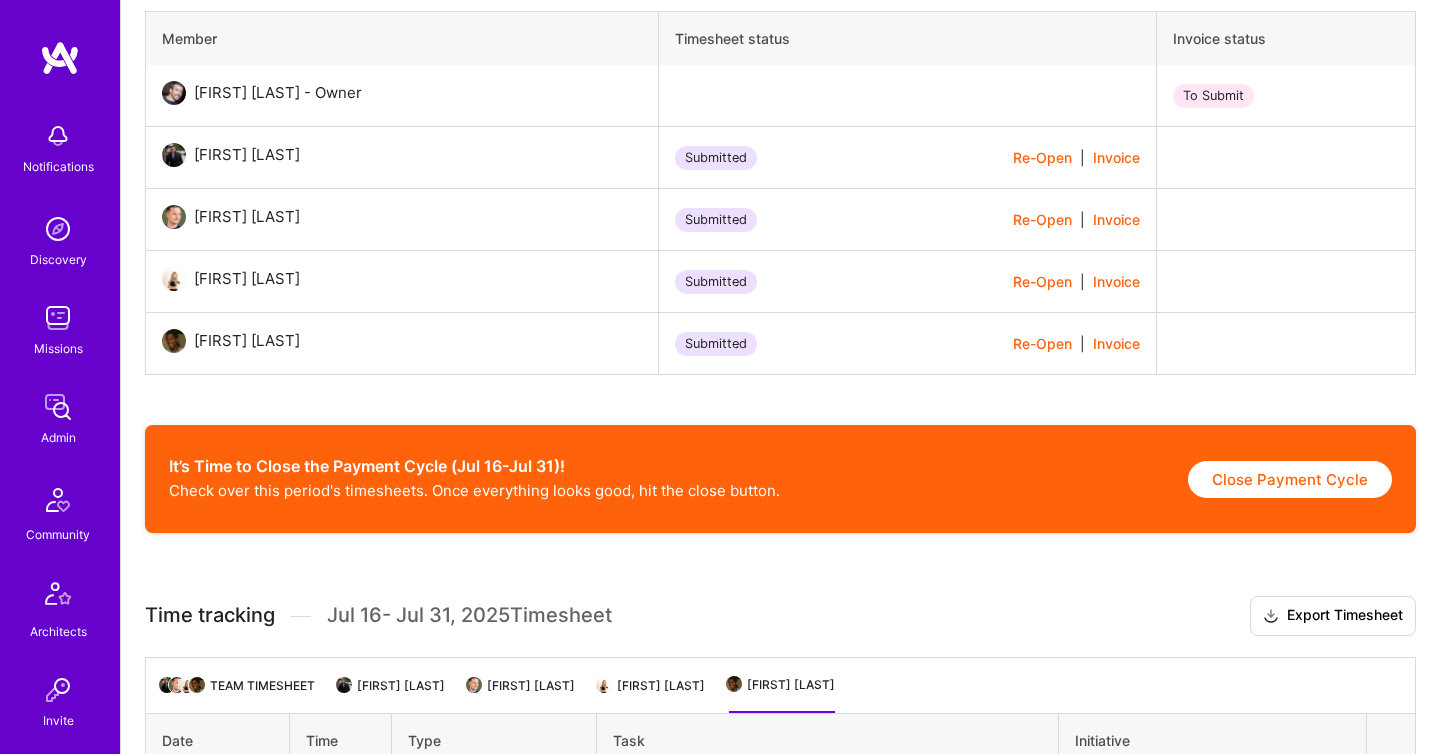 scroll, scrollTop: 827, scrollLeft: 0, axis: vertical 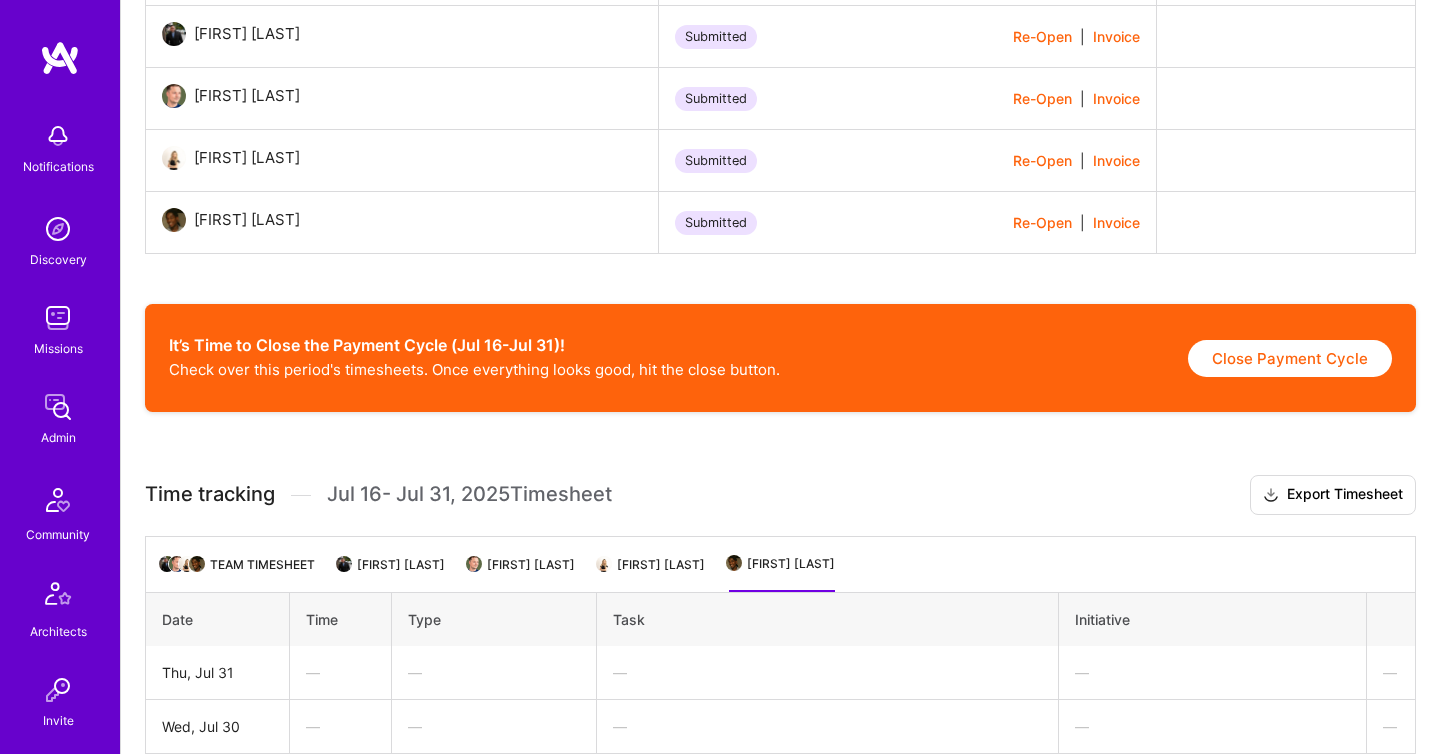 click on "Fernando Ferrer" at bounding box center [392, 572] 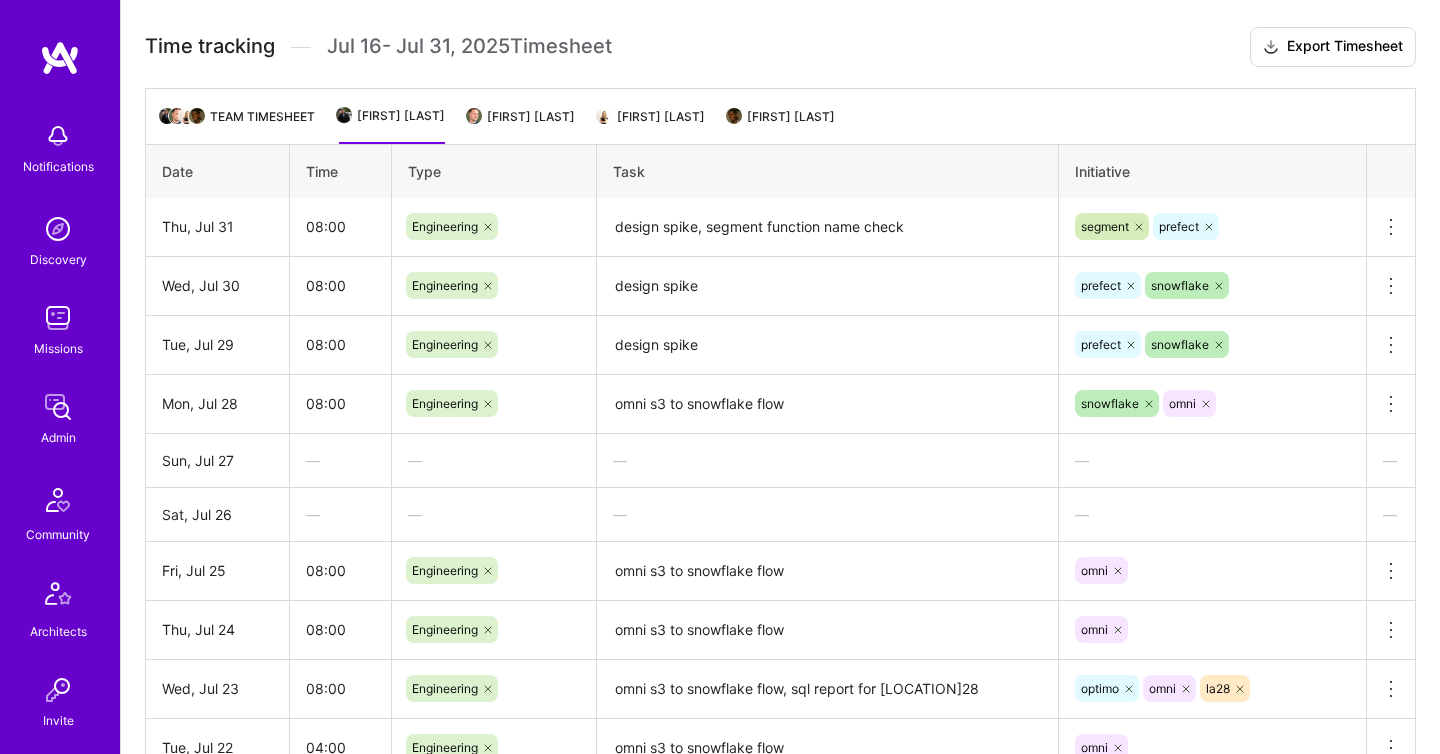 click on "Semyon Pisarev" at bounding box center [522, 124] 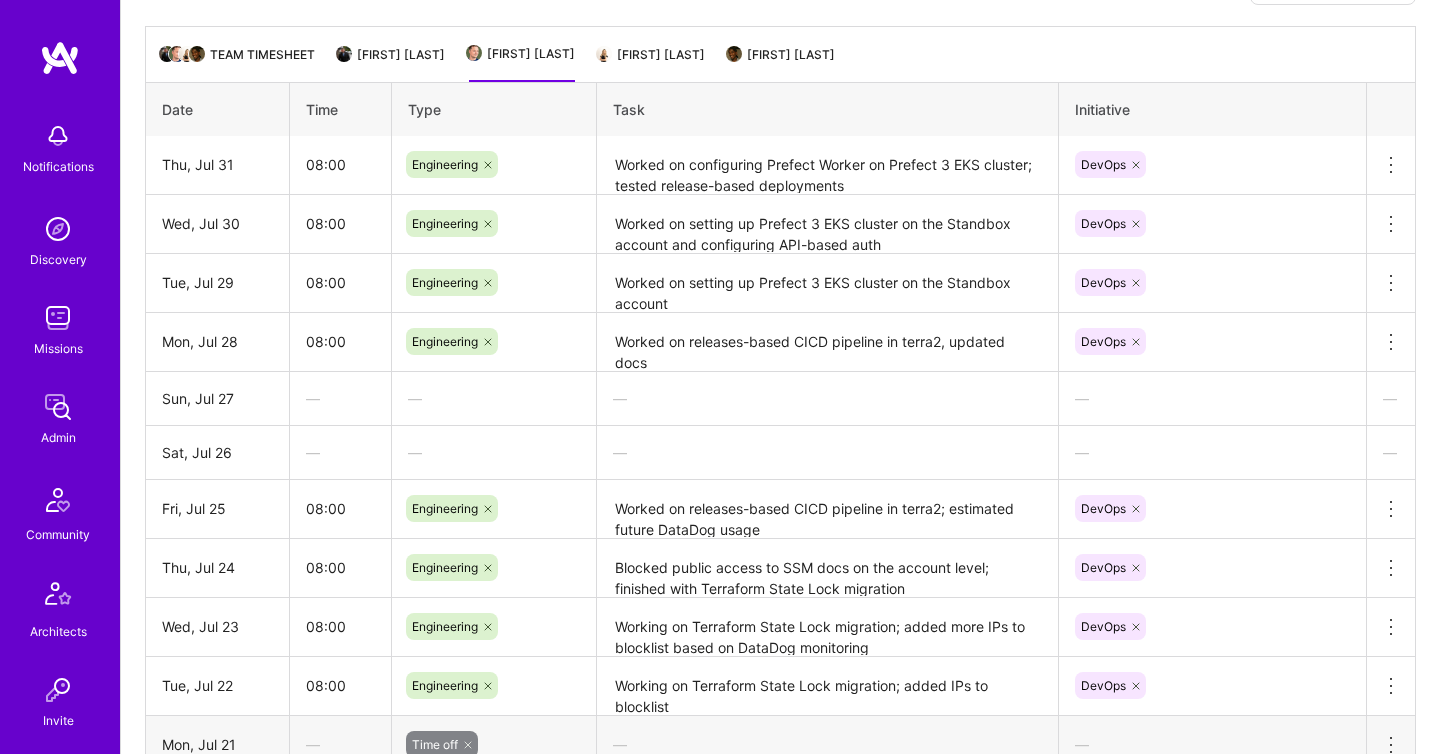 click on "Hila Paz" at bounding box center [652, 62] 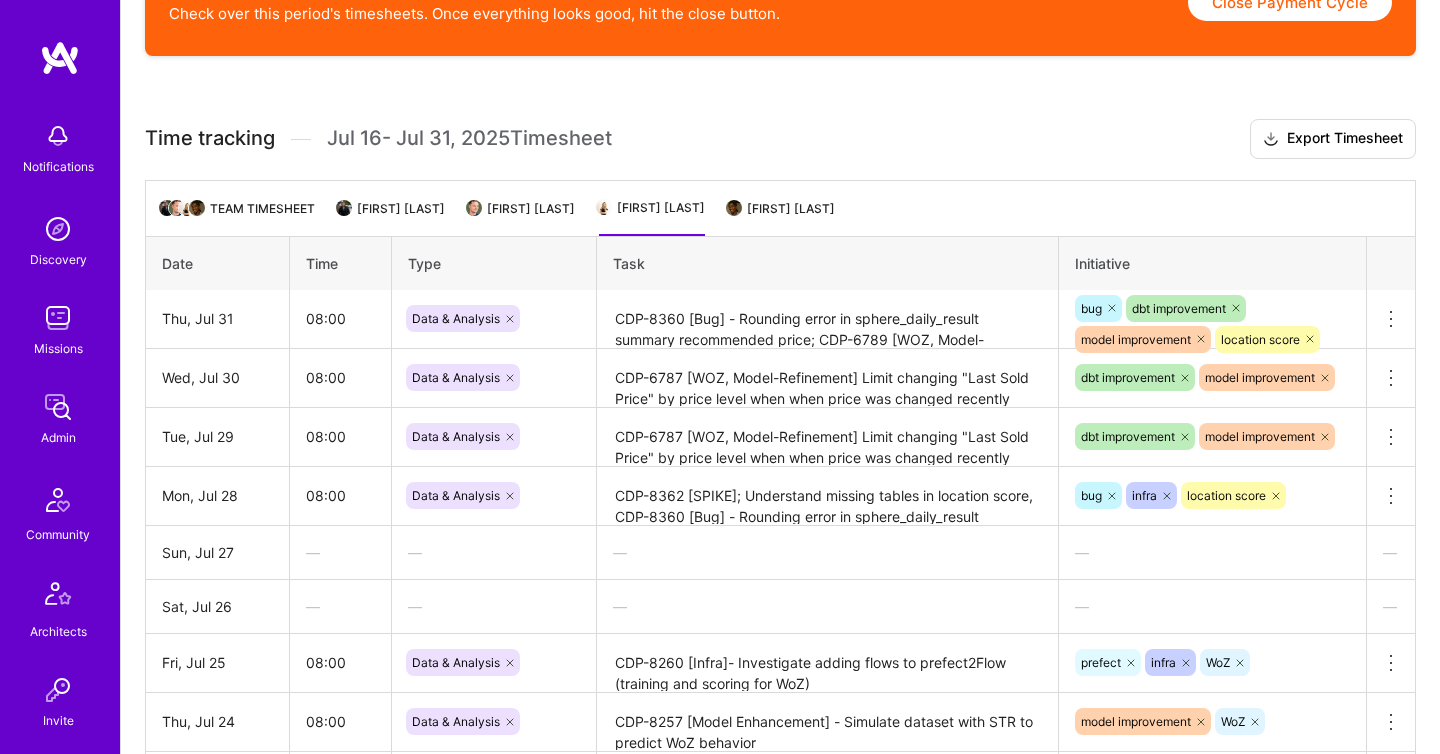 click on "Ruud Tevreden" at bounding box center (782, 216) 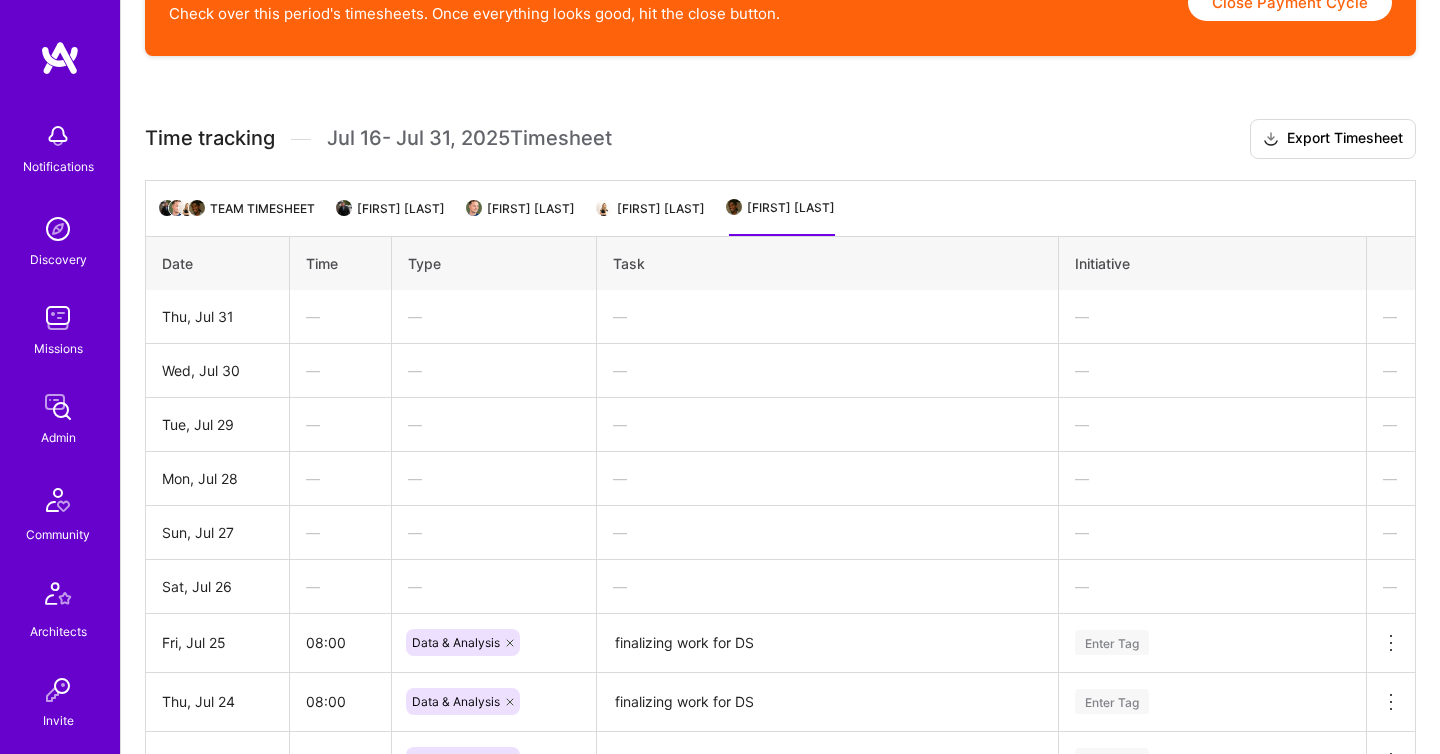 scroll, scrollTop: 1758, scrollLeft: 0, axis: vertical 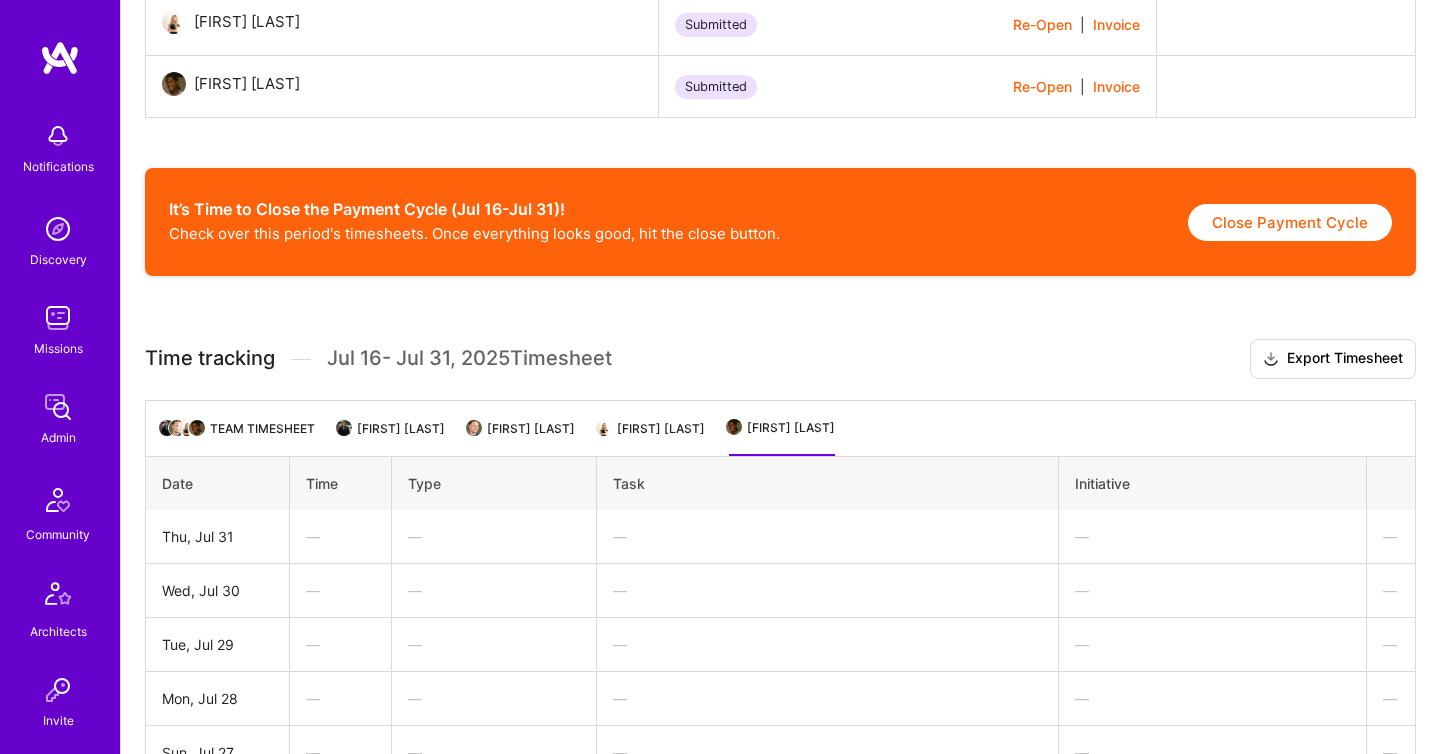 click on "Hila Paz" at bounding box center (652, 436) 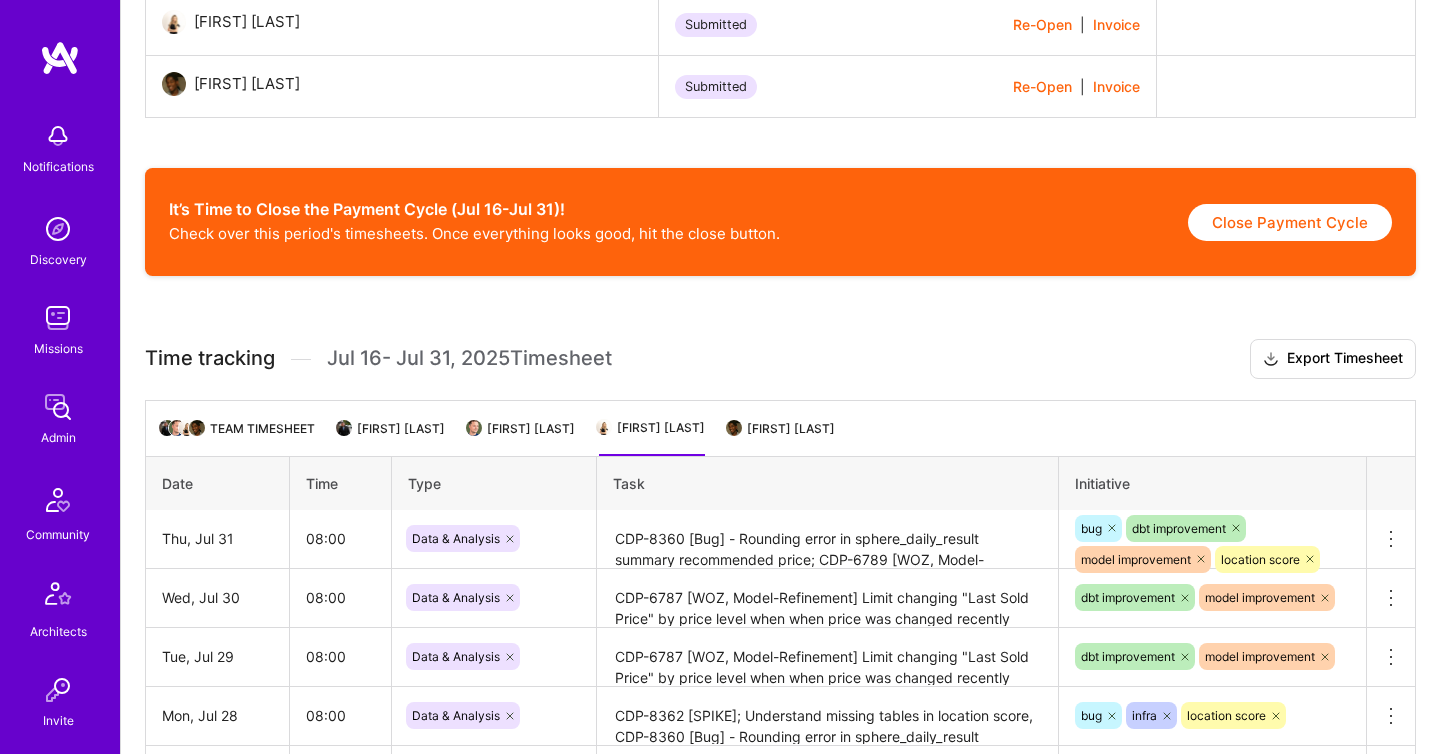 scroll, scrollTop: 1778, scrollLeft: 0, axis: vertical 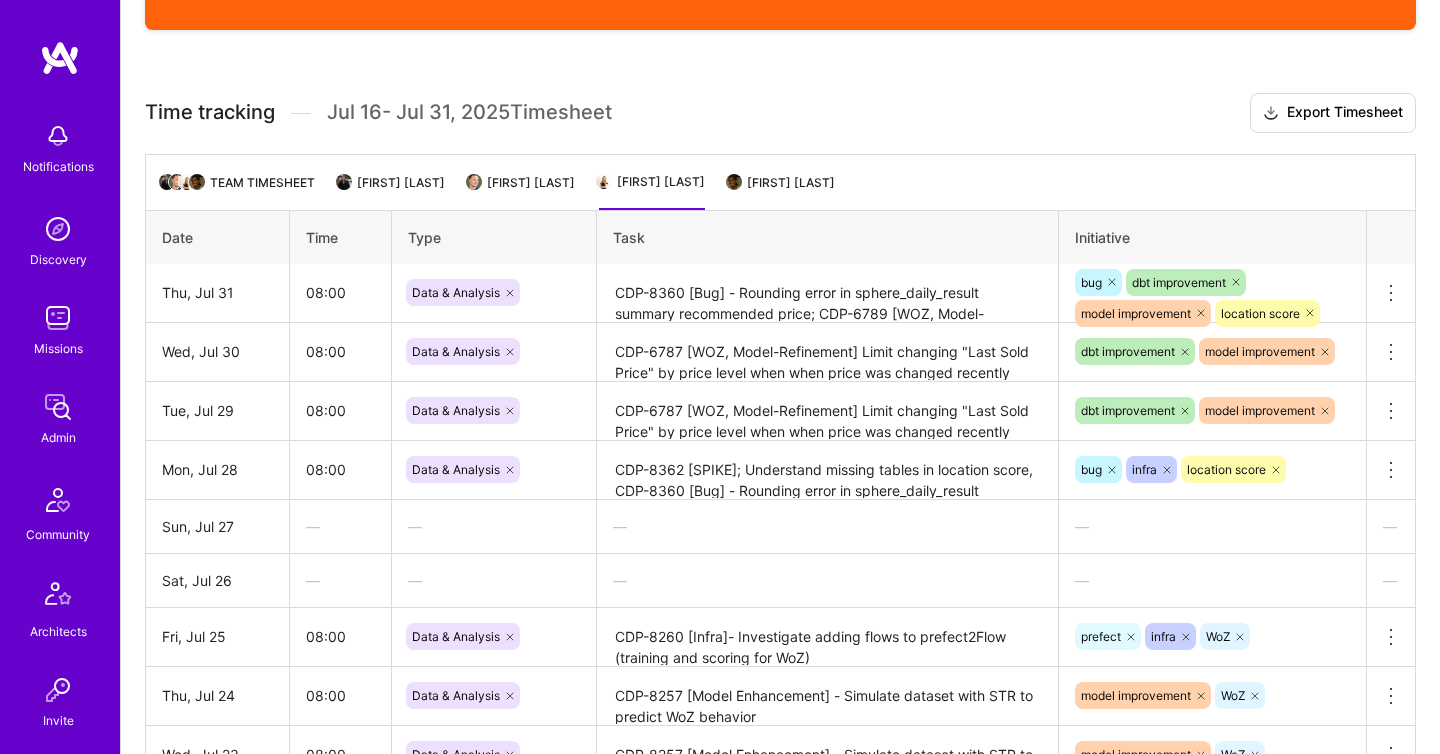 click on "Semyon Pisarev" at bounding box center [522, 190] 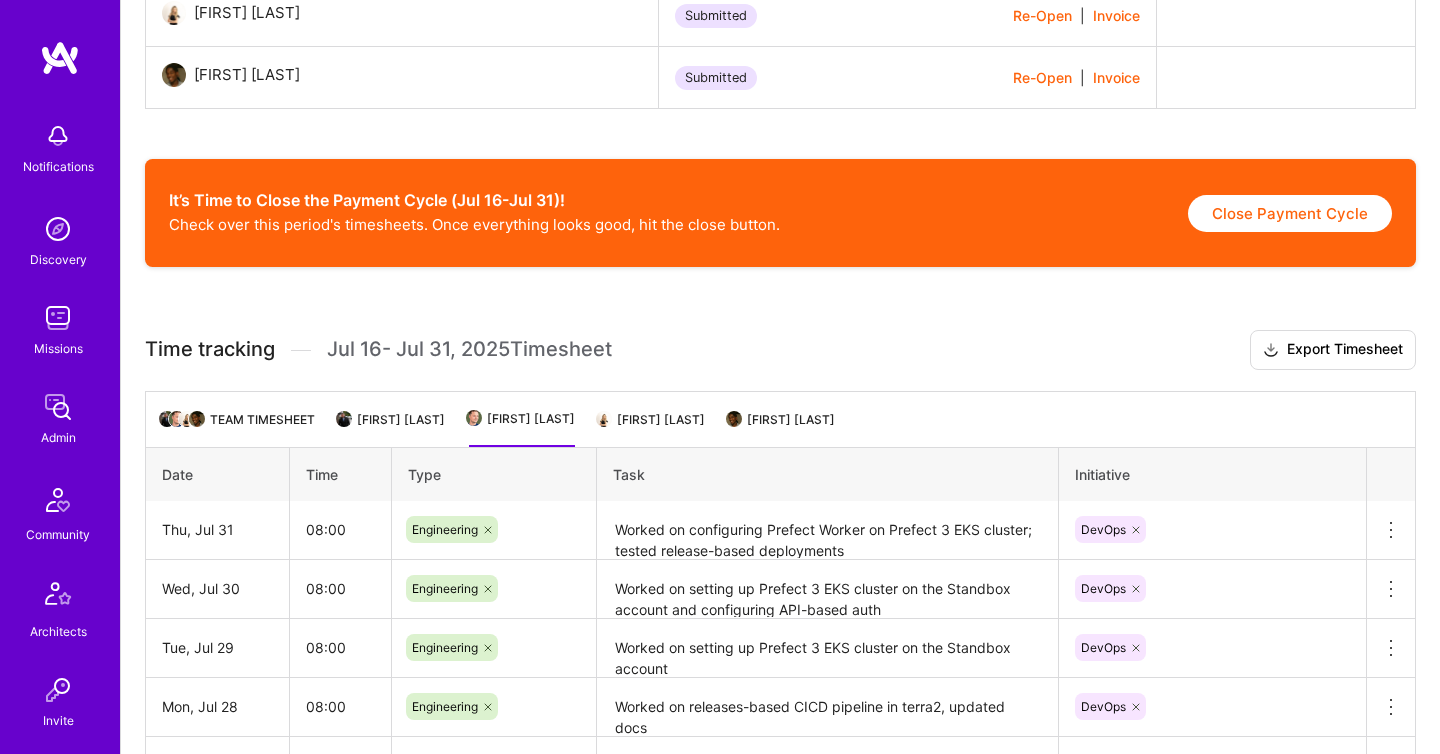 scroll, scrollTop: 951, scrollLeft: 0, axis: vertical 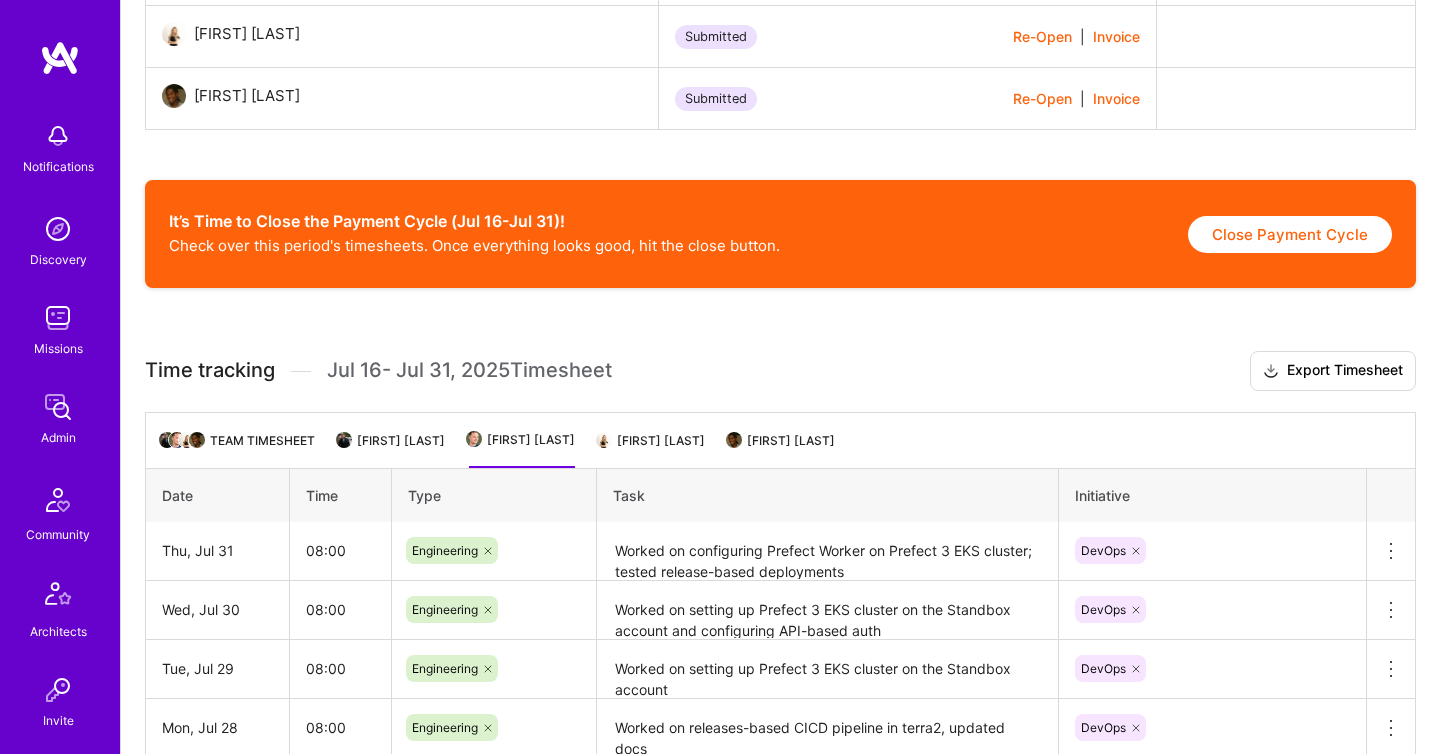 click on "Team timesheet Fernando Ferrer Semyon Pisarev Hila Paz Ruud Tevreden" at bounding box center (780, 440) 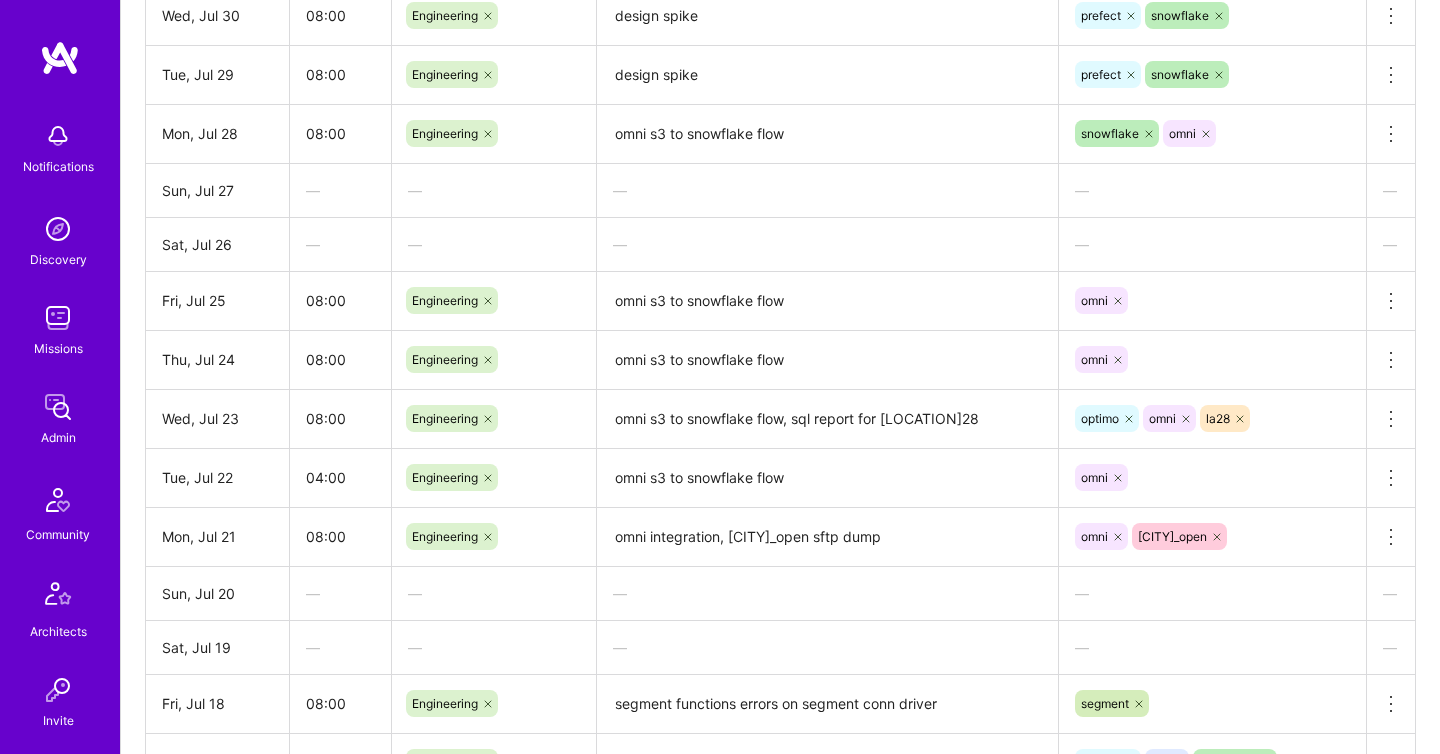 scroll, scrollTop: 1778, scrollLeft: 0, axis: vertical 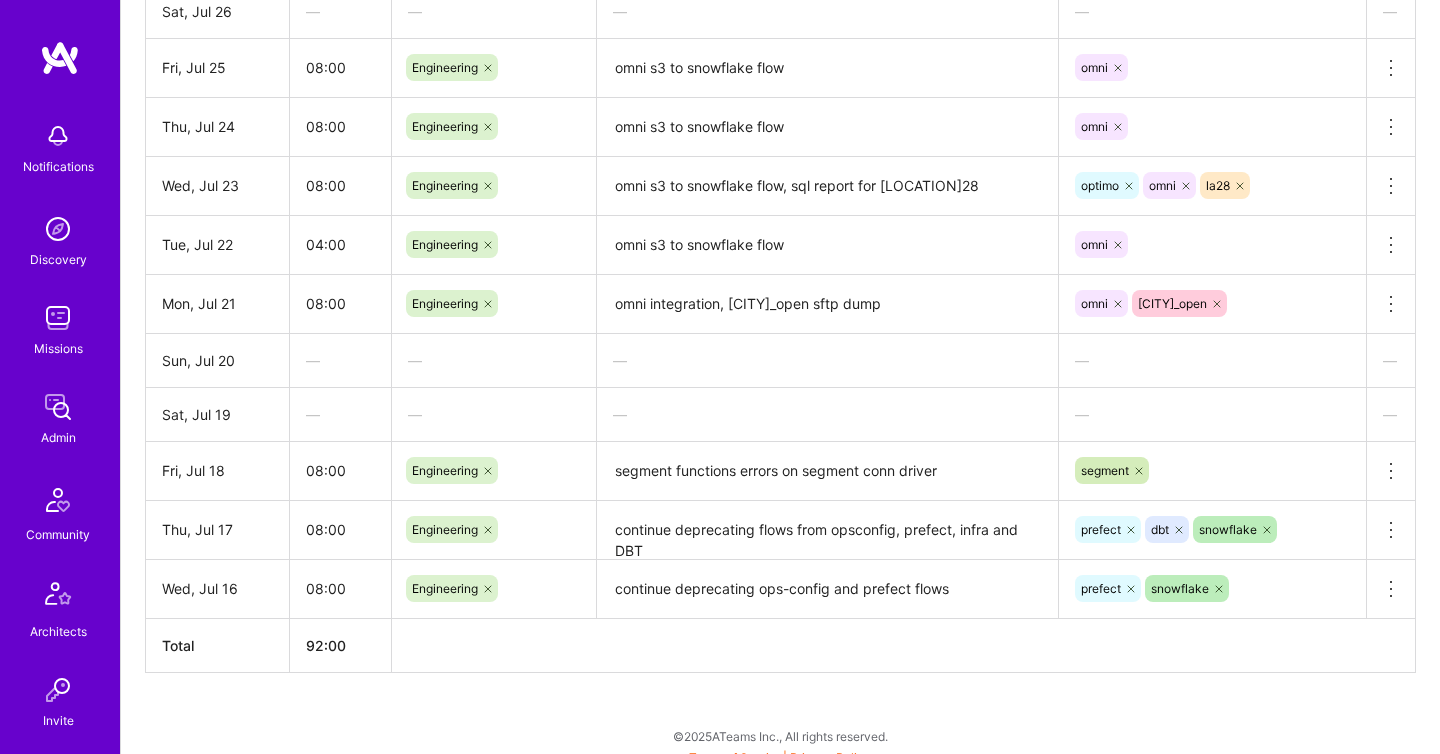 click at bounding box center (58, 407) 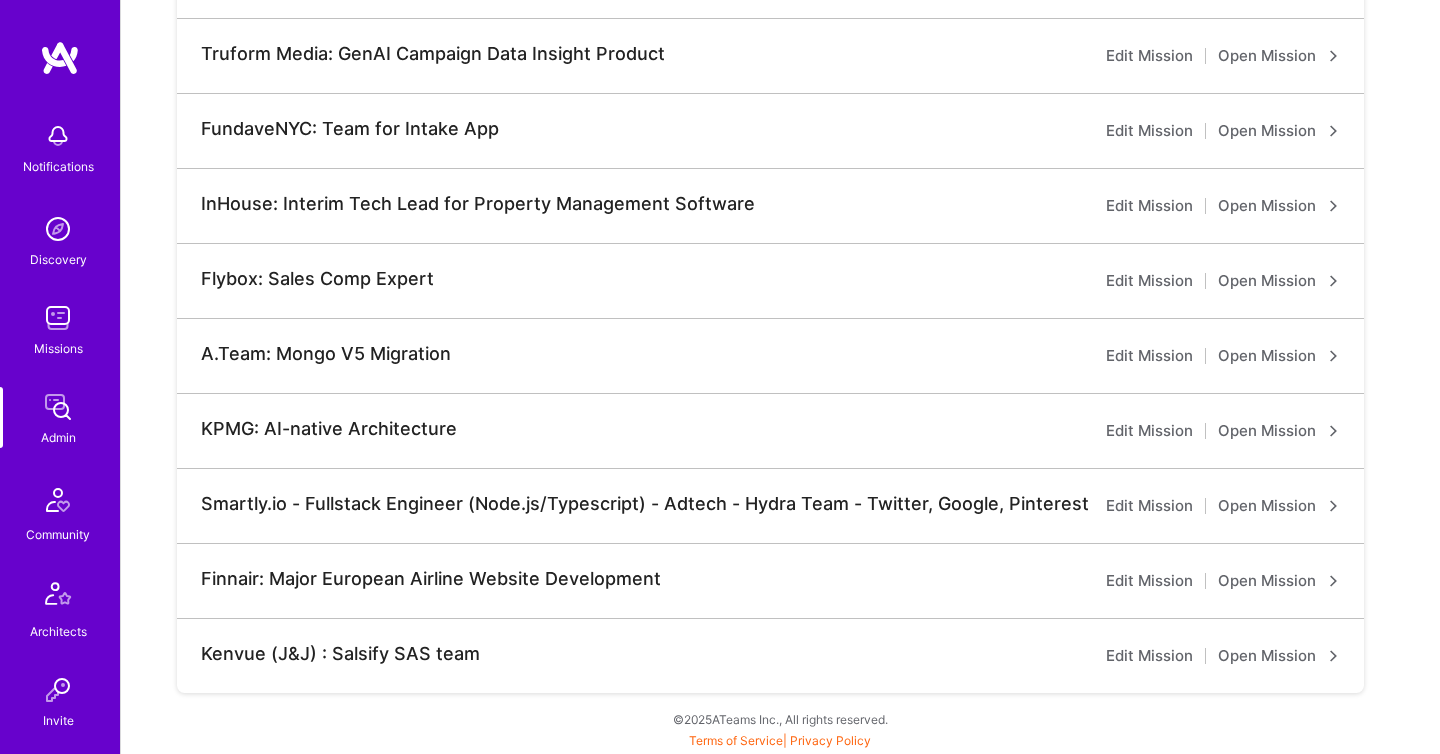scroll, scrollTop: 0, scrollLeft: 0, axis: both 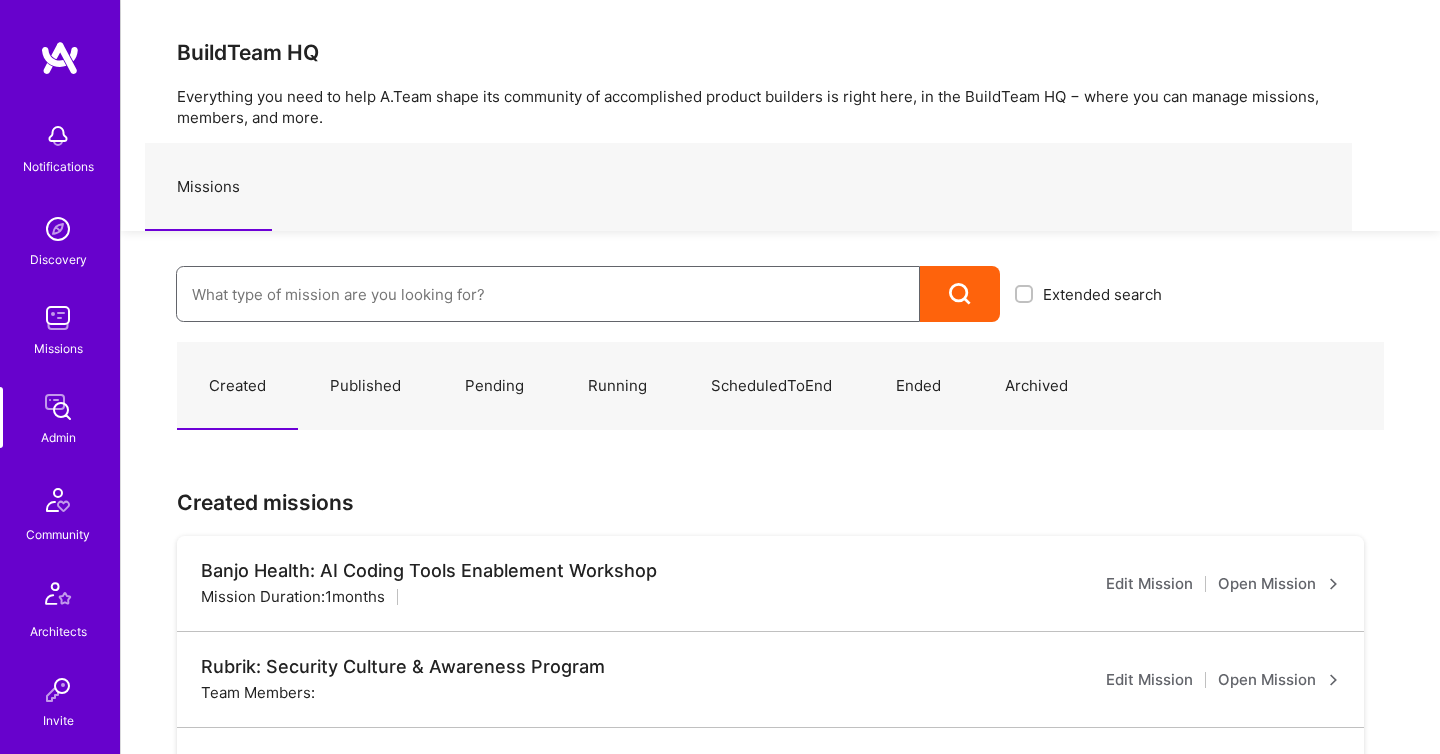 click at bounding box center (548, 294) 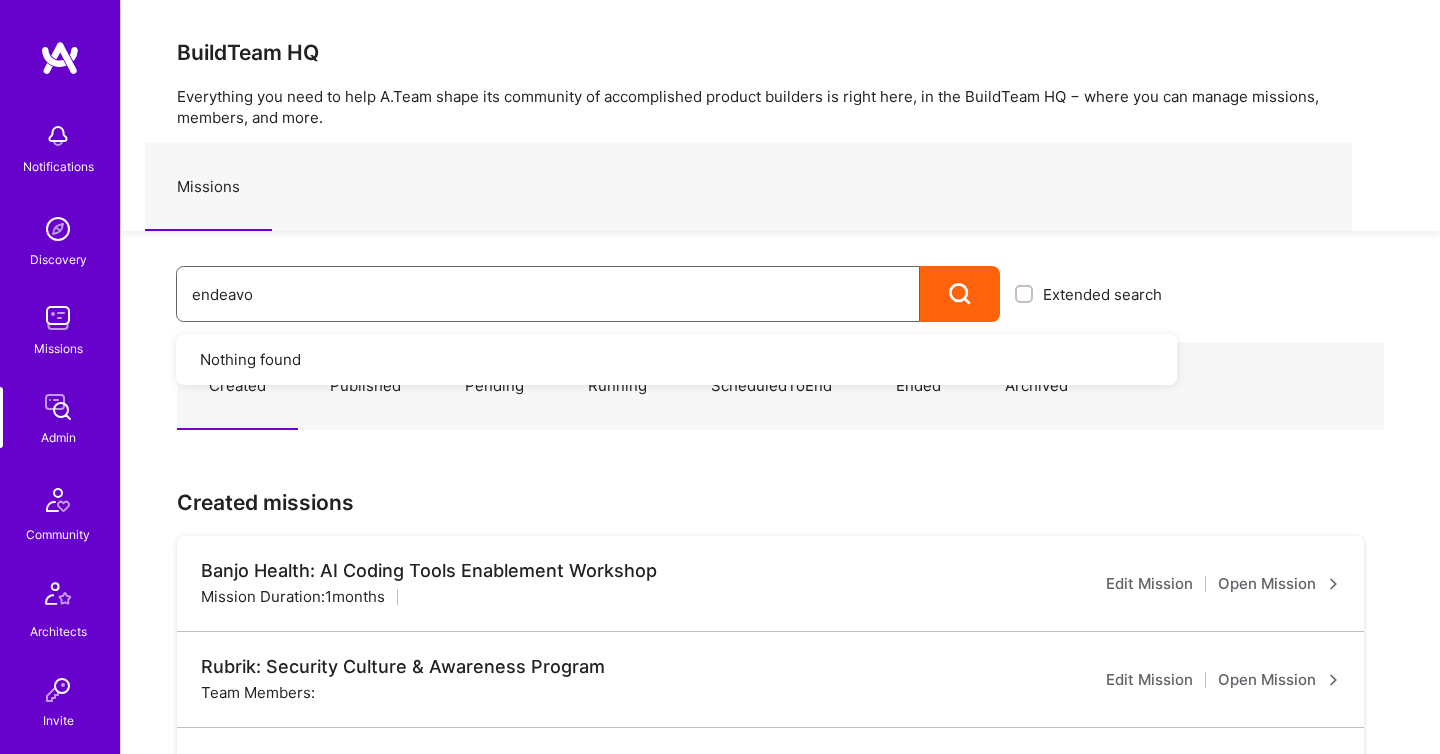 type on "endeavor" 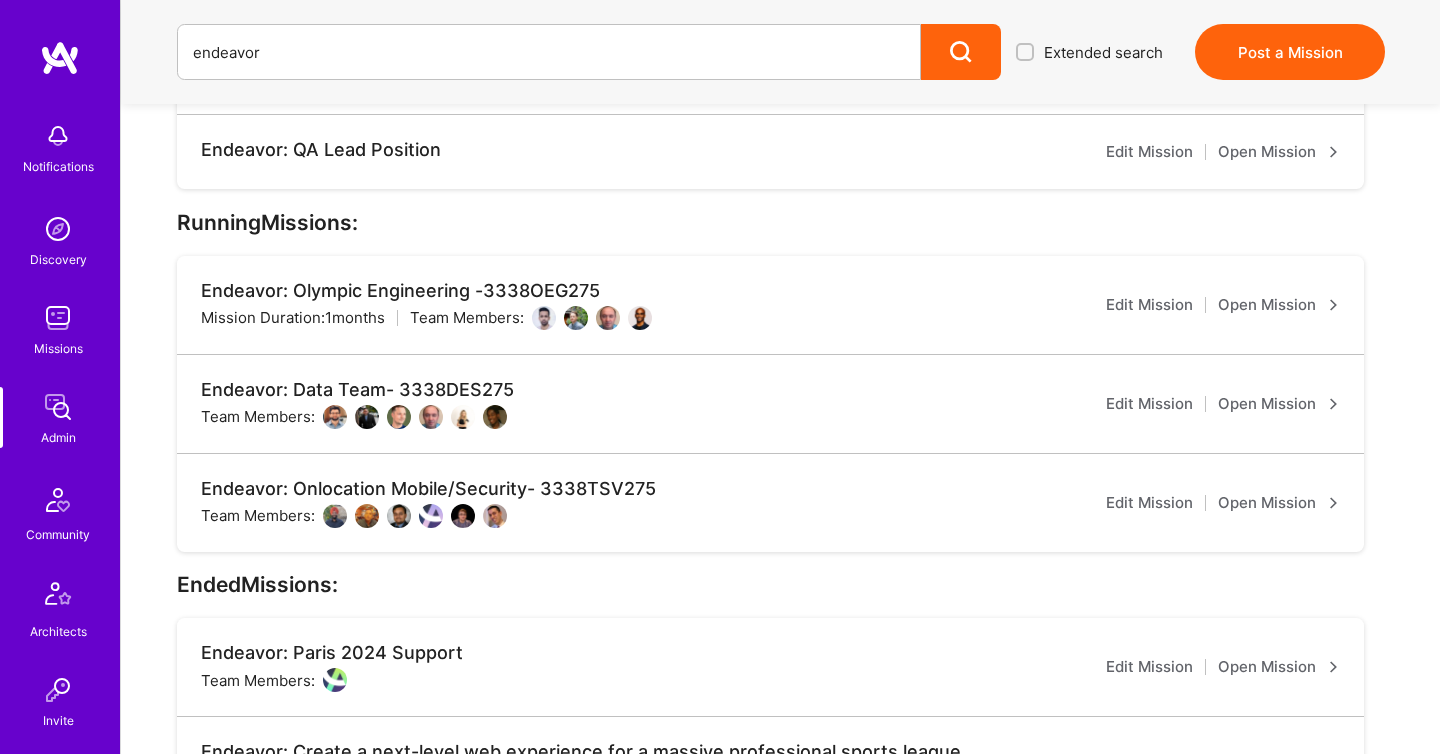 scroll, scrollTop: 461, scrollLeft: 0, axis: vertical 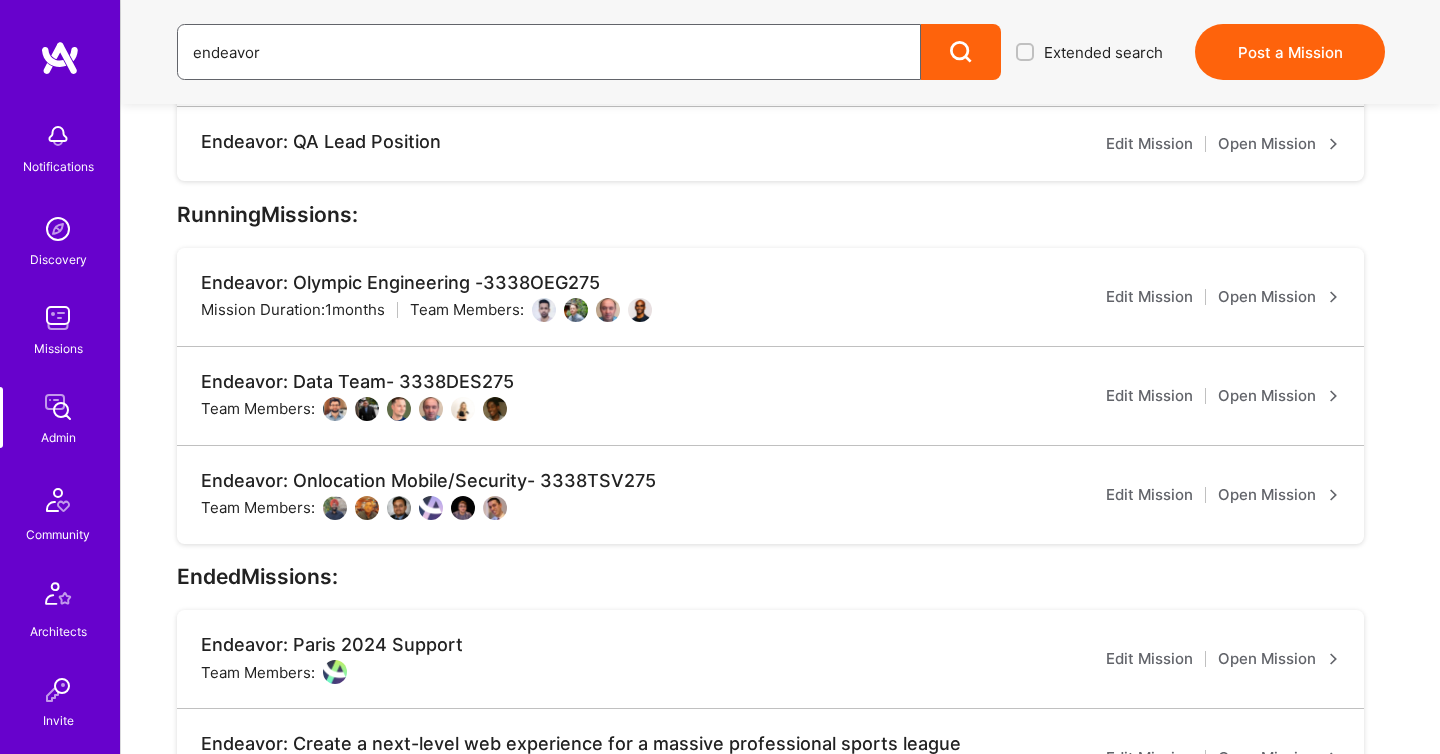 drag, startPoint x: 353, startPoint y: 48, endPoint x: 51, endPoint y: 40, distance: 302.10593 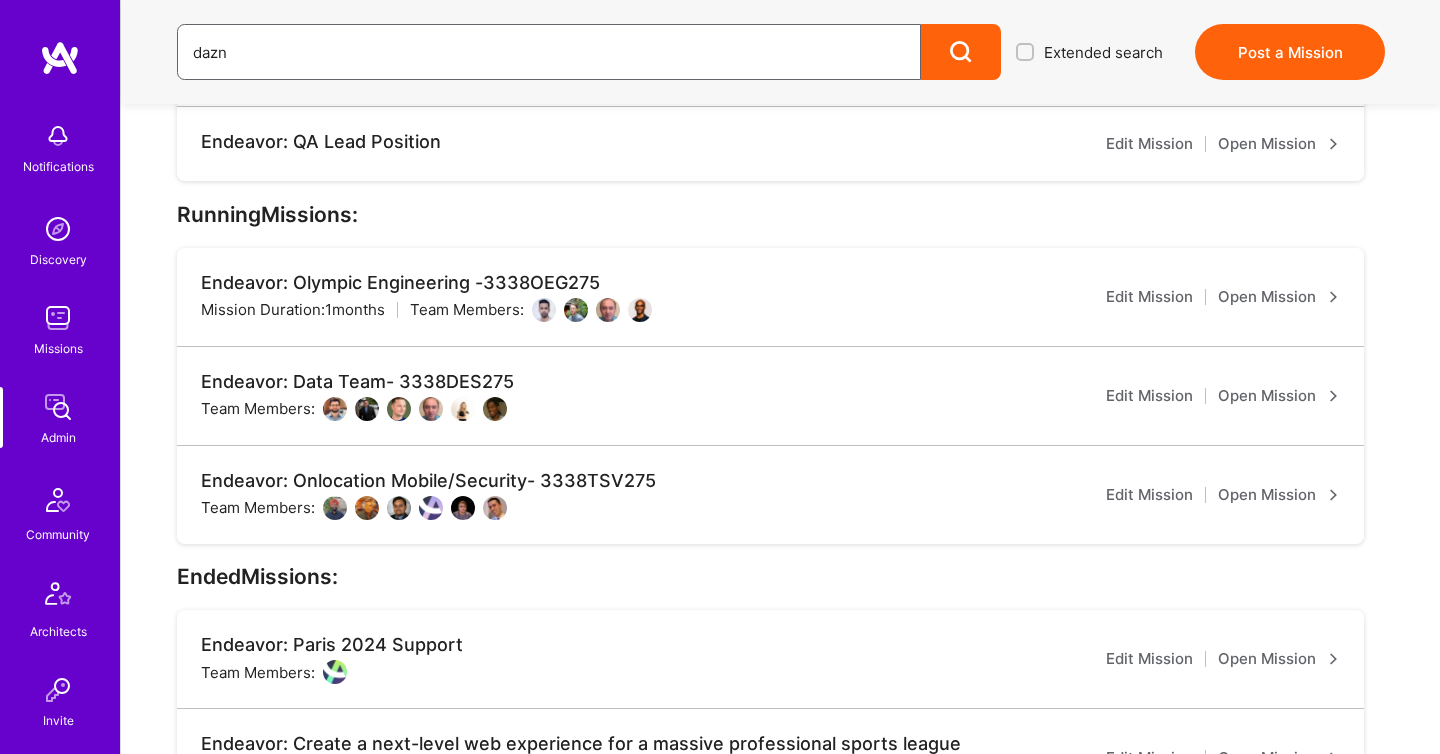type on "dazn" 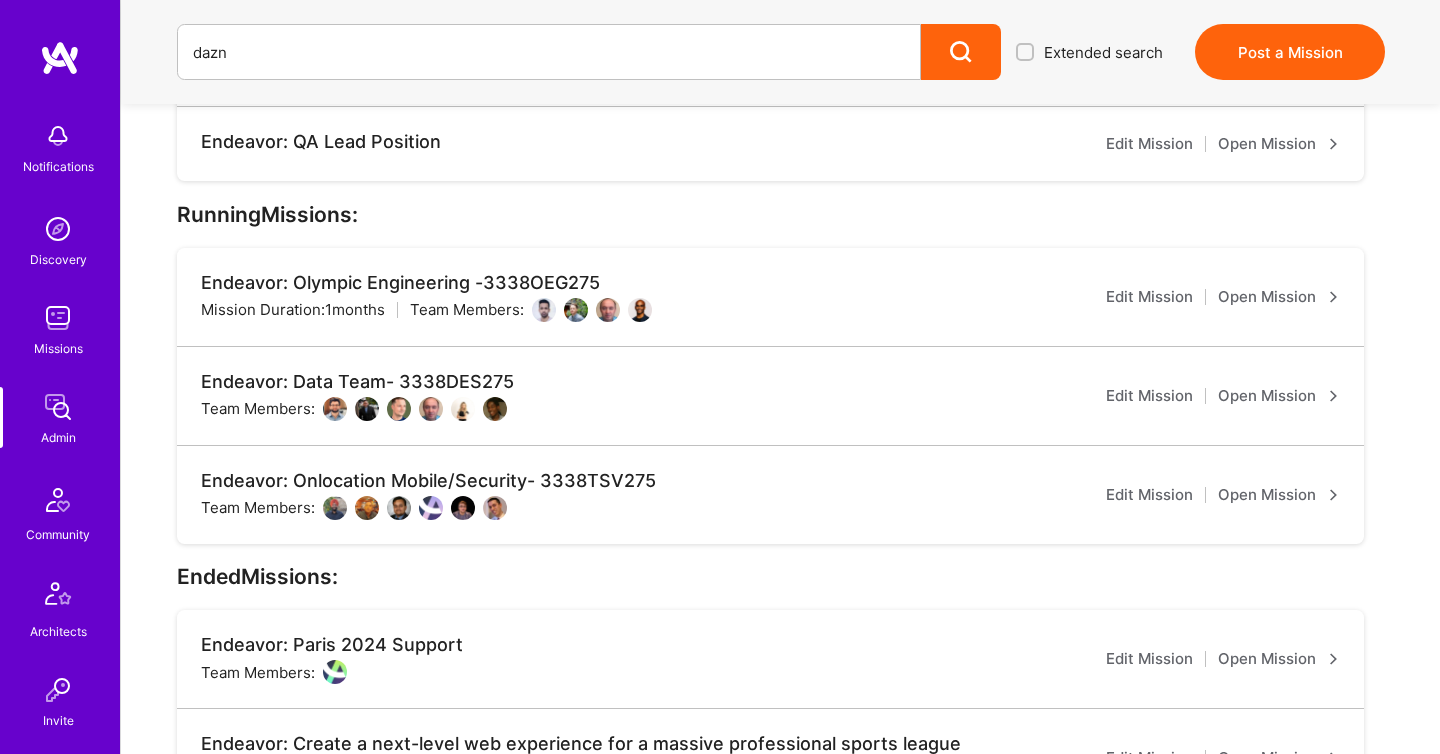 click at bounding box center [961, 52] 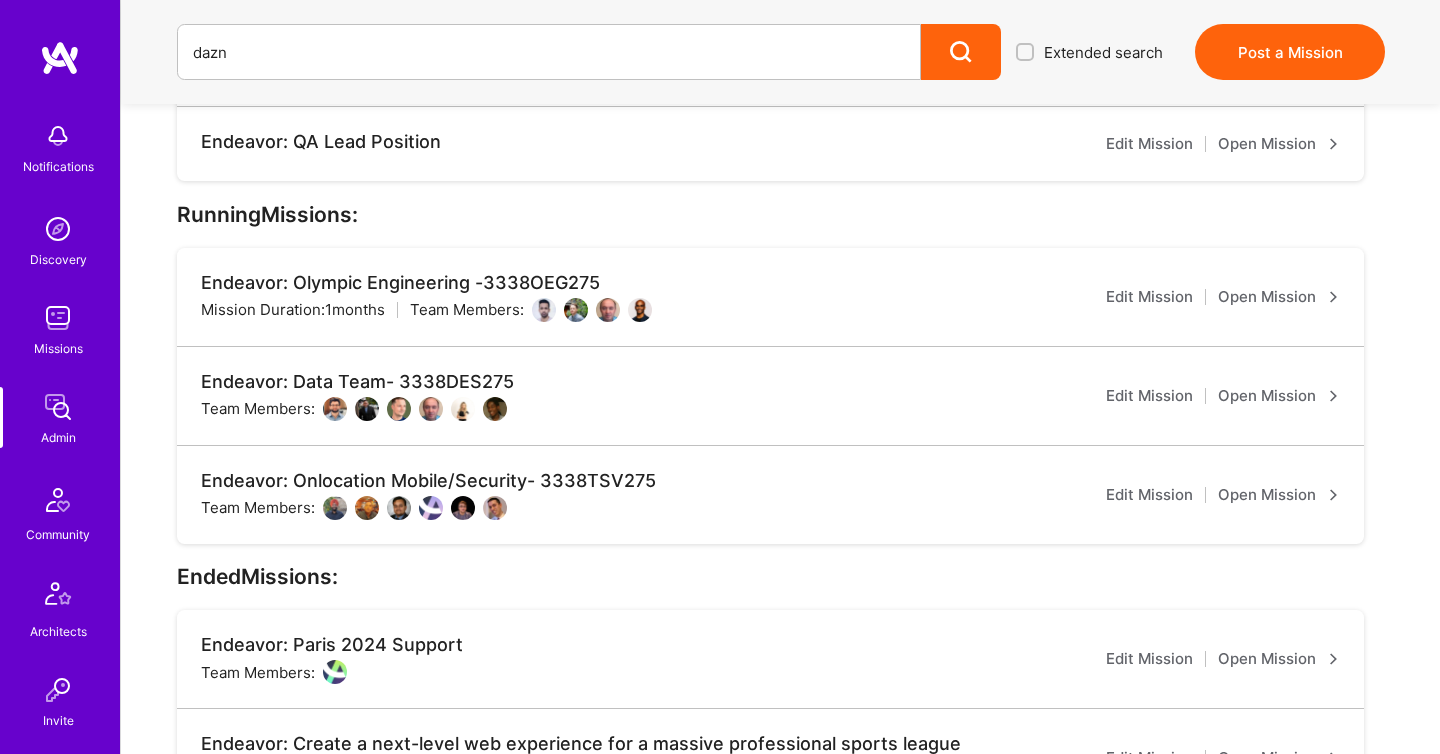 click at bounding box center [58, 407] 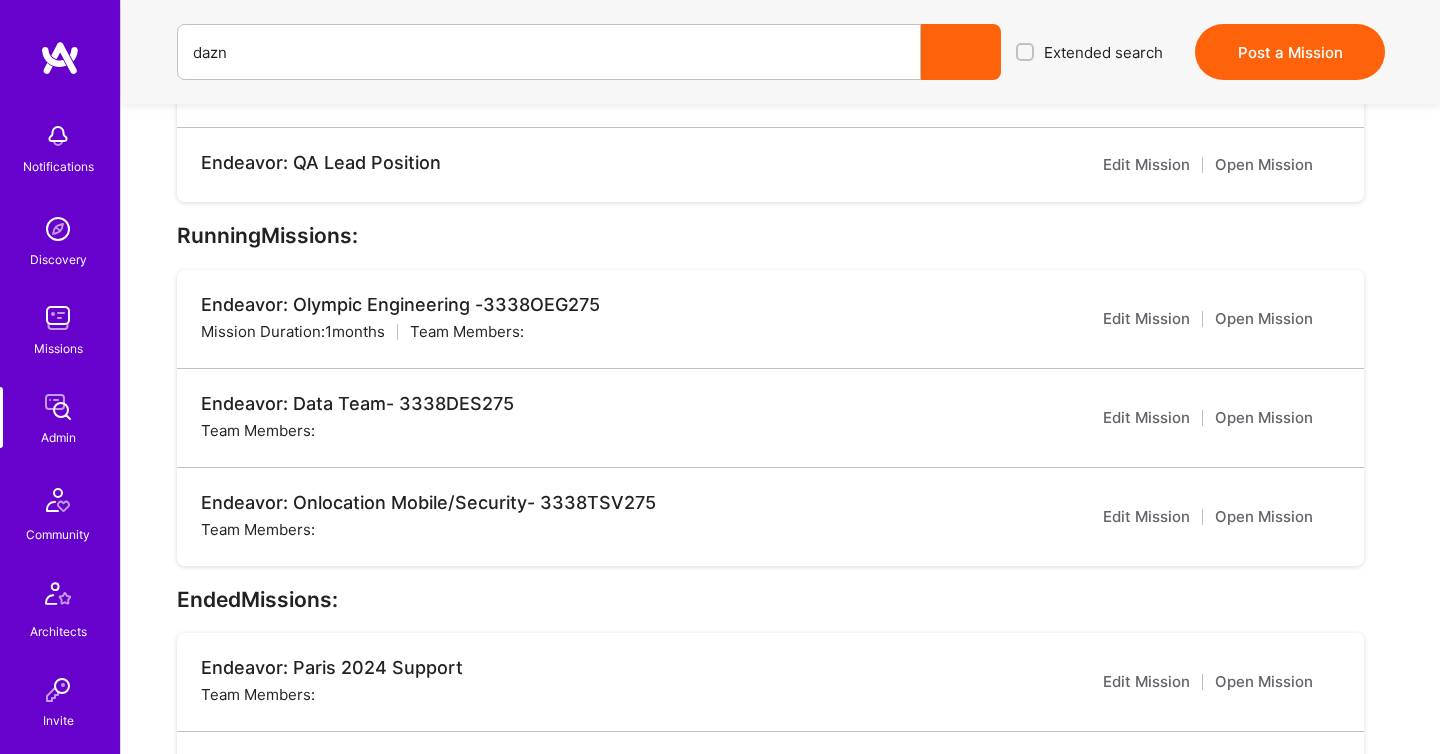 scroll, scrollTop: 0, scrollLeft: 0, axis: both 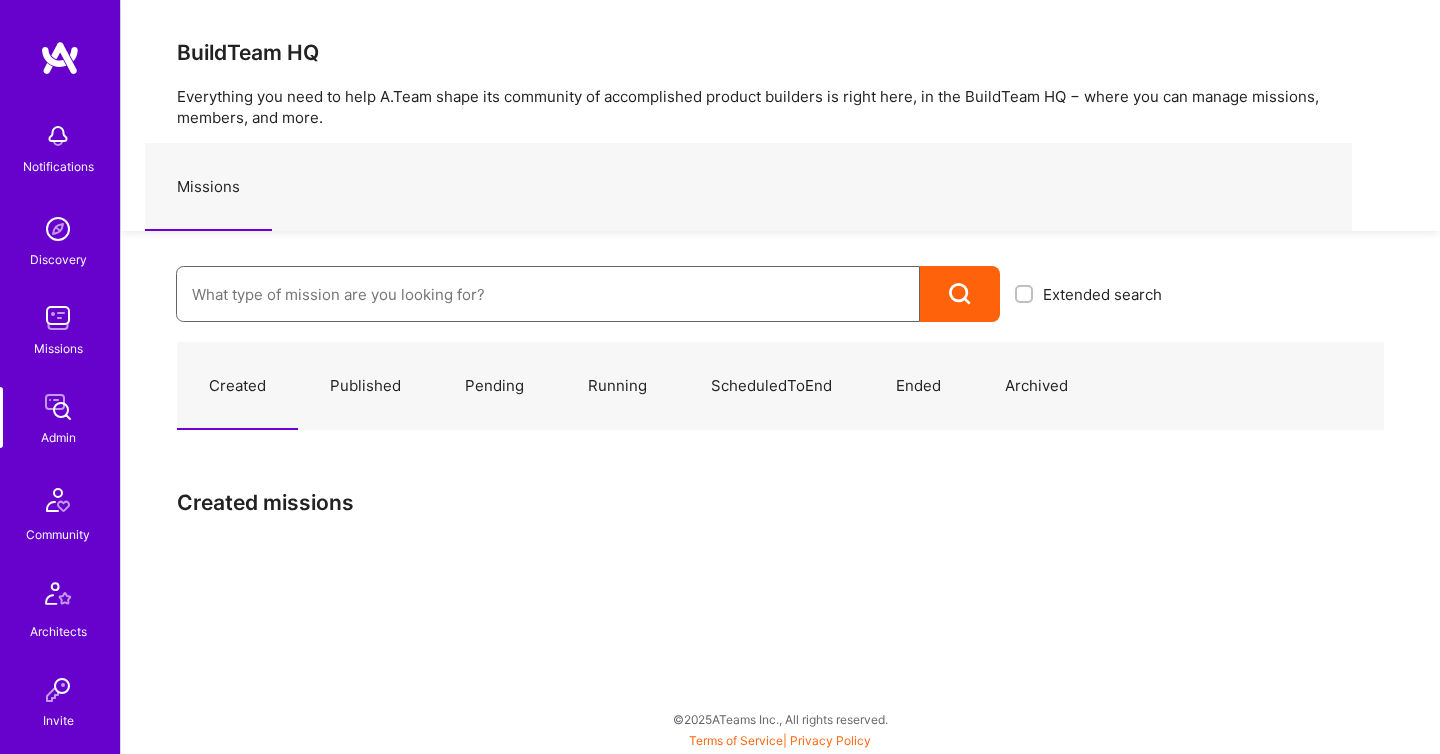 click at bounding box center (548, 294) 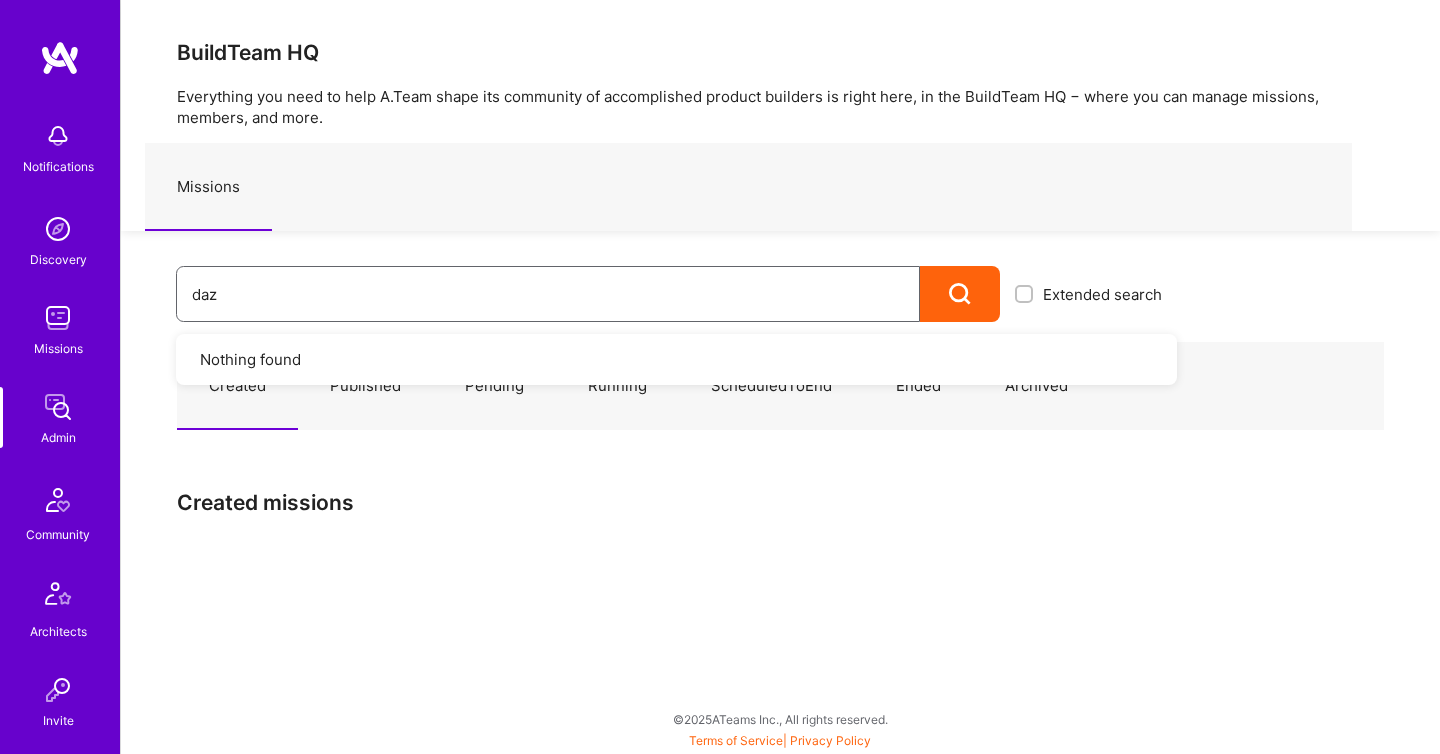 type on "dazn" 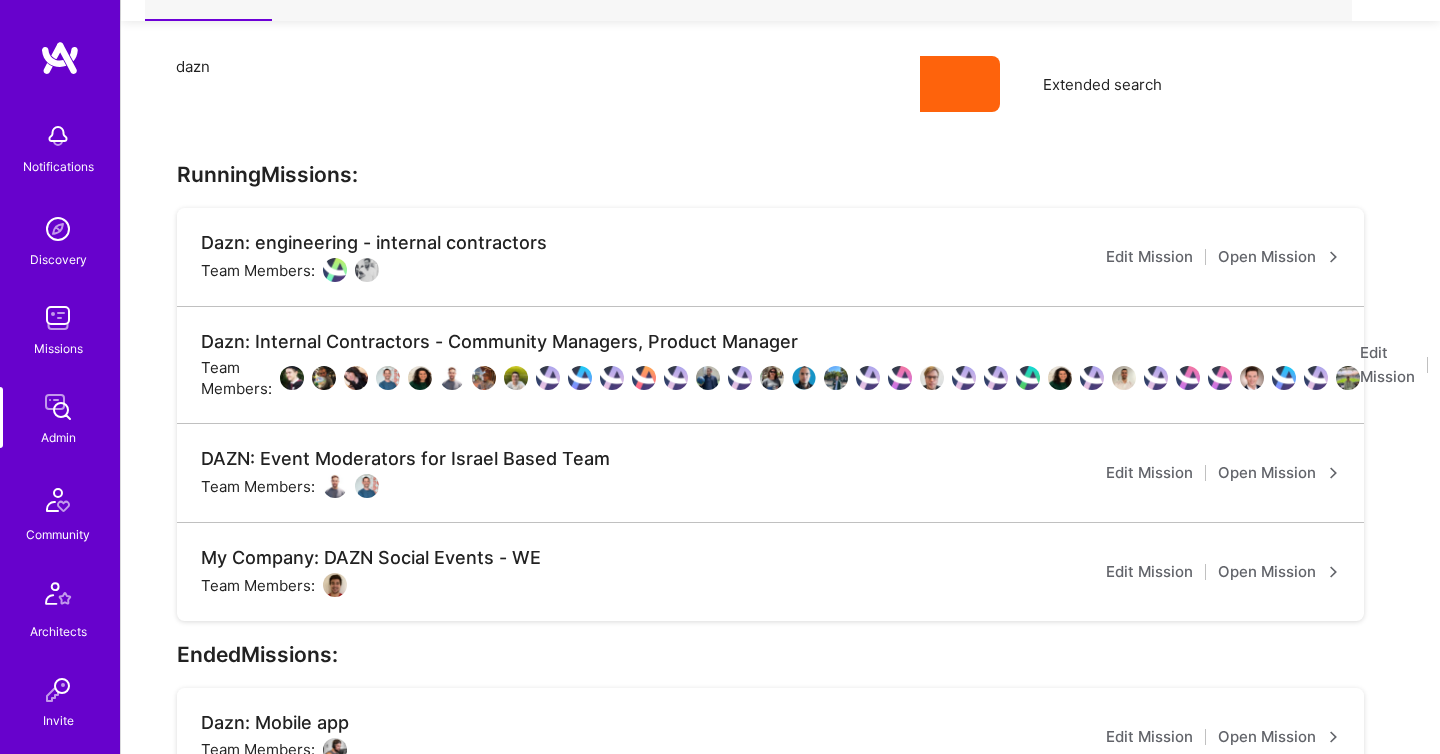scroll, scrollTop: 286, scrollLeft: 0, axis: vertical 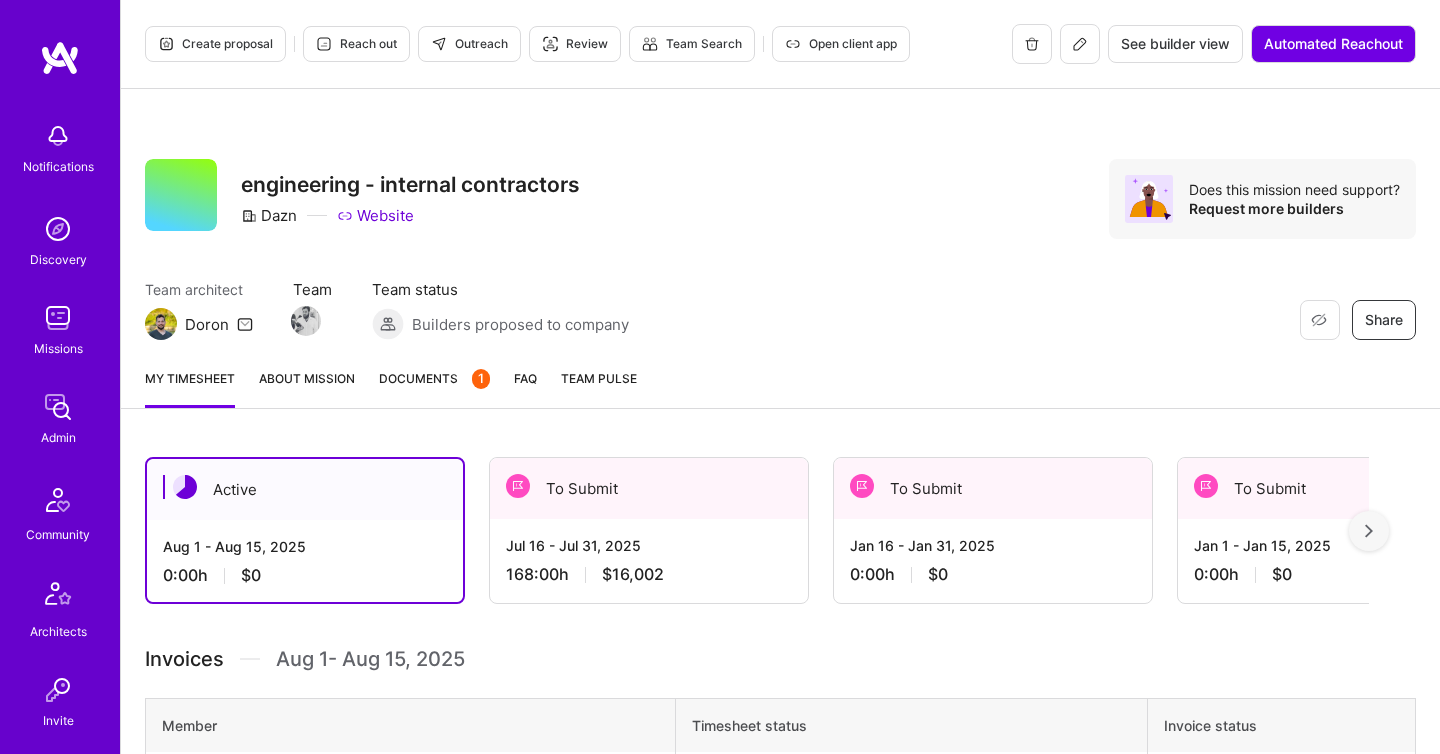 click on "To Submit" at bounding box center [649, 488] 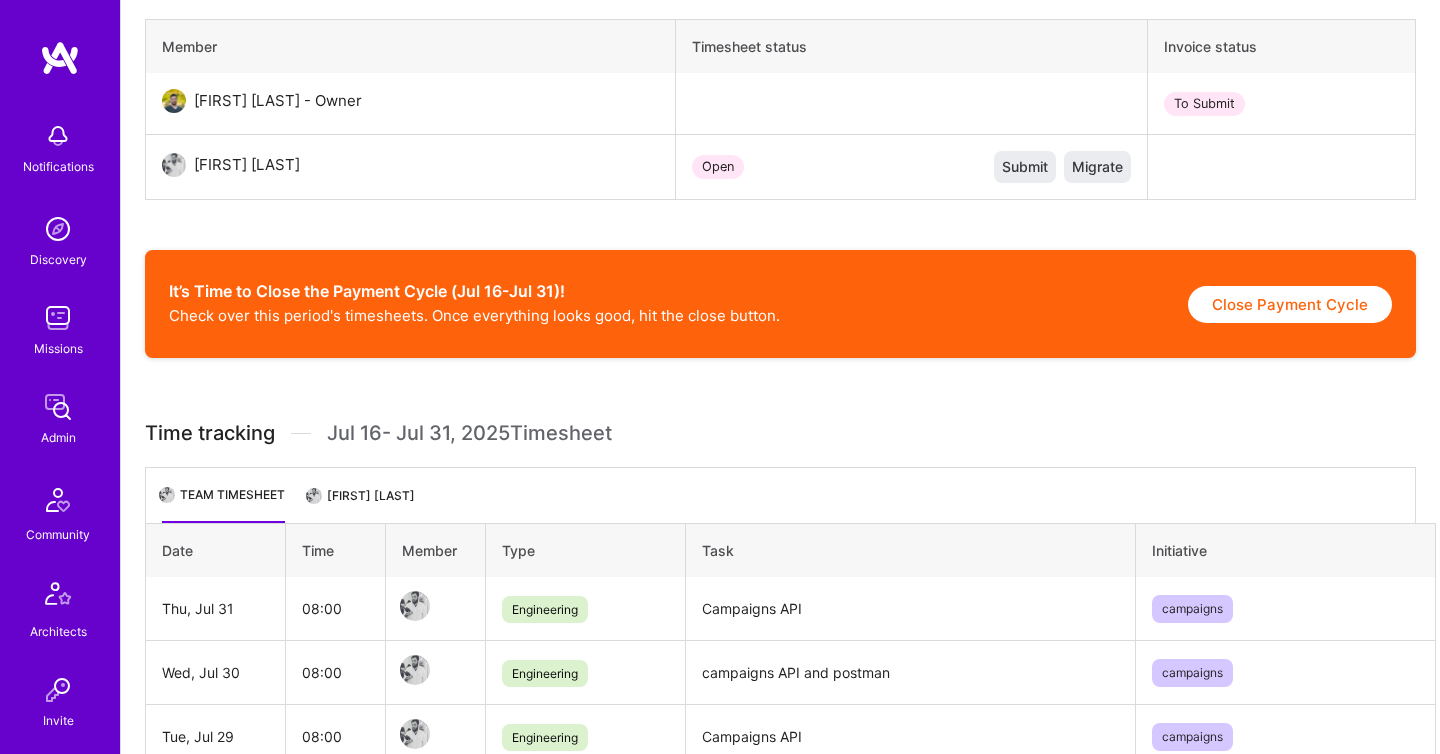 scroll, scrollTop: 705, scrollLeft: 0, axis: vertical 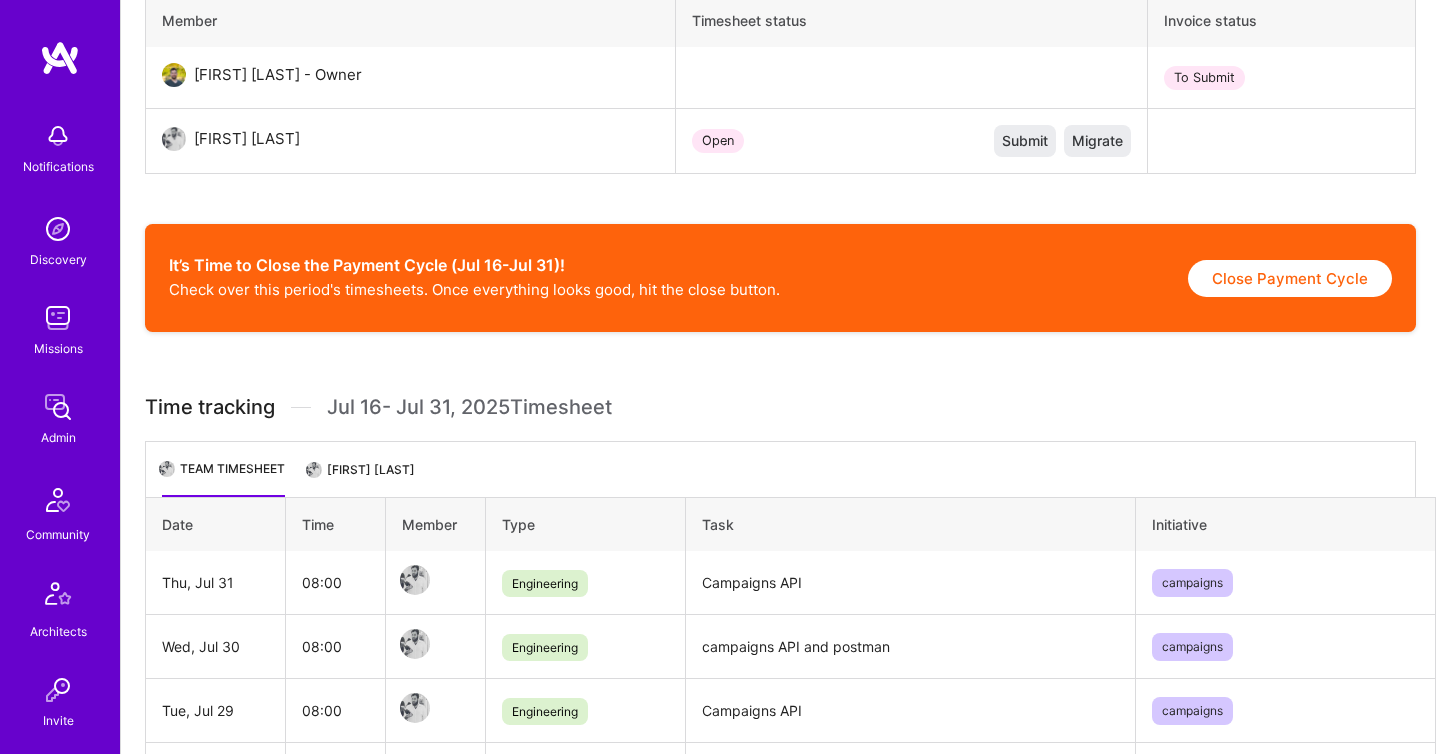 click on "[FIRST] [LAST]" at bounding box center [362, 477] 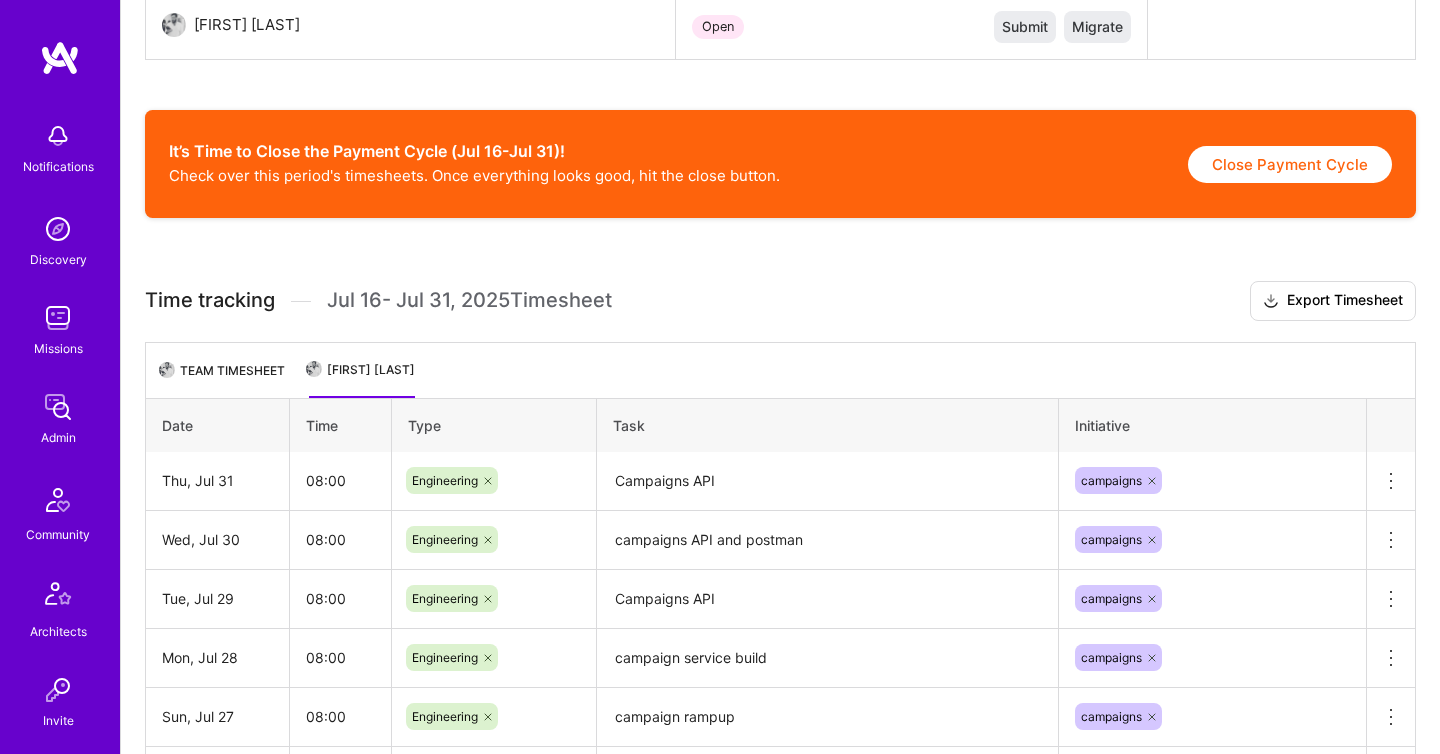 scroll, scrollTop: 820, scrollLeft: 0, axis: vertical 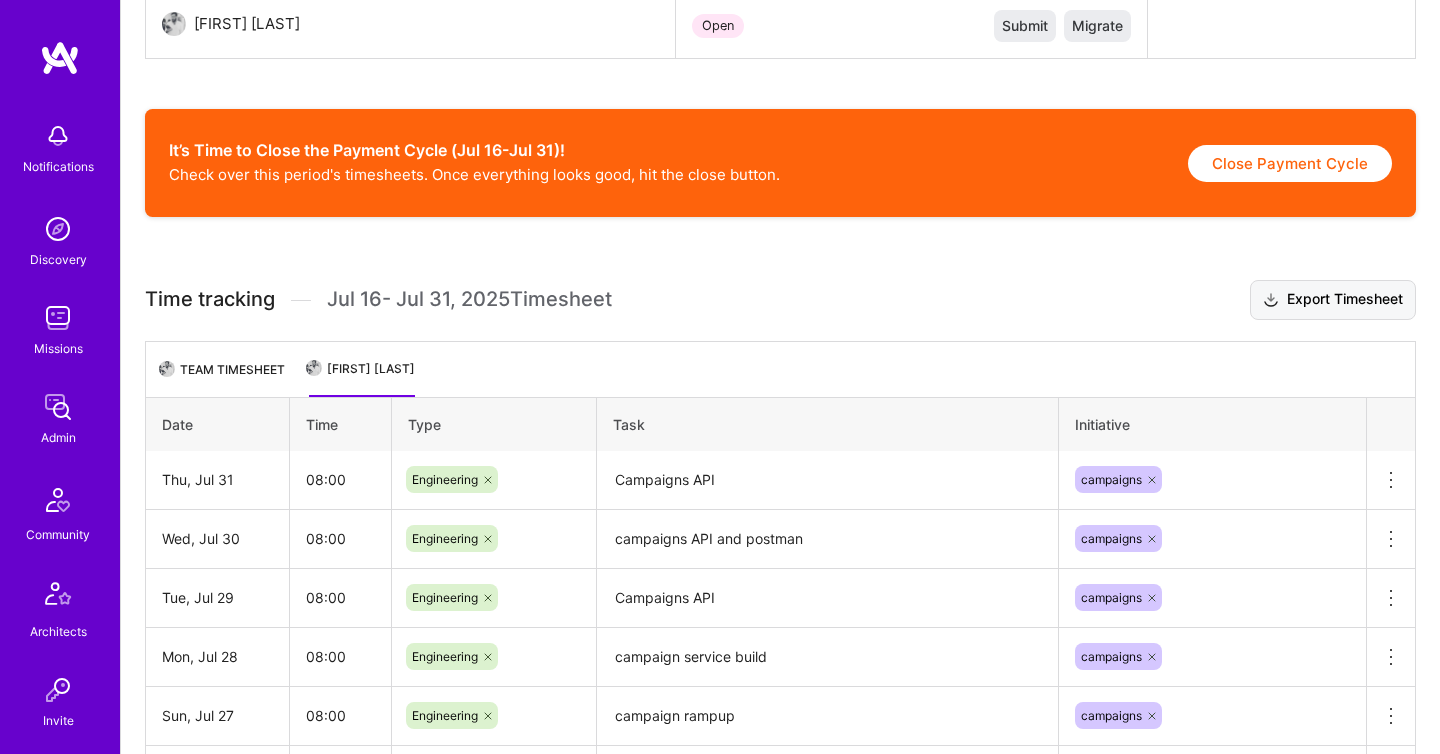 click on "Export Timesheet" at bounding box center [1333, 300] 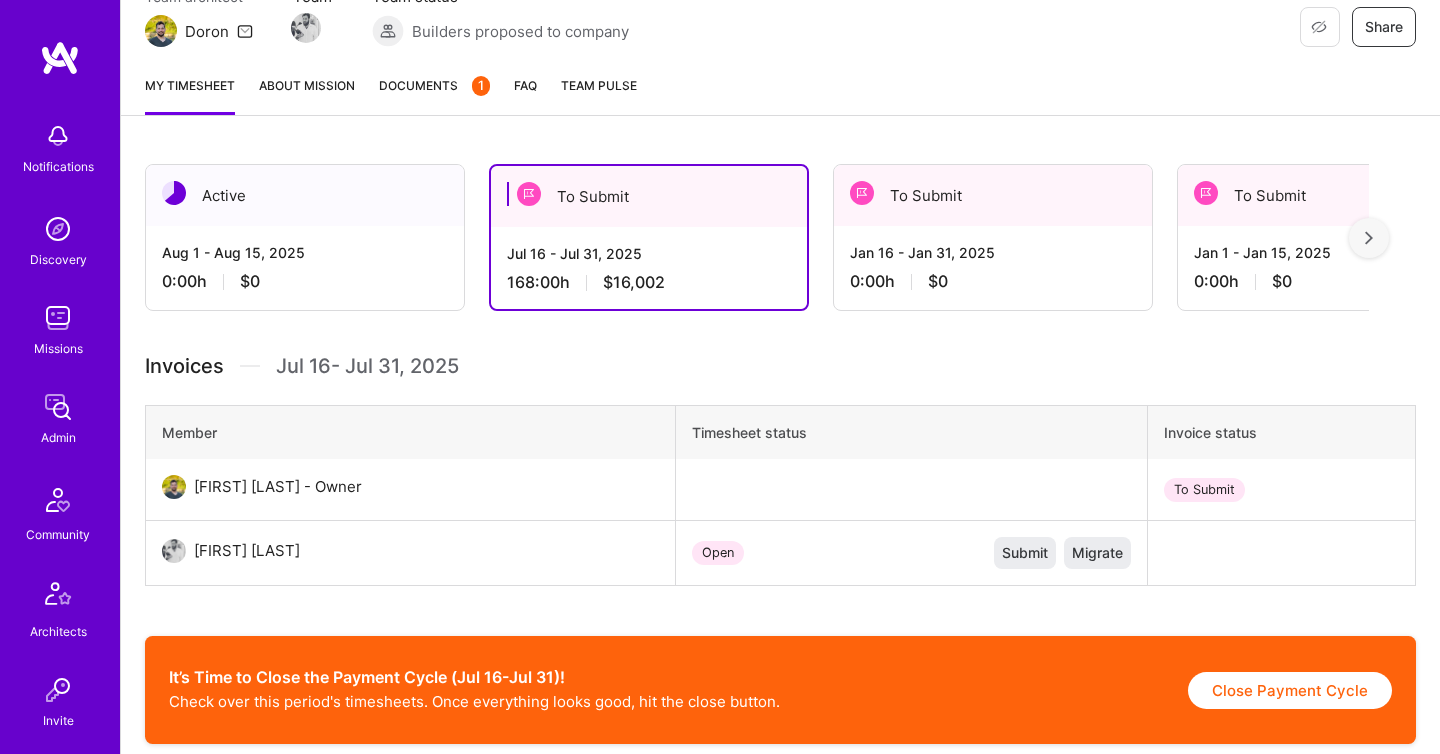 scroll, scrollTop: 165, scrollLeft: 0, axis: vertical 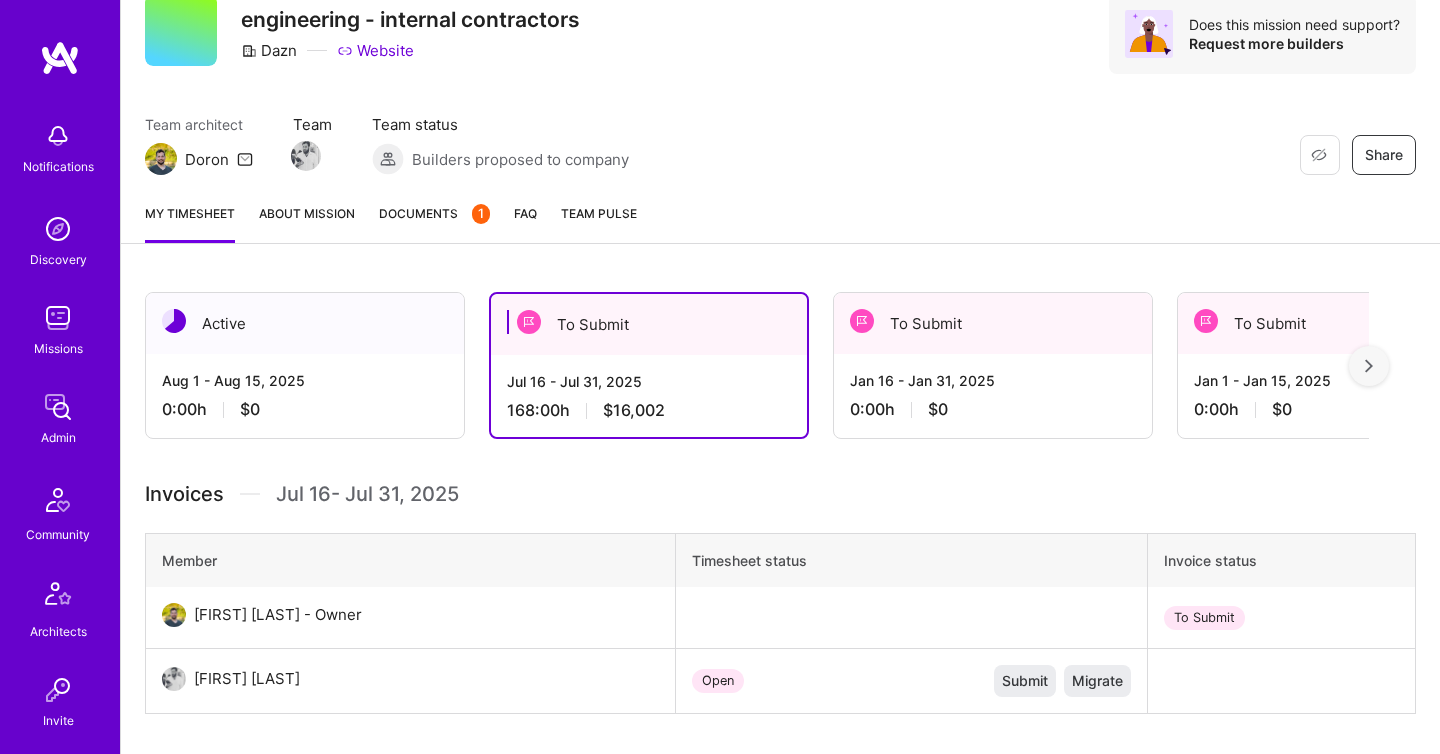 click on "Documents 1" at bounding box center [434, 223] 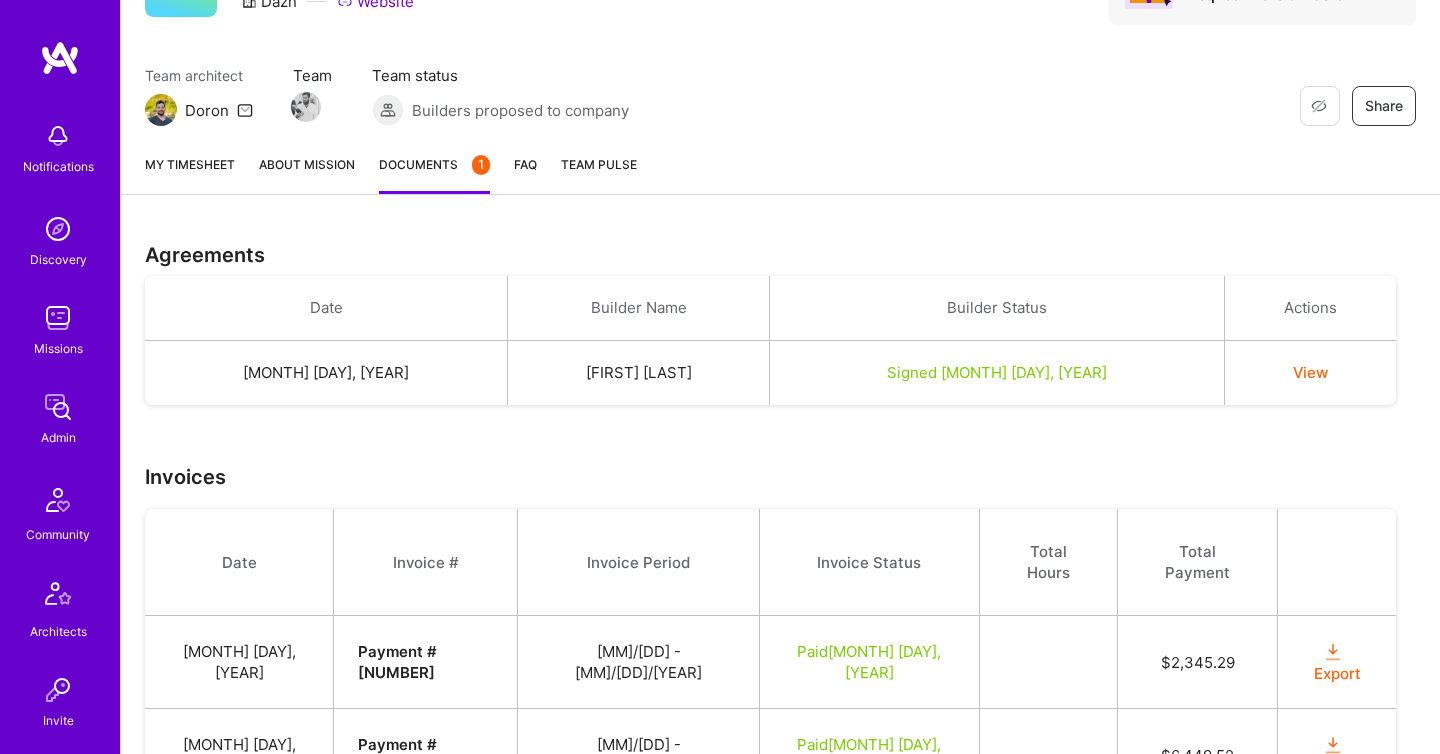 scroll, scrollTop: 483, scrollLeft: 0, axis: vertical 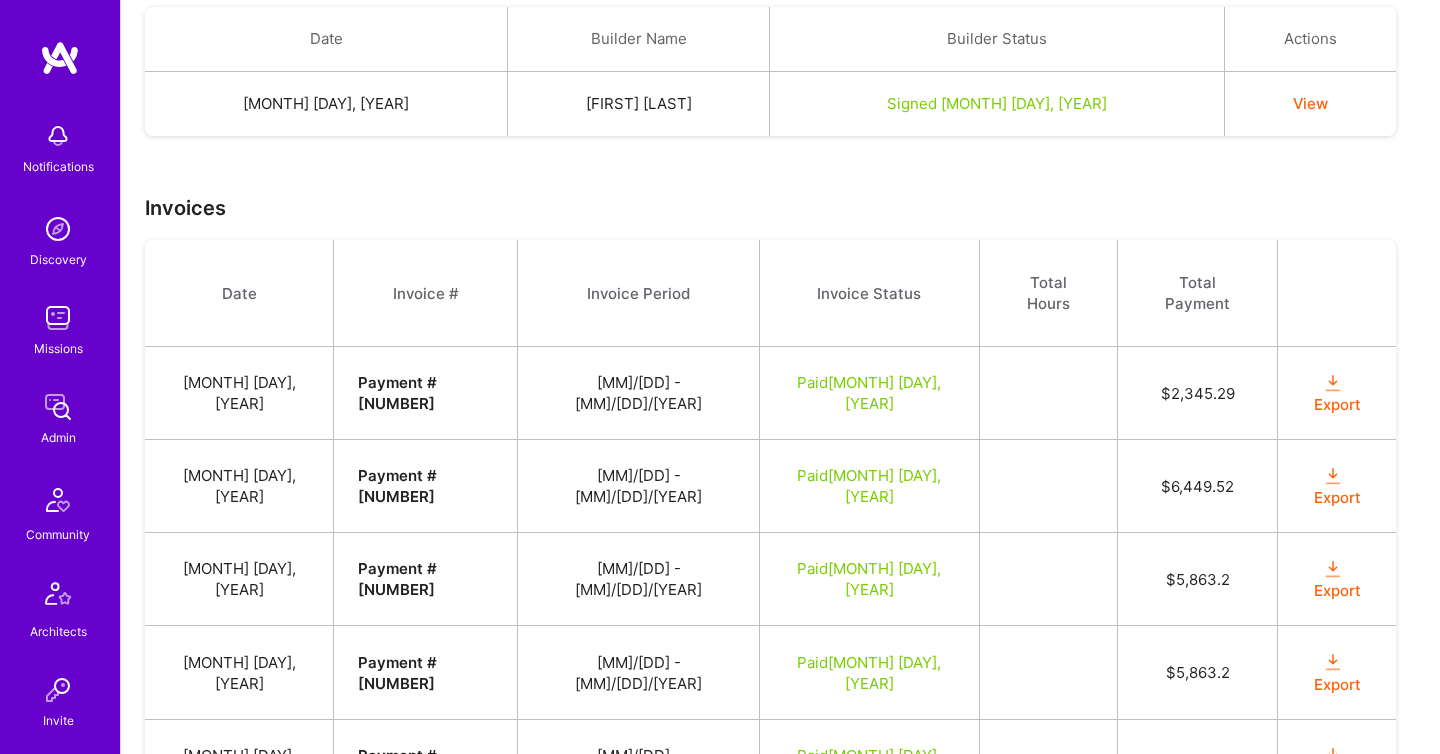 click at bounding box center [1333, 383] 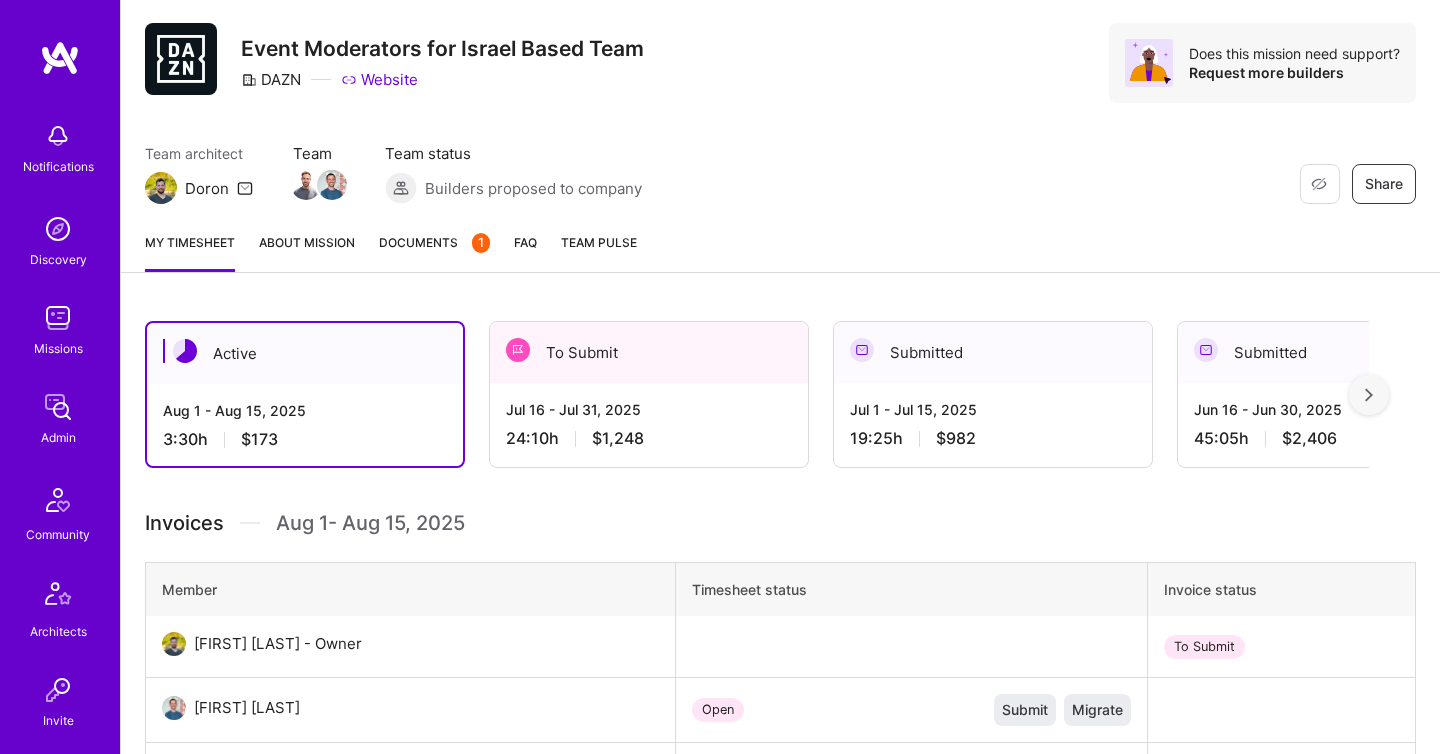 scroll, scrollTop: 193, scrollLeft: 0, axis: vertical 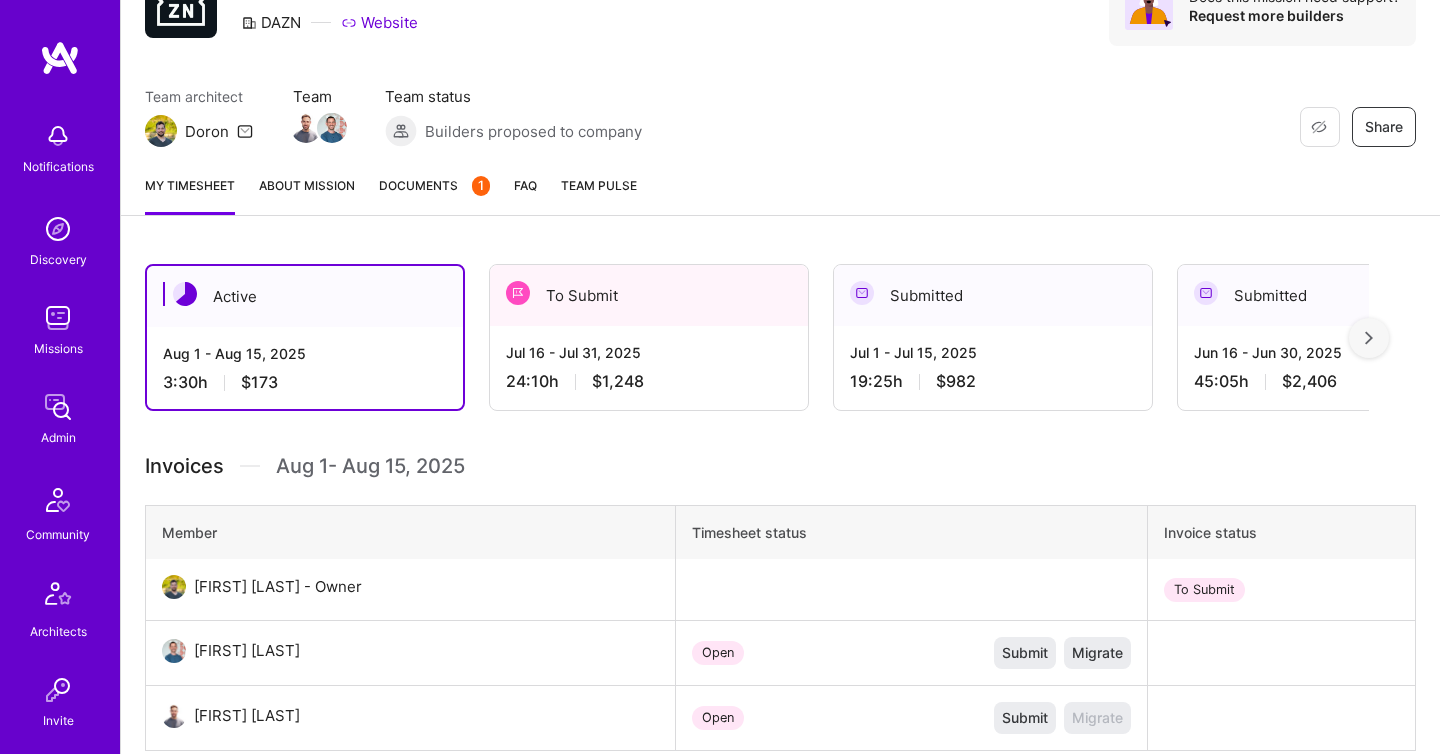 click on "[MONTH] [DAY] - [MONTH] [DAY], [YEAR] 24:10 h    [PRICE]" at bounding box center [649, 367] 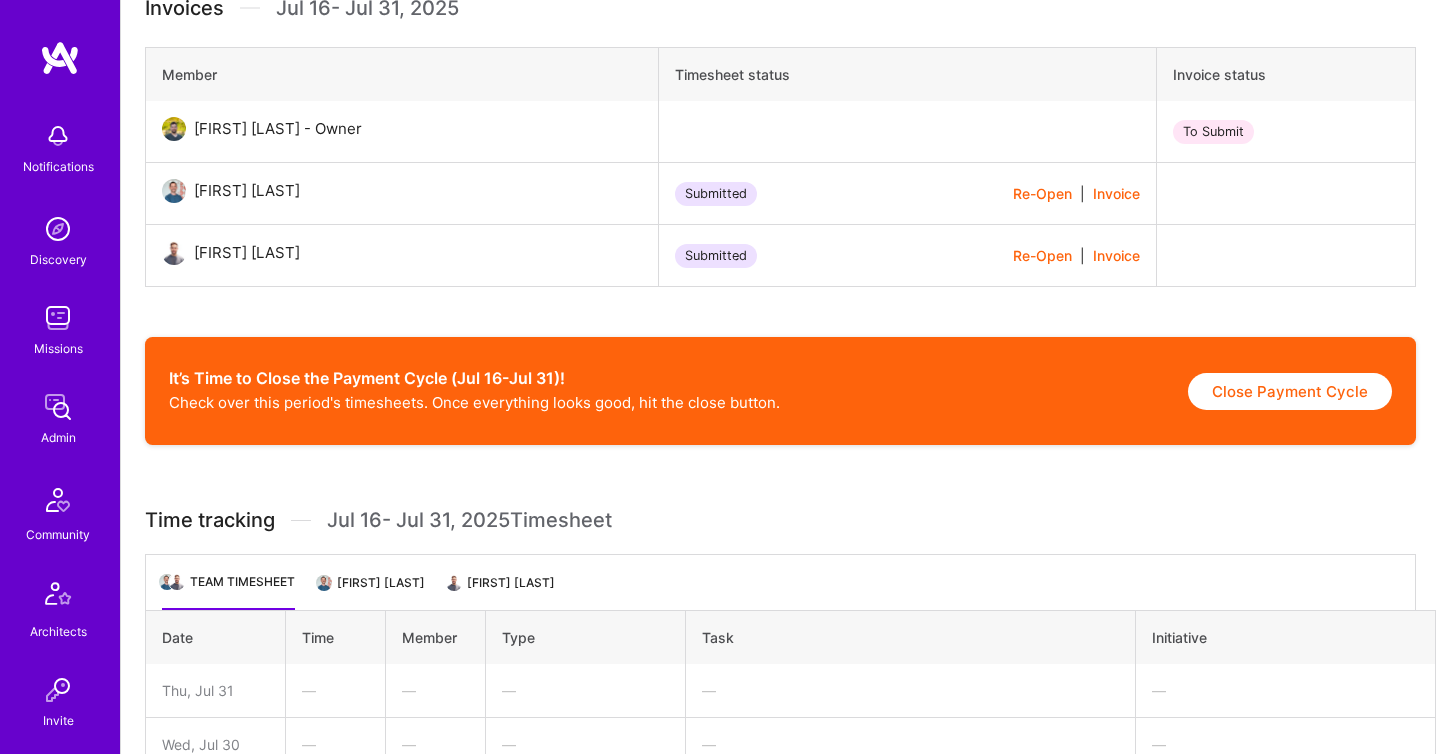 scroll, scrollTop: 653, scrollLeft: 0, axis: vertical 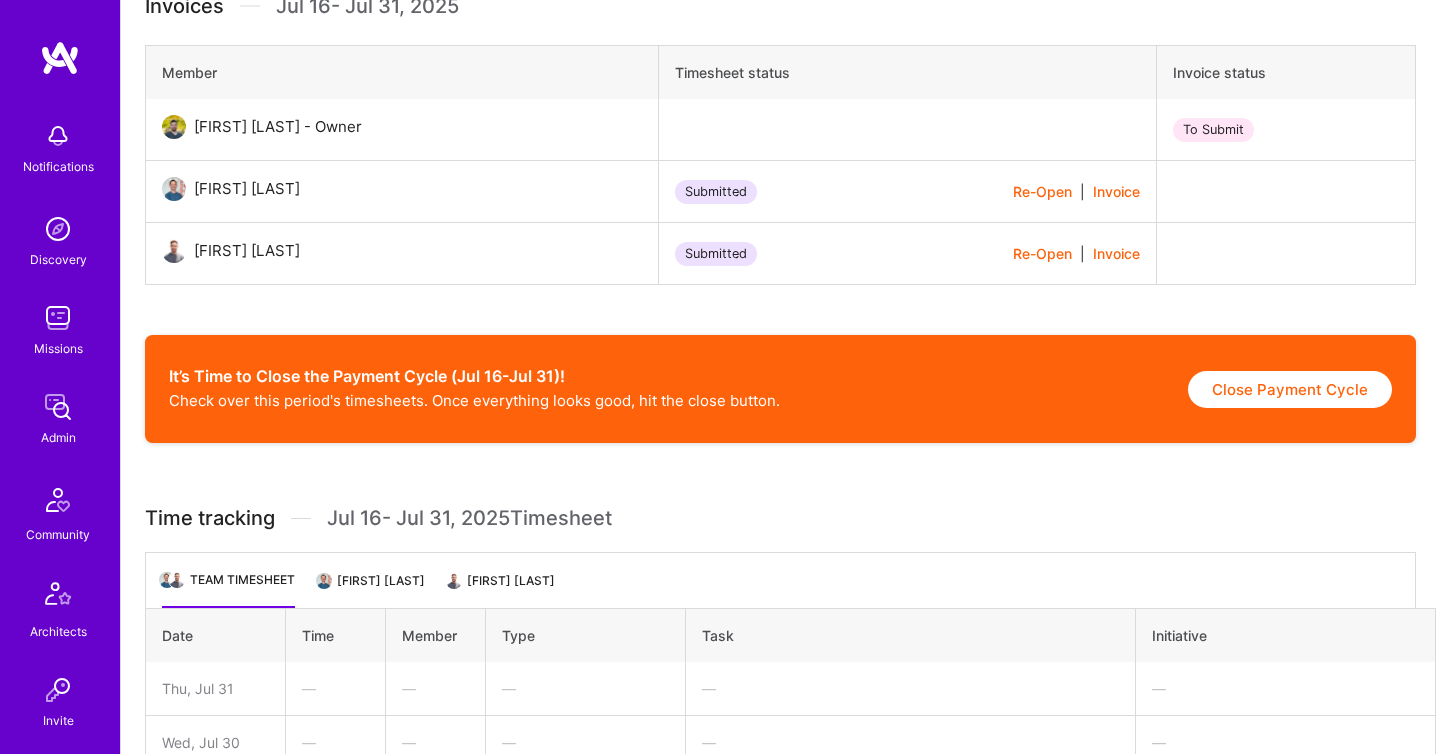 click on "Itay Biran" at bounding box center (372, 588) 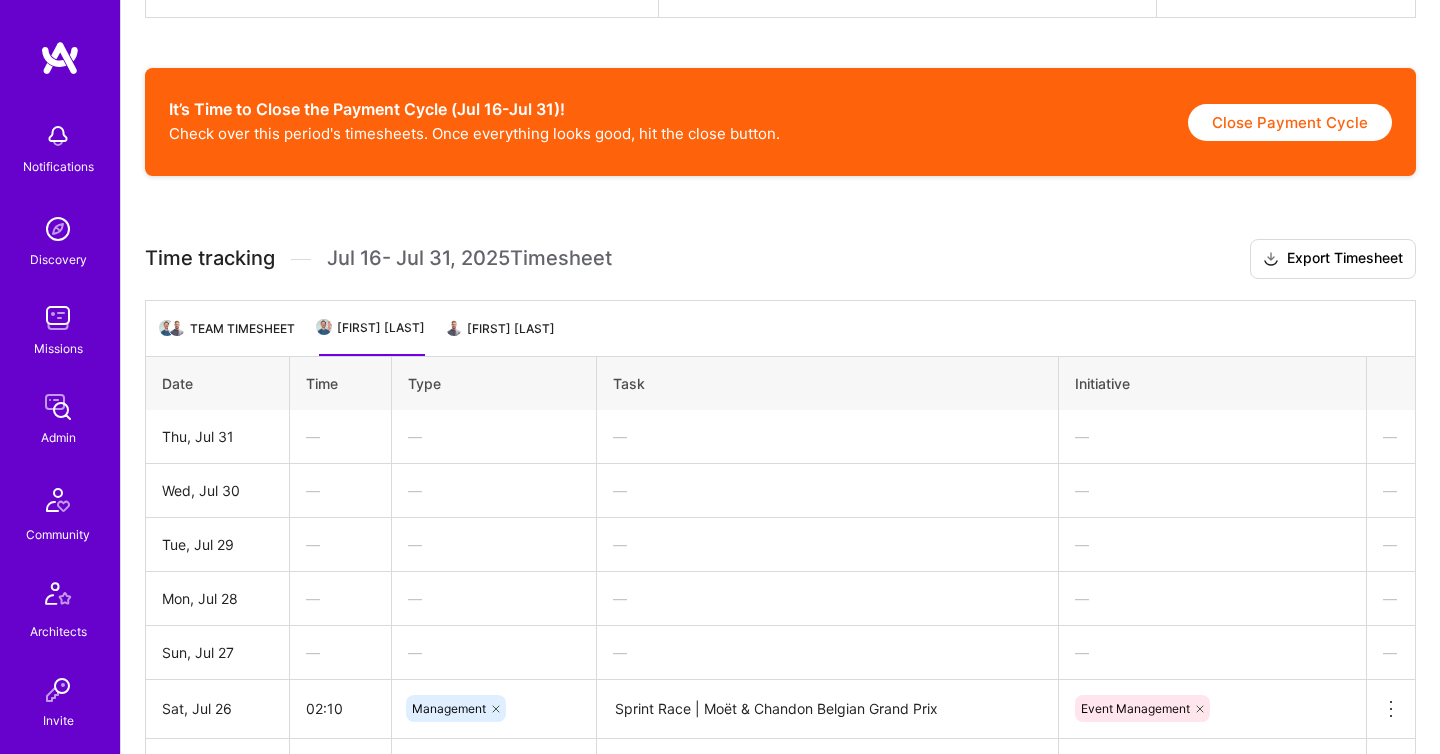 scroll, scrollTop: 933, scrollLeft: 0, axis: vertical 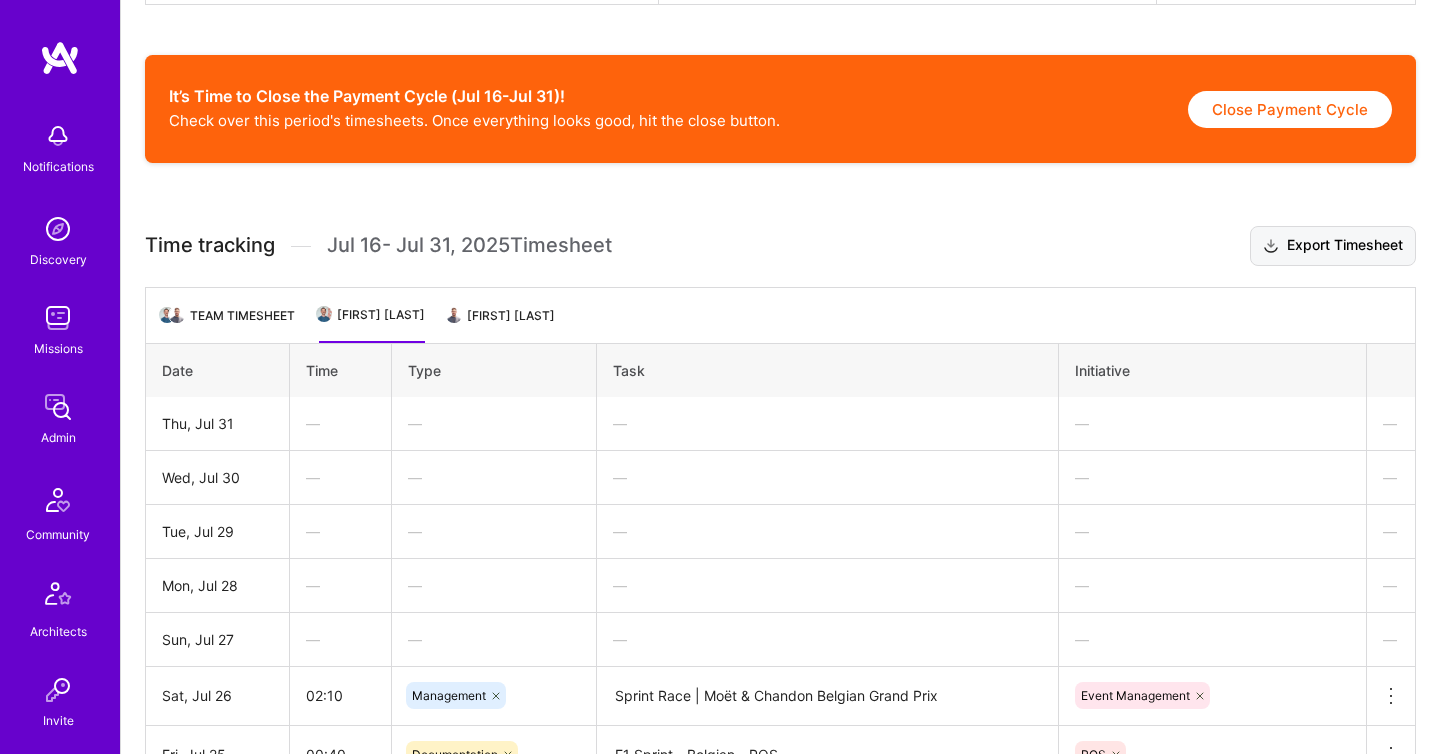 click on "Export Timesheet" at bounding box center [1333, 246] 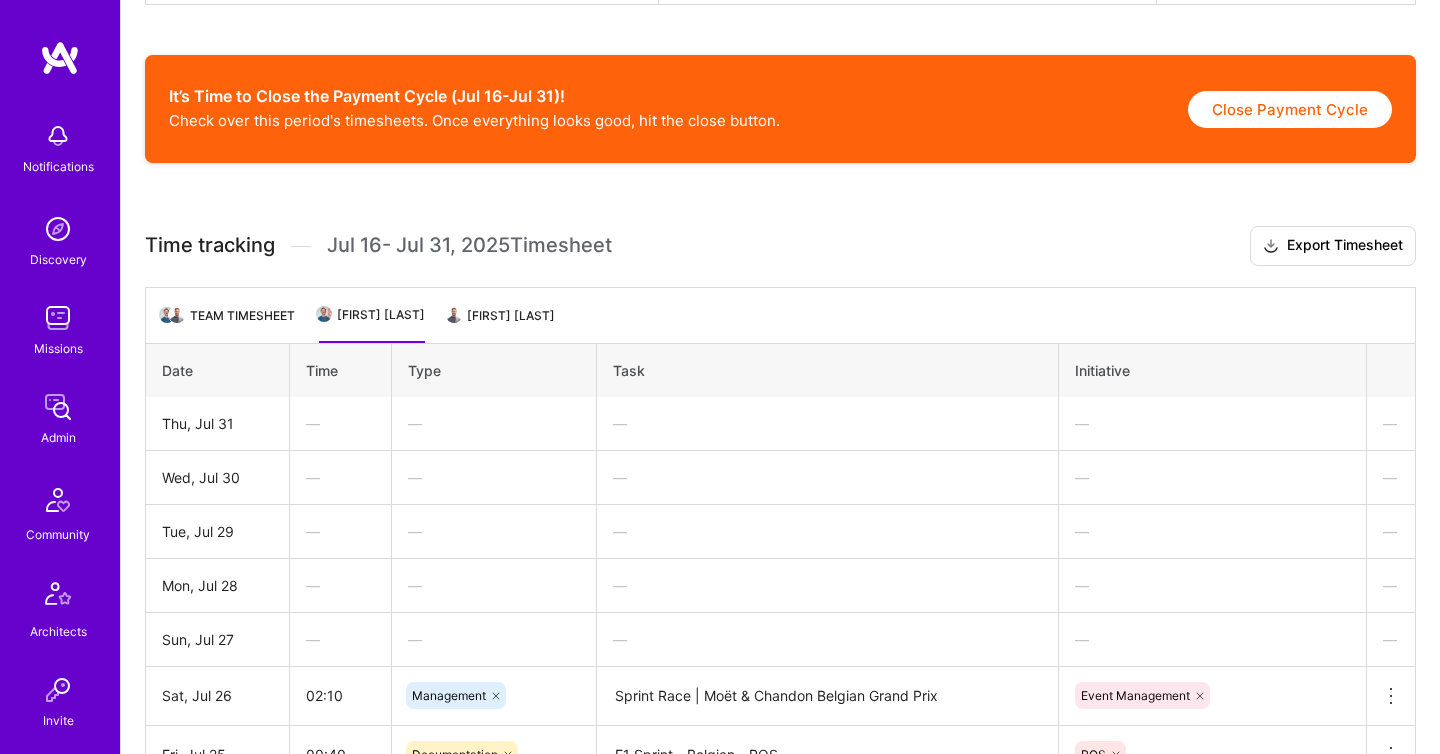 click on "Yam  Blumberg" at bounding box center (502, 323) 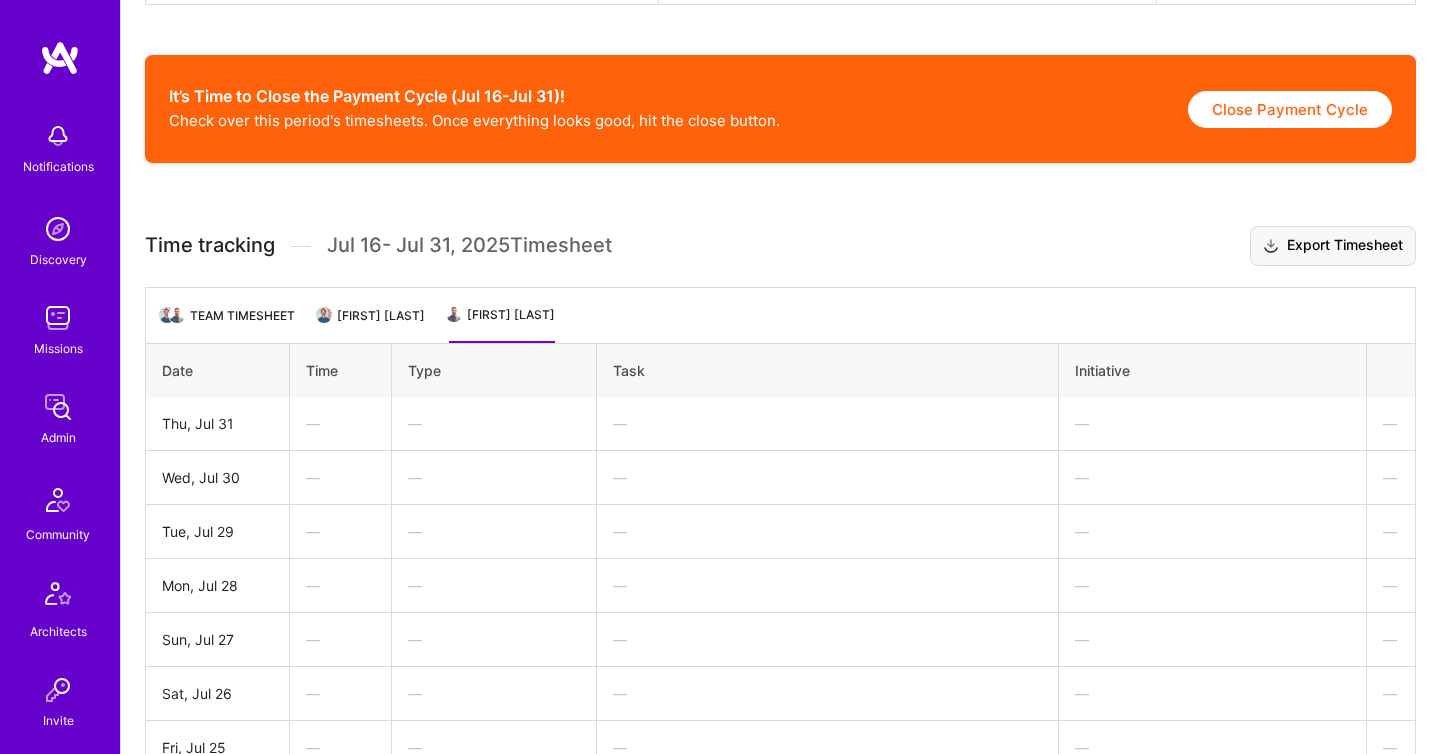 click on "Export Timesheet" at bounding box center (1333, 246) 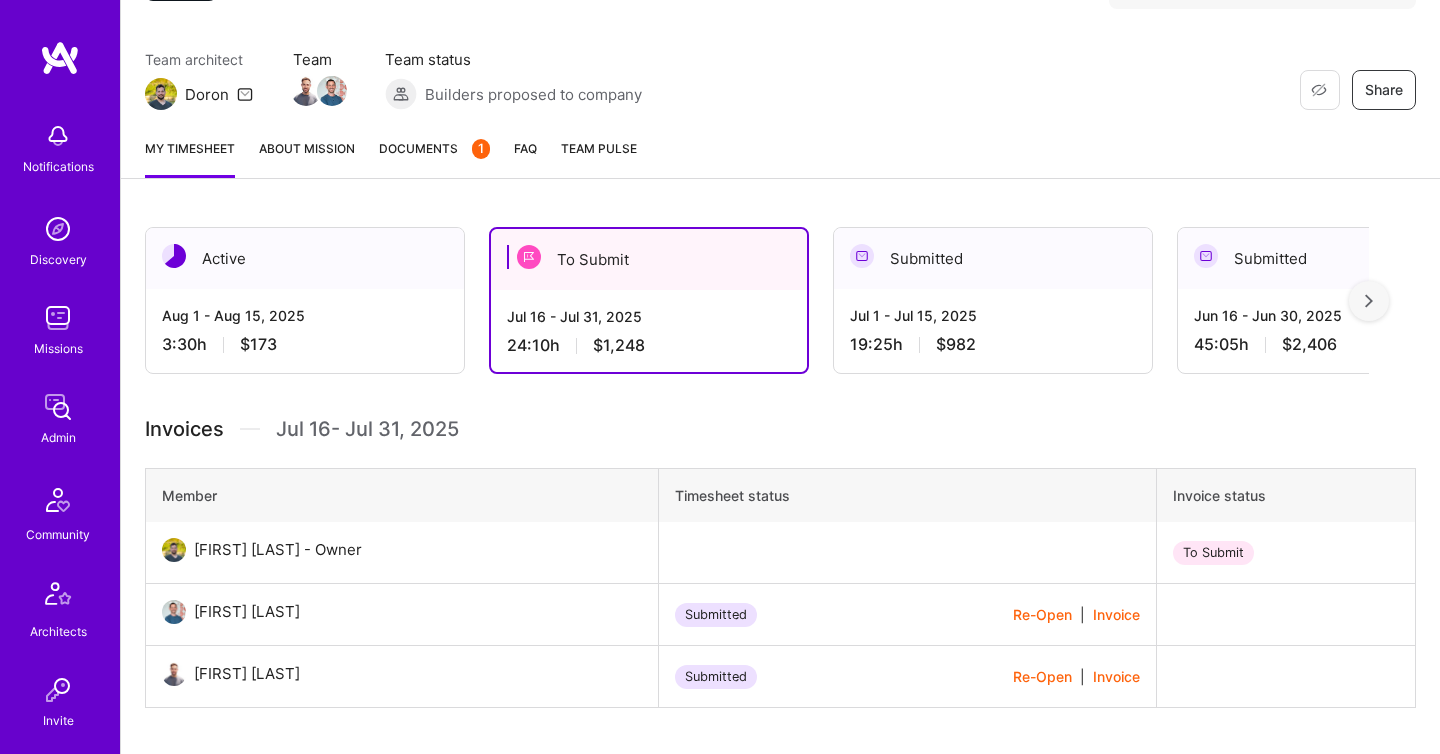 scroll, scrollTop: 207, scrollLeft: 0, axis: vertical 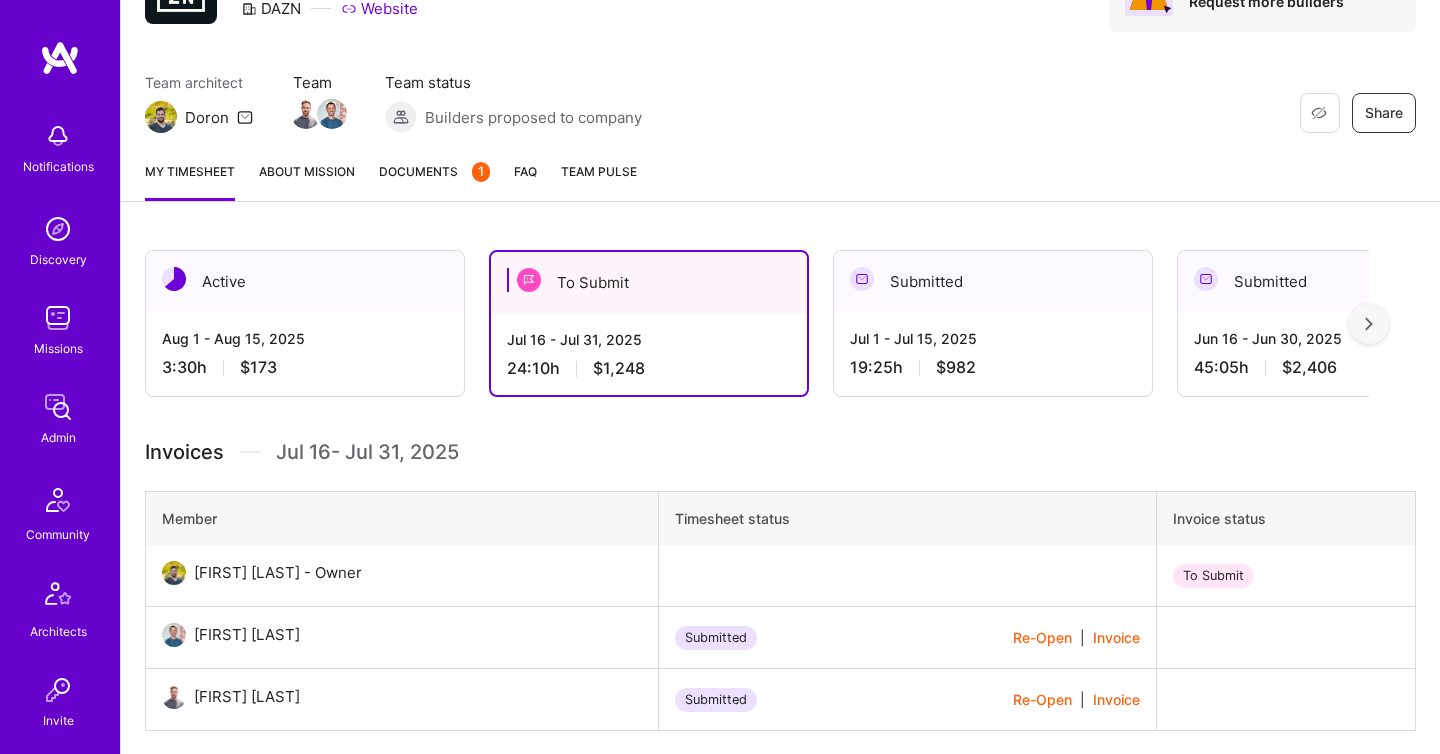 click on "My timesheet About Mission   Documents 1 FAQ Team Pulse" at bounding box center [780, 173] 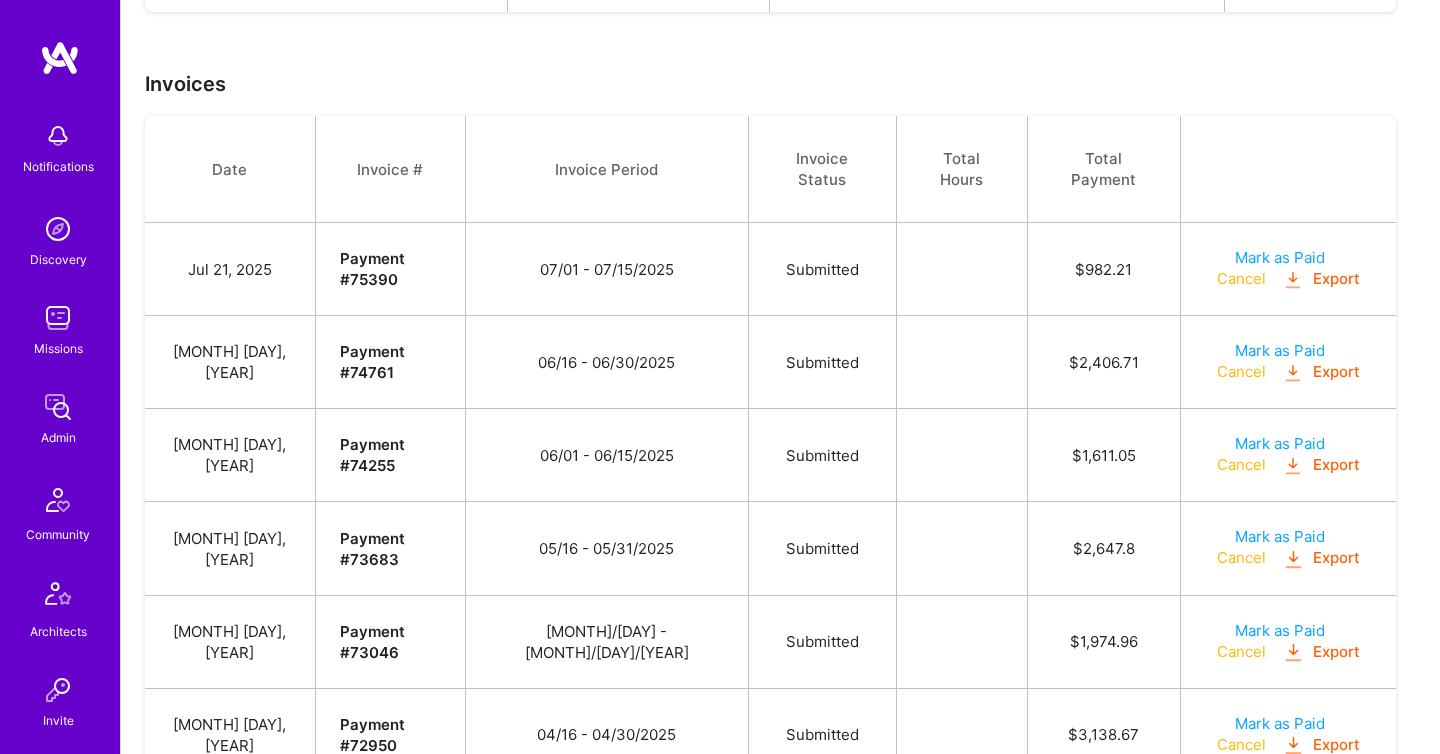 scroll, scrollTop: 698, scrollLeft: 0, axis: vertical 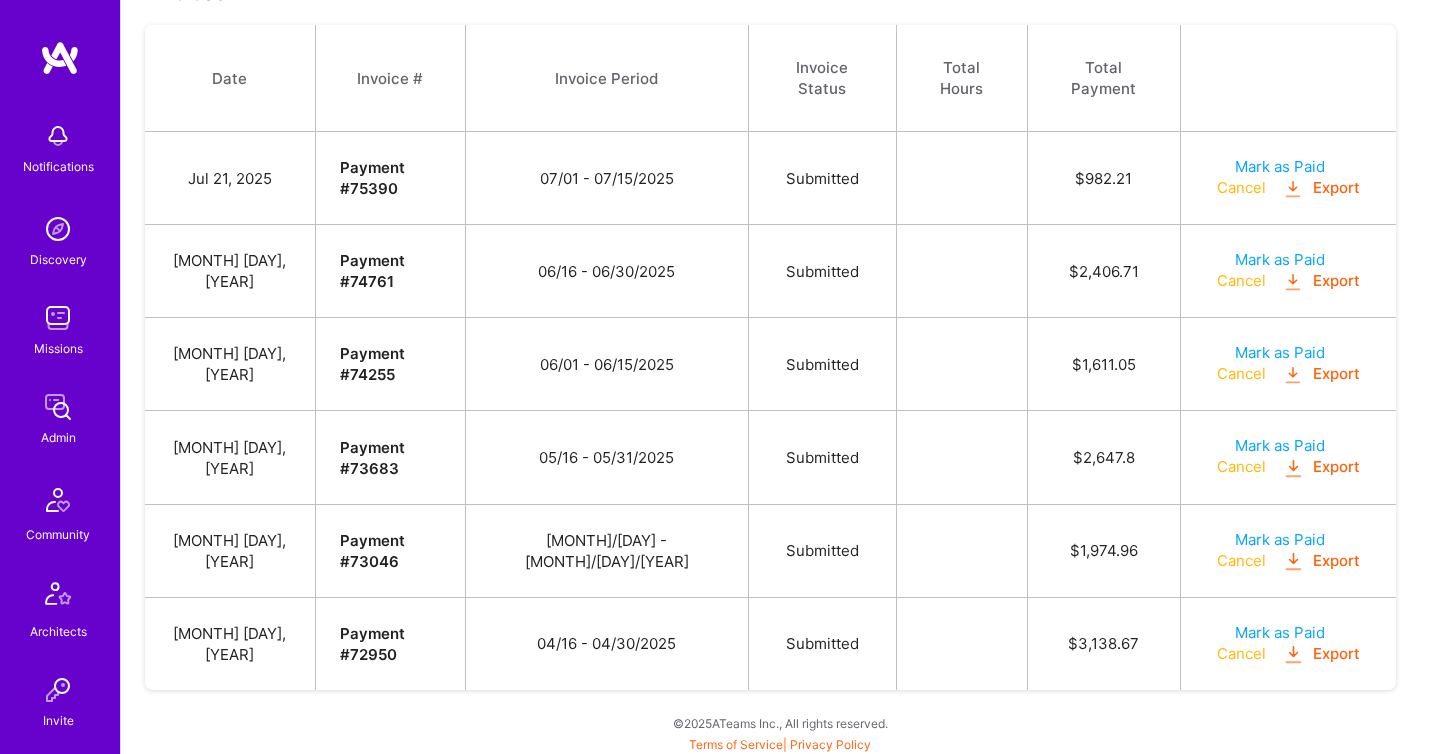 click at bounding box center [1293, 189] 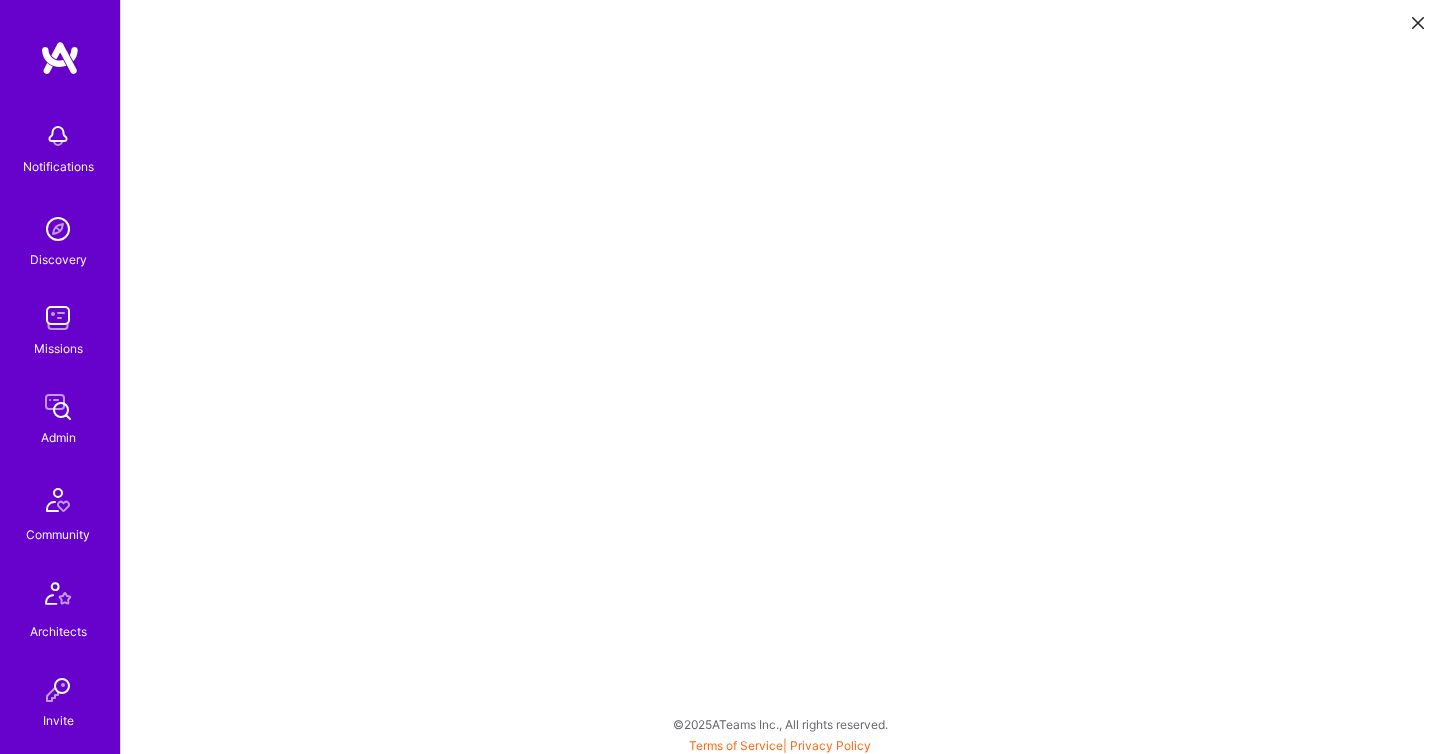scroll, scrollTop: 0, scrollLeft: 0, axis: both 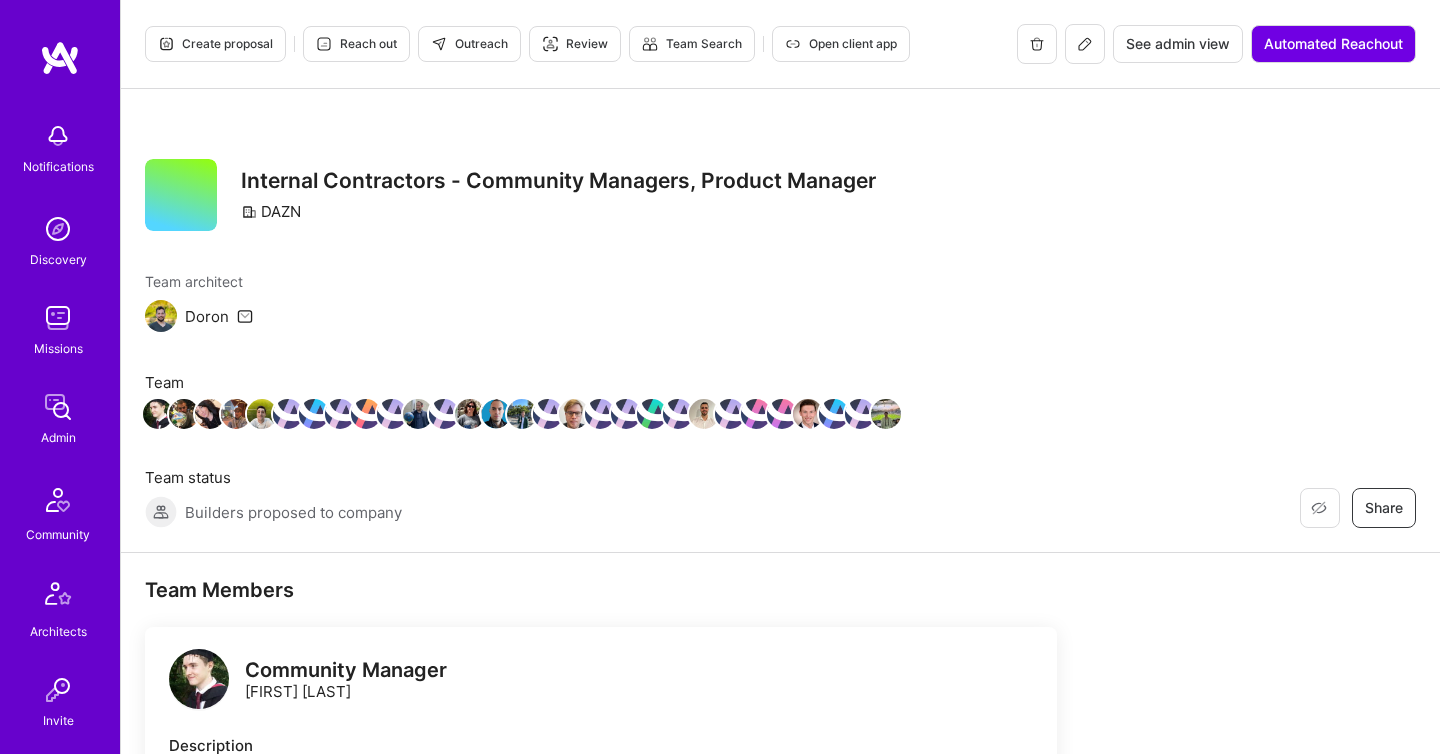 click on "See admin view" at bounding box center (1178, 44) 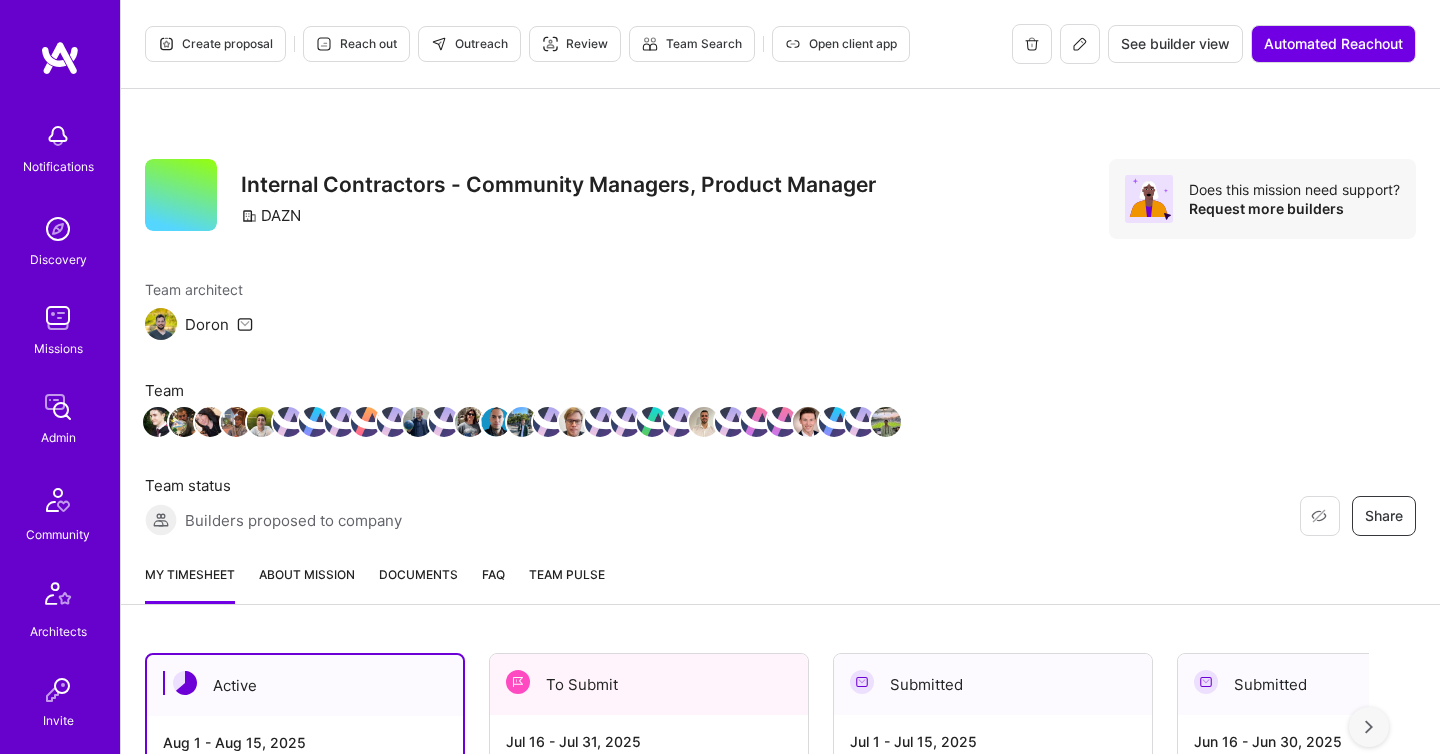 click on "To Submit" at bounding box center (649, 684) 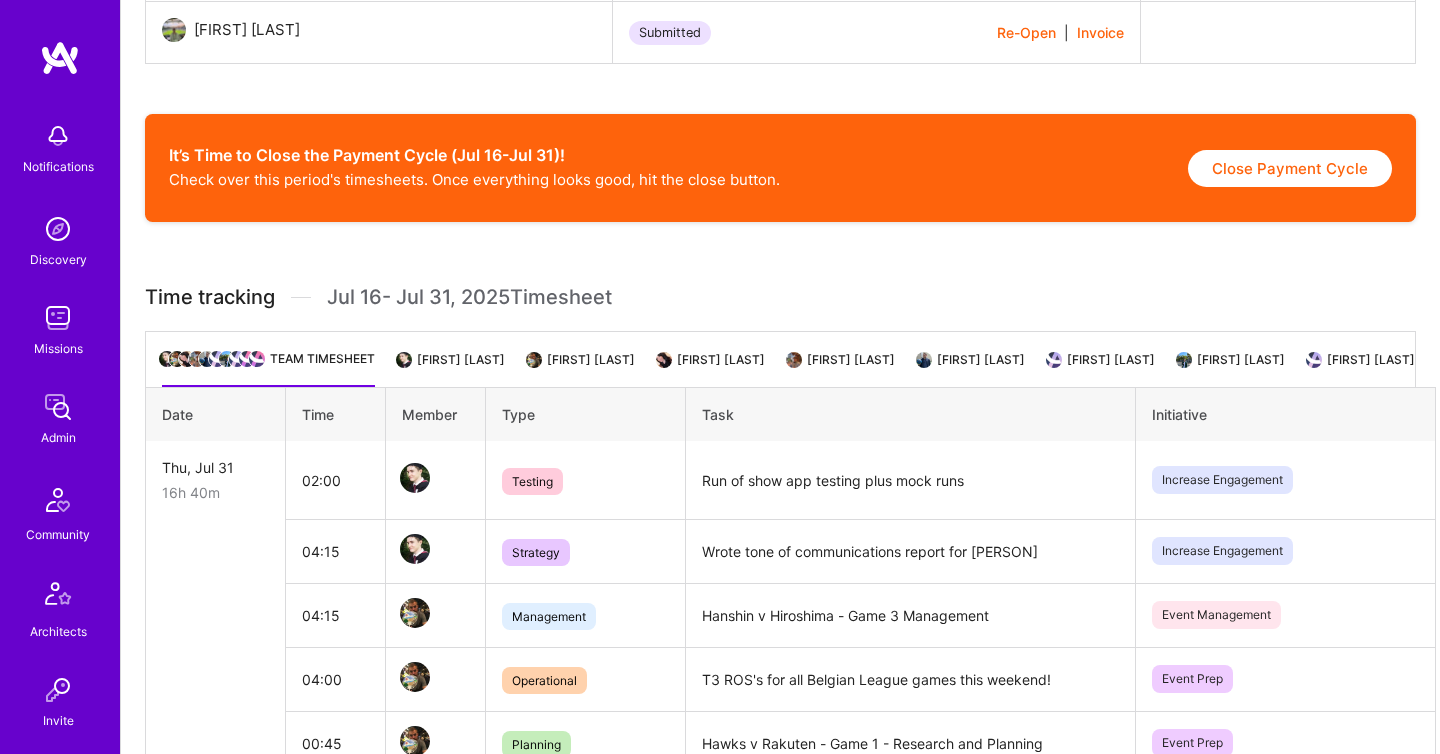 scroll, scrollTop: 2766, scrollLeft: 0, axis: vertical 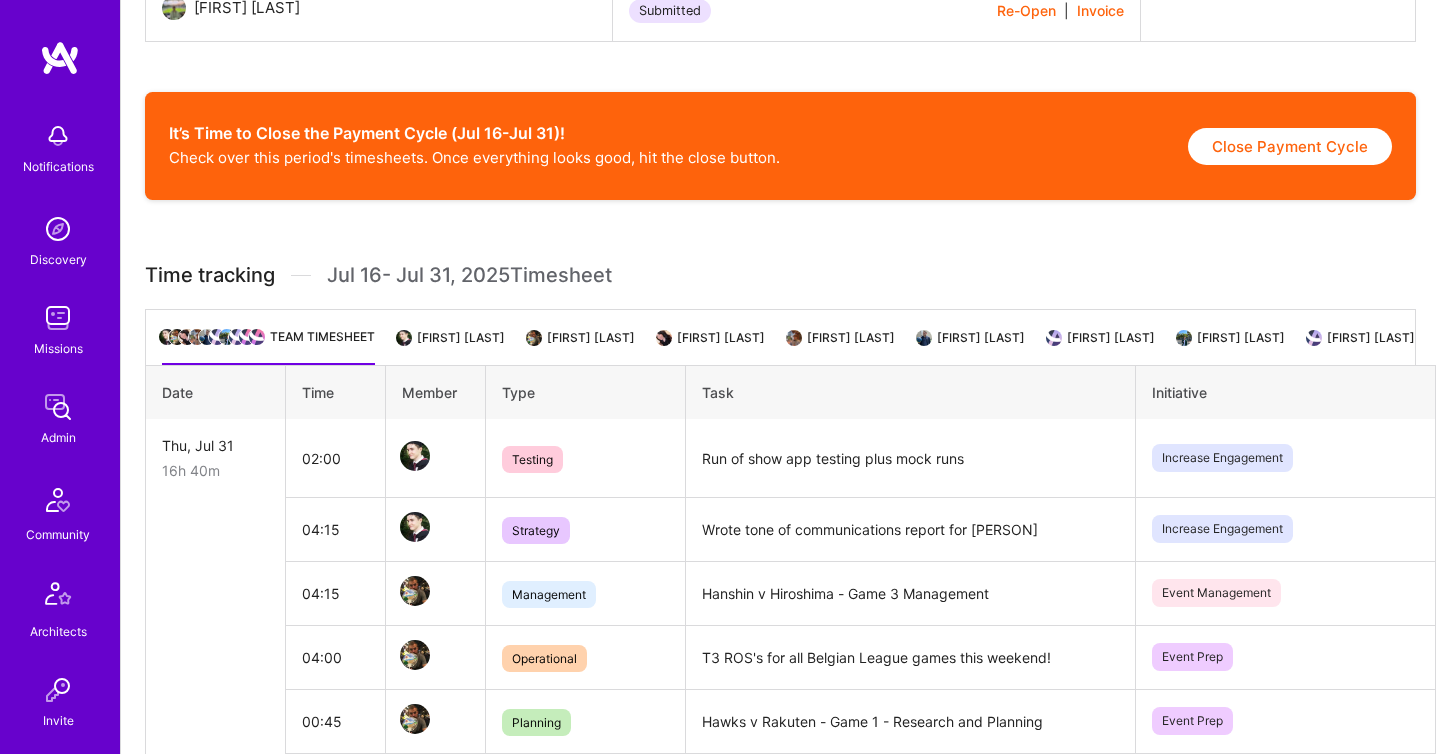 click on "Joseph Blackburn" at bounding box center [452, 345] 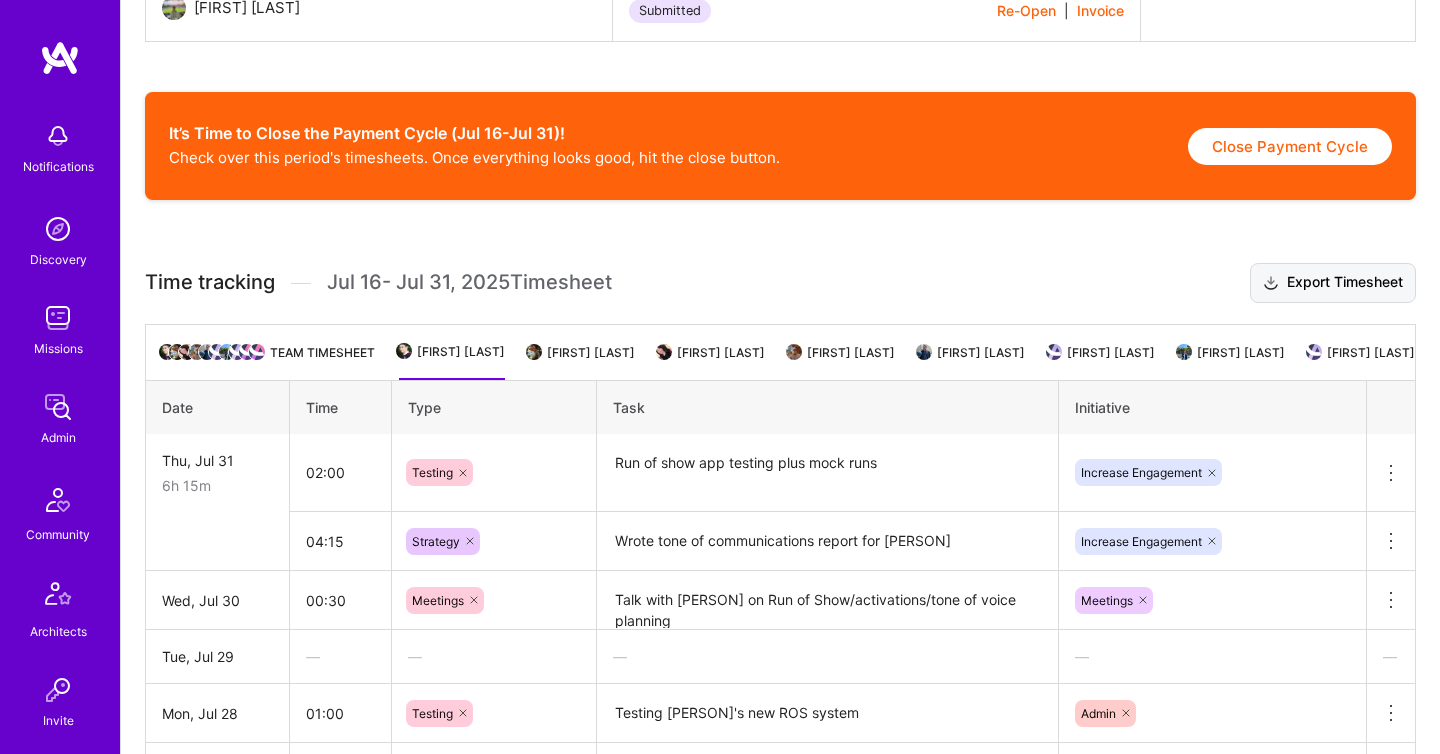 click on "Export Timesheet" at bounding box center (1333, 283) 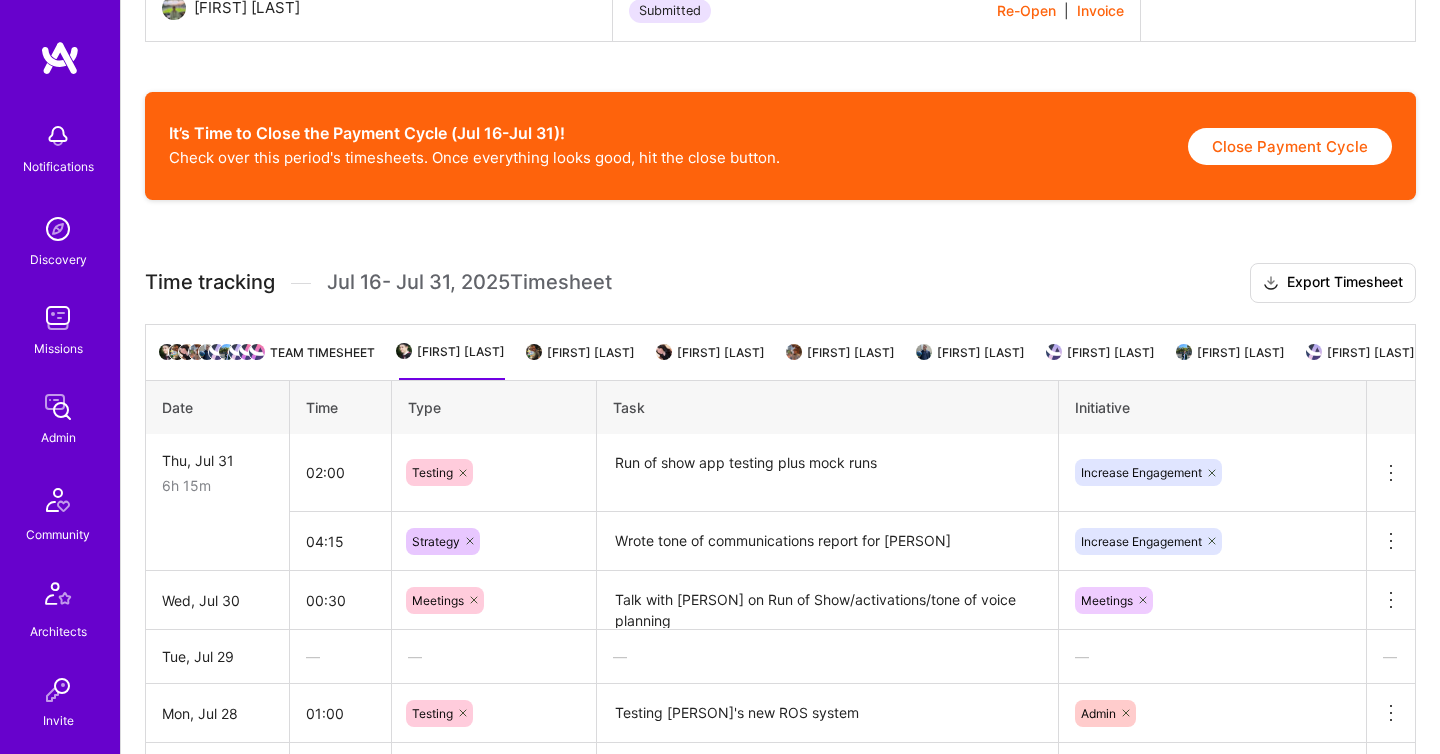 click on "David Wyatt-Hupton" at bounding box center [582, 360] 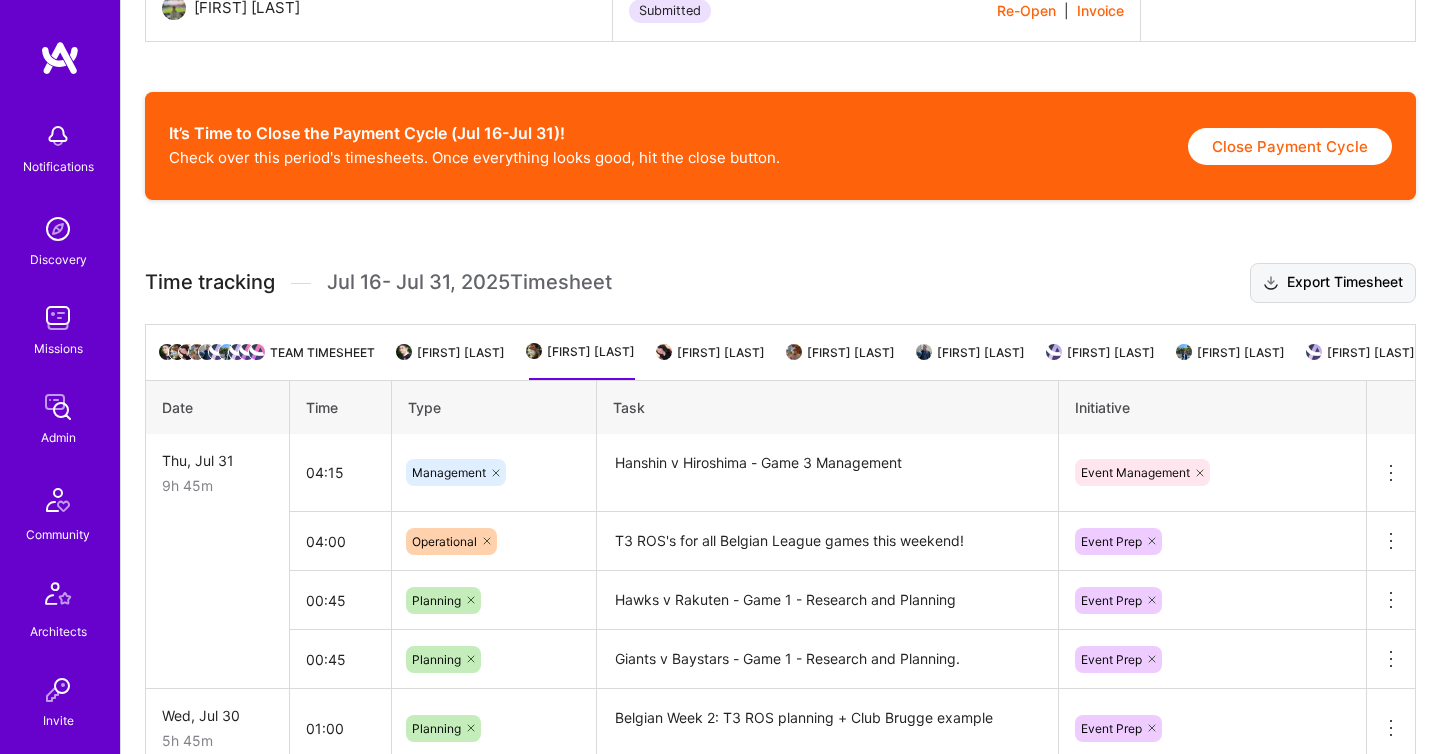 click on "Export Timesheet" at bounding box center (1333, 283) 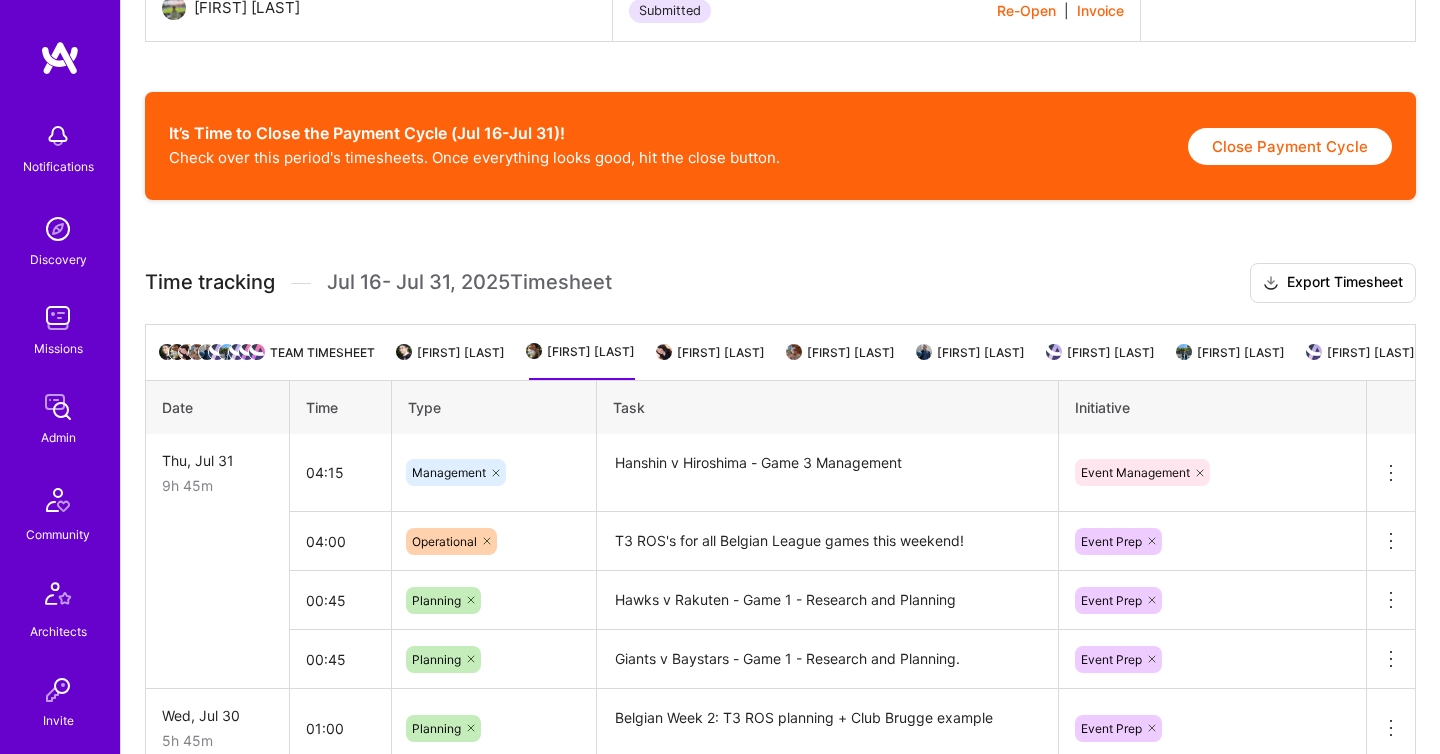 click on "Crystal Scuor" at bounding box center [712, 360] 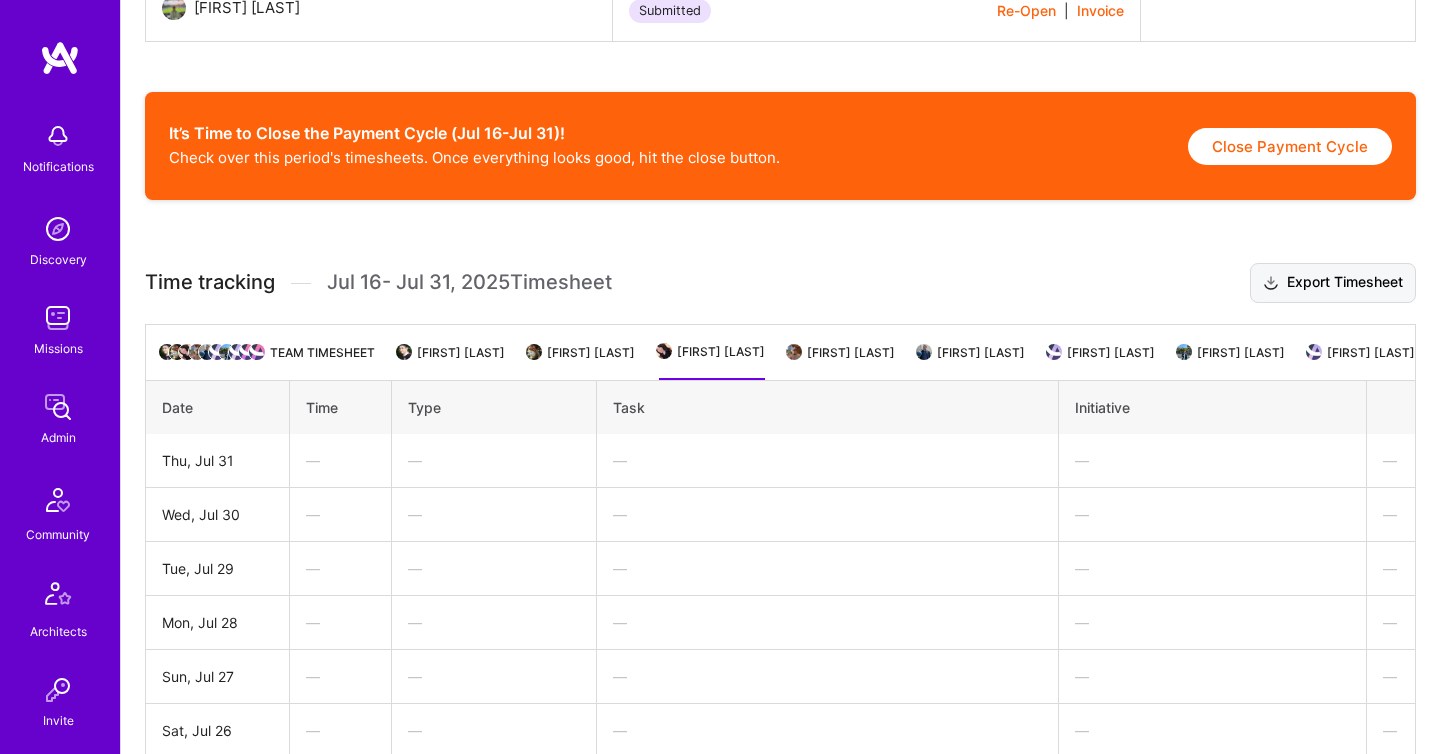 click on "Export Timesheet" at bounding box center [1333, 283] 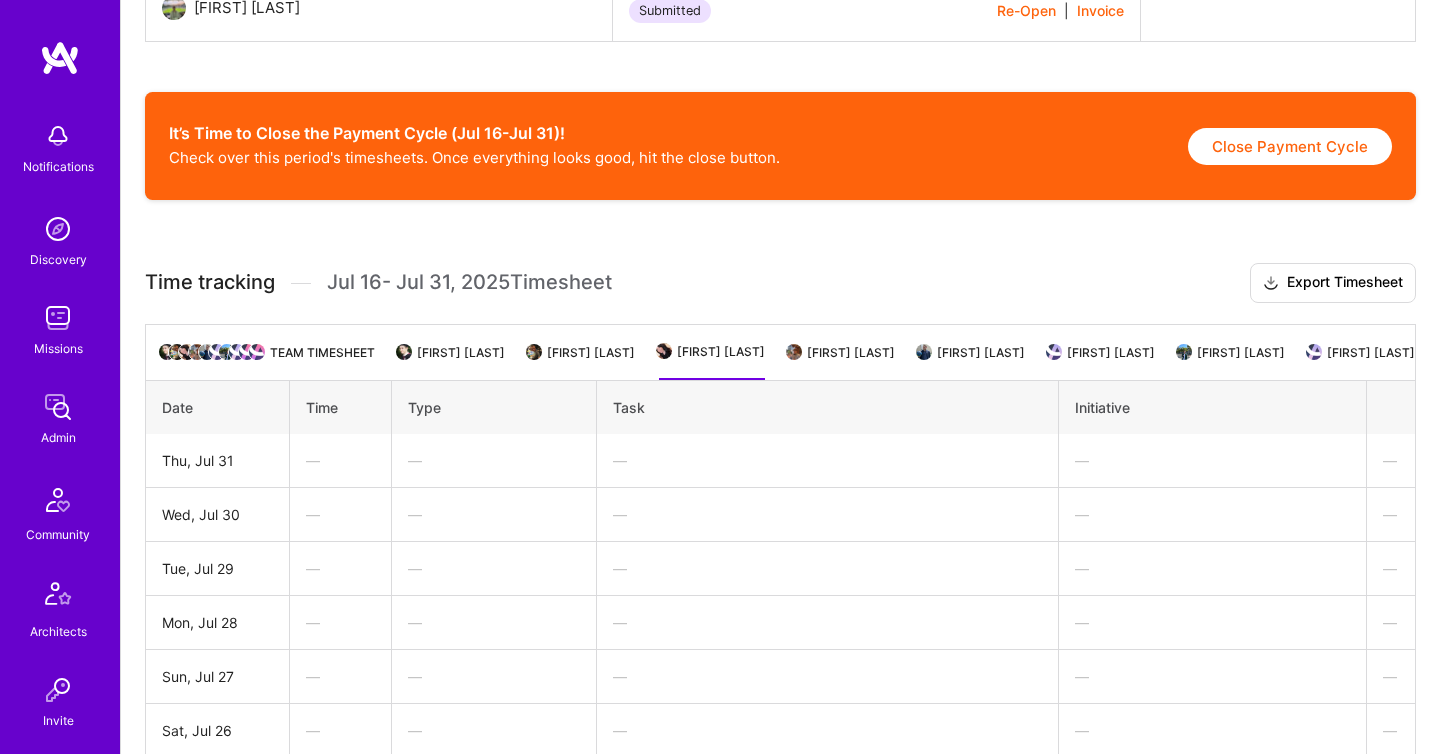 click on "Joseph Howes" at bounding box center [842, 360] 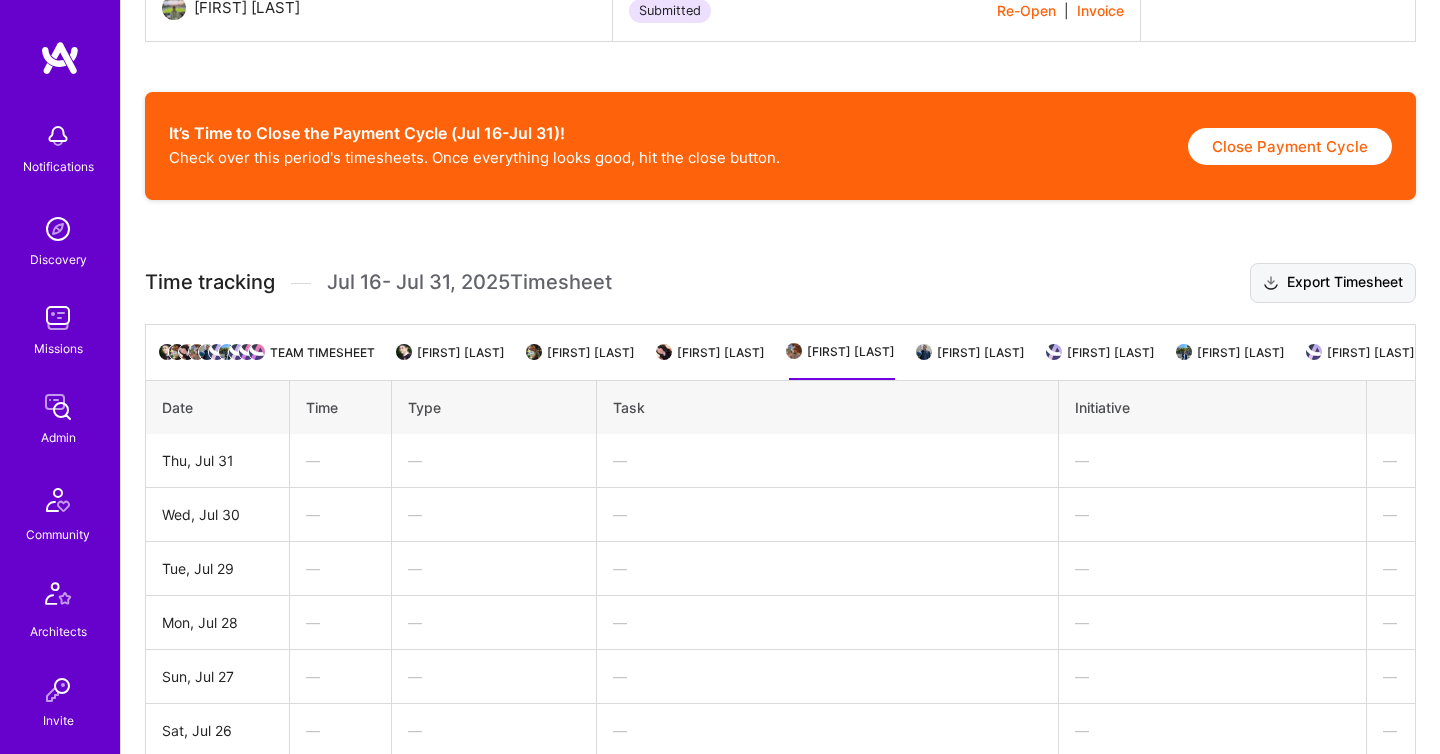 click on "Export Timesheet" at bounding box center [1333, 283] 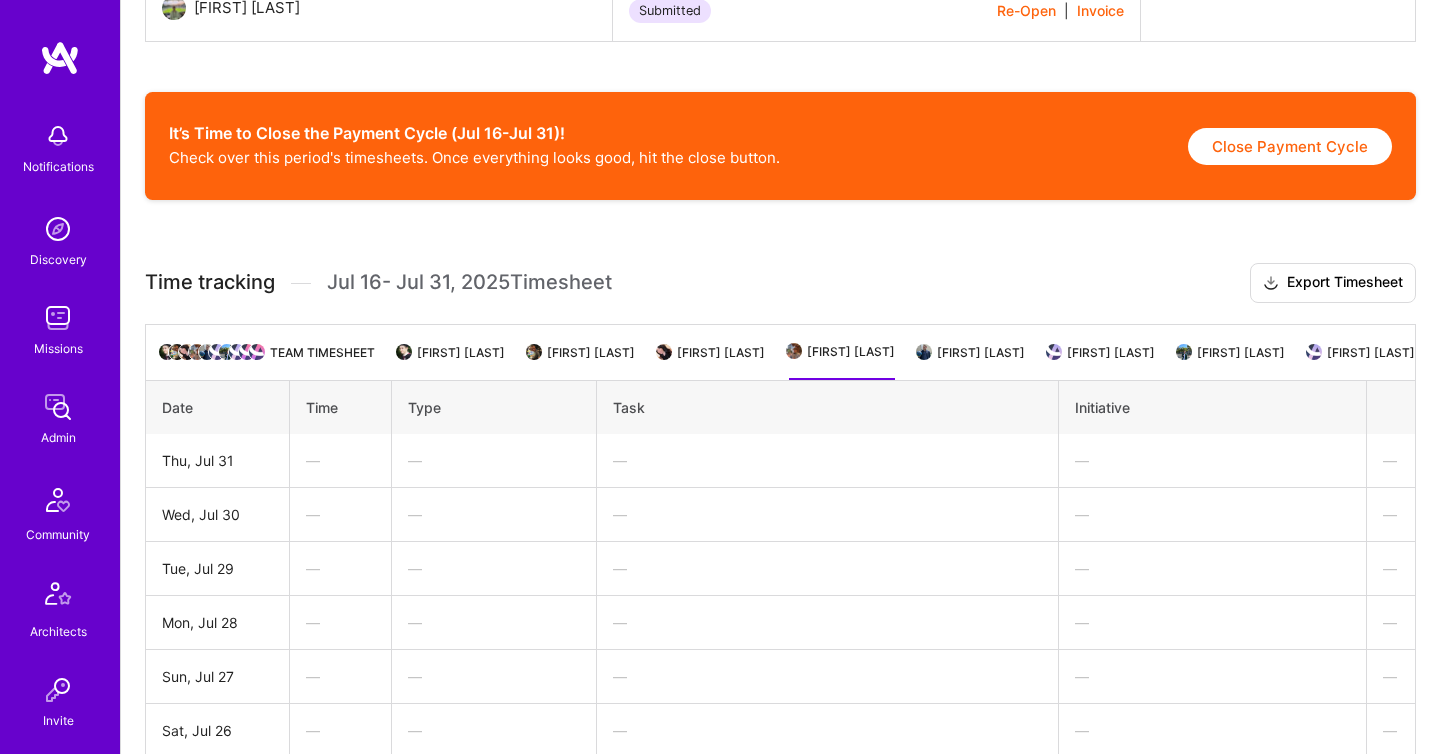 click on "Team timesheet Joseph Blackburn David Wyatt-Hupton Crystal Scuor Joseph Howes Gilad Weinberg Kyle  Henderson  Matias Vidiri Linh Vu Eren Ileri Gela Voronel" at bounding box center [780, 352] 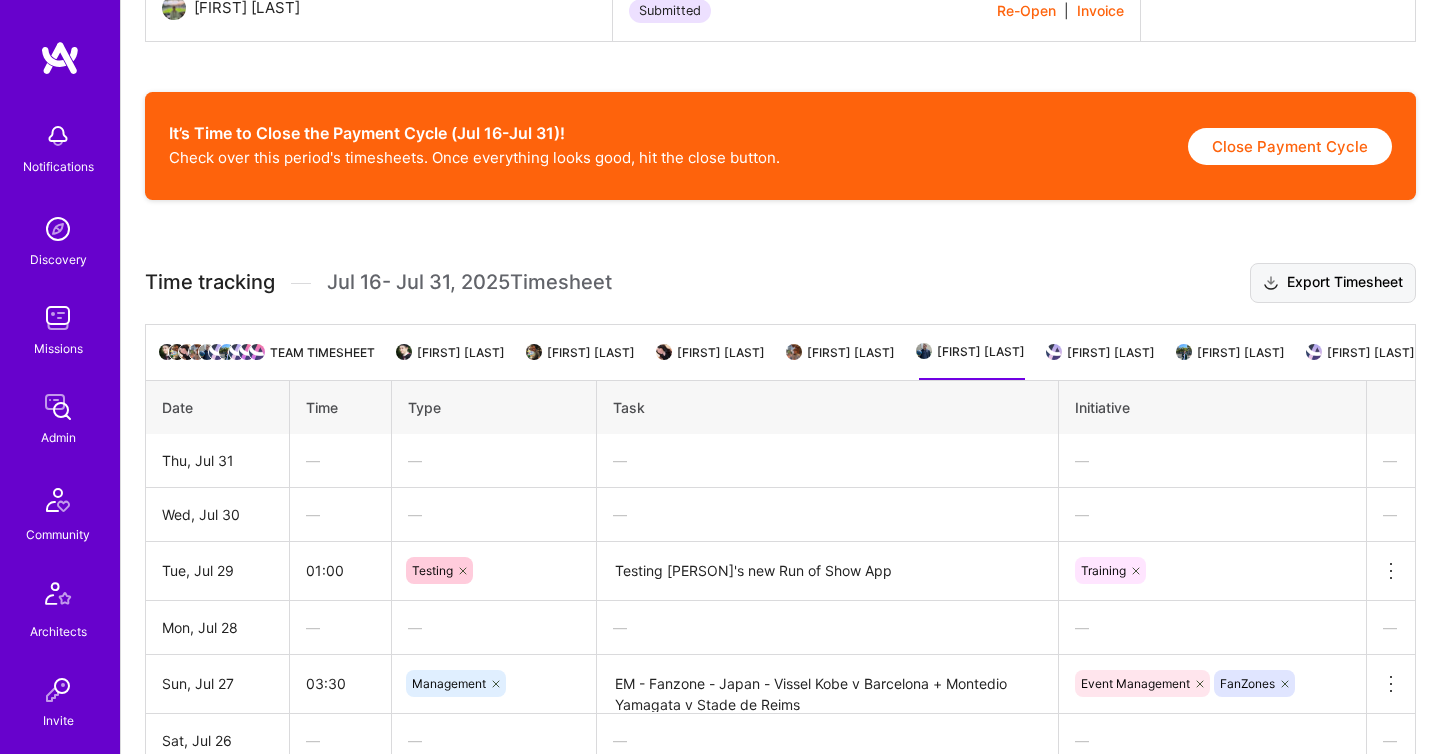click on "Export Timesheet" at bounding box center (1333, 283) 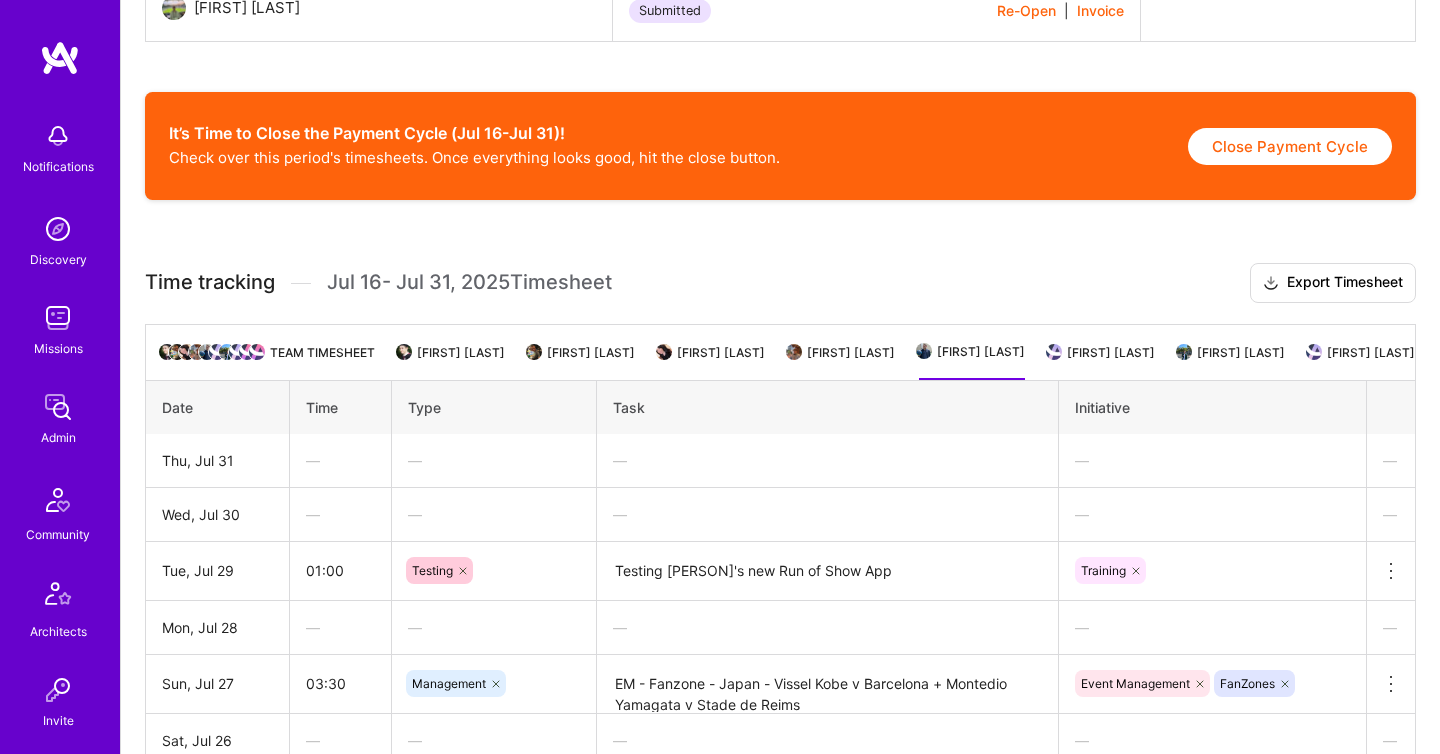 click on "Team timesheet Joseph Blackburn David Wyatt-Hupton Crystal Scuor Joseph Howes Gilad Weinberg Kyle  Henderson  Matias Vidiri Linh Vu Eren Ileri Gela Voronel" at bounding box center (780, 352) 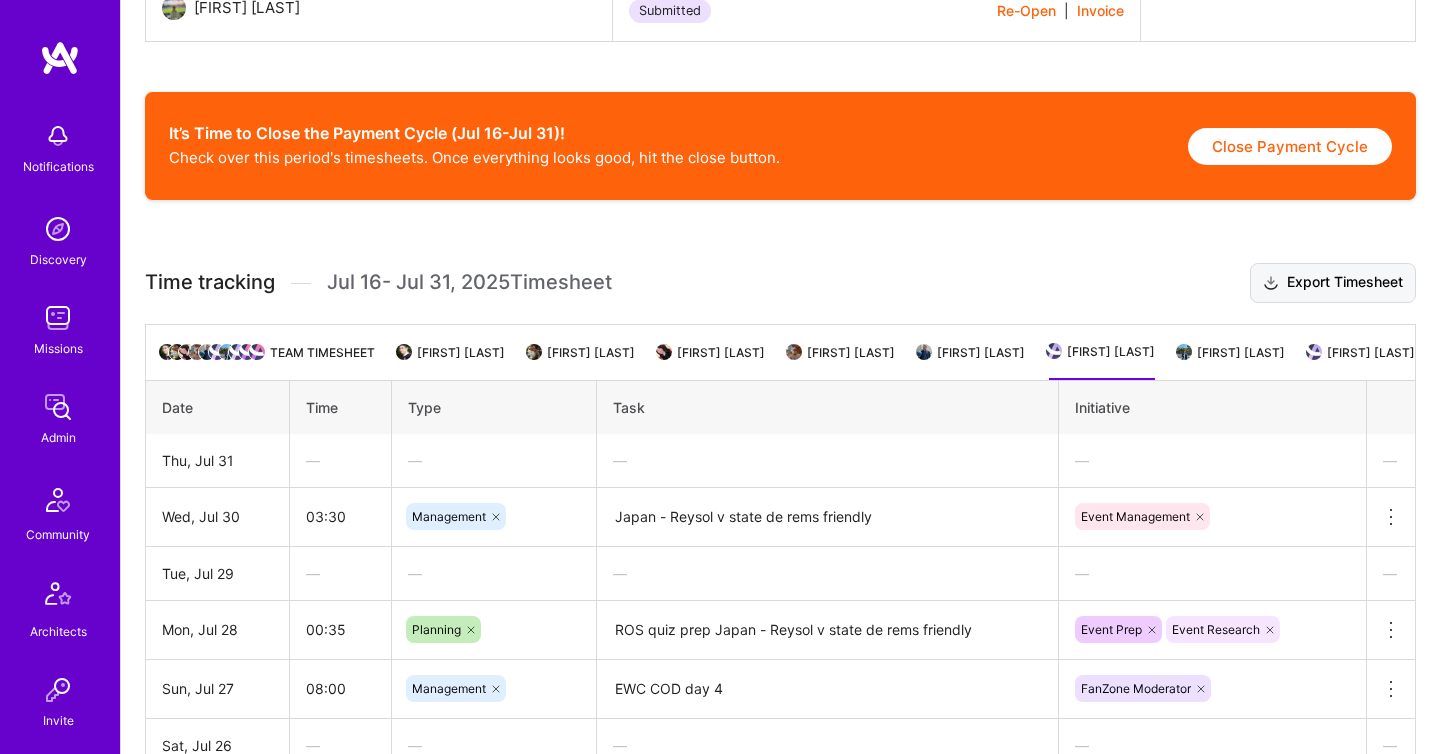 click on "Export Timesheet" at bounding box center [1333, 283] 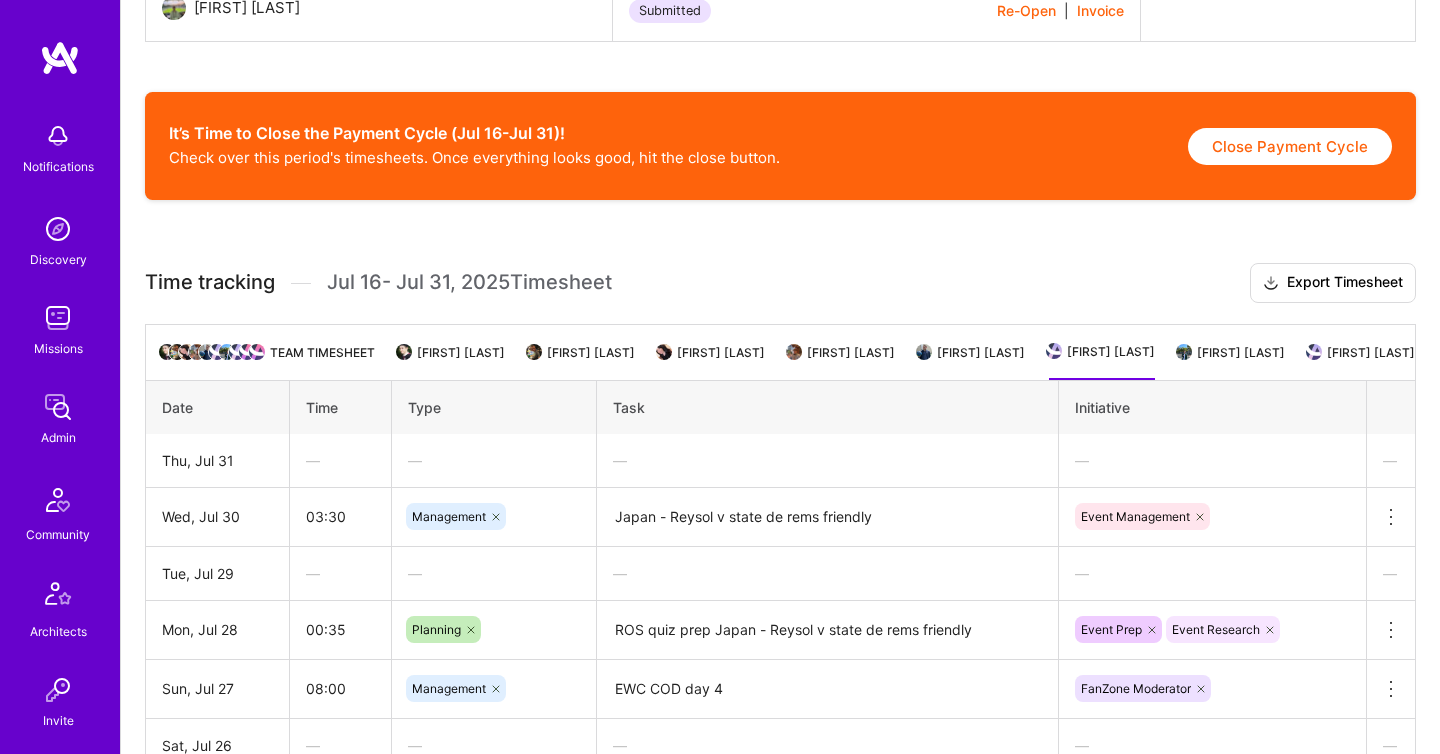 click on "Matias Vidiri" at bounding box center [1232, 360] 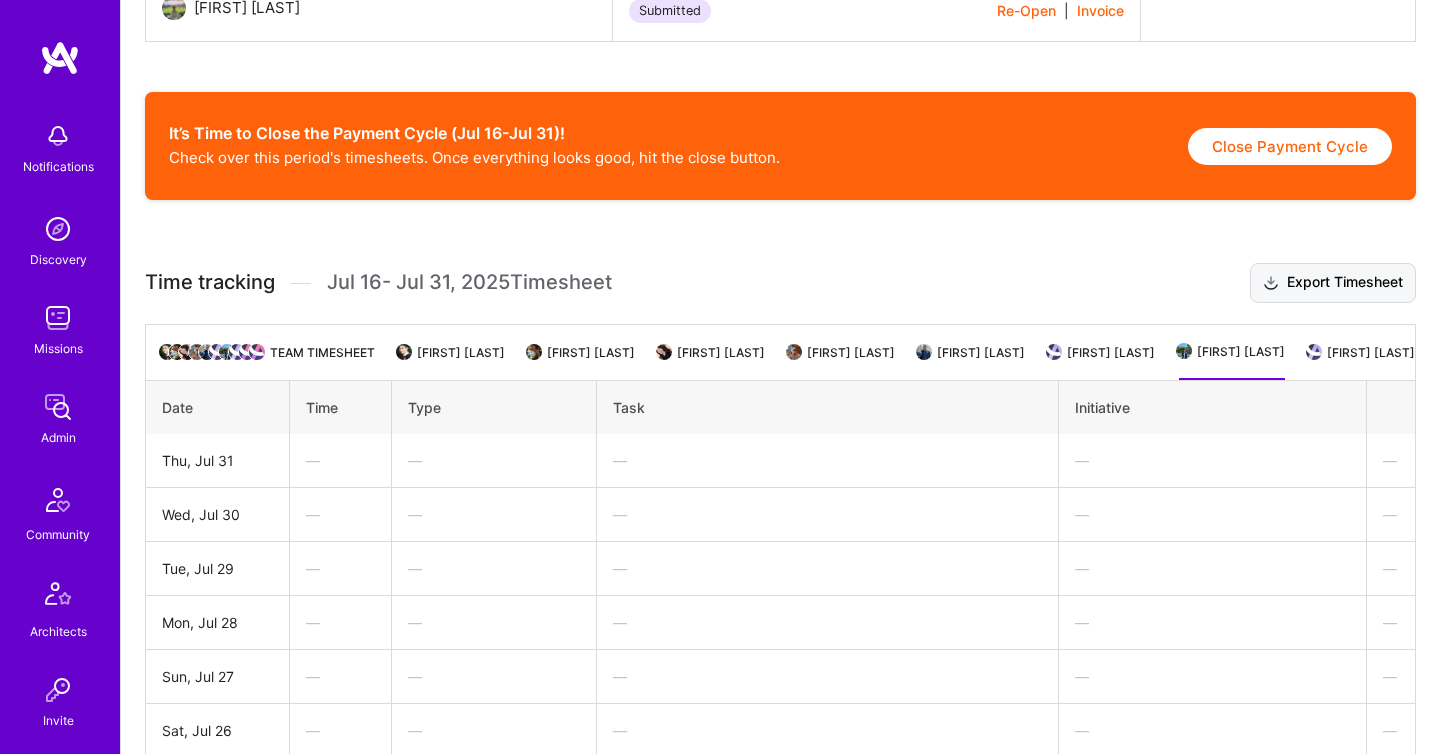 click on "Export Timesheet" at bounding box center [1333, 283] 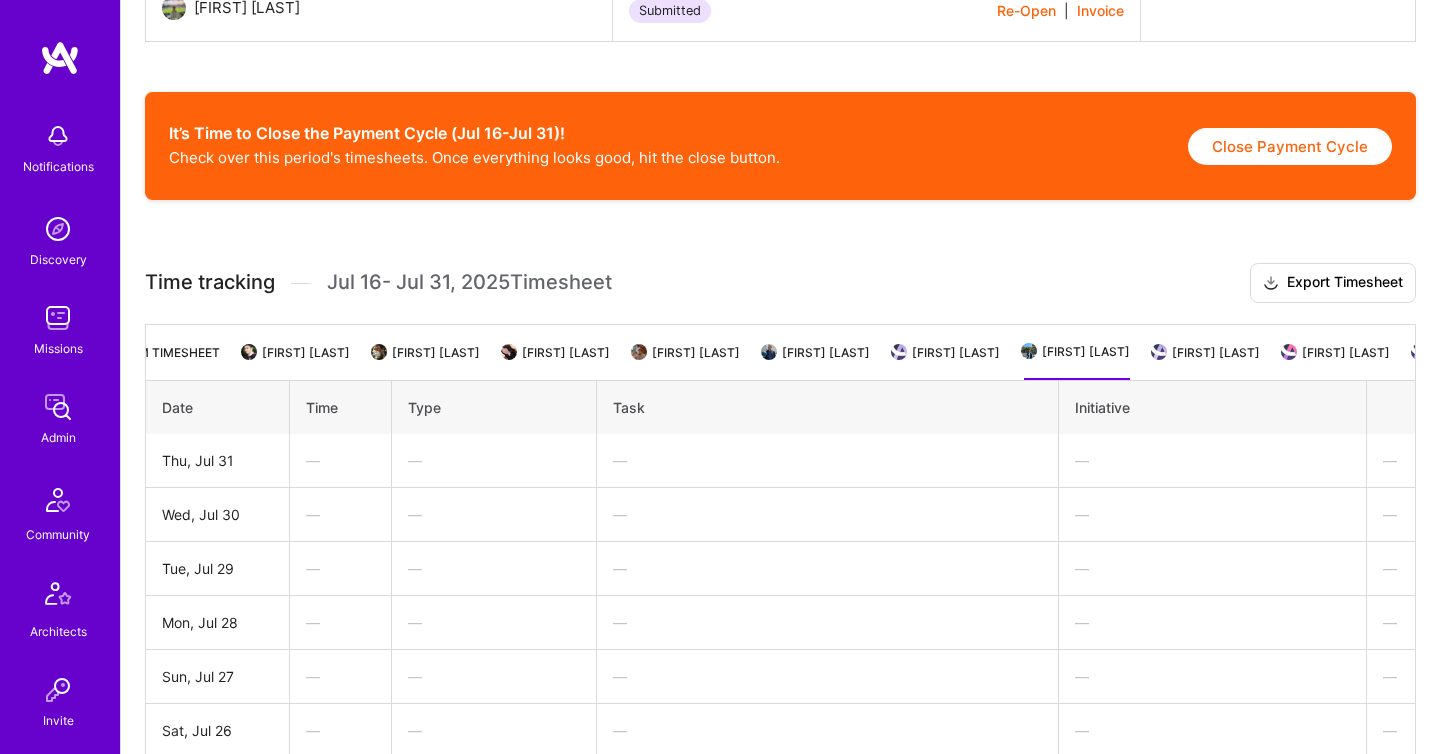 scroll, scrollTop: 0, scrollLeft: 349, axis: horizontal 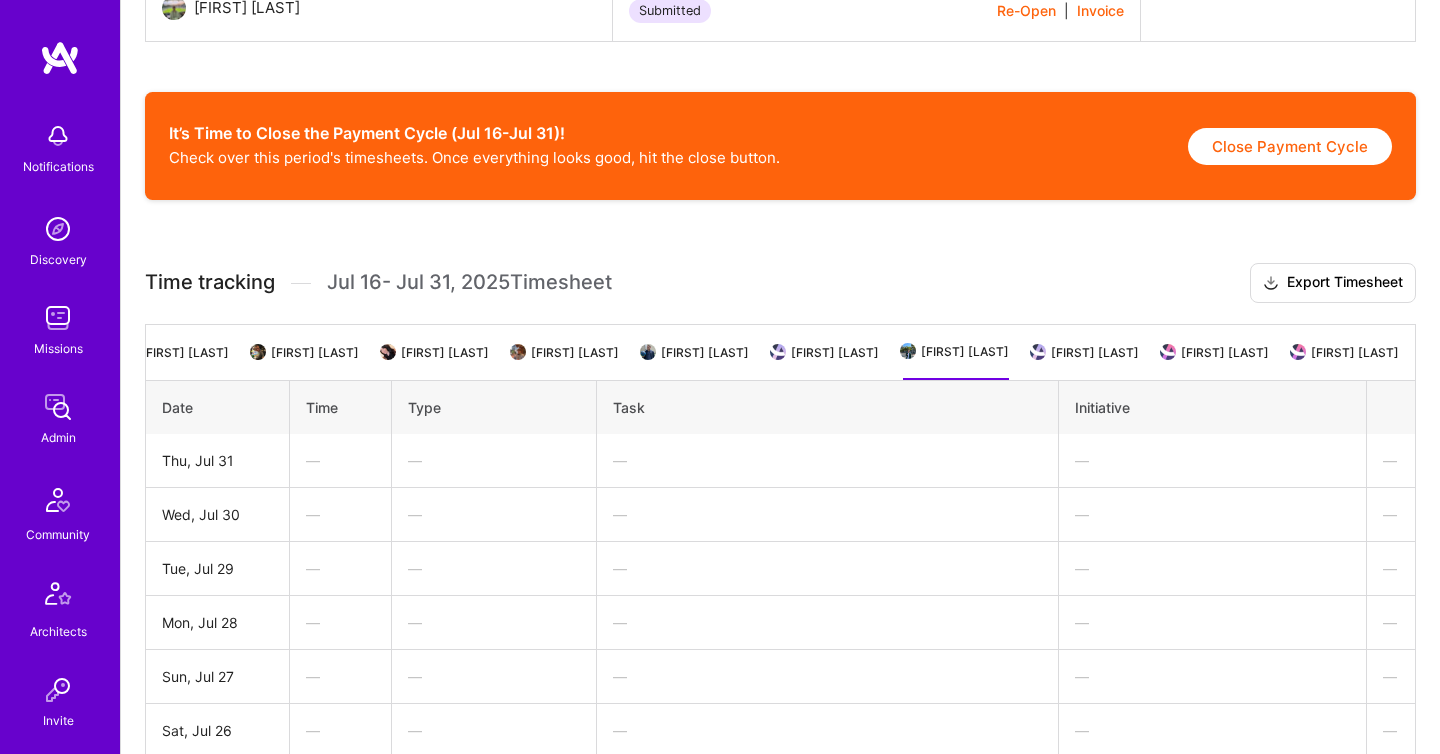 click on "Linh Vu" at bounding box center (1086, 360) 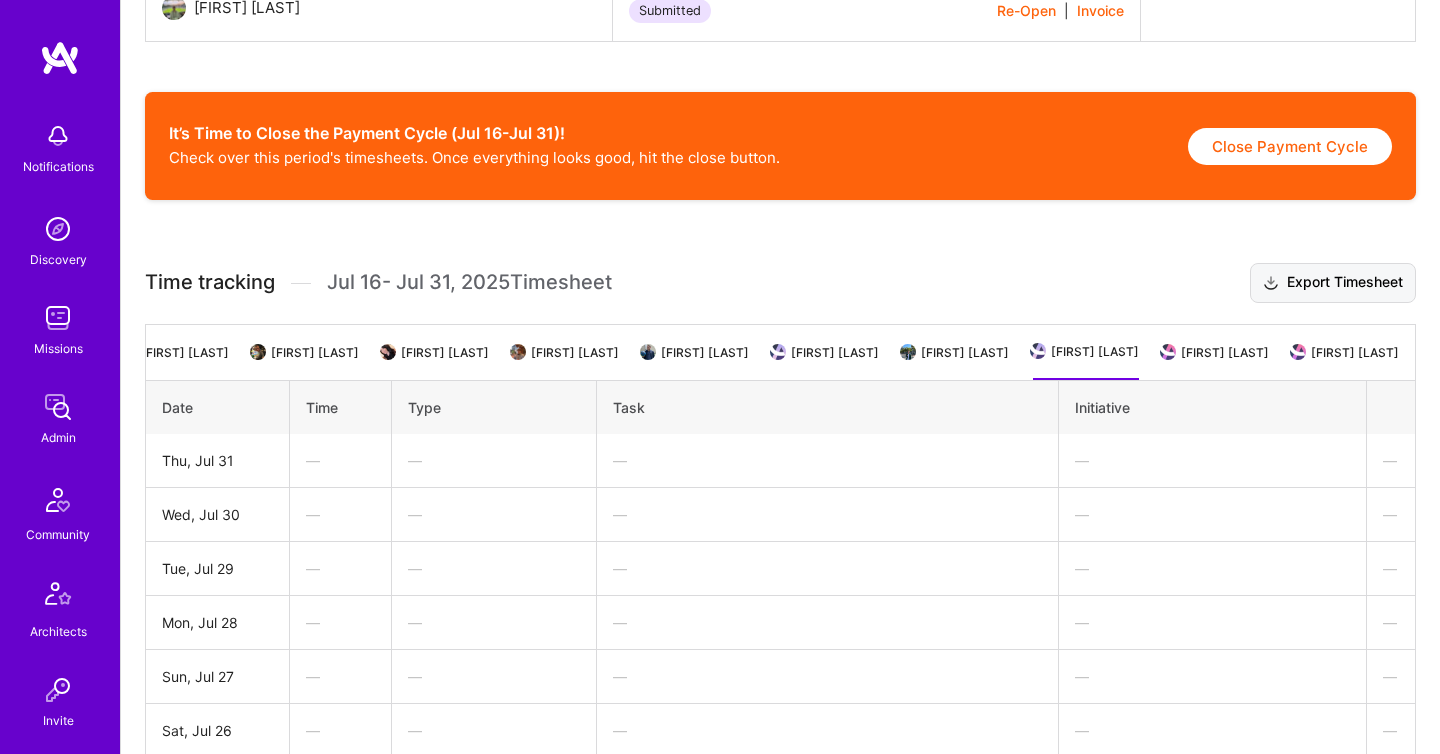 click on "Export Timesheet" at bounding box center (1333, 283) 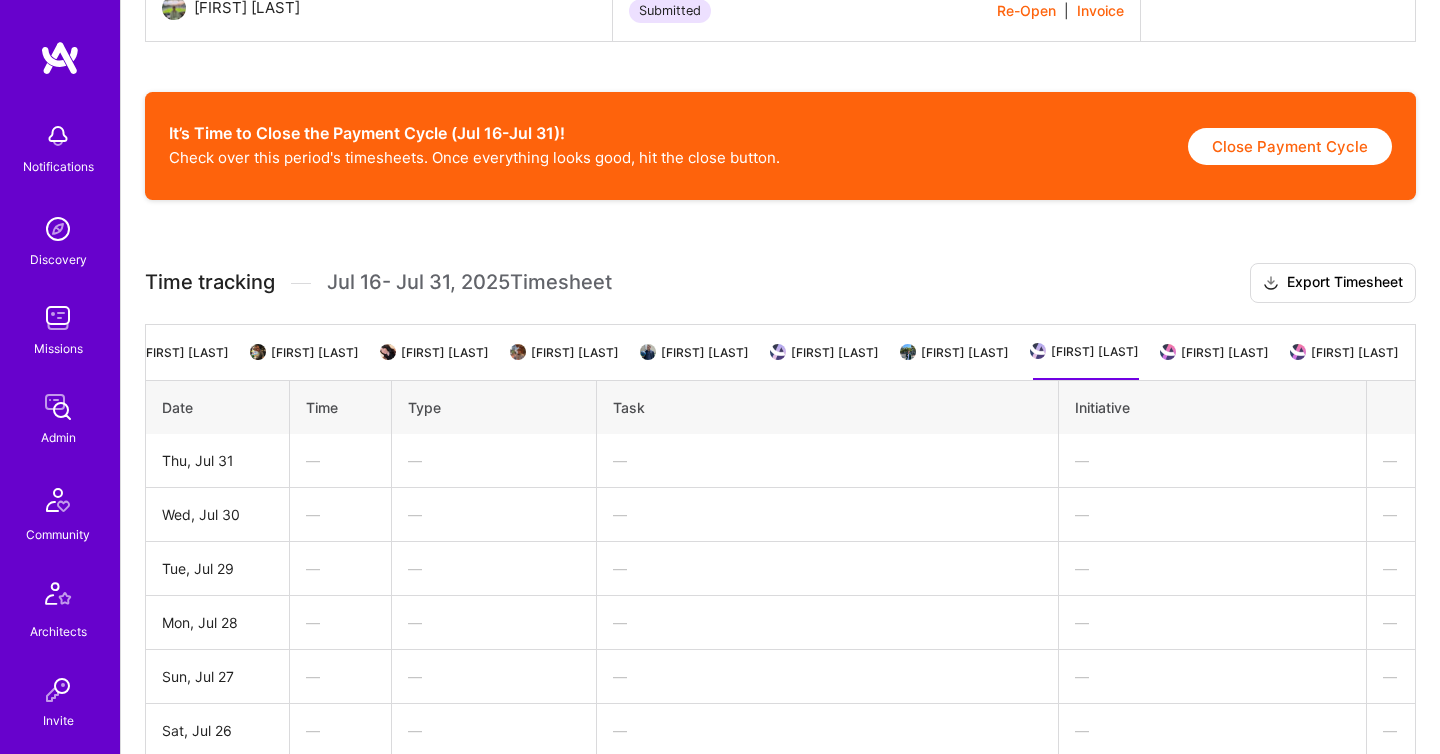 click on "Team timesheet Joseph Blackburn David Wyatt-Hupton Crystal Scuor Joseph Howes Gilad Weinberg Kyle  Henderson  Matias Vidiri Linh Vu Eren Ileri Gela Voronel" at bounding box center [780, 352] 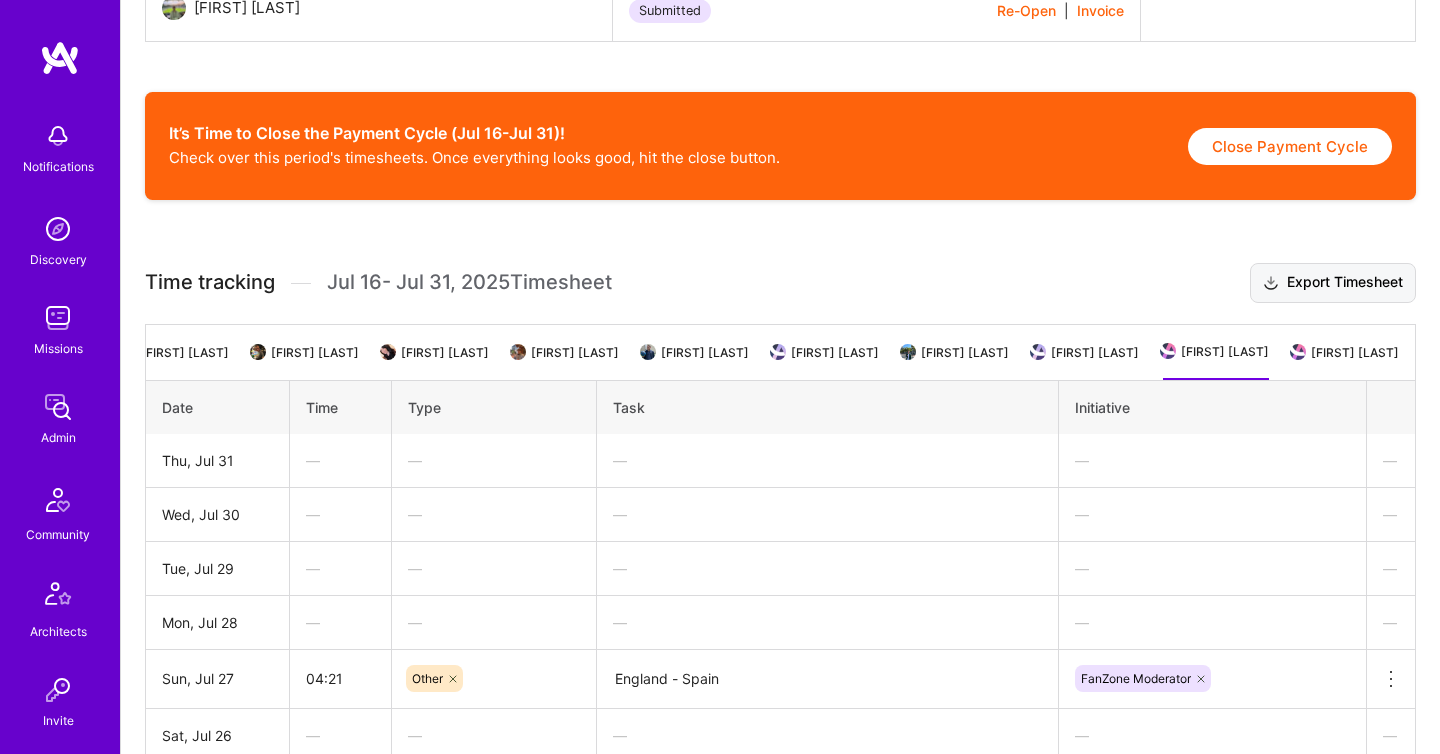 click on "Export Timesheet" at bounding box center [1333, 283] 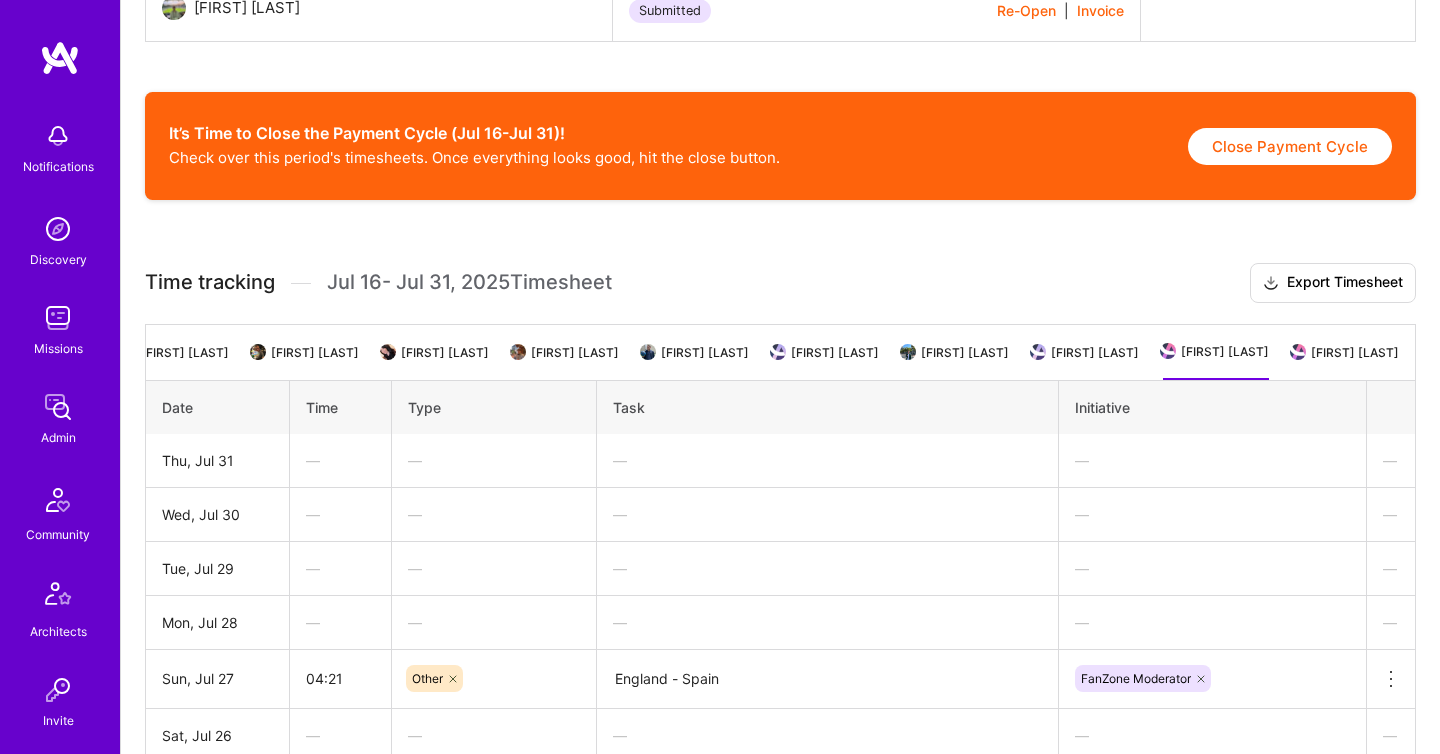 click on "Gela Voronel" at bounding box center [1346, 360] 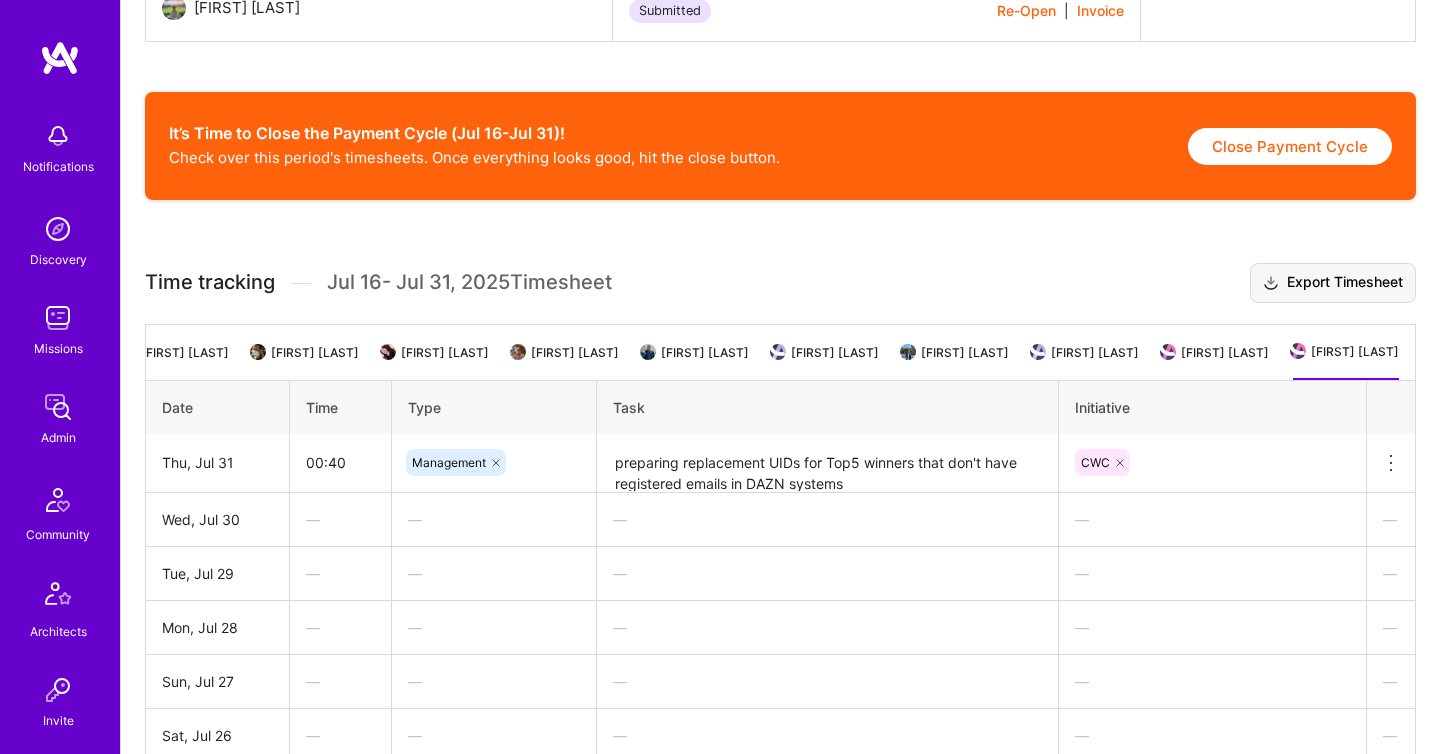 click on "Export Timesheet" at bounding box center (1333, 283) 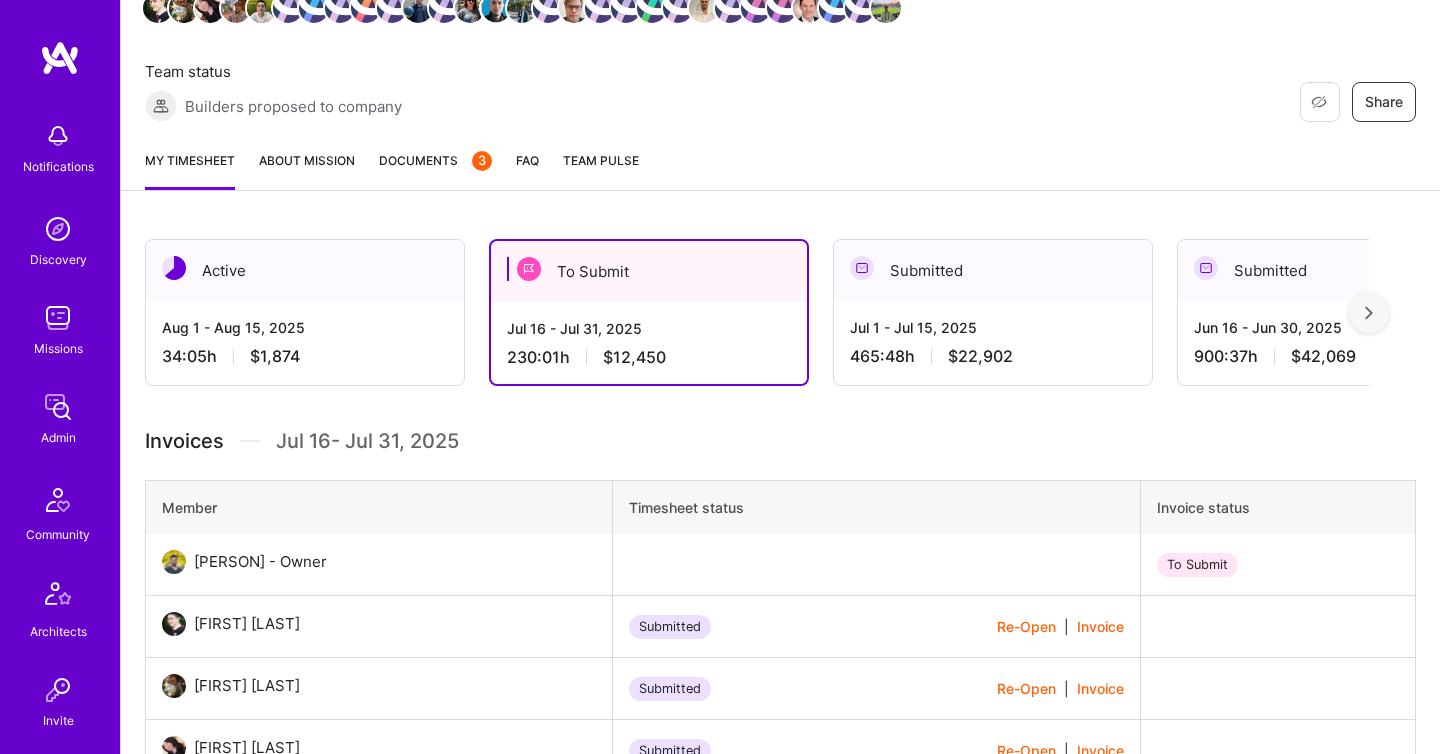 scroll, scrollTop: 410, scrollLeft: 0, axis: vertical 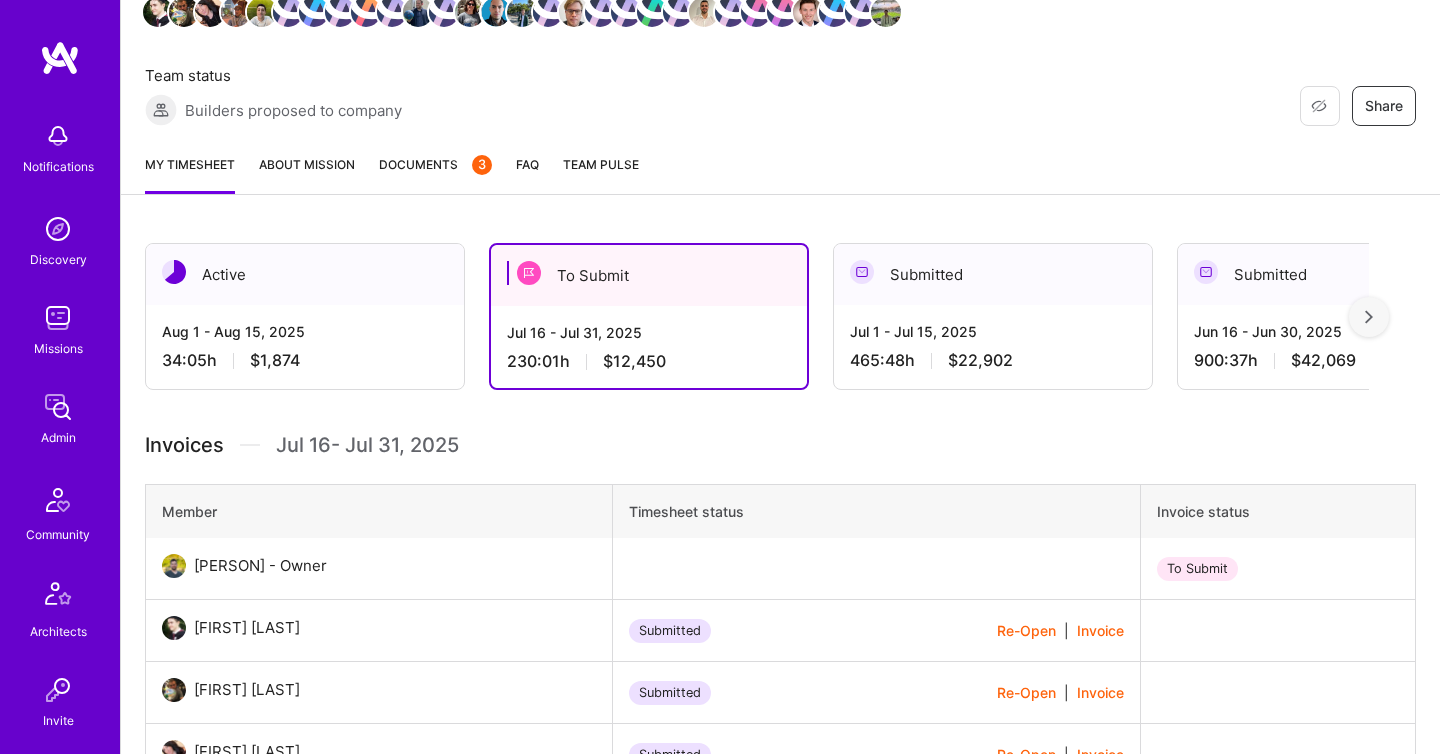 click on "Documents 3" at bounding box center (435, 164) 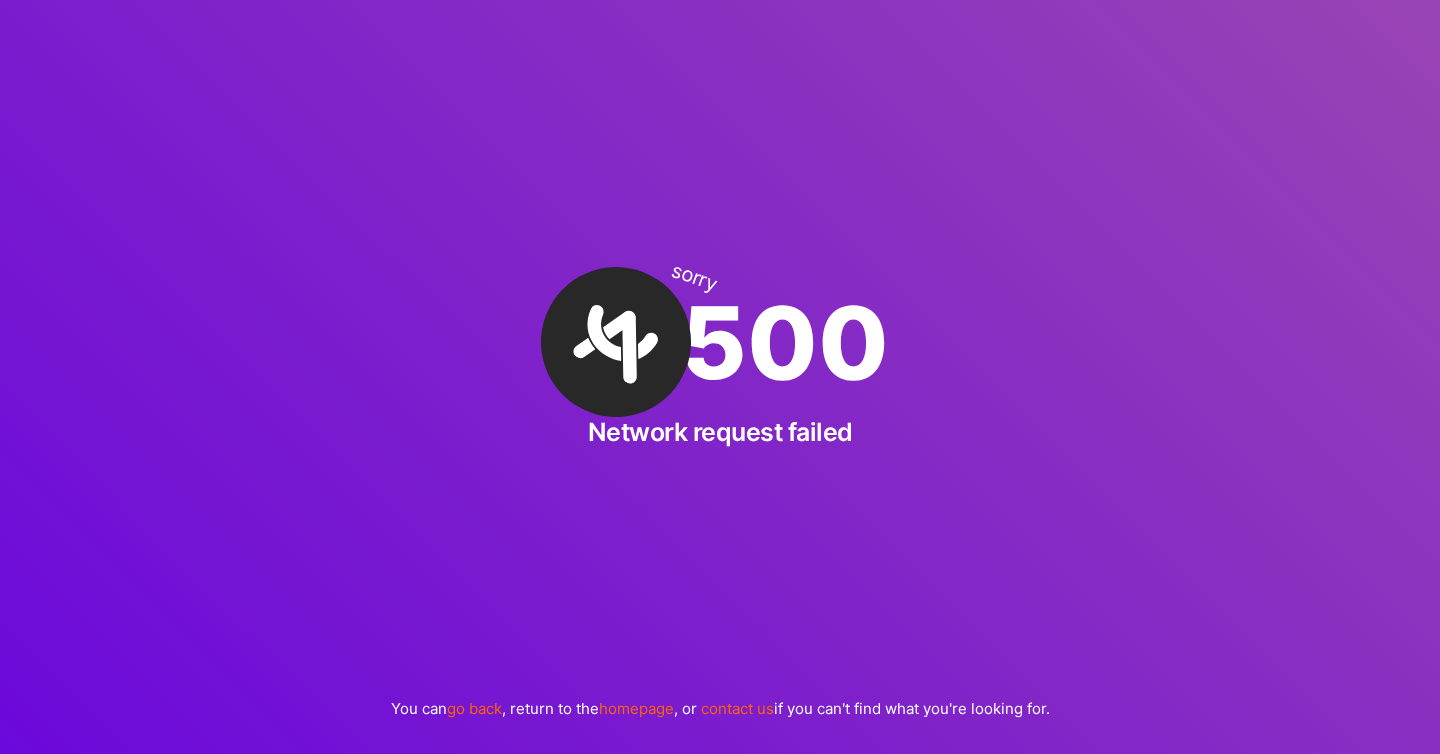 scroll, scrollTop: 0, scrollLeft: 0, axis: both 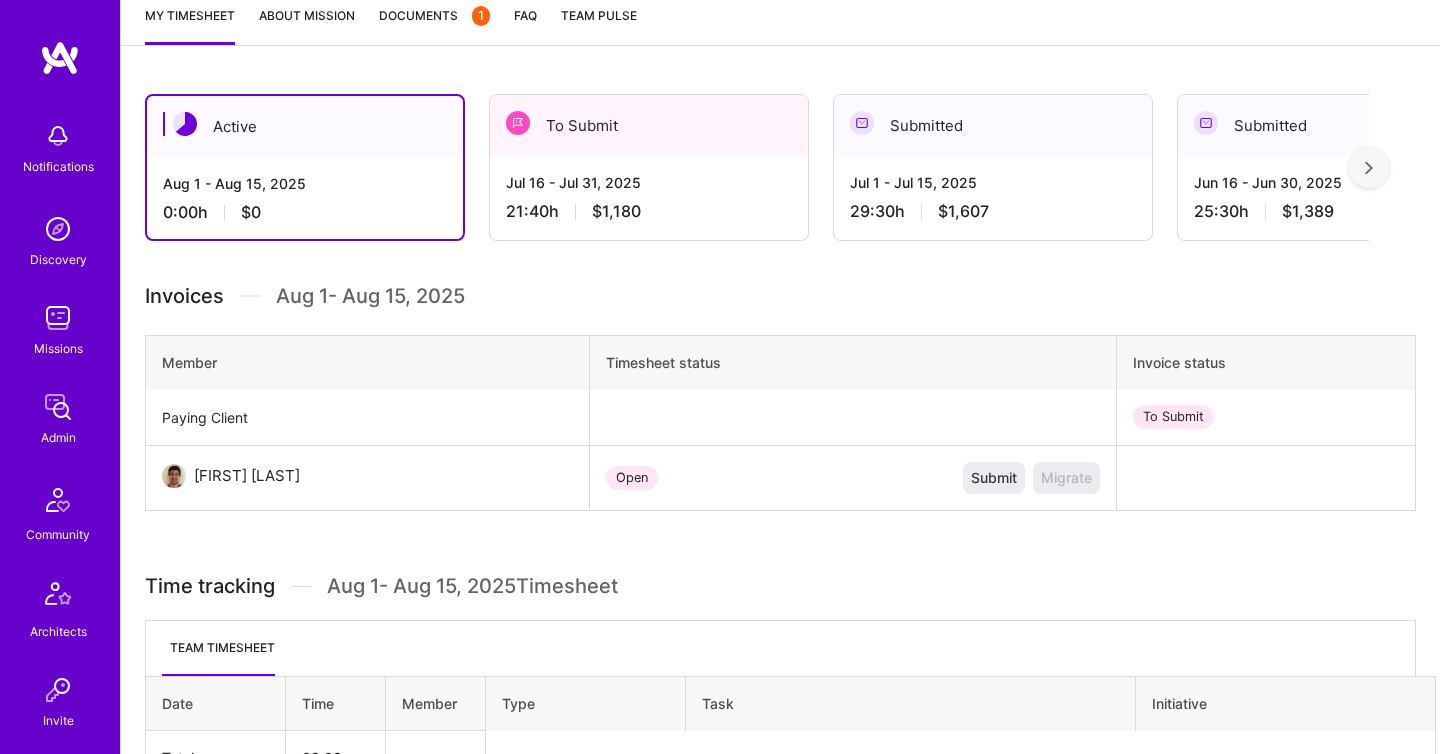 click on "Jul 16 - Jul 31, [YEAR] 21:40 h    $1,180" at bounding box center (649, 197) 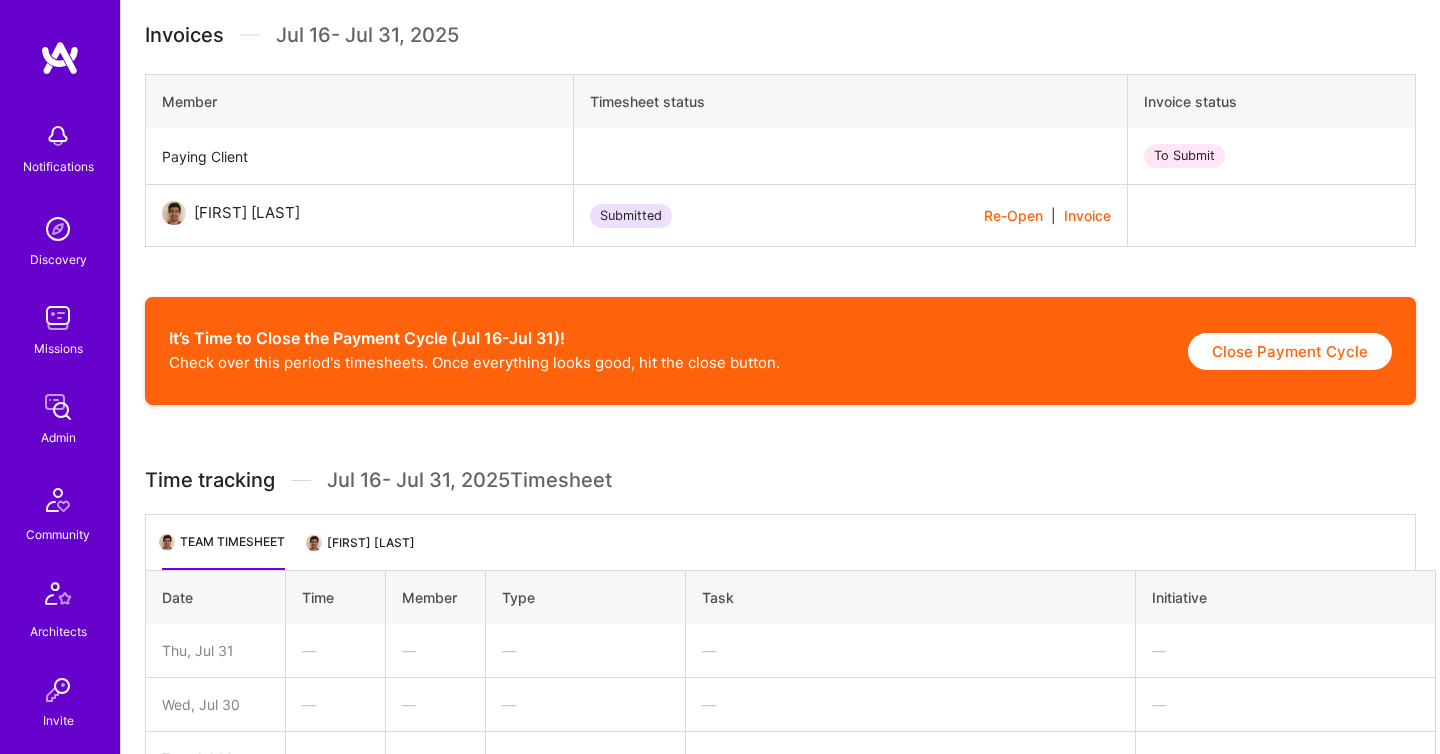 scroll, scrollTop: 673, scrollLeft: 0, axis: vertical 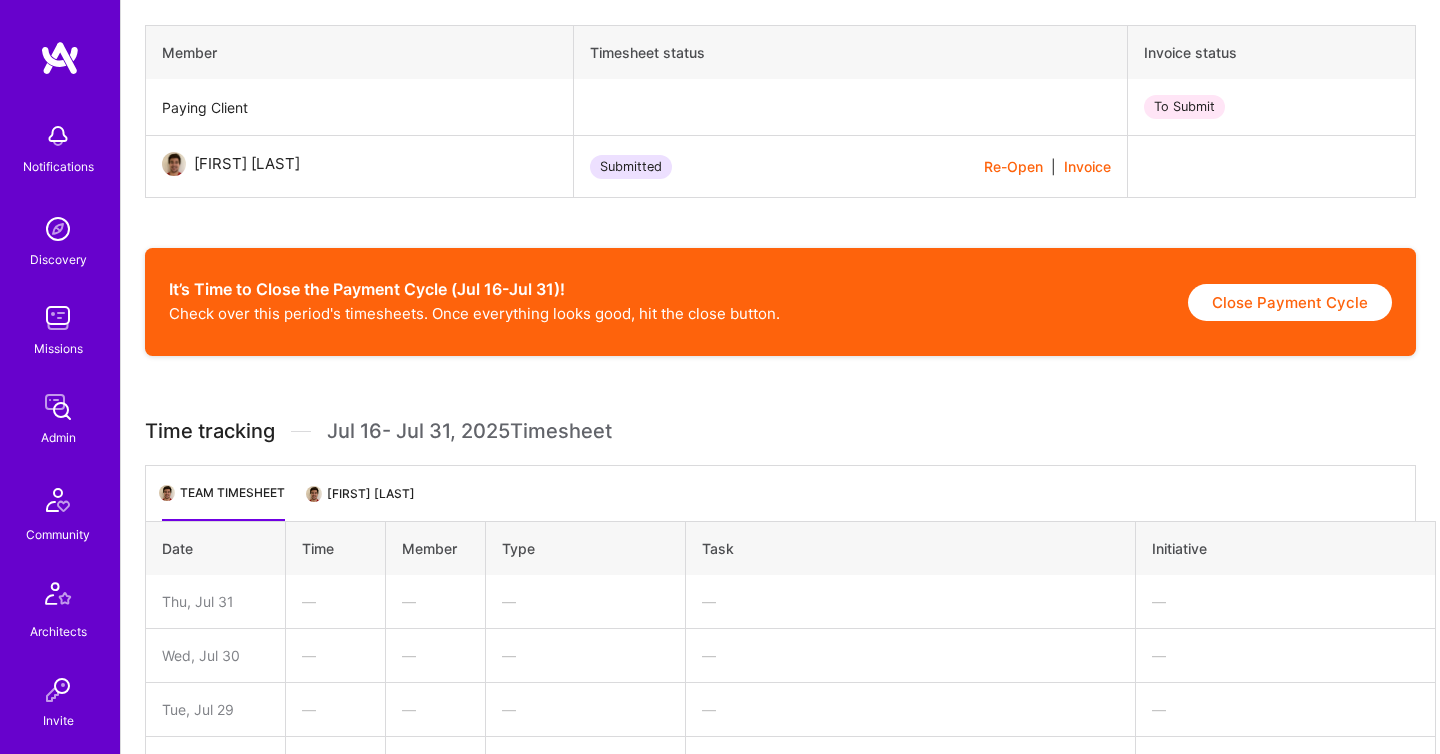 click on "[FIRST] [LAST]" at bounding box center [362, 501] 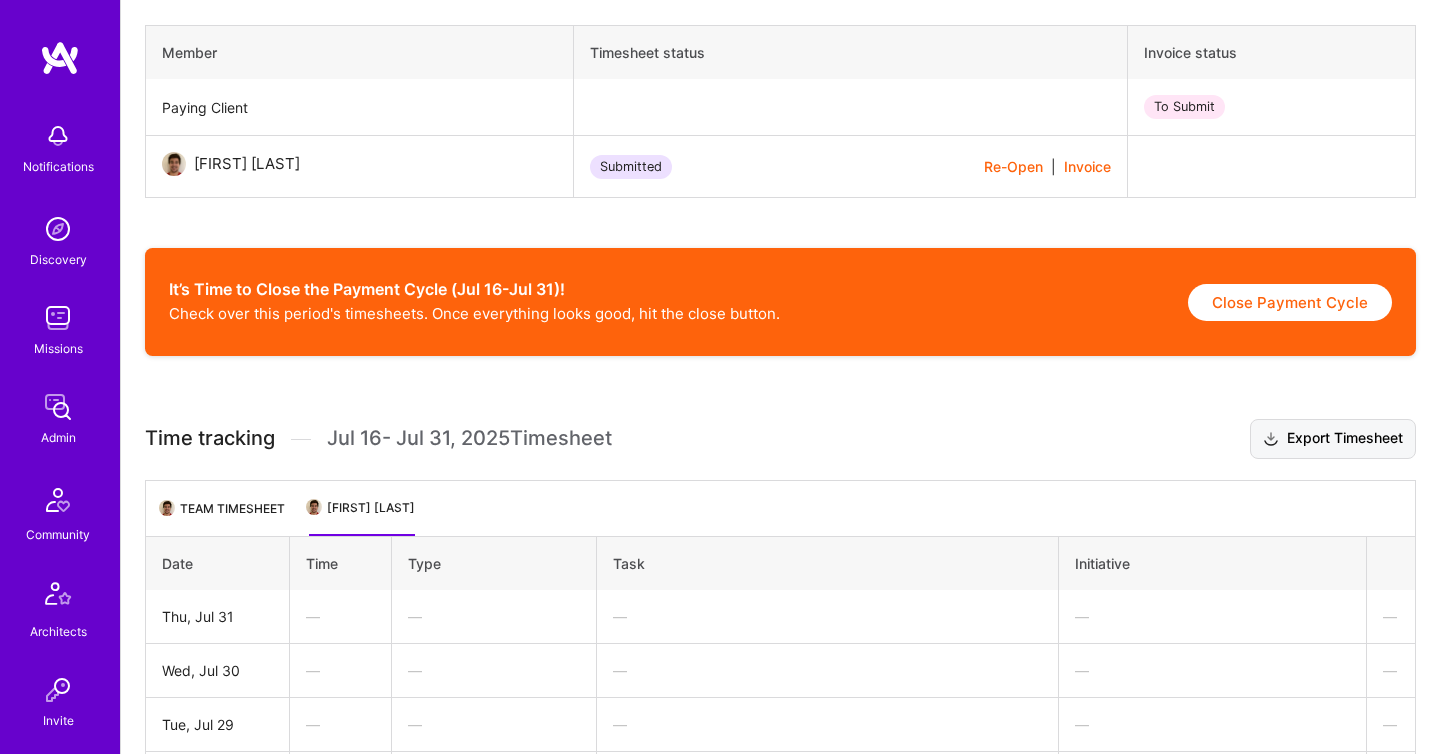 click on "Export Timesheet" at bounding box center (1333, 439) 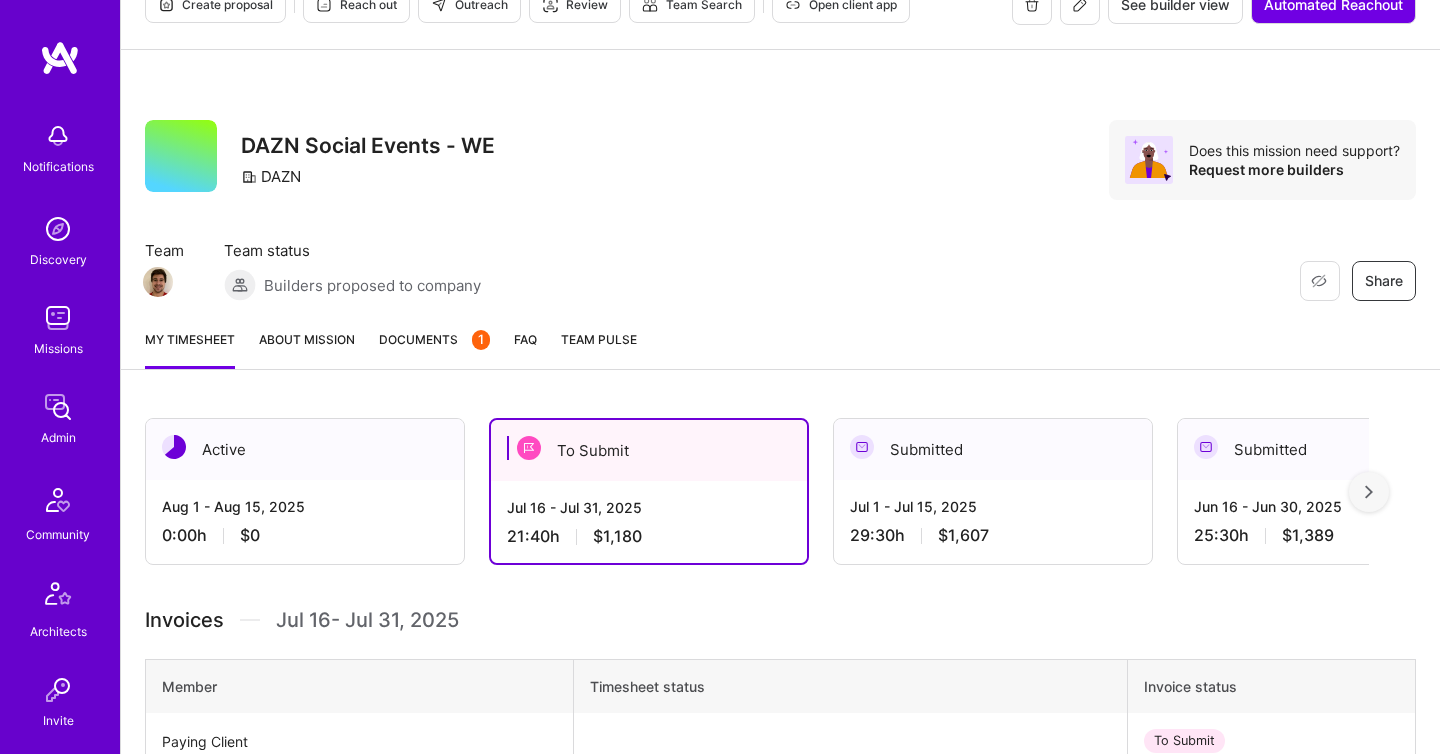 scroll, scrollTop: 36, scrollLeft: 0, axis: vertical 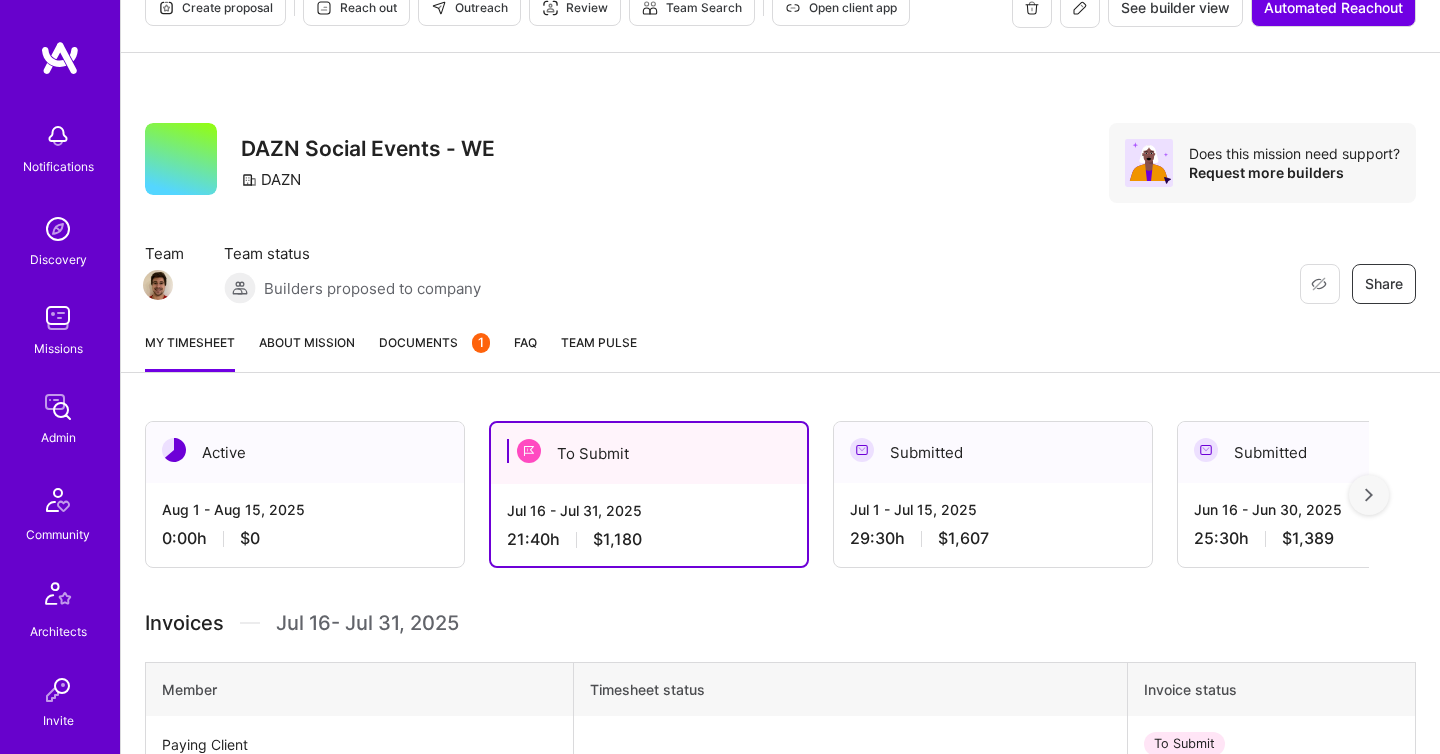 click on "Documents 1" at bounding box center (434, 352) 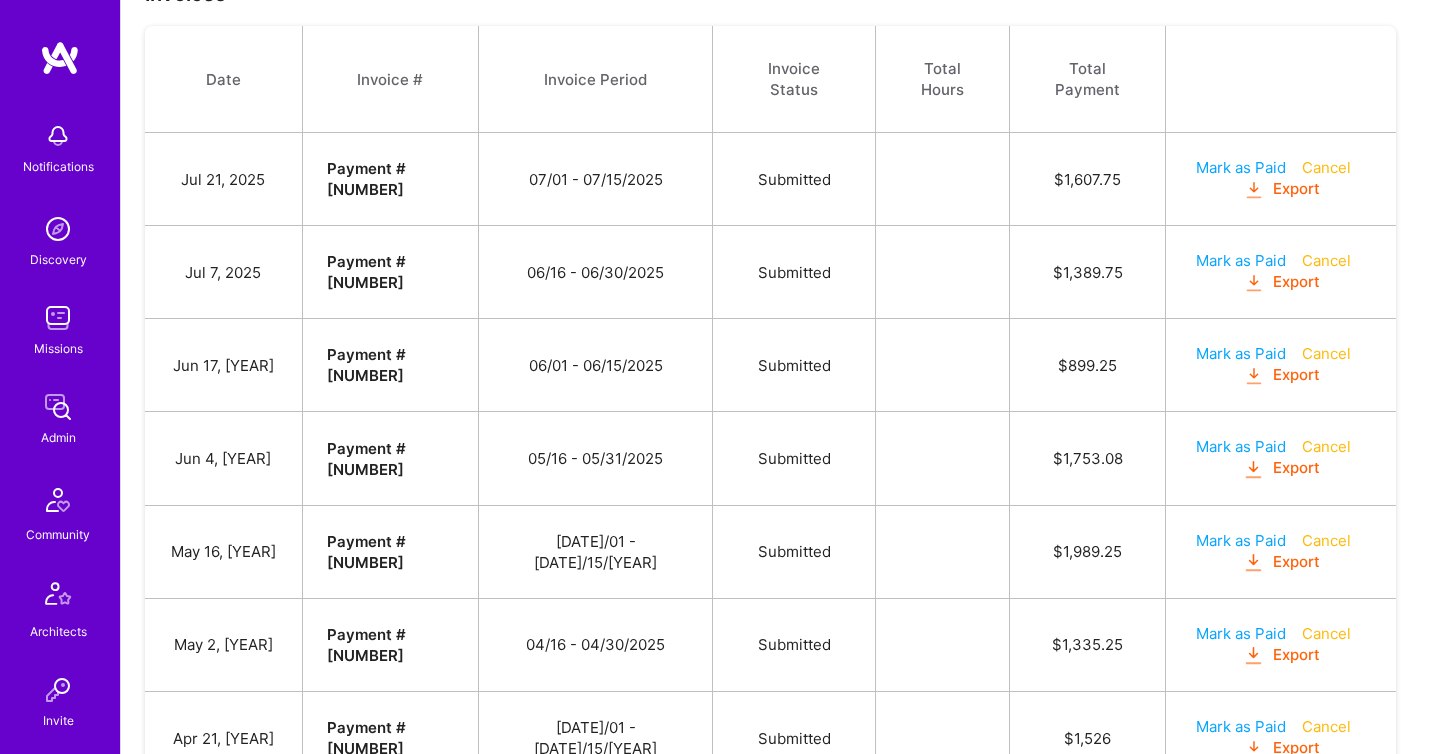 scroll, scrollTop: 699, scrollLeft: 0, axis: vertical 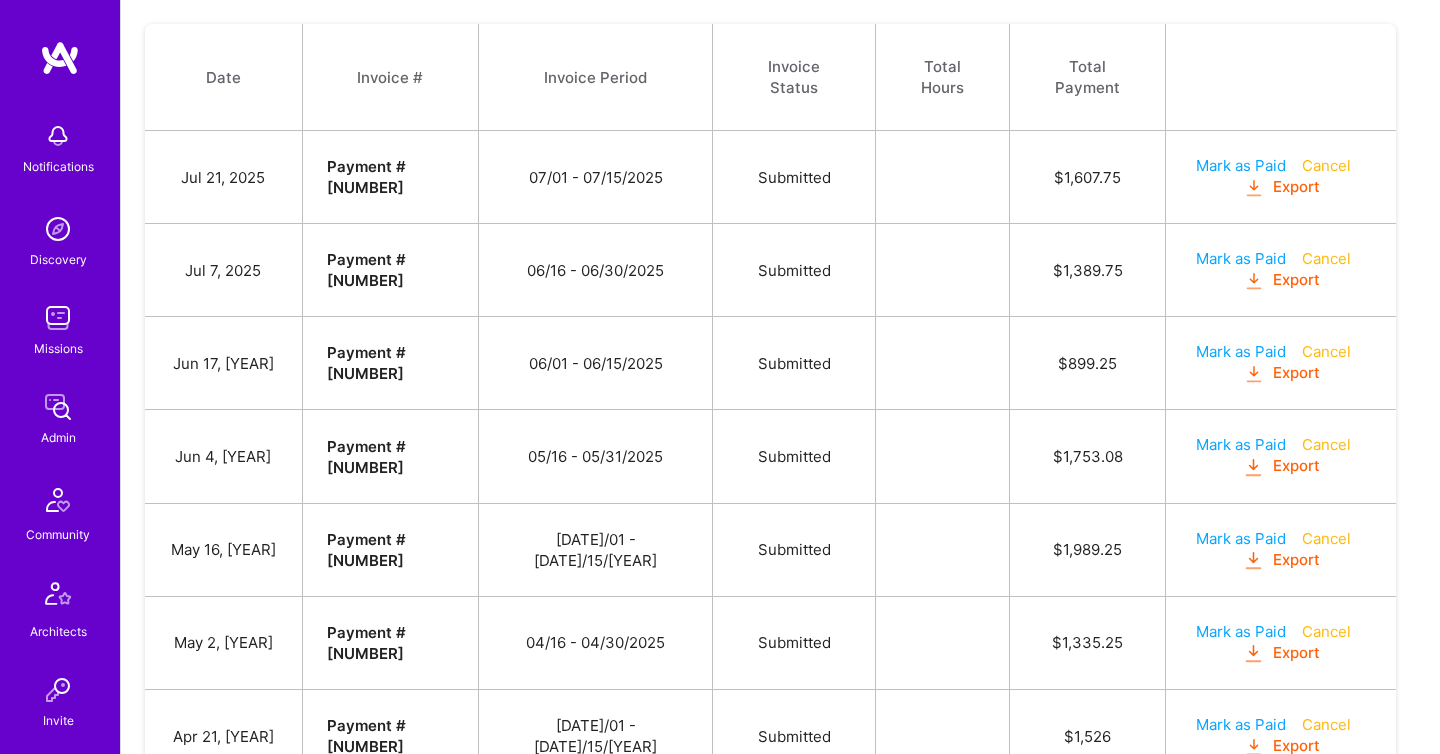 click at bounding box center (1253, 188) 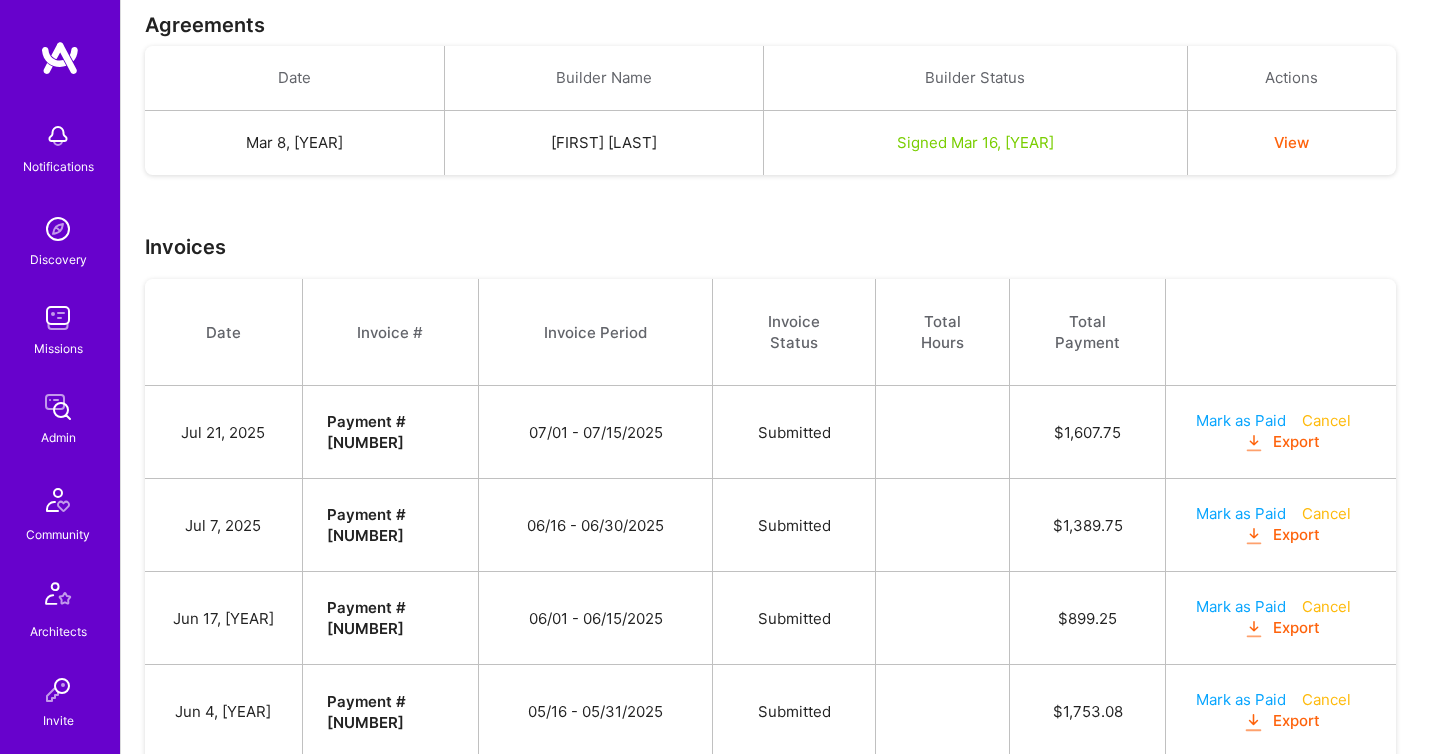 scroll, scrollTop: 0, scrollLeft: 0, axis: both 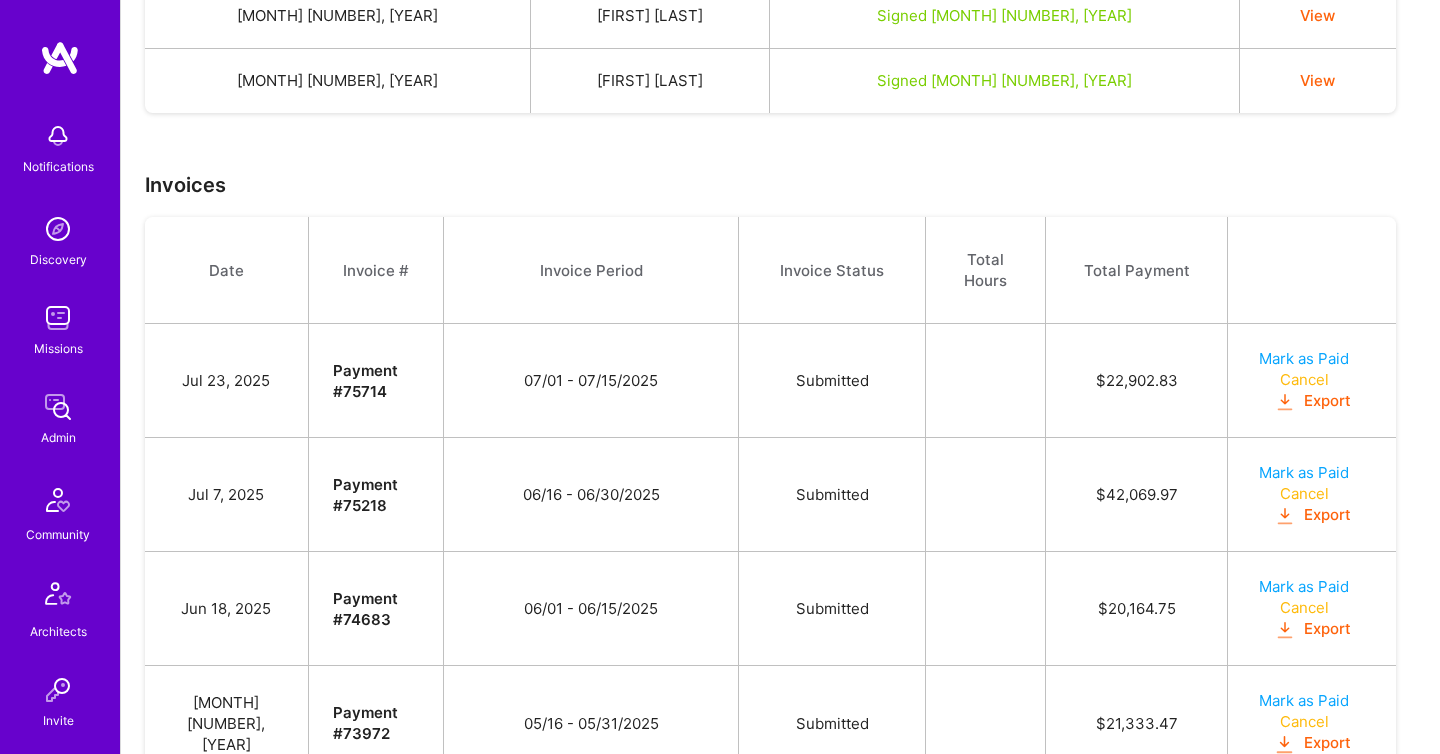 click at bounding box center (1284, 402) 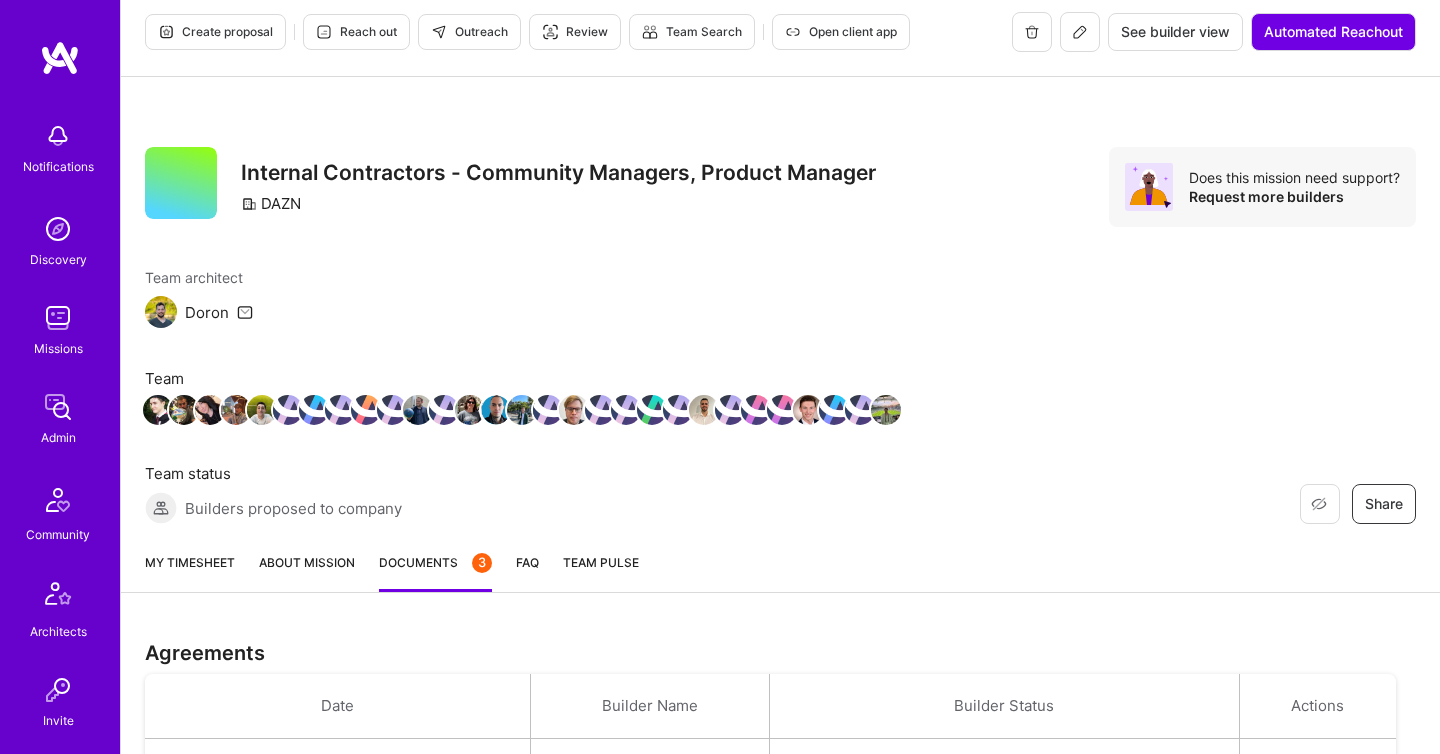 scroll, scrollTop: 0, scrollLeft: 0, axis: both 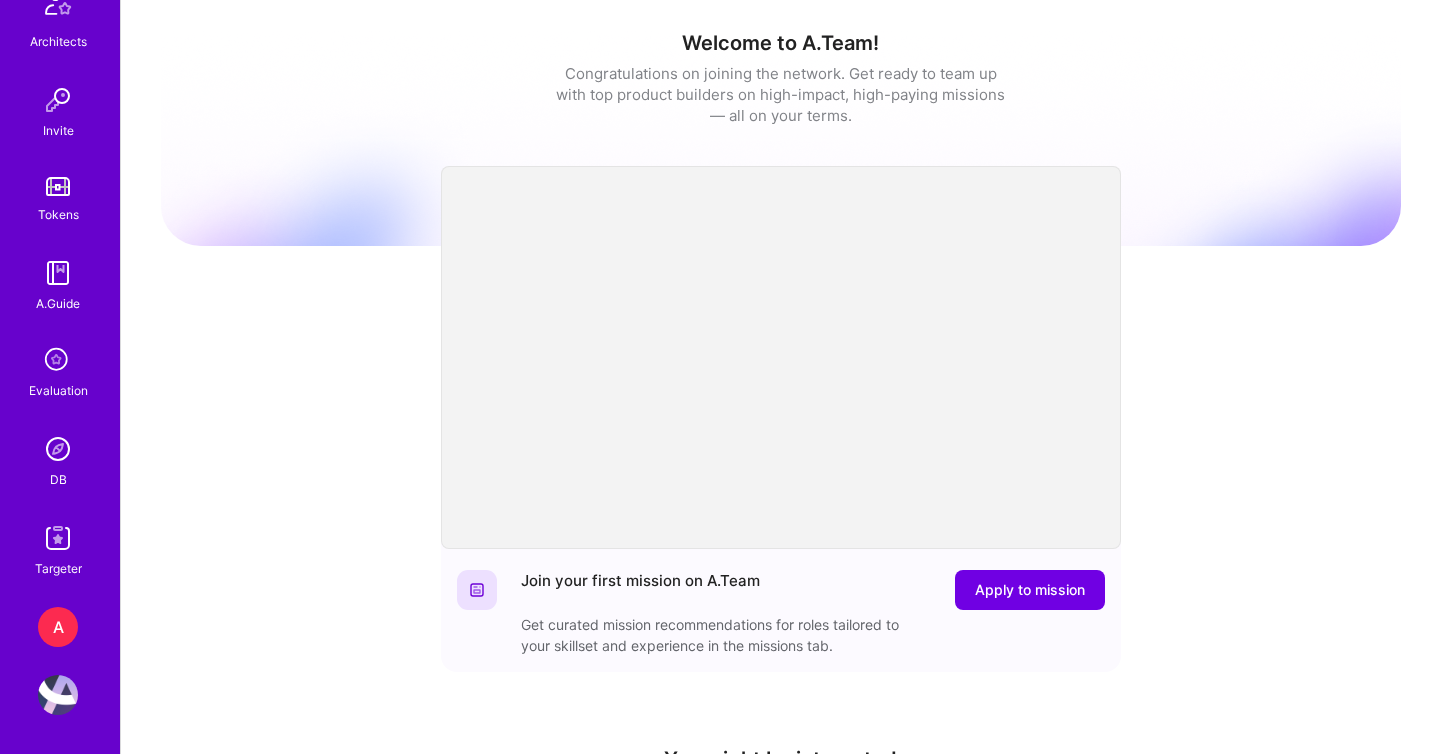 click at bounding box center [58, 449] 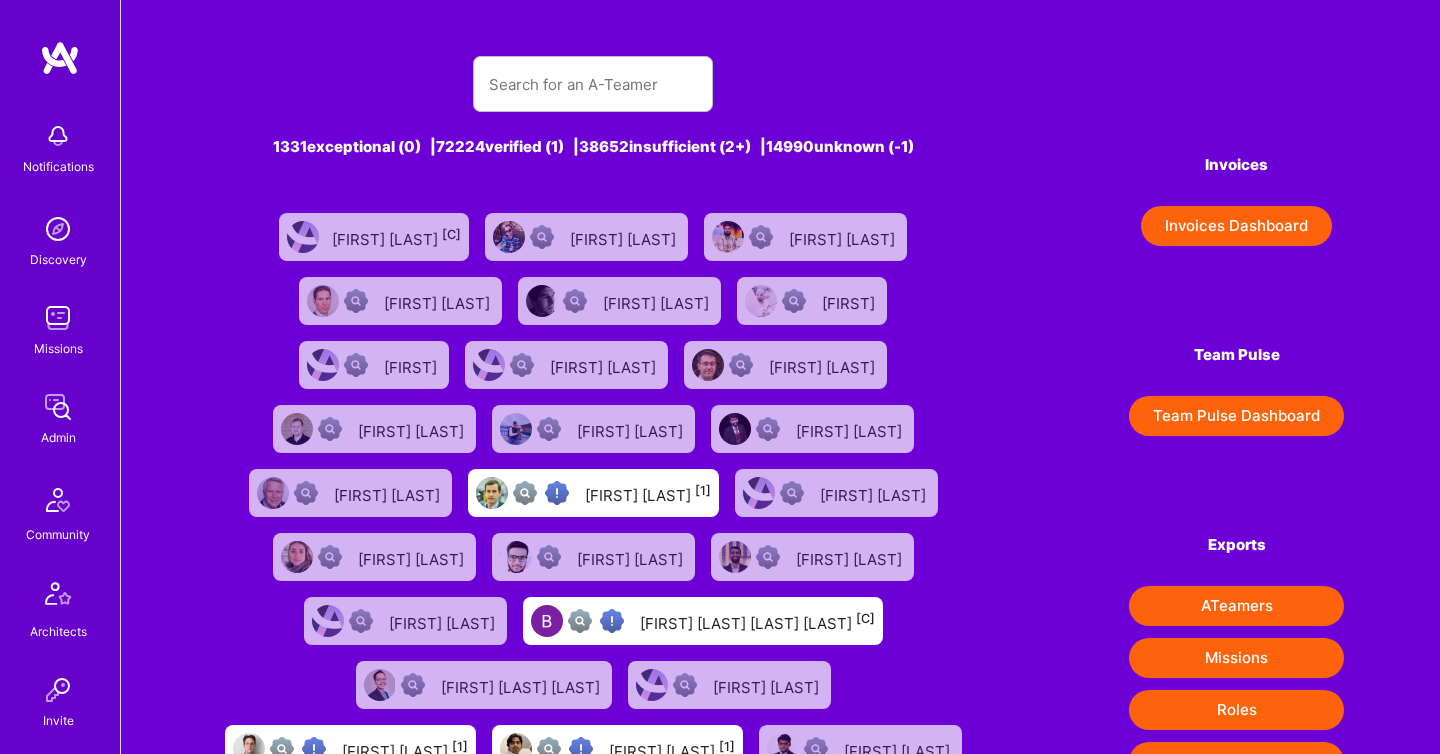 click on "Invoices Dashboard" at bounding box center (1236, 226) 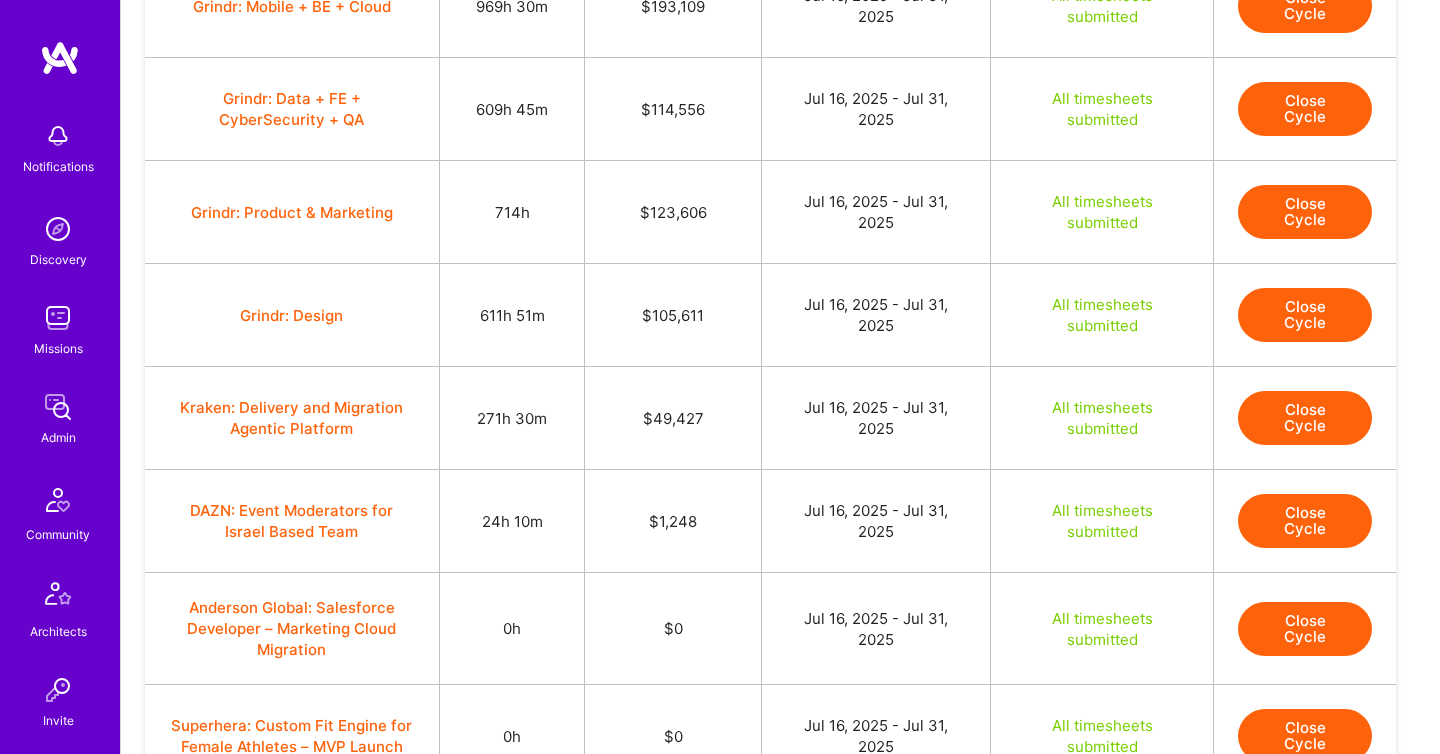 scroll, scrollTop: 763, scrollLeft: 0, axis: vertical 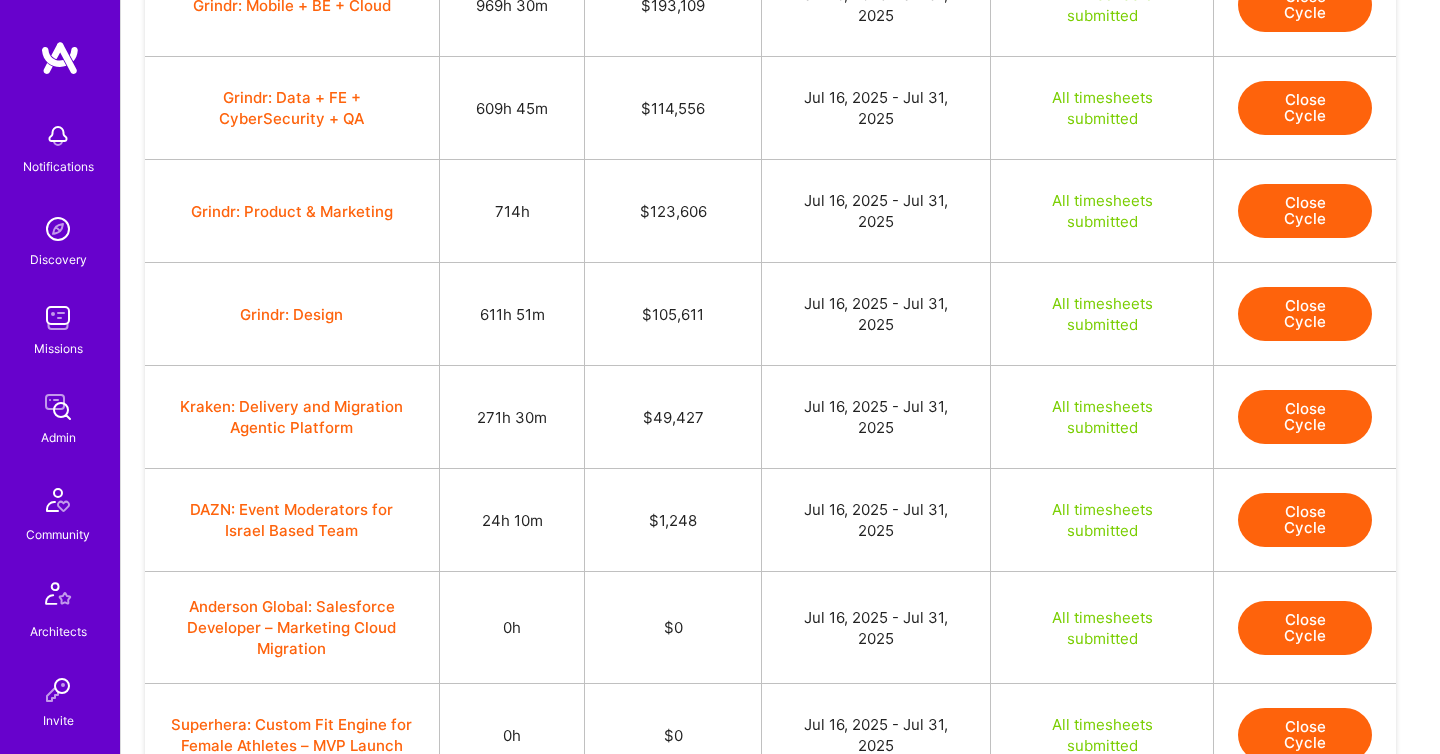 click on "Close Cycle" at bounding box center (1305, 417) 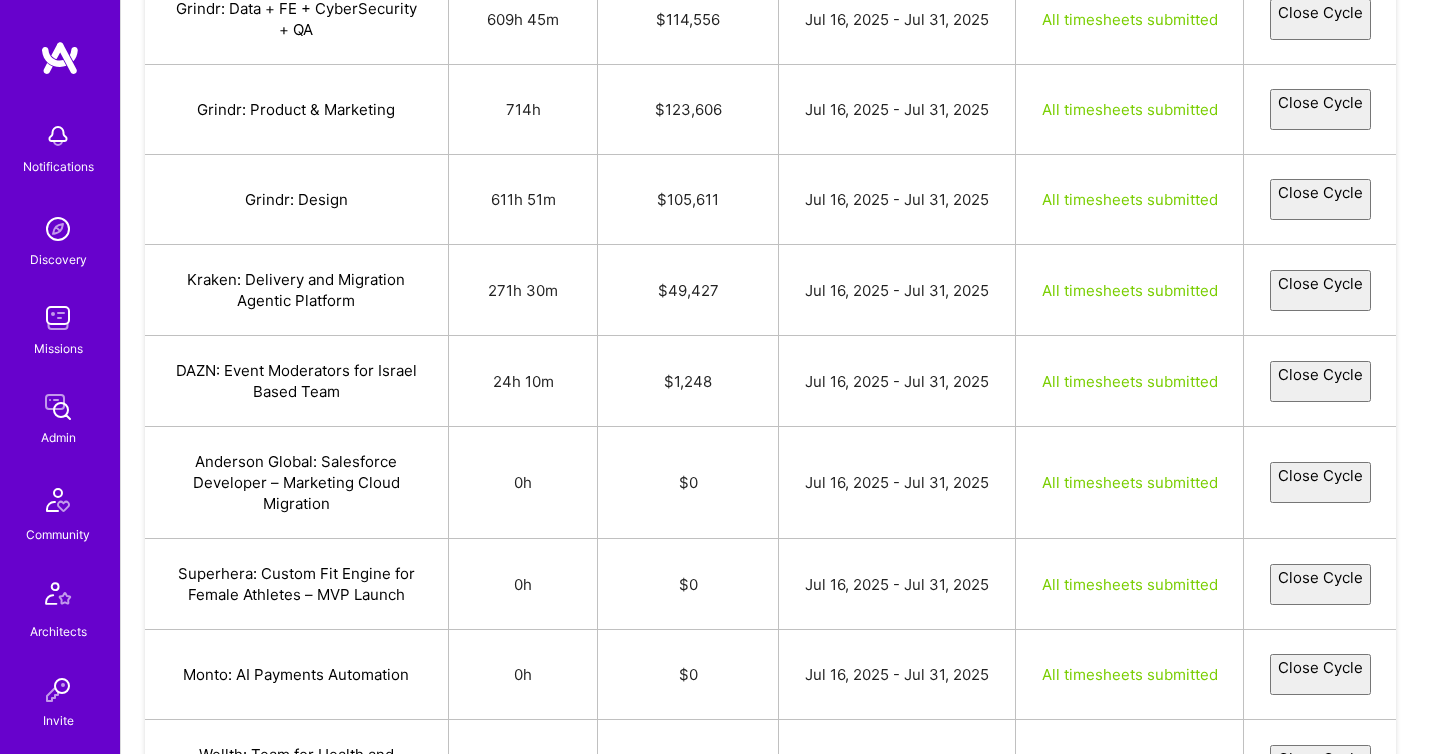 select on "6878ac8d5ec6a447b3cb615b" 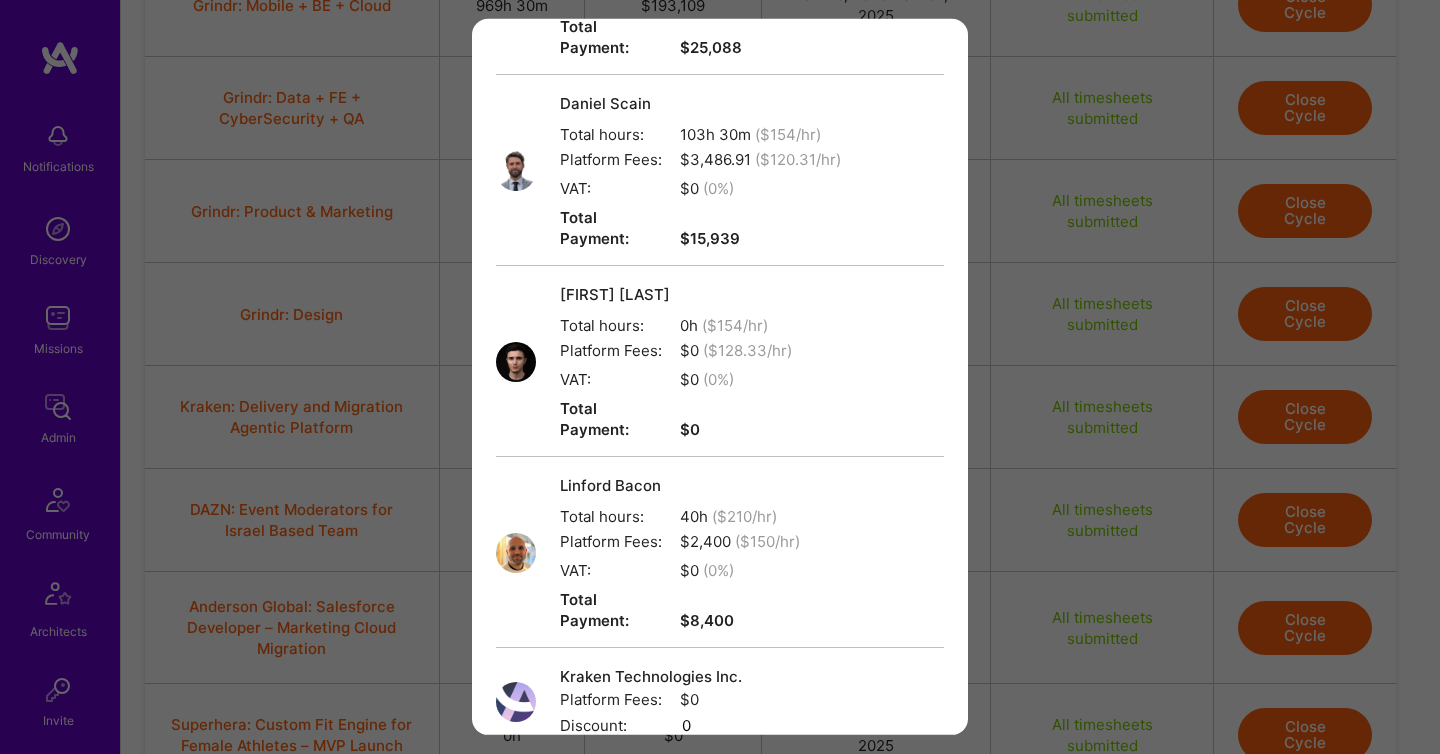 scroll, scrollTop: 547, scrollLeft: 0, axis: vertical 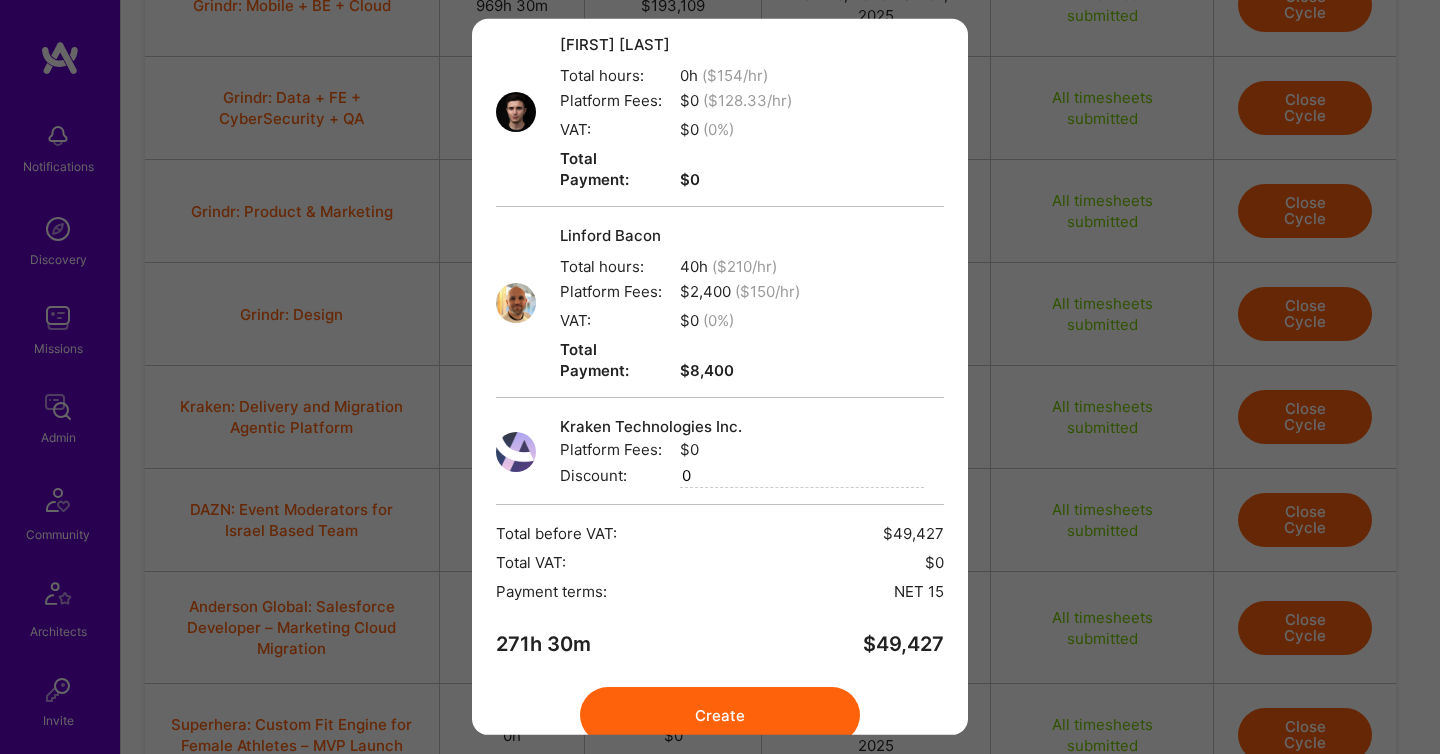 click on "Create" at bounding box center [720, 715] 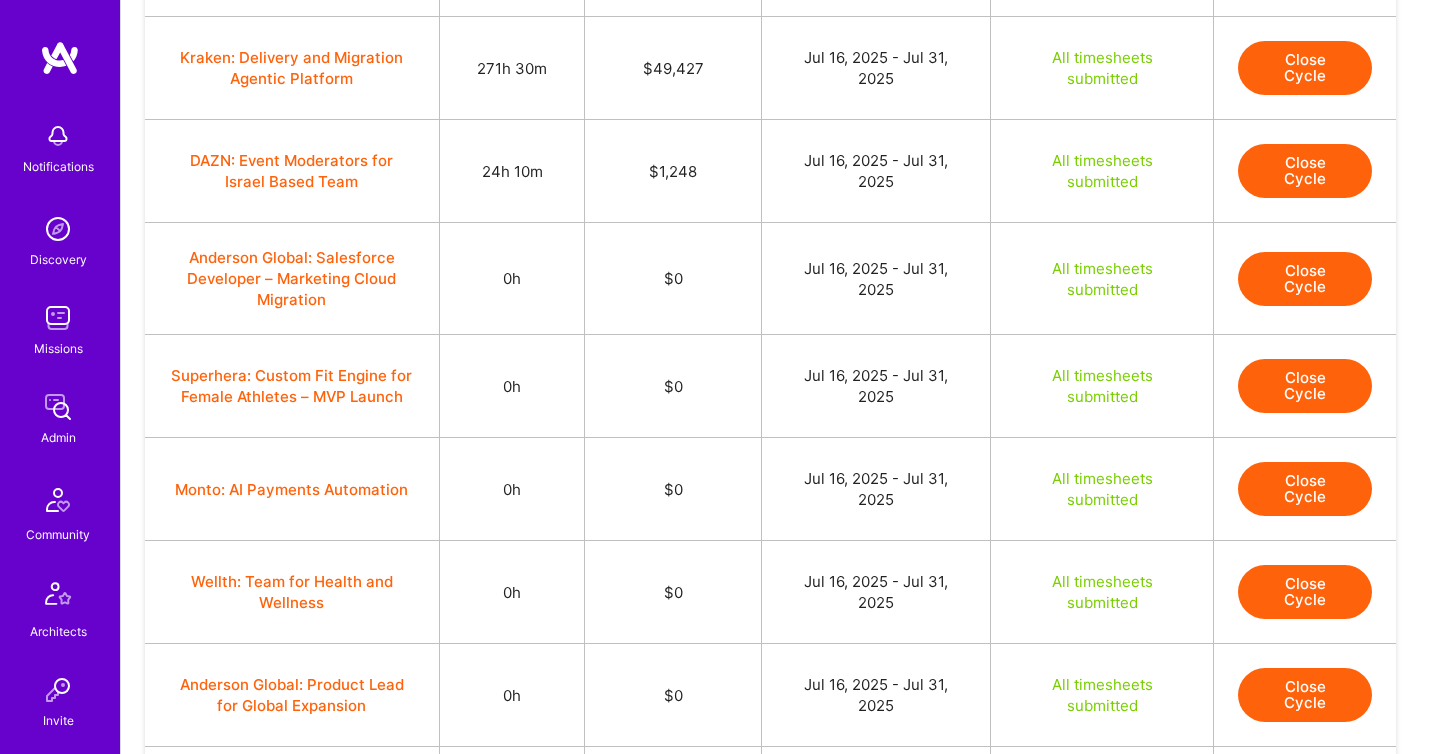 scroll, scrollTop: 1063, scrollLeft: 0, axis: vertical 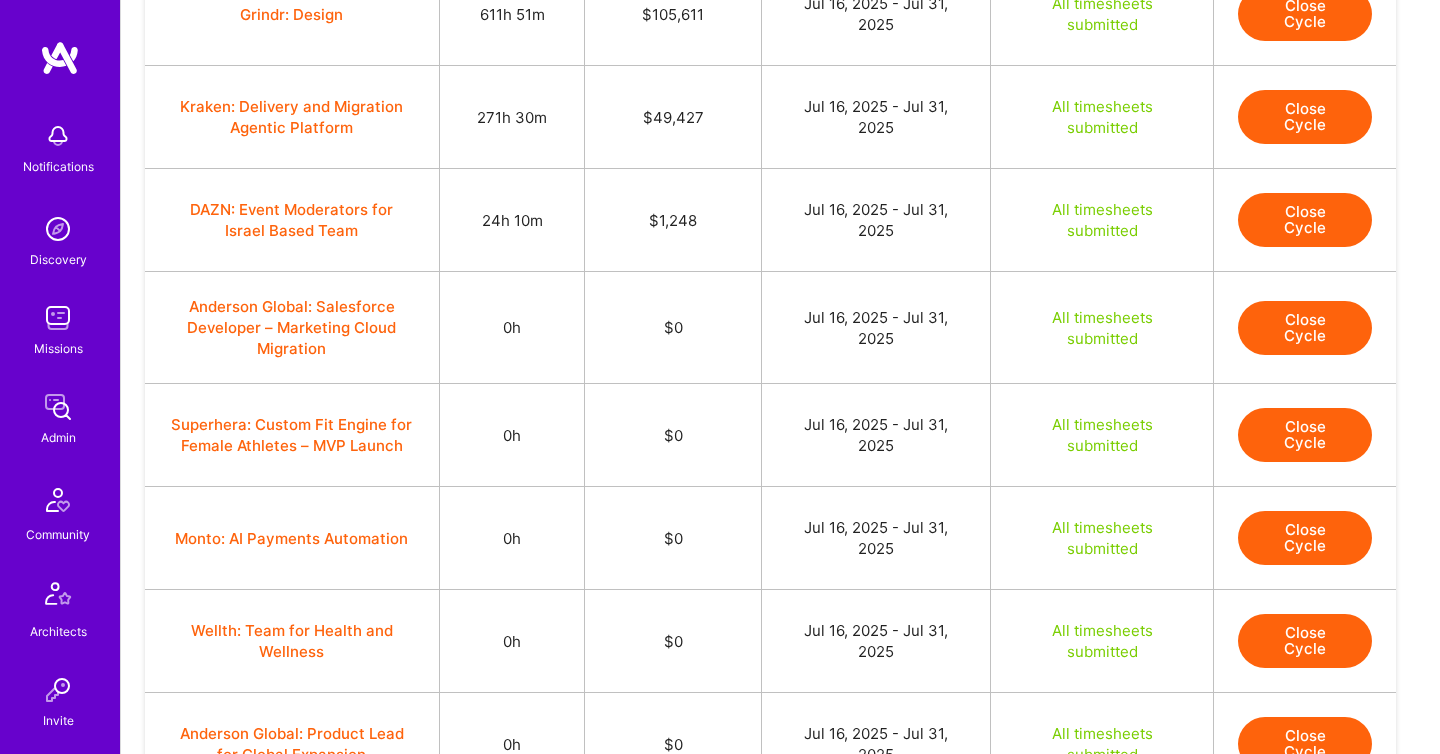 click on "Close Cycle" at bounding box center (1305, 117) 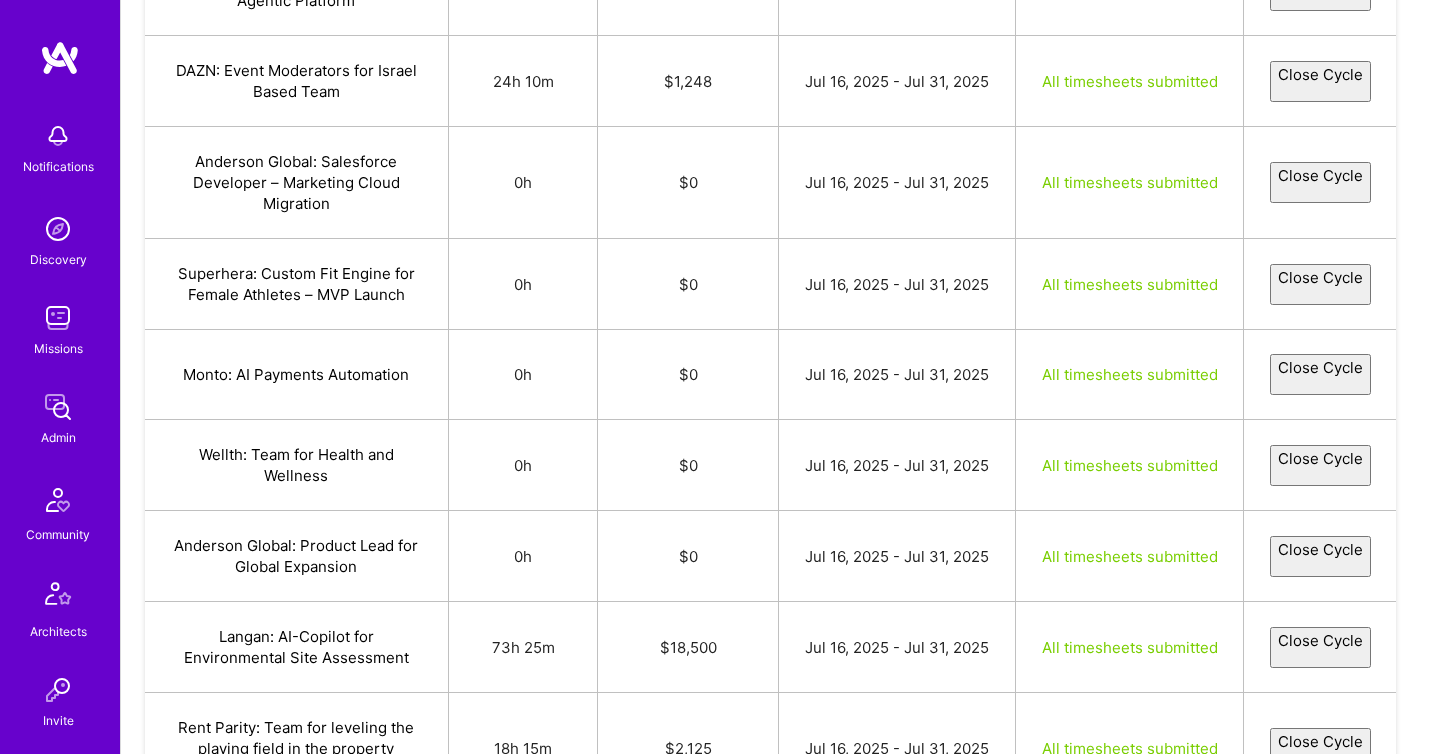 select on "6878ac8d5ec6a447b3cb615b" 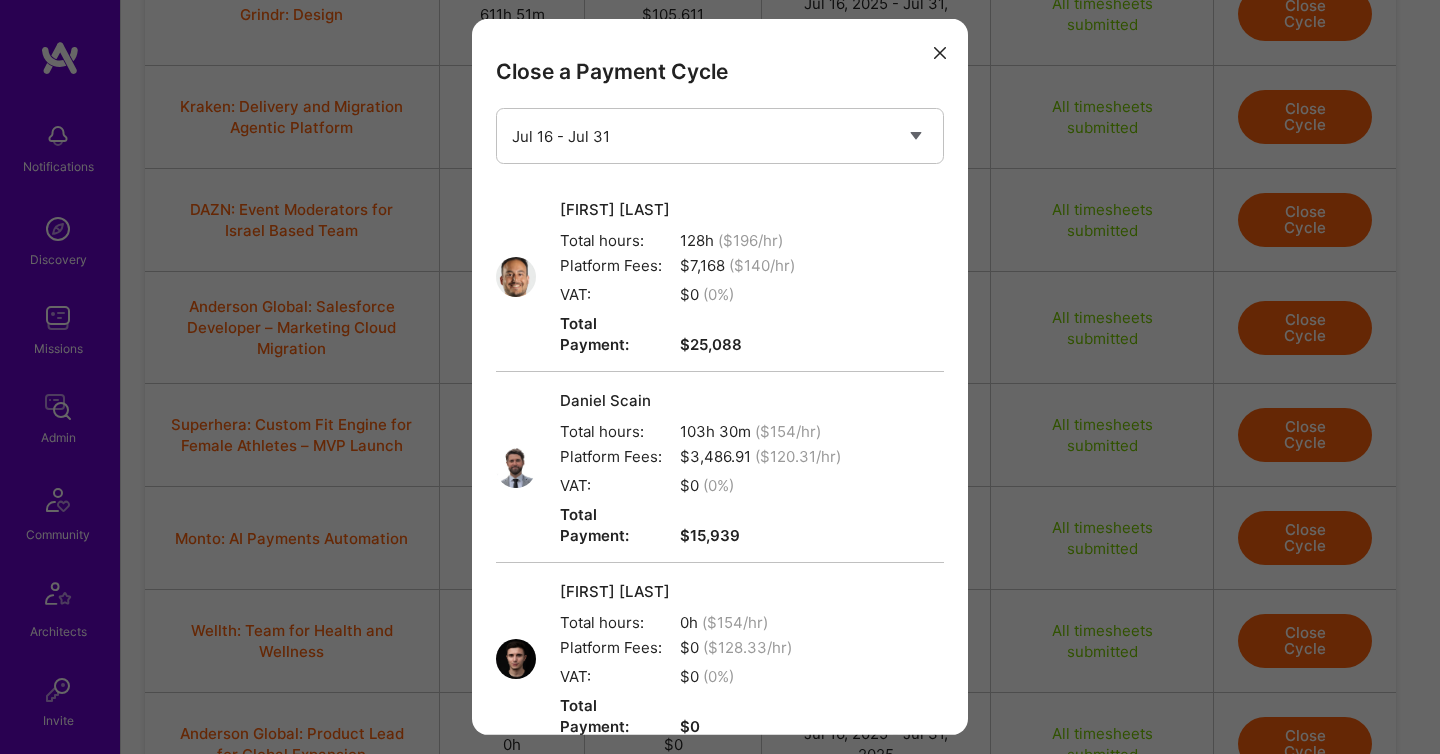 scroll, scrollTop: 547, scrollLeft: 0, axis: vertical 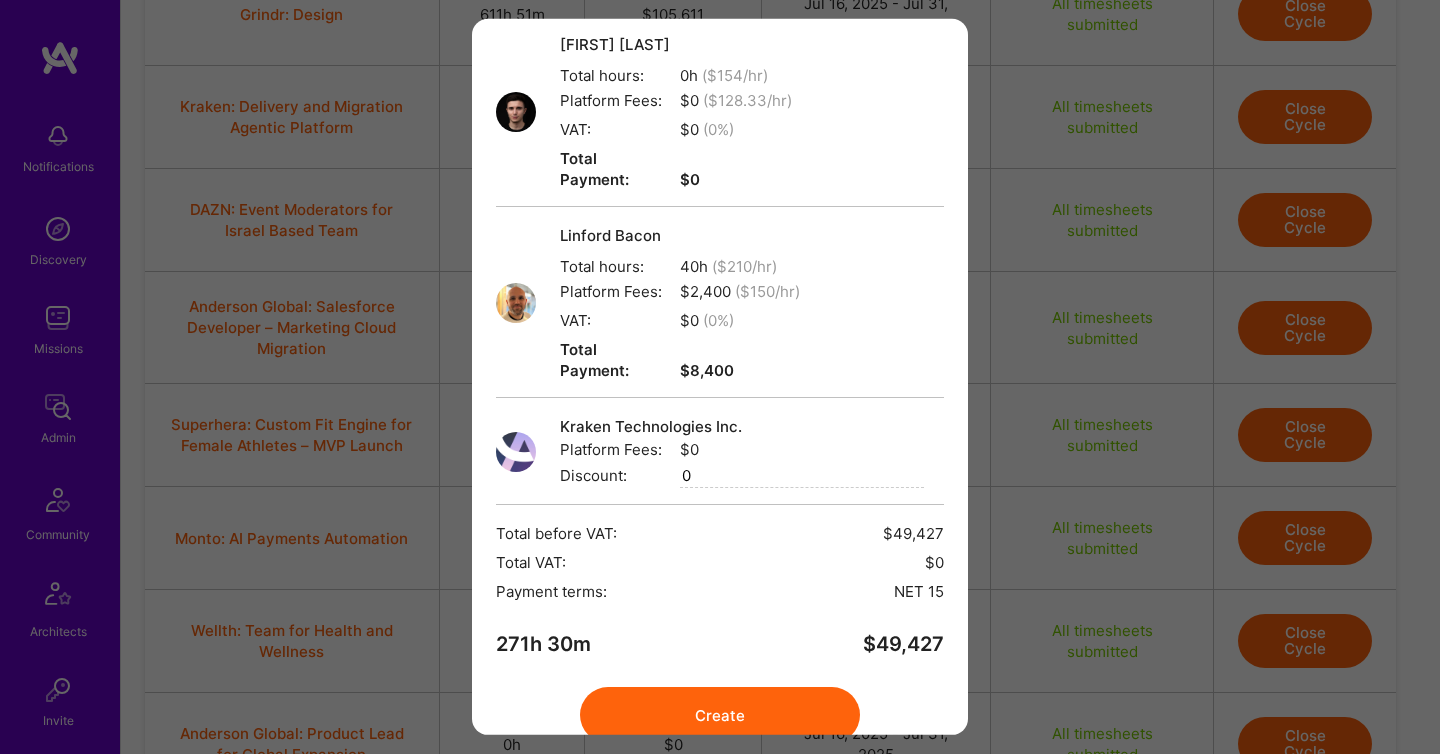 click on "Close a Payment Cycle Select a payment cycle Jul 16 - Jul 31 Nathaniel Meron Total hours: 128h   ($ 196 /hr) Platform Fees: $ 7,168   ($ 140 /hr) VAT: $0   ( 0 %) Total Payment: $25,088 Daniel Scain Total hours: 103h 30m   ($ 154 /hr) Platform Fees: $ 3,486.91   ($ 120.31 /hr) VAT: $0   ( 0 %) Total Payment: $15,939 Mihai Anton Total hours: 0h   ($ 154 /hr) Platform Fees: $ 0   ($ 128.33 /hr) VAT: $0   ( 0 %) Total Payment: $0 Linford Bacon Total hours: 40h   ($ 210 /hr) Platform Fees: $ 2,400   ($ 150 /hr) VAT: $0   ( 0 %) Total Payment: $8,400 Kraken Technologies Inc. Platform Fees: $0 Discount: 0 Total before VAT: $49,427 Total VAT: $0 Payment terms: NET 15 271h 30m $ 49,427 Create generate invoice" at bounding box center (720, 377) 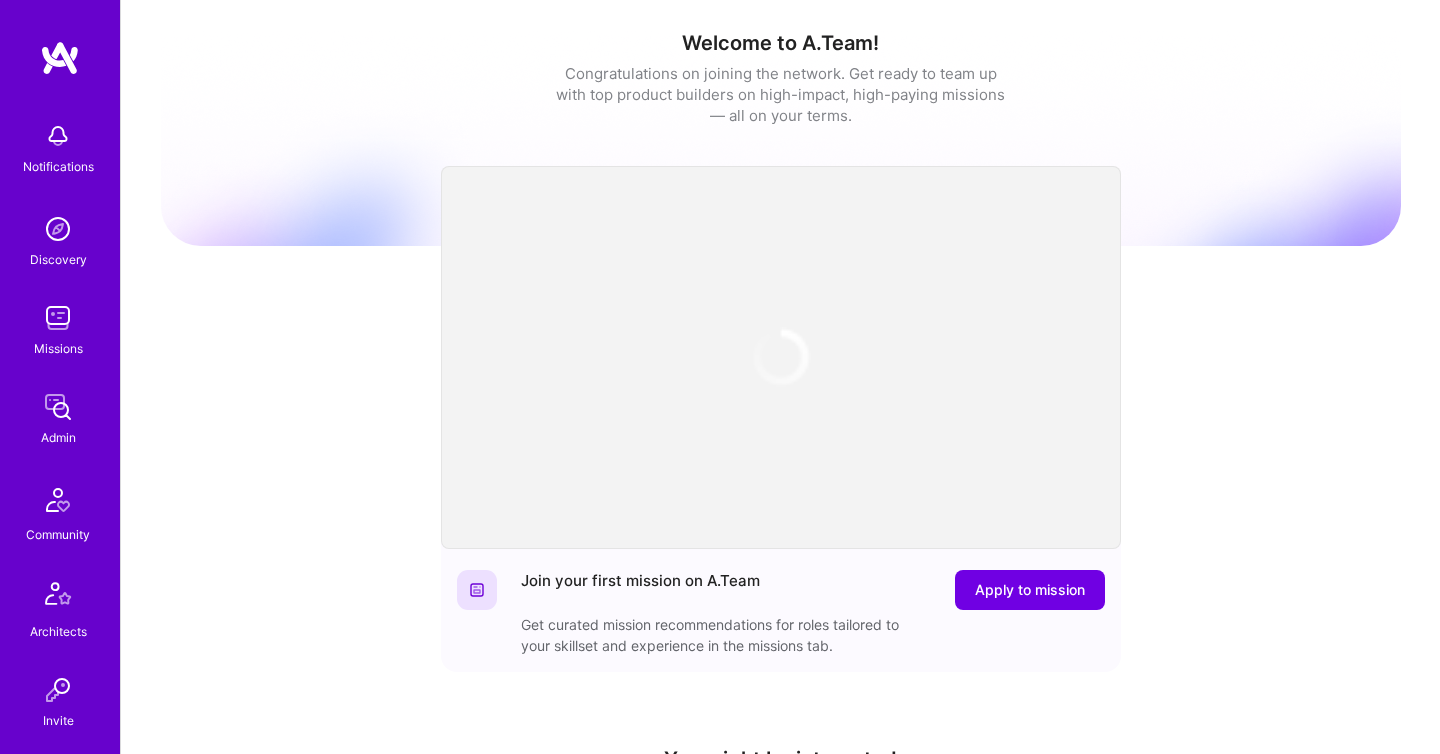 scroll, scrollTop: 0, scrollLeft: 0, axis: both 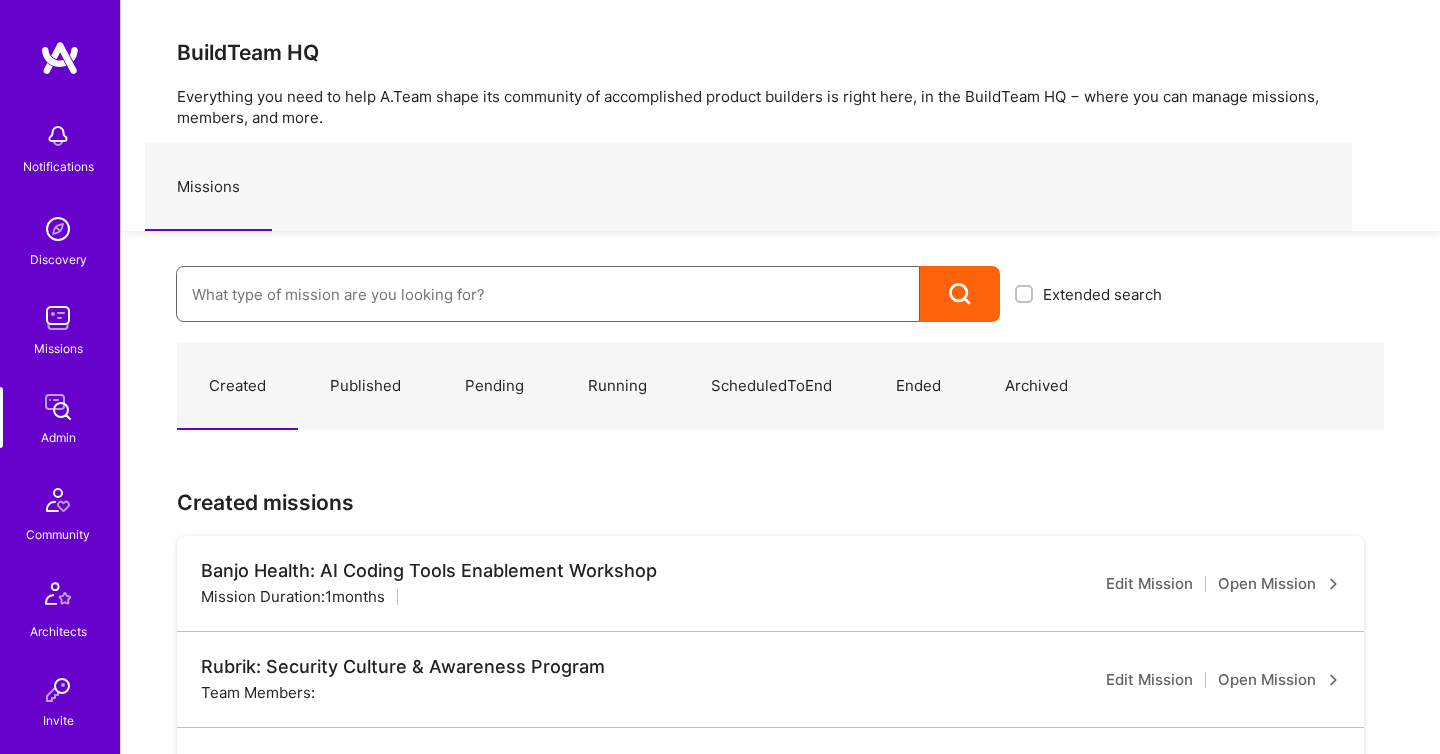 click at bounding box center [548, 294] 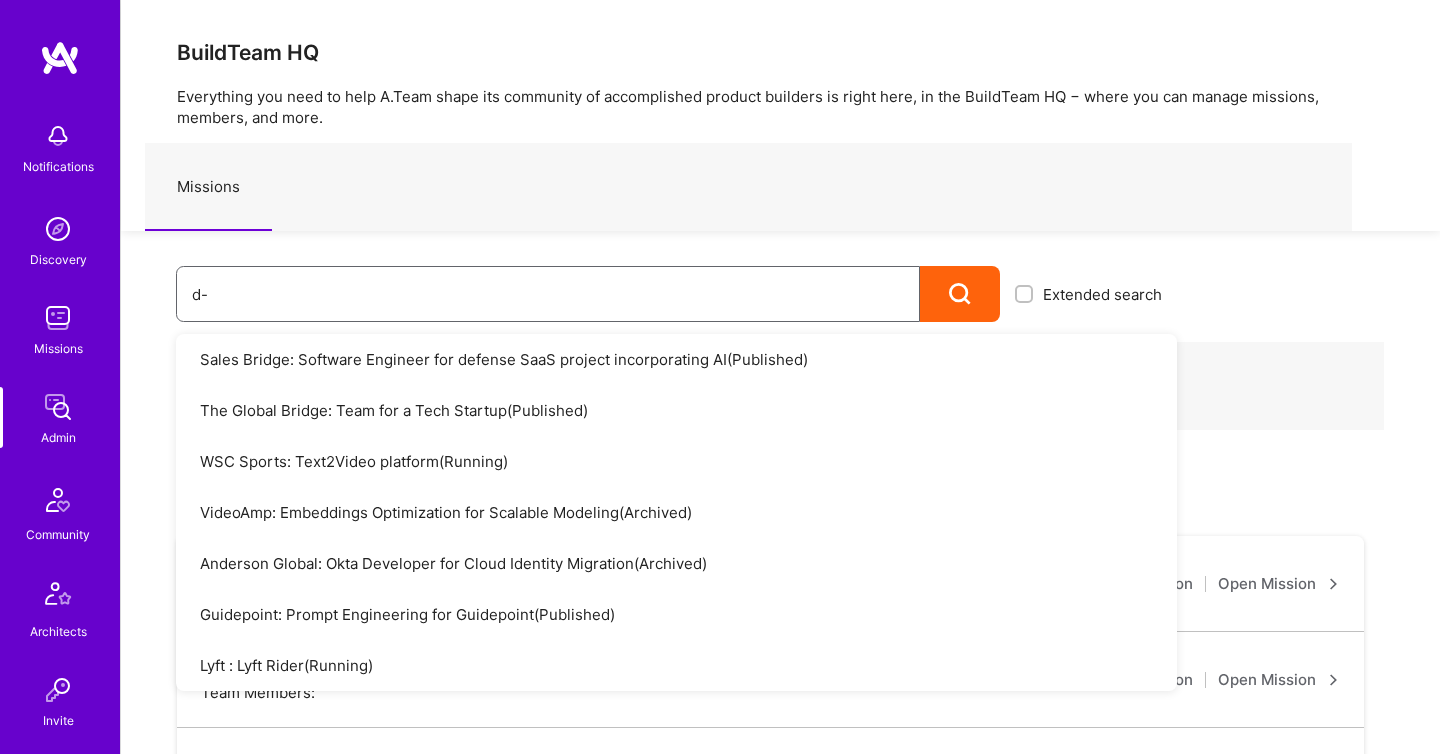 type on "d" 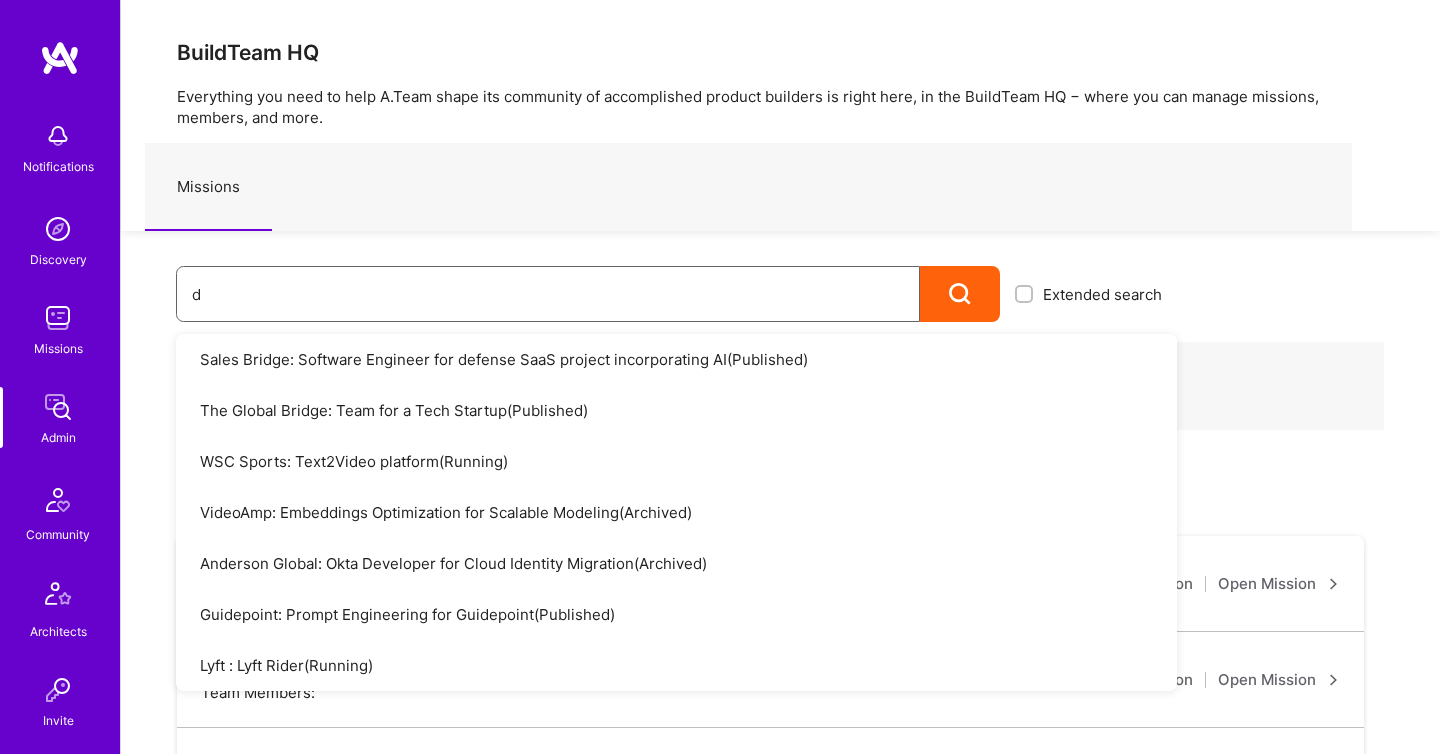 type 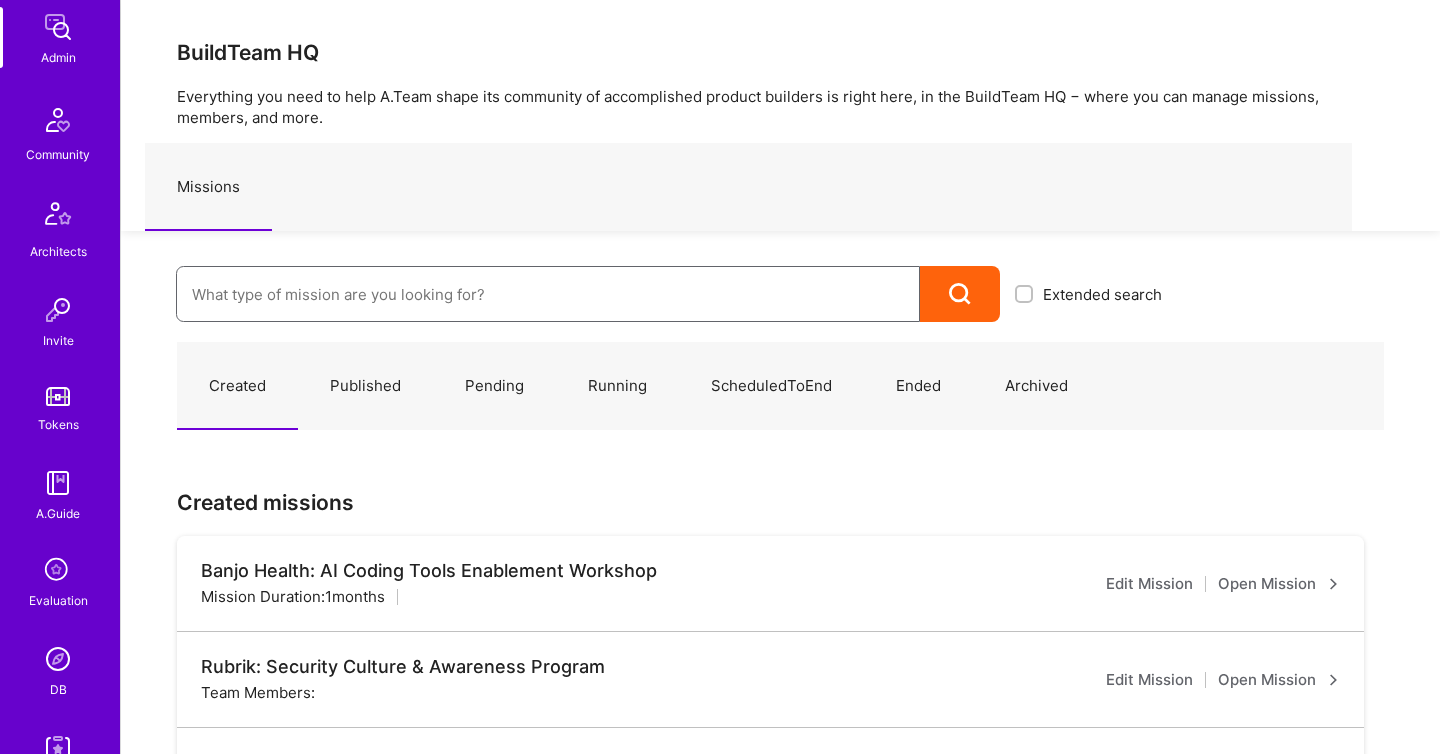 scroll, scrollTop: 382, scrollLeft: 0, axis: vertical 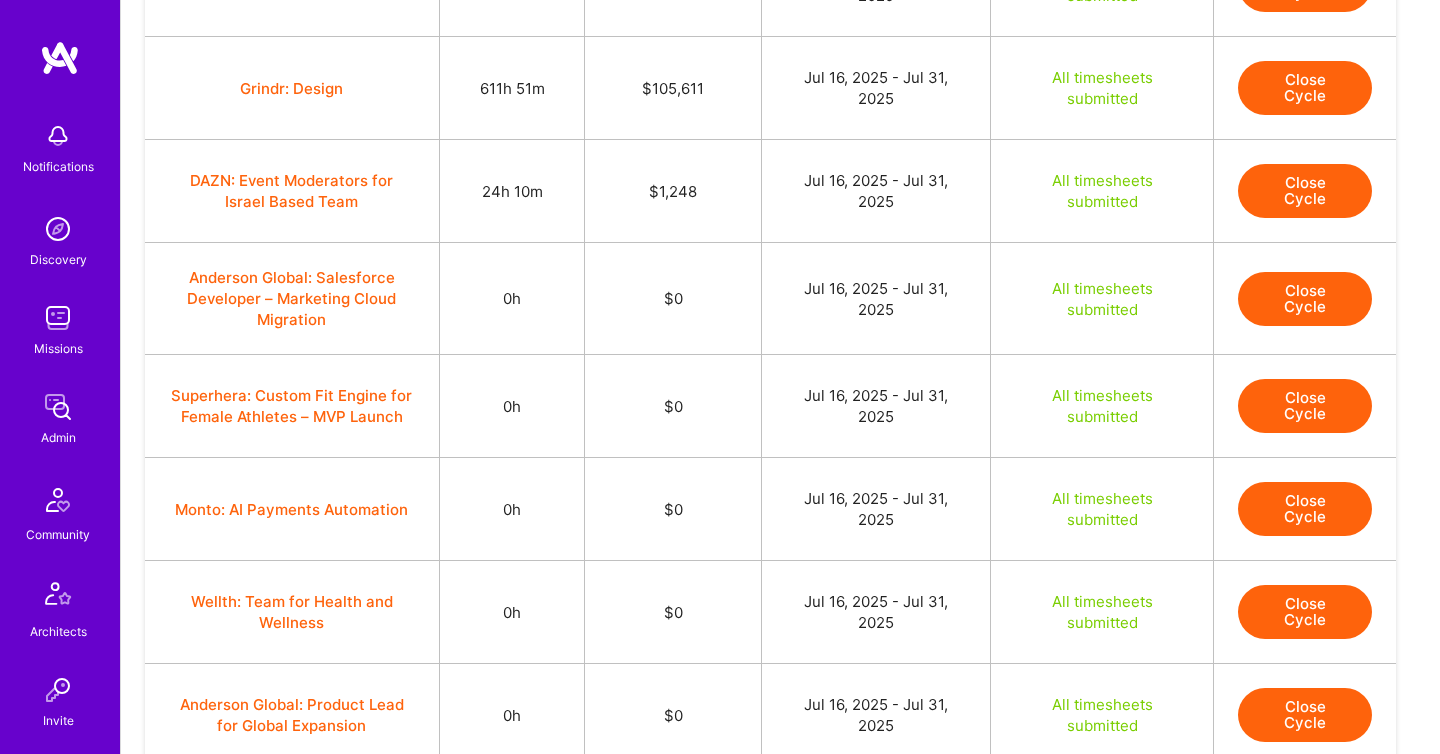 click on "Close Cycle" at bounding box center [1305, 299] 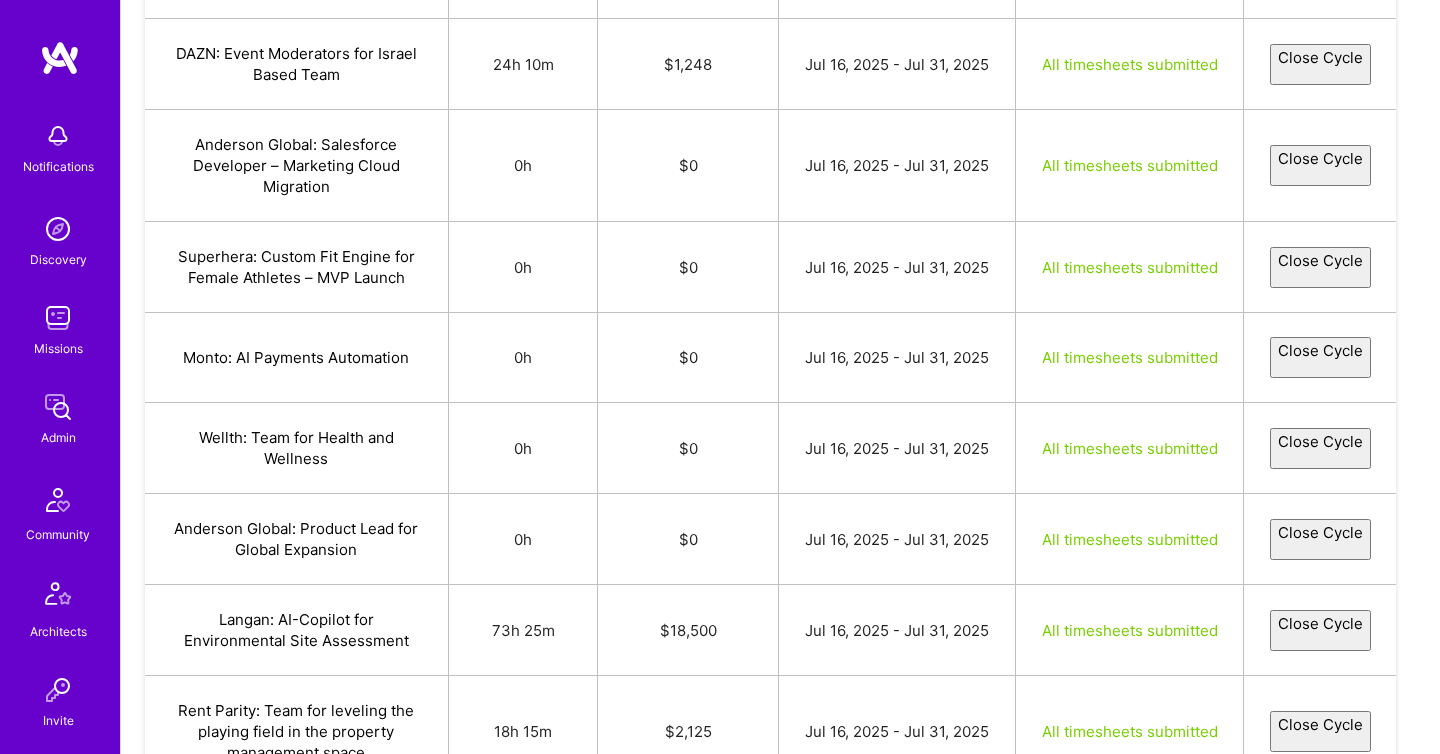 select on "6877be35129d1342a808a947" 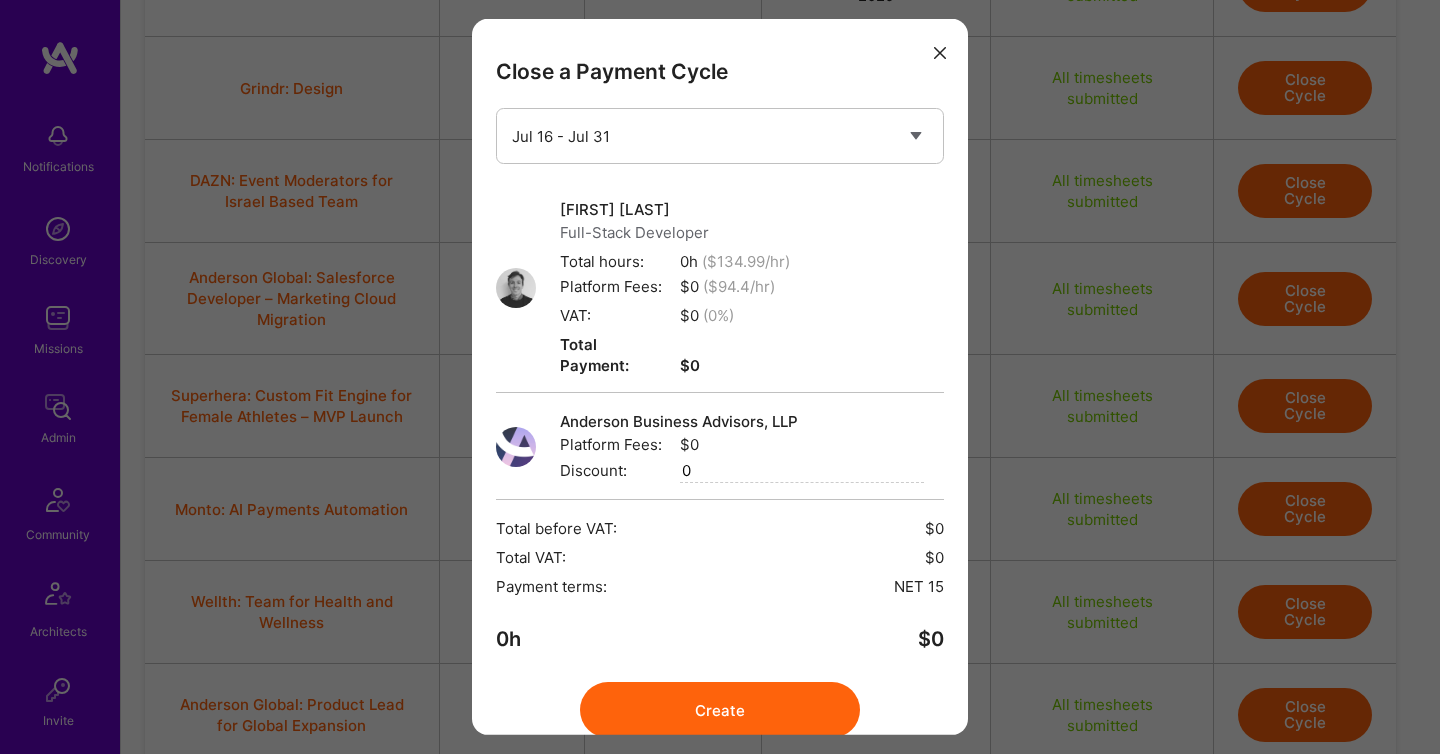 click at bounding box center (940, 51) 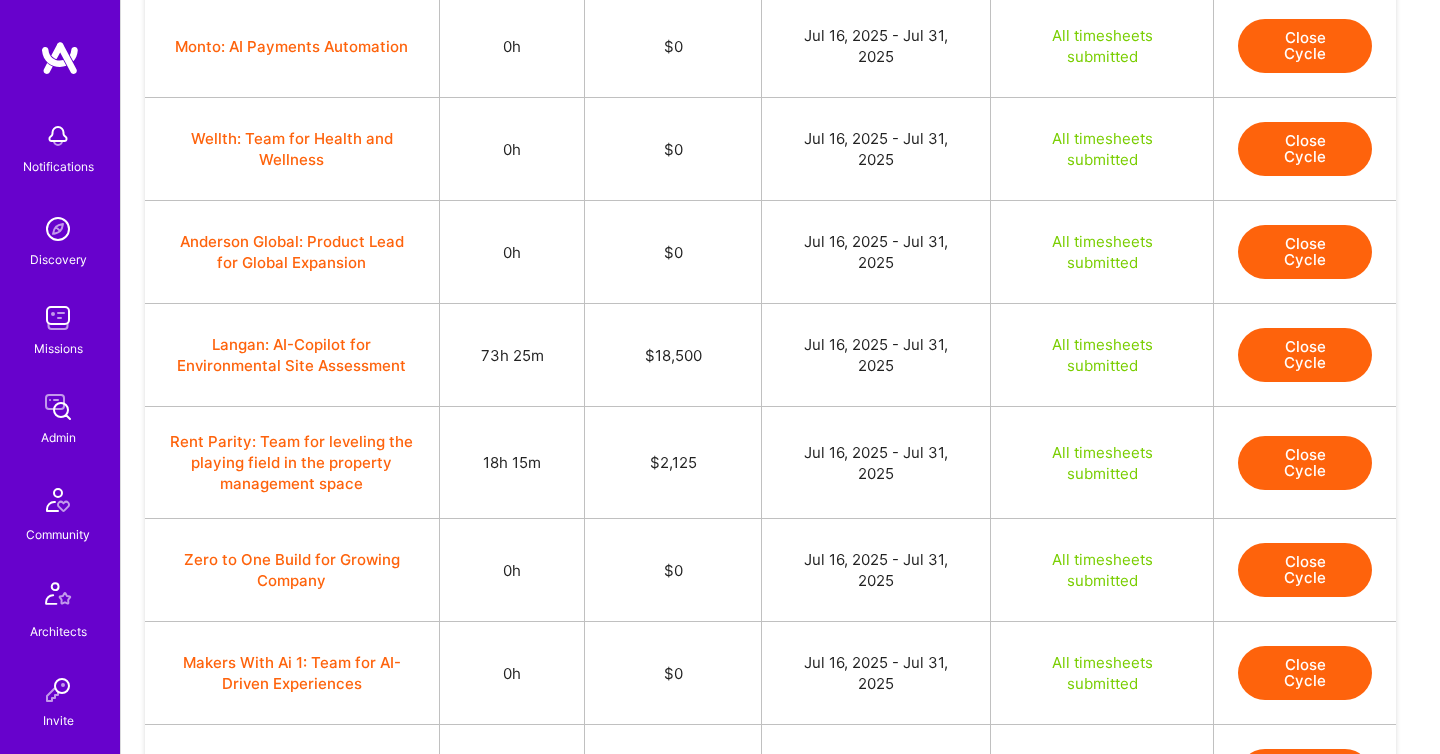 scroll, scrollTop: 1473, scrollLeft: 0, axis: vertical 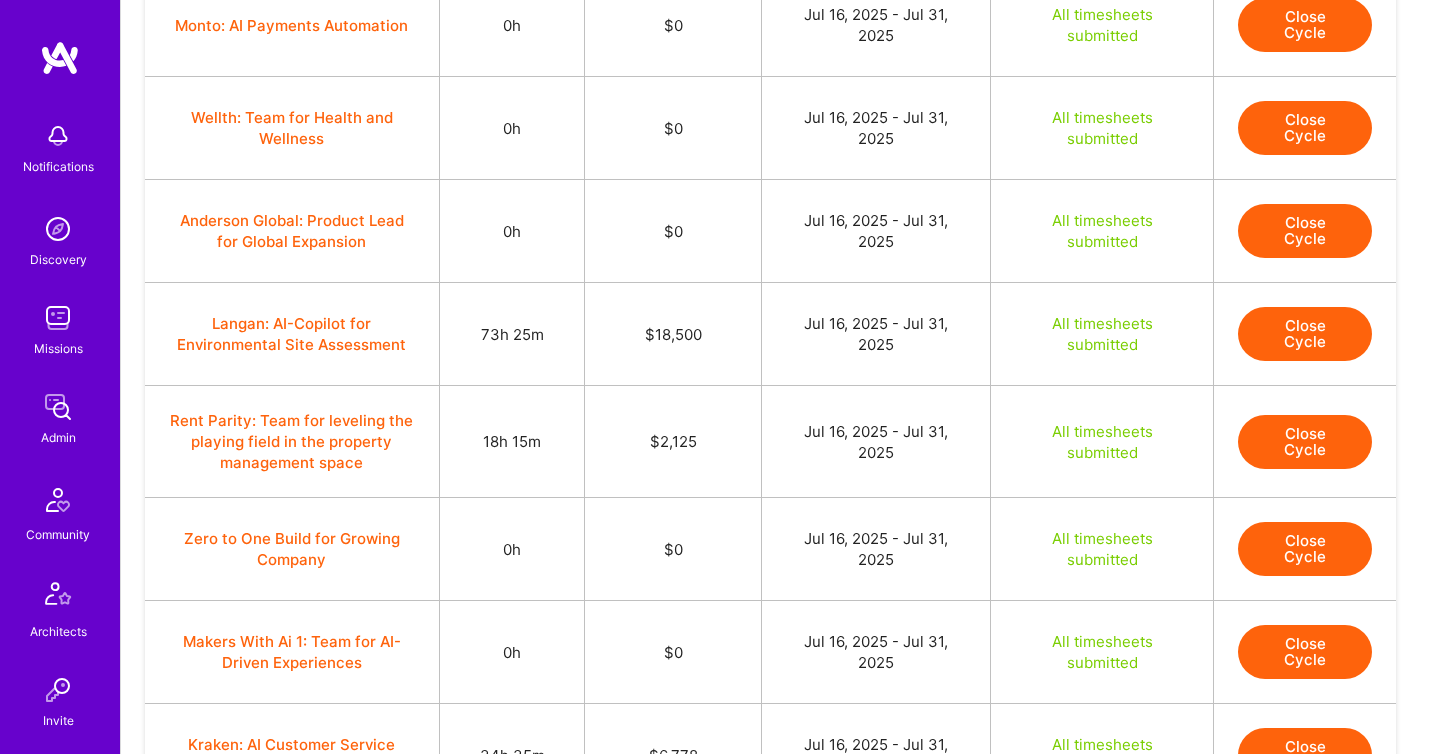 click on "Close Cycle" at bounding box center (1305, 334) 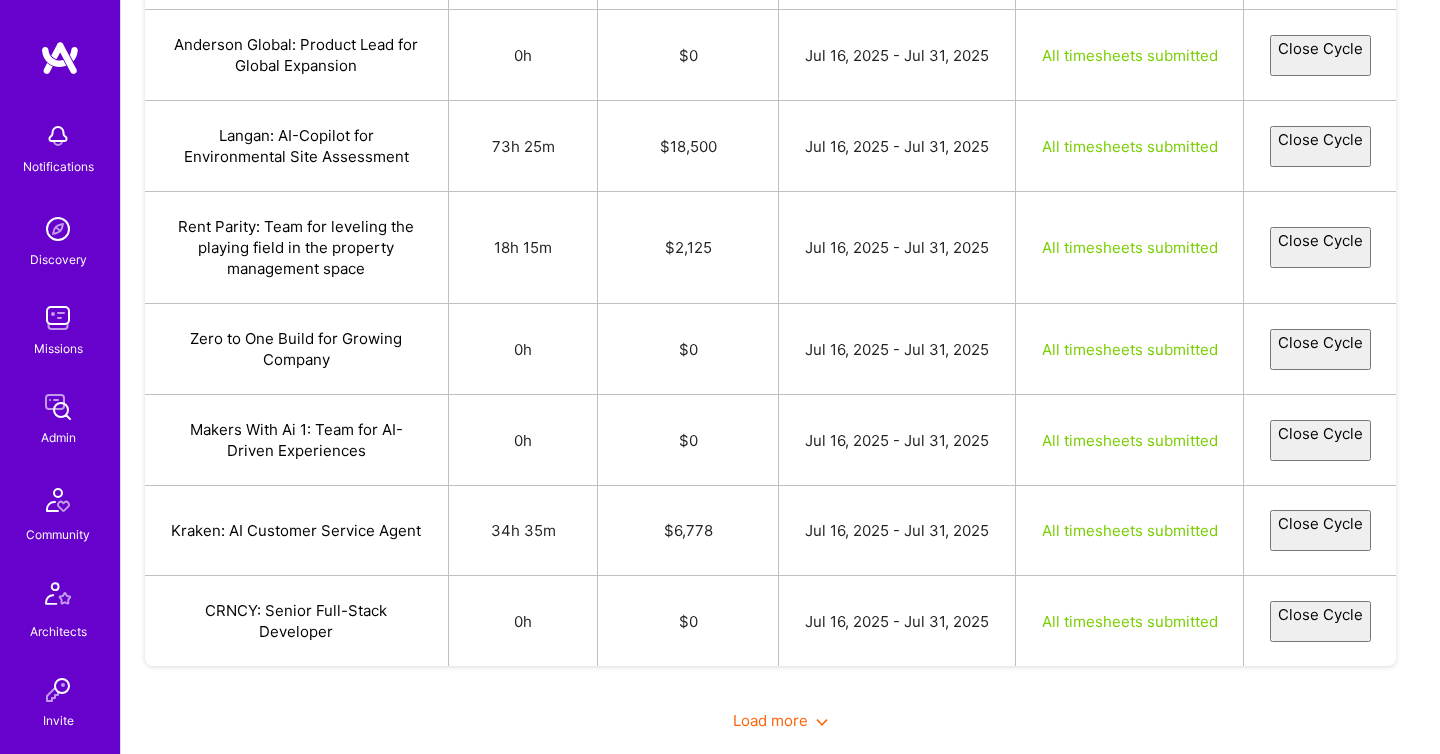 select on "6877b847b8d66b7ab3b15dc2" 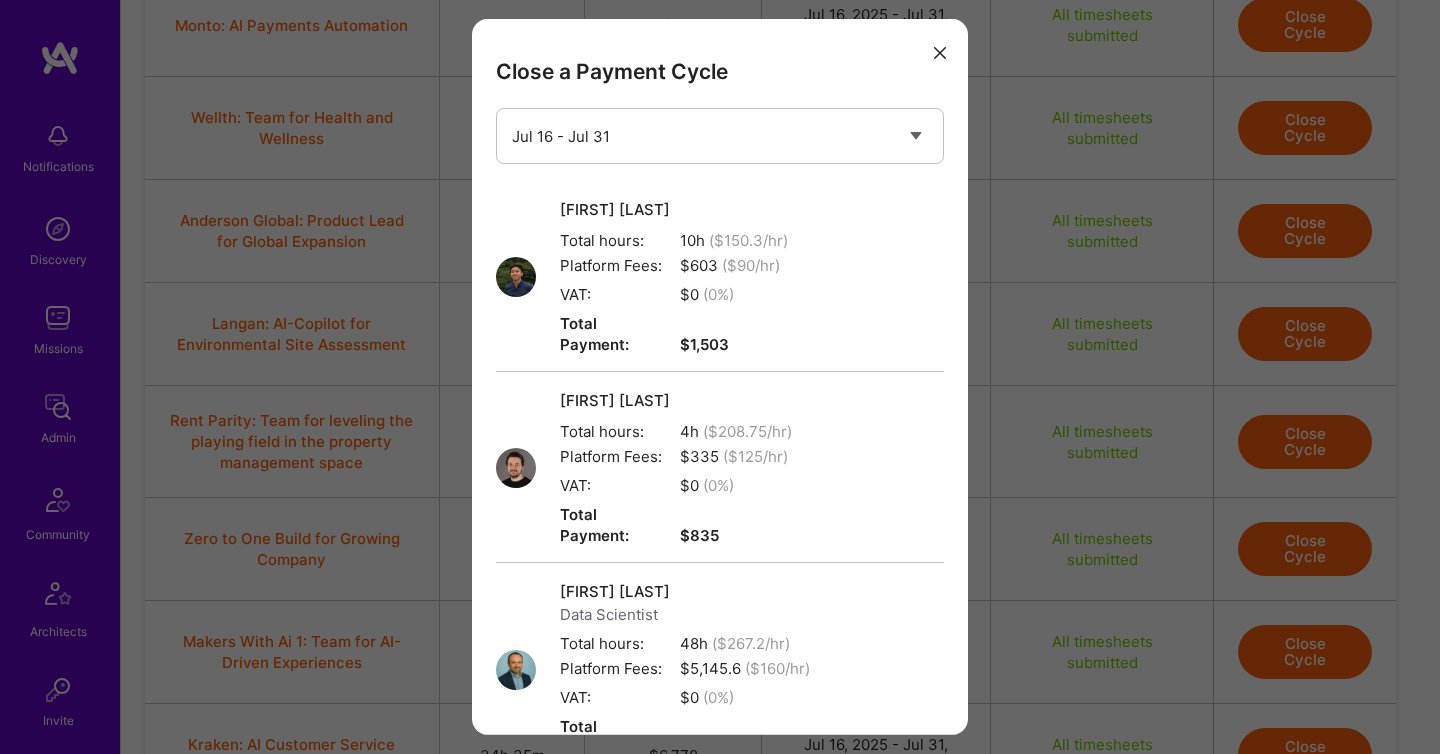scroll, scrollTop: 568, scrollLeft: 0, axis: vertical 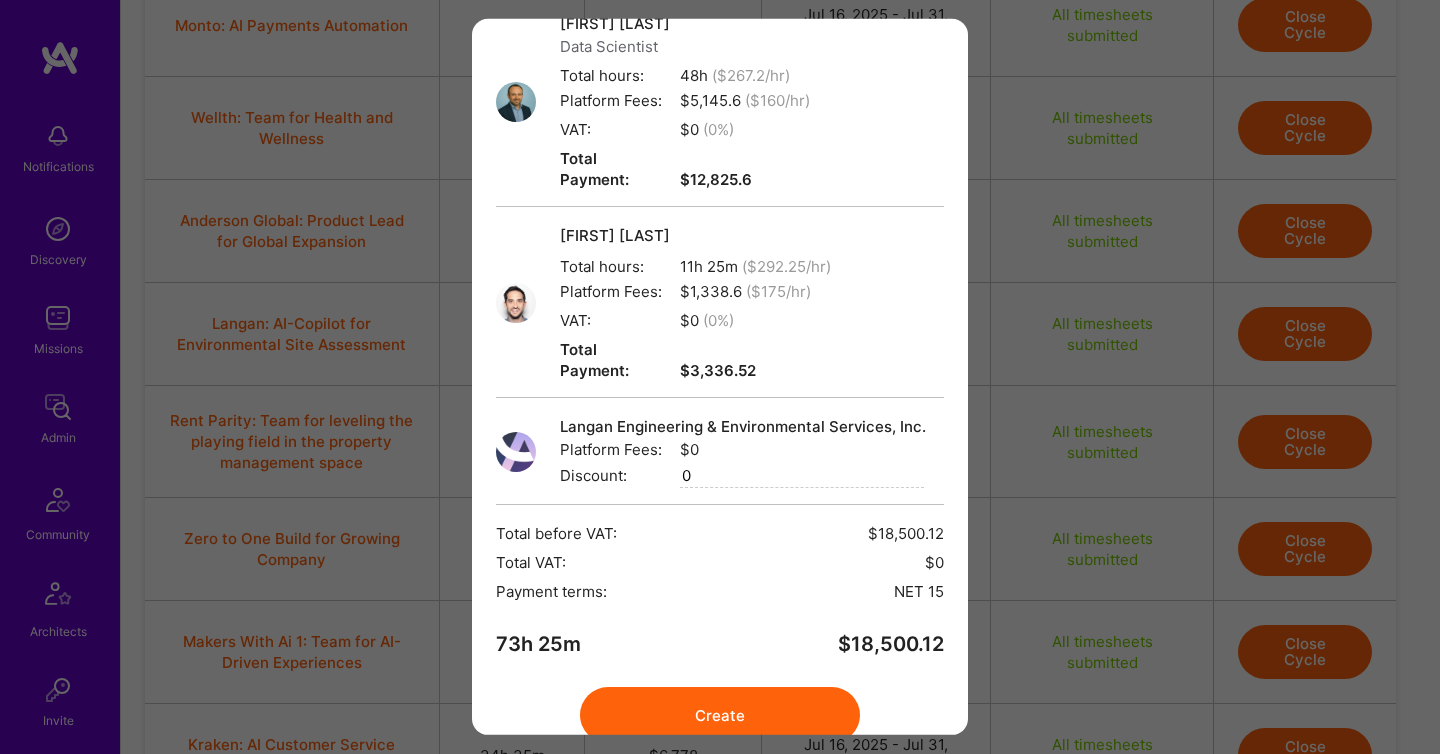 click on "Create" at bounding box center (720, 715) 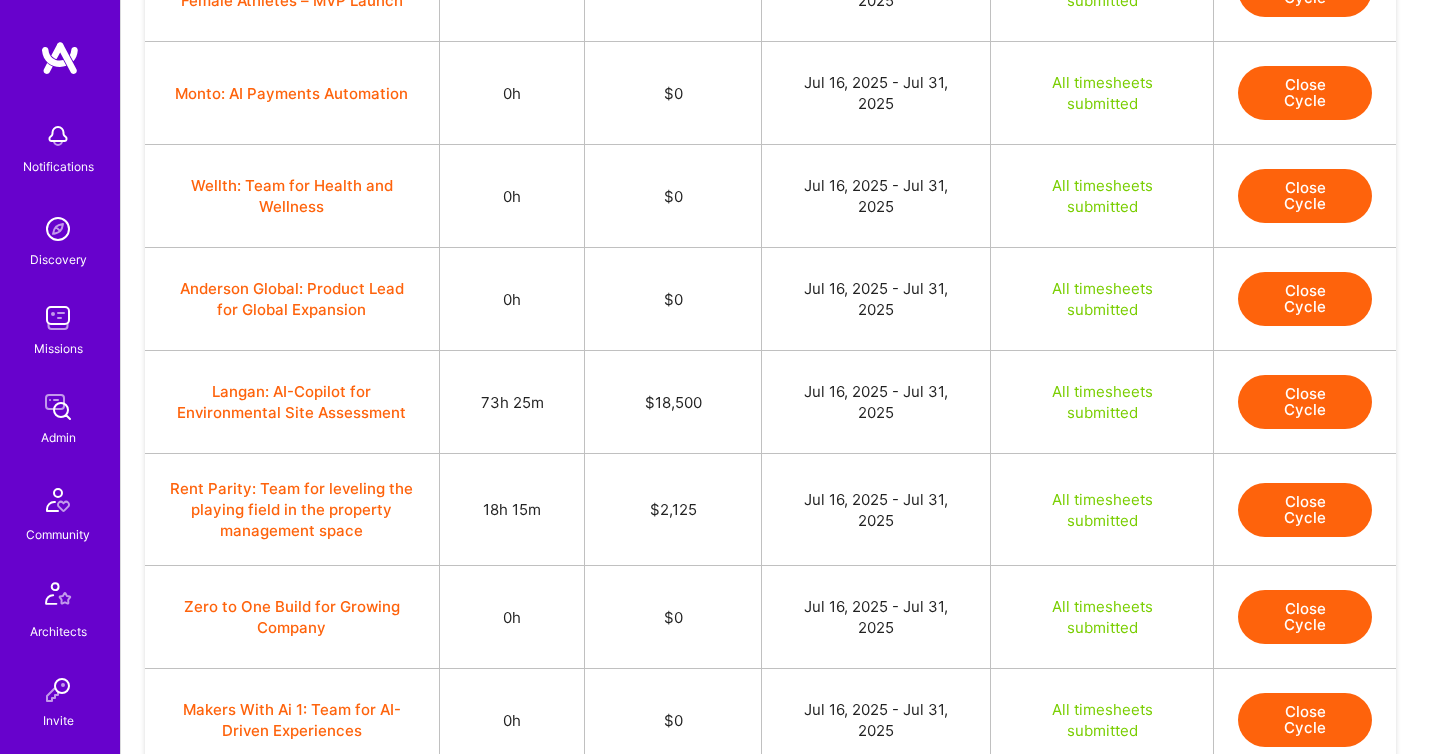 scroll, scrollTop: 1434, scrollLeft: 0, axis: vertical 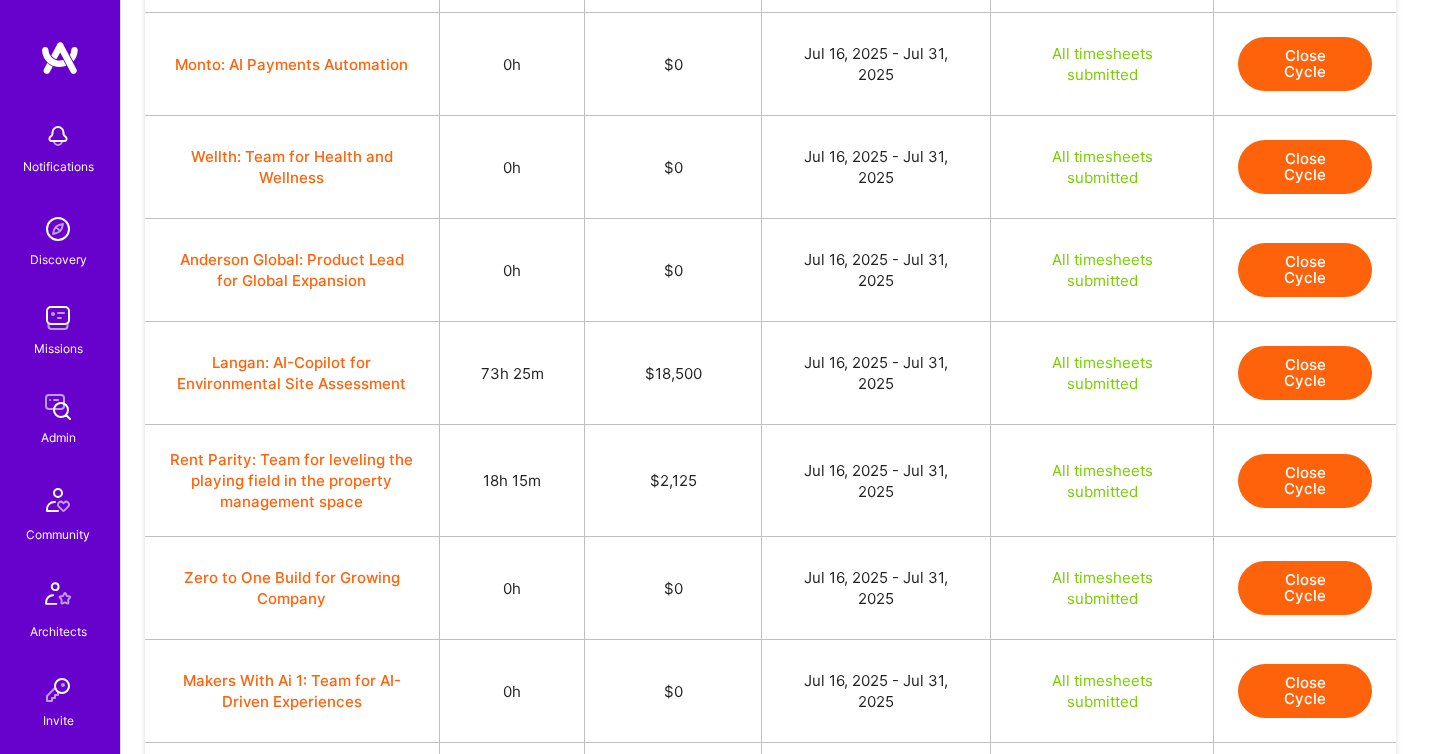 click on "Close Cycle" at bounding box center (1305, 481) 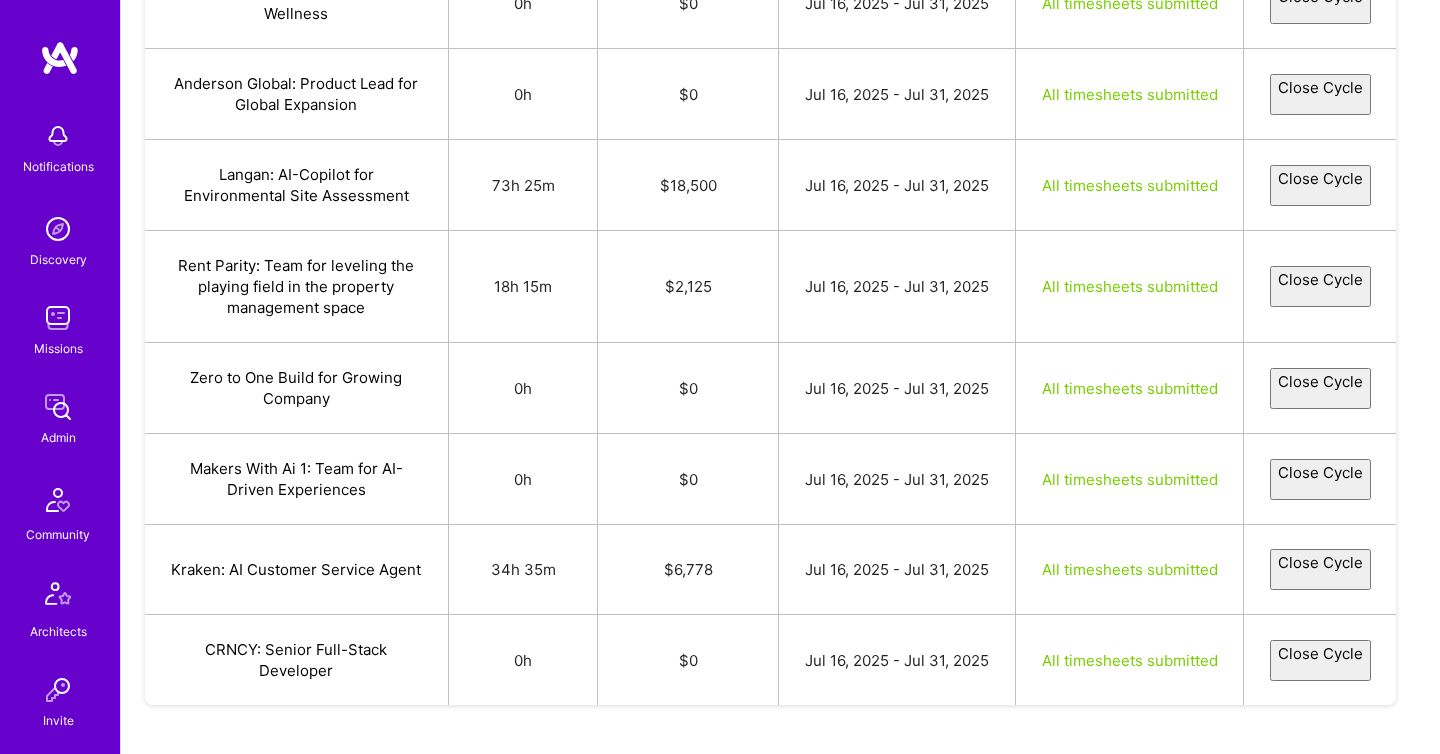 select on "6877b19f6baa0e4c62b09a25" 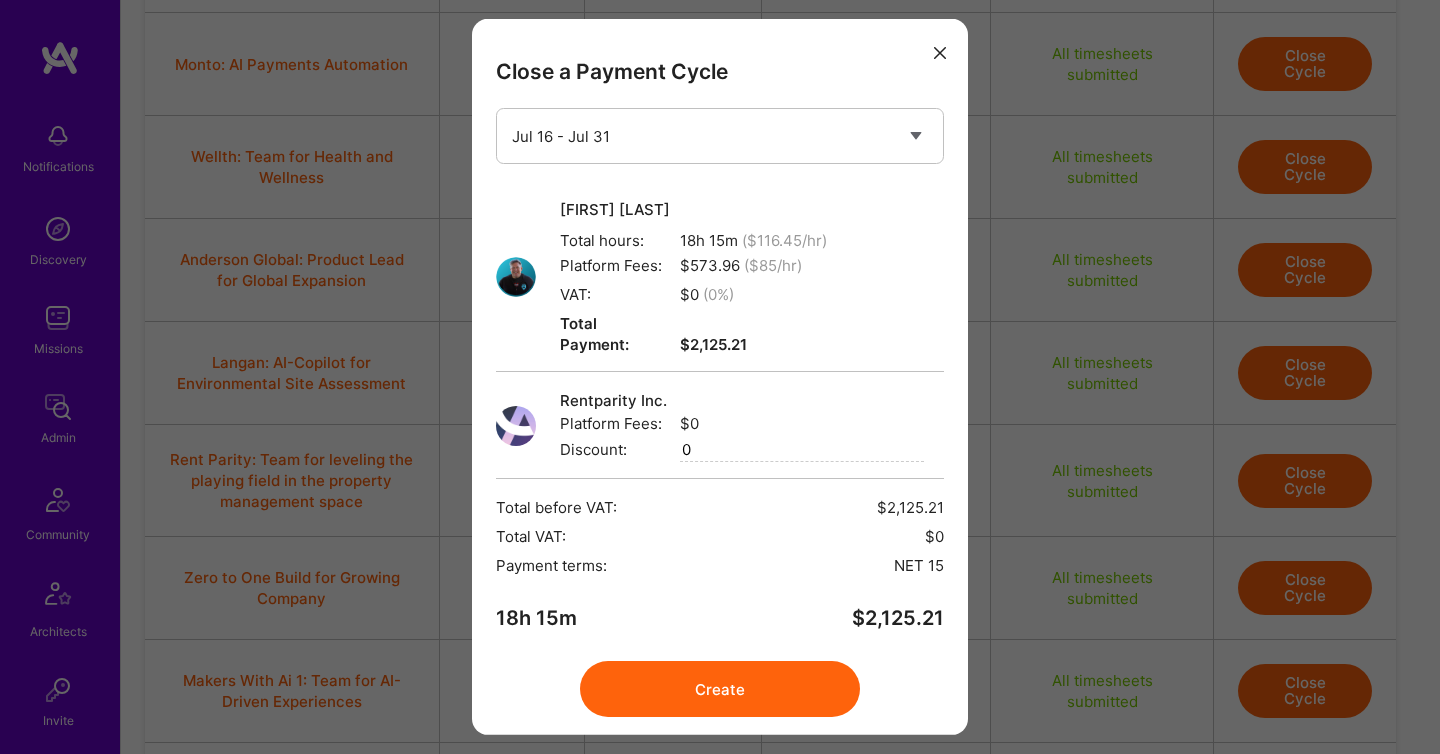 scroll, scrollTop: 37, scrollLeft: 0, axis: vertical 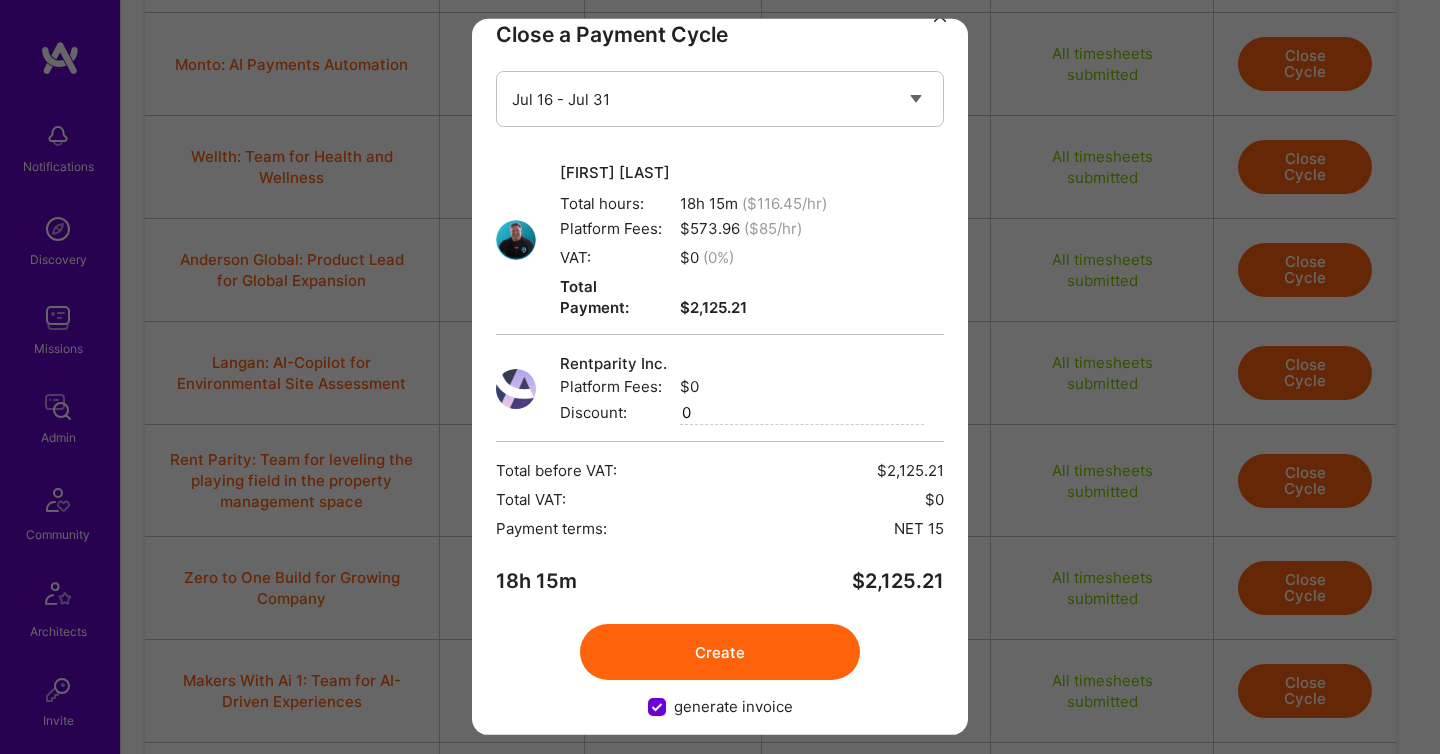 click on "Create" at bounding box center (720, 652) 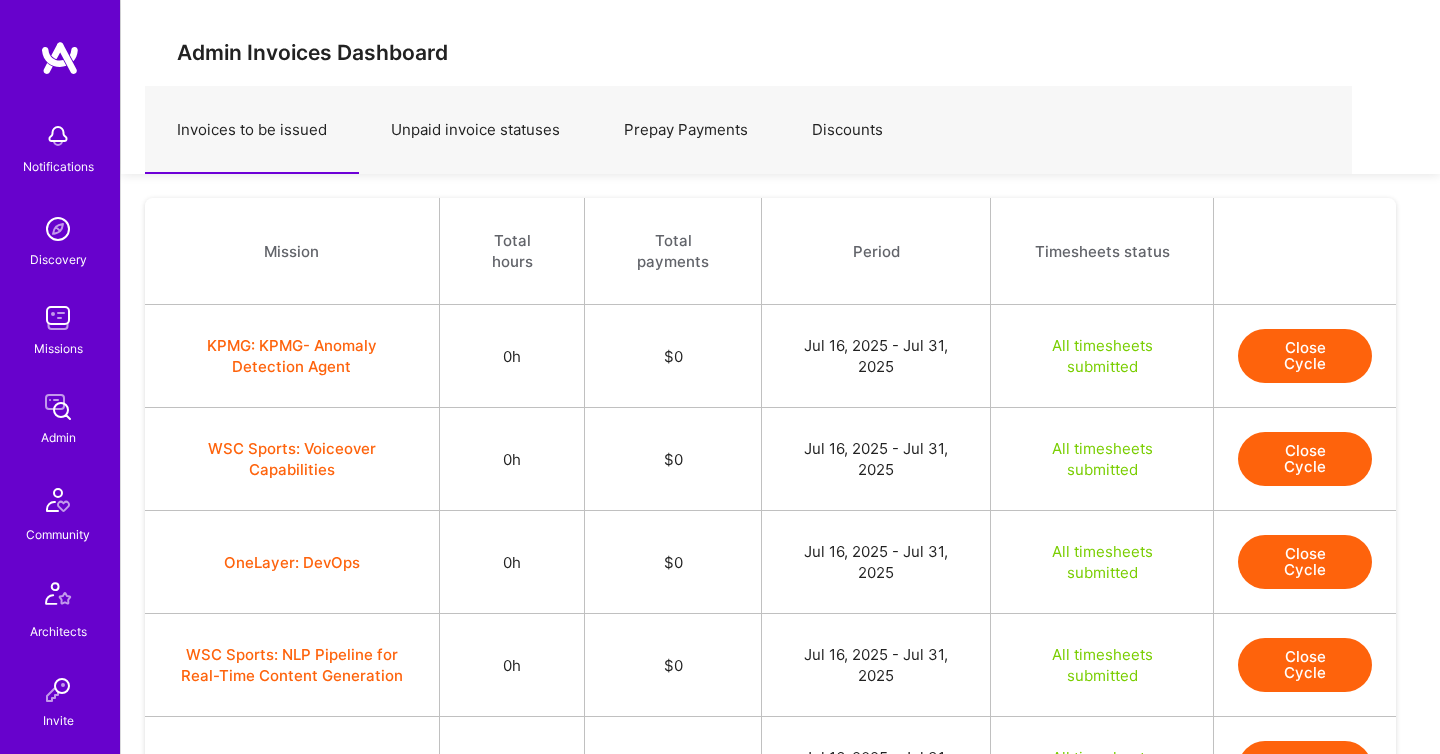 scroll, scrollTop: 1434, scrollLeft: 0, axis: vertical 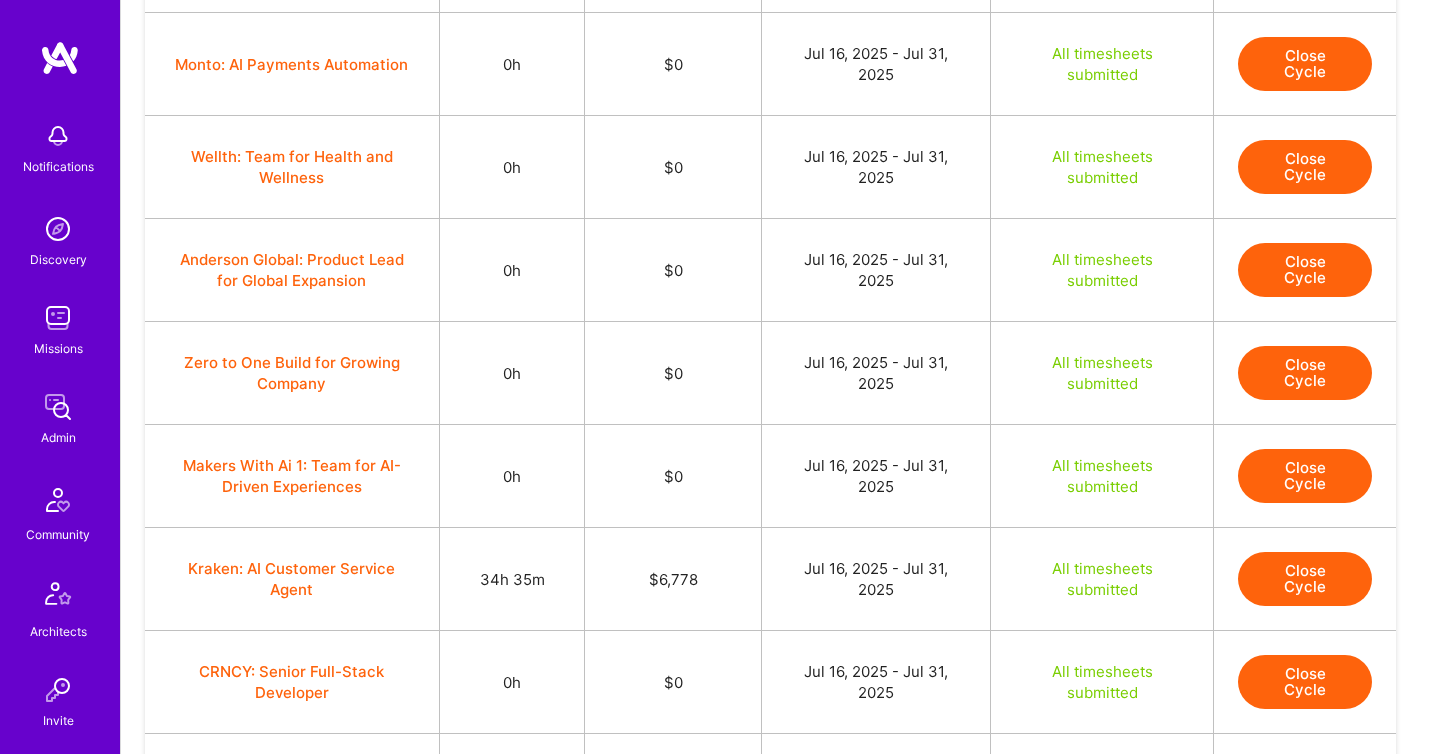 click on "Close Cycle" at bounding box center (1305, 579) 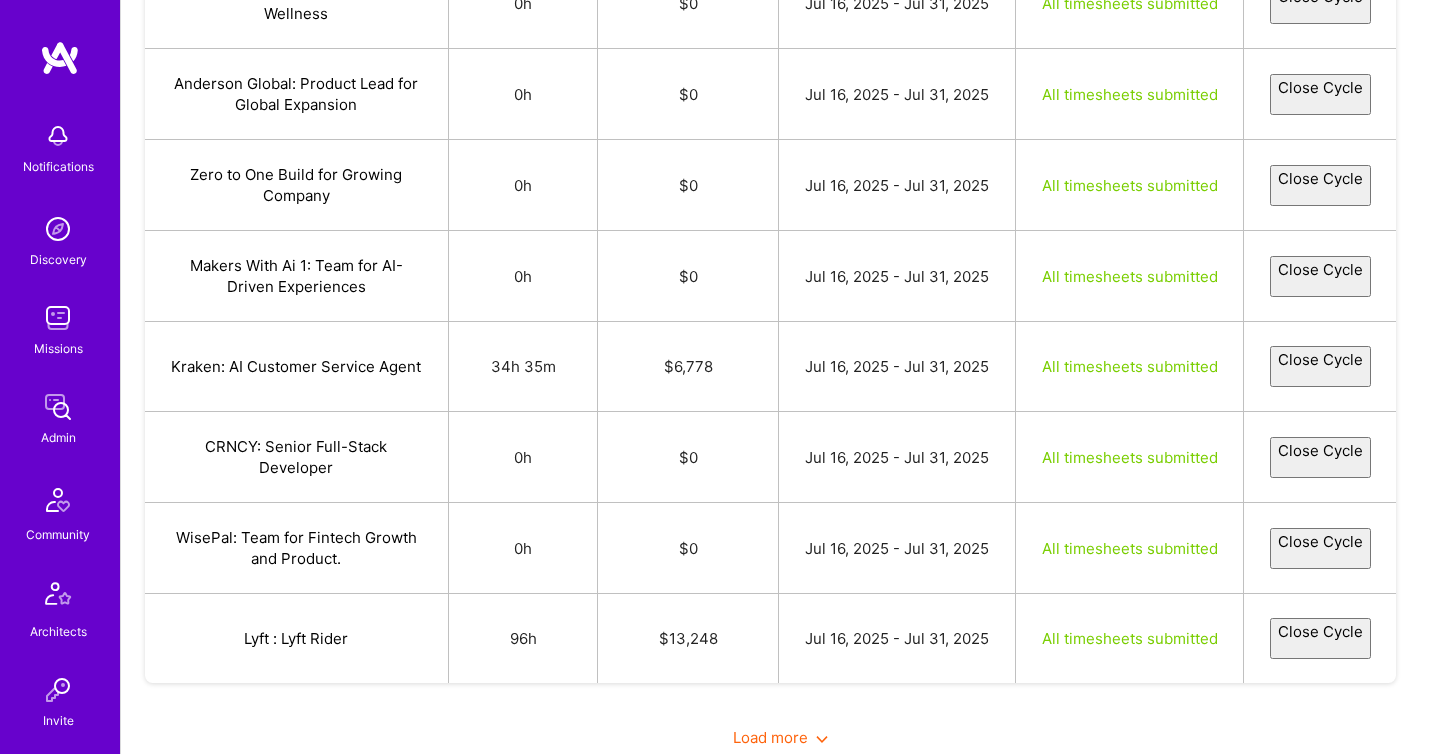 select on "6878acc7caaf1dc934033f6f" 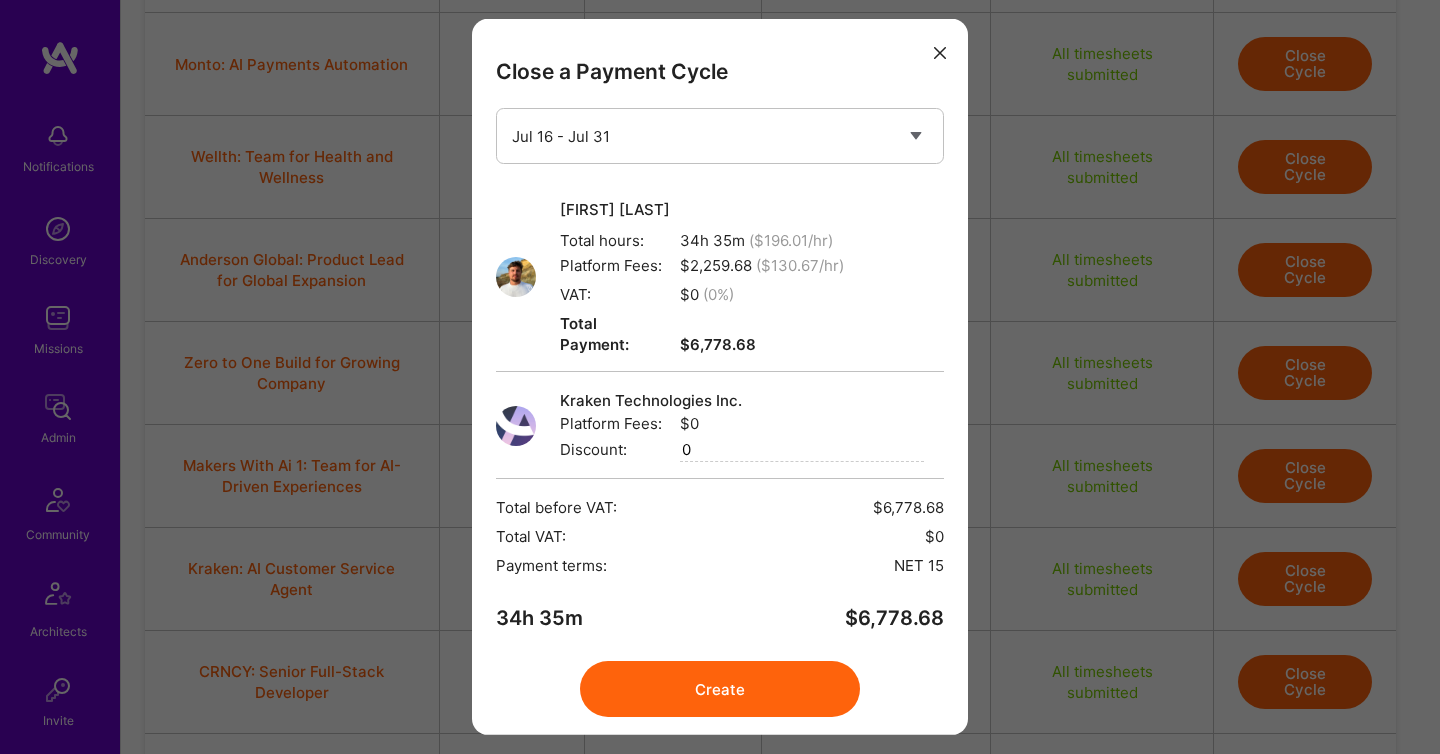 scroll, scrollTop: 37, scrollLeft: 0, axis: vertical 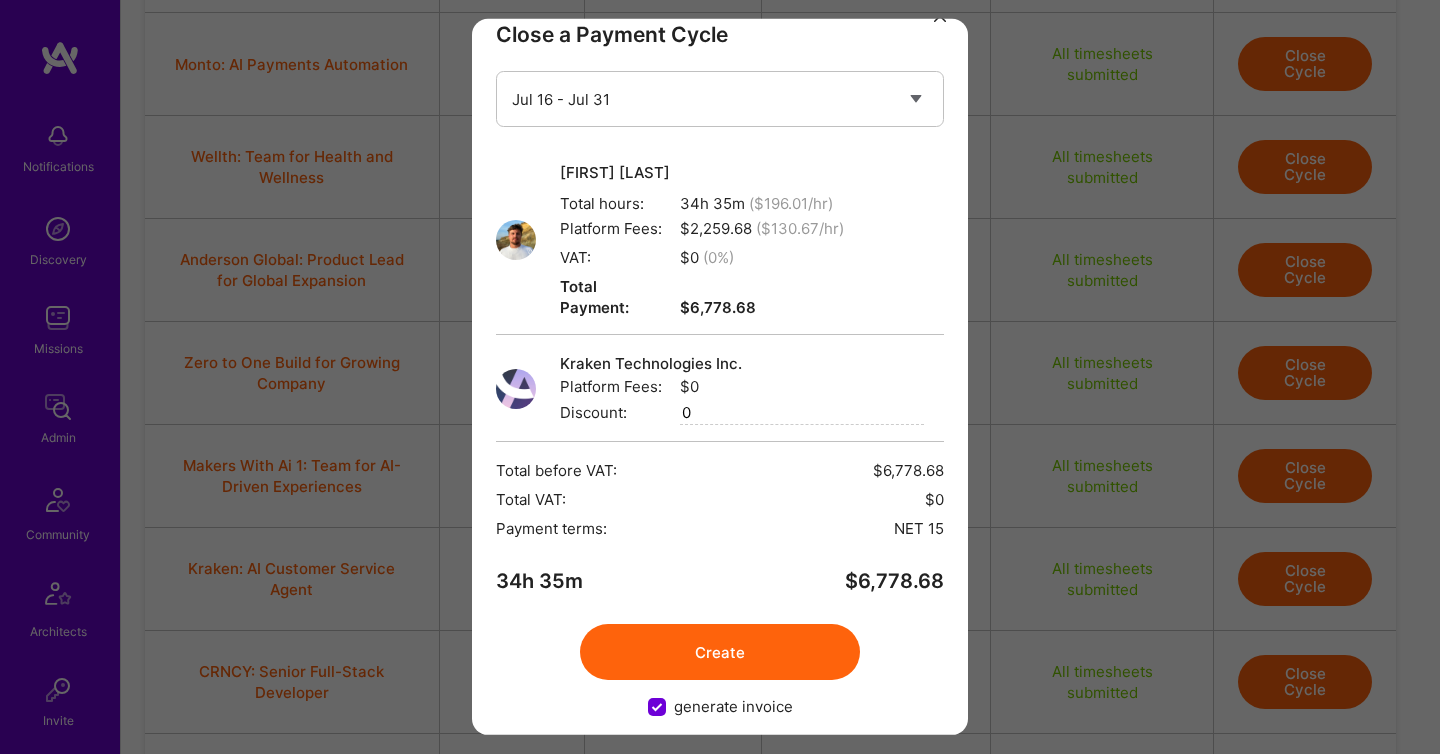 click on "Create" at bounding box center (720, 652) 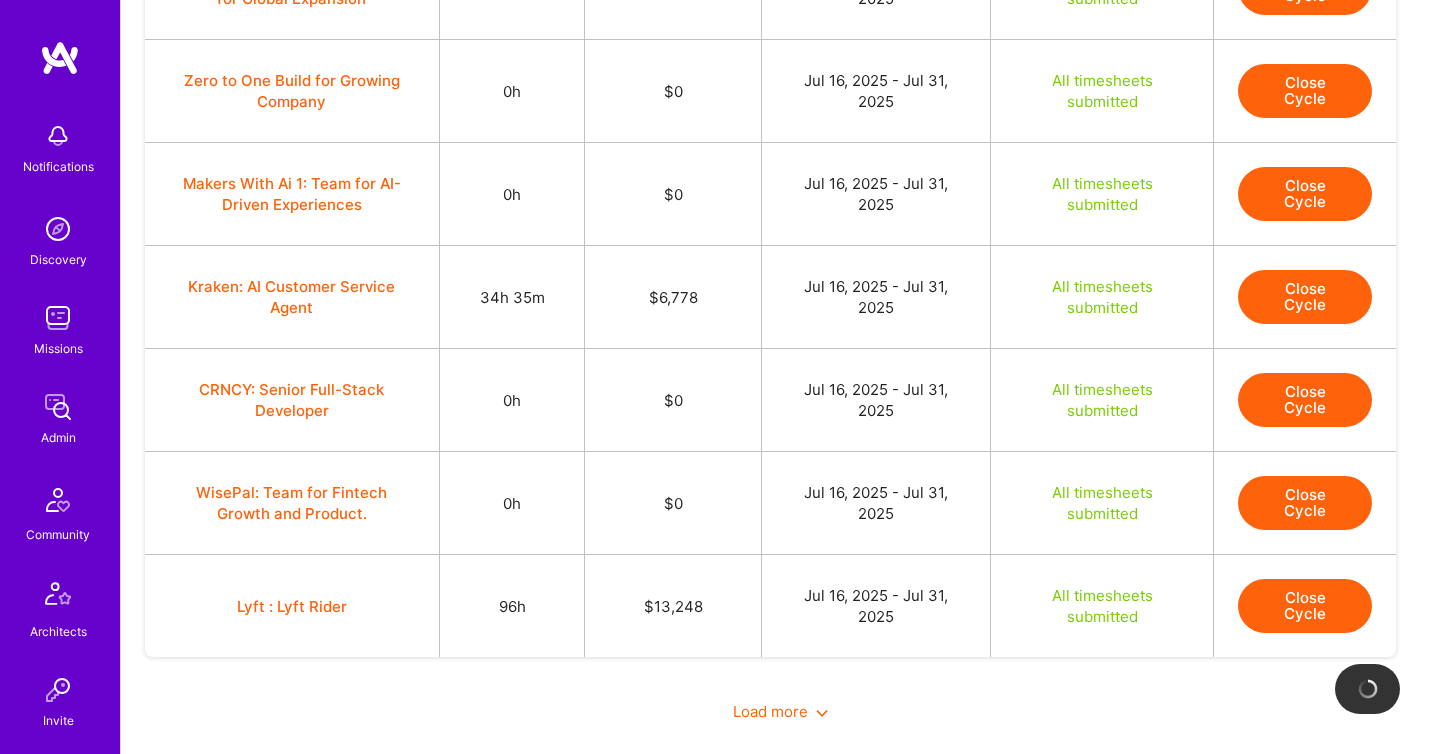 scroll, scrollTop: 1756, scrollLeft: 0, axis: vertical 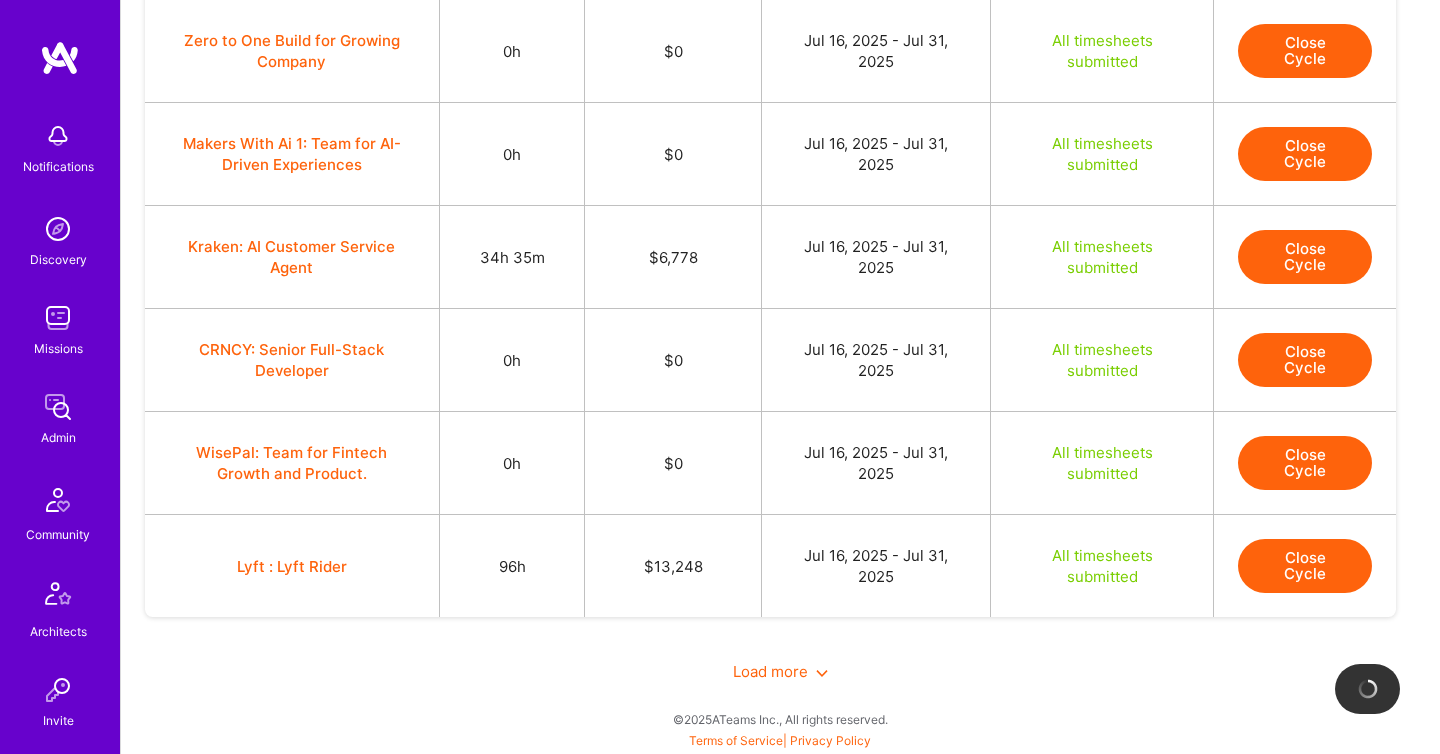 click on "Load more" at bounding box center [780, 671] 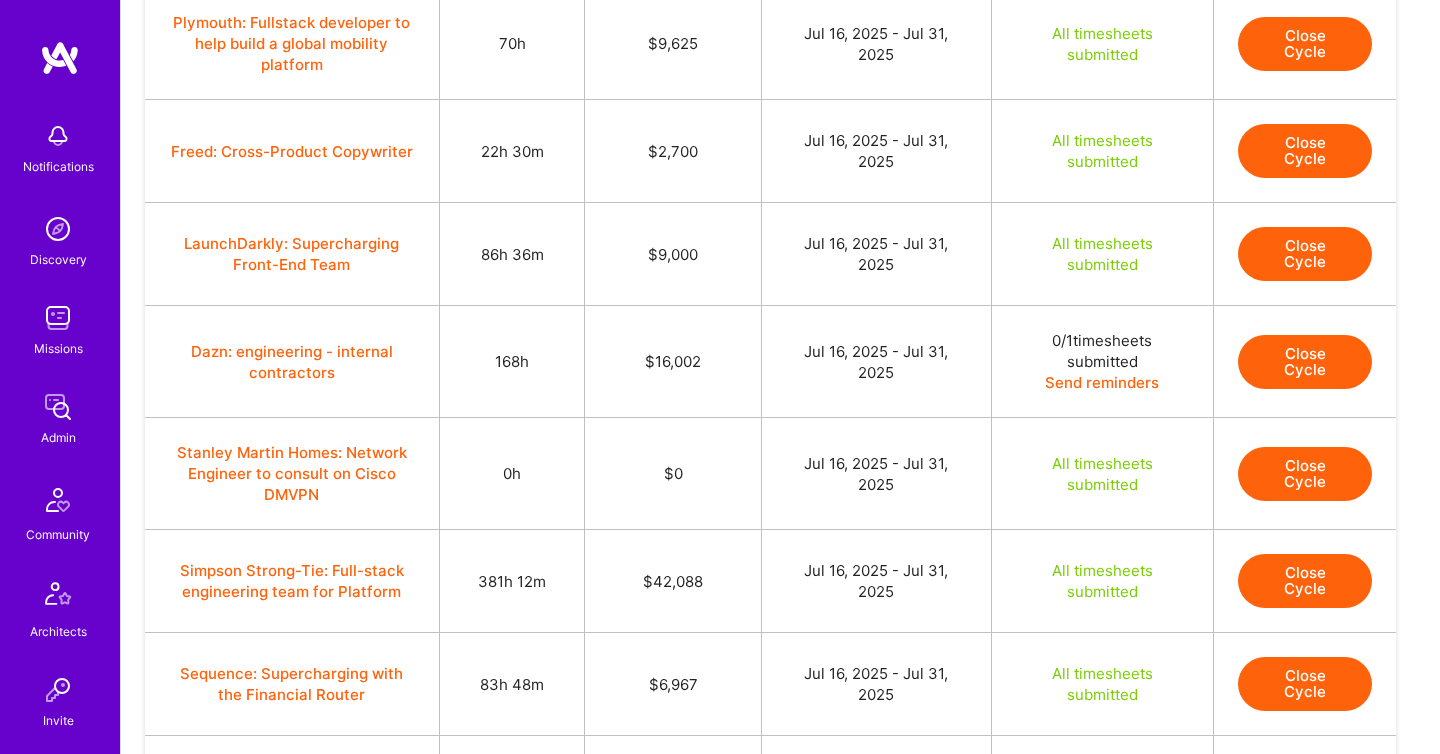 scroll, scrollTop: 3882, scrollLeft: 0, axis: vertical 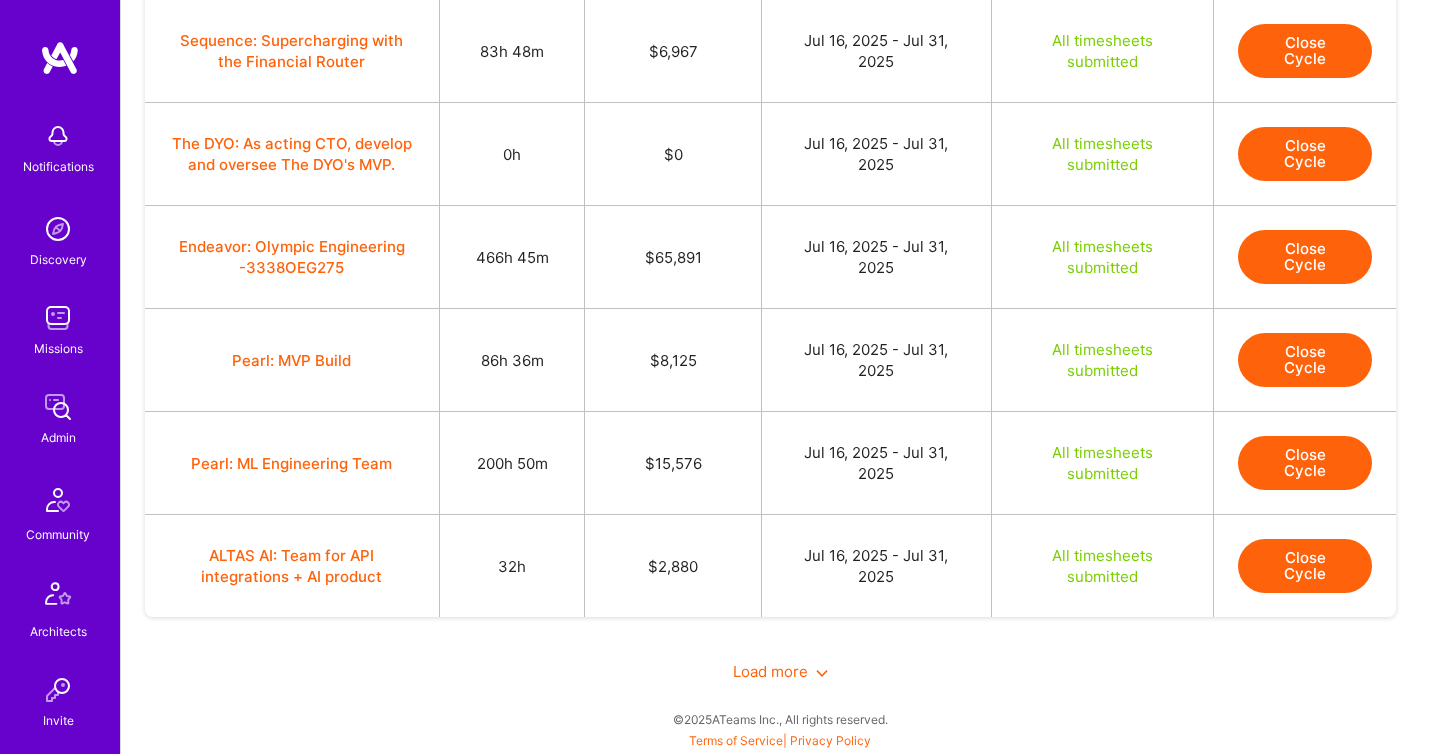 click on "Load more" at bounding box center (780, 671) 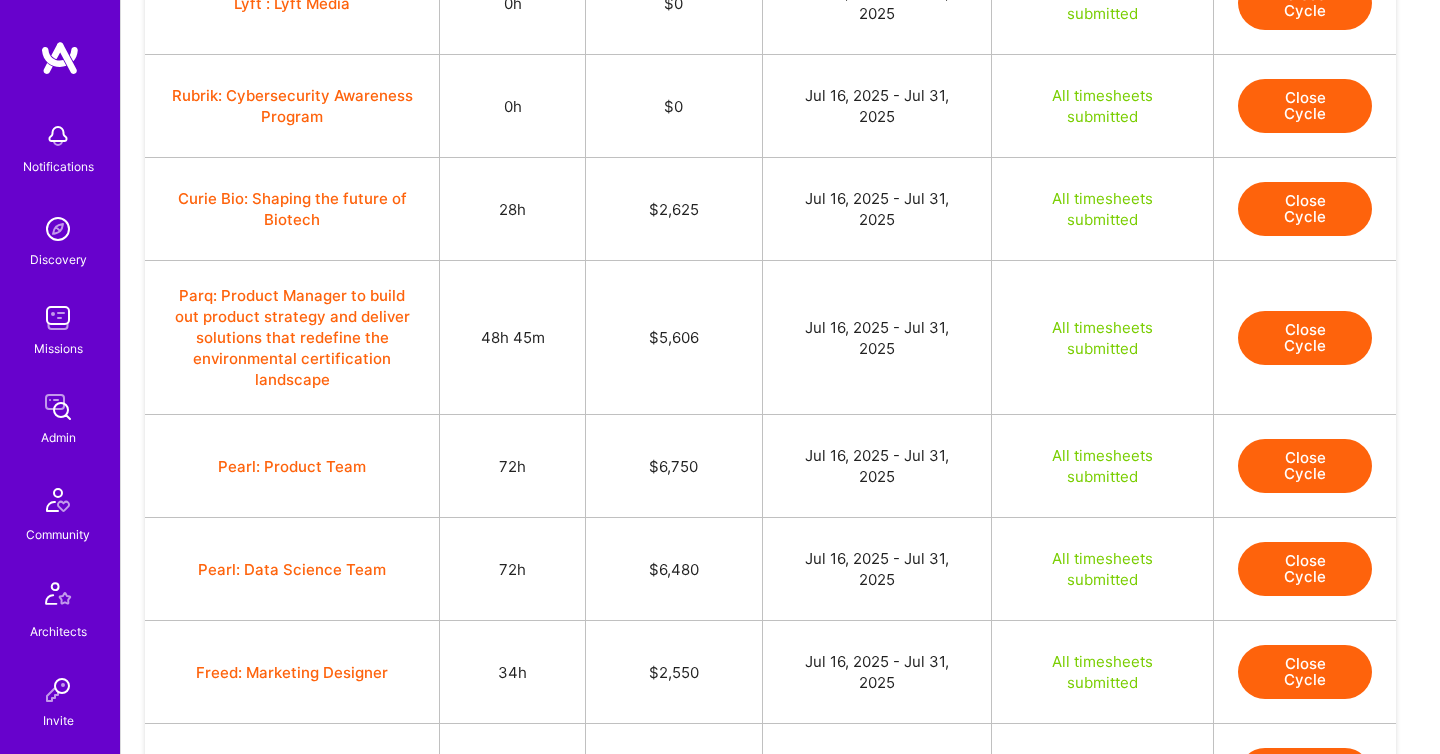 scroll, scrollTop: 2402, scrollLeft: 0, axis: vertical 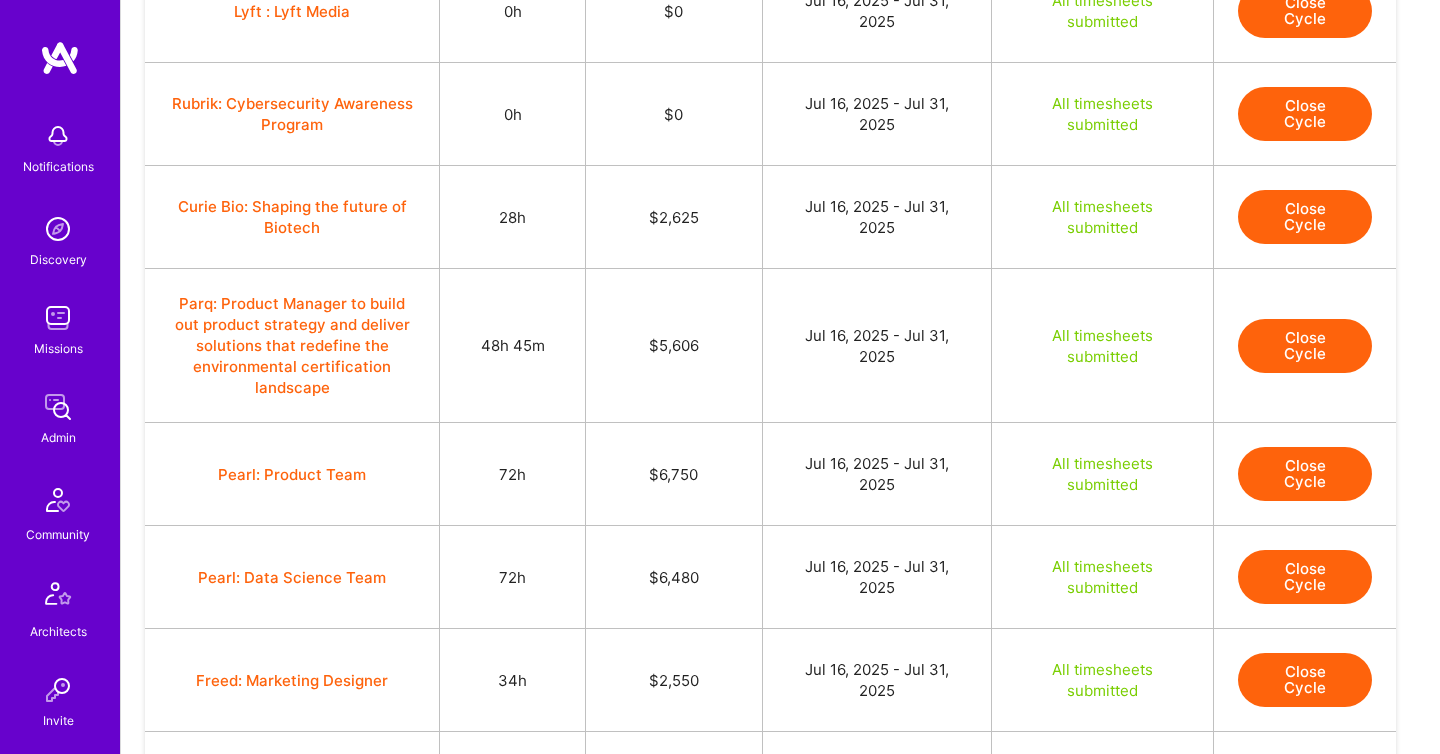 click on "Close Cycle" at bounding box center [1305, 217] 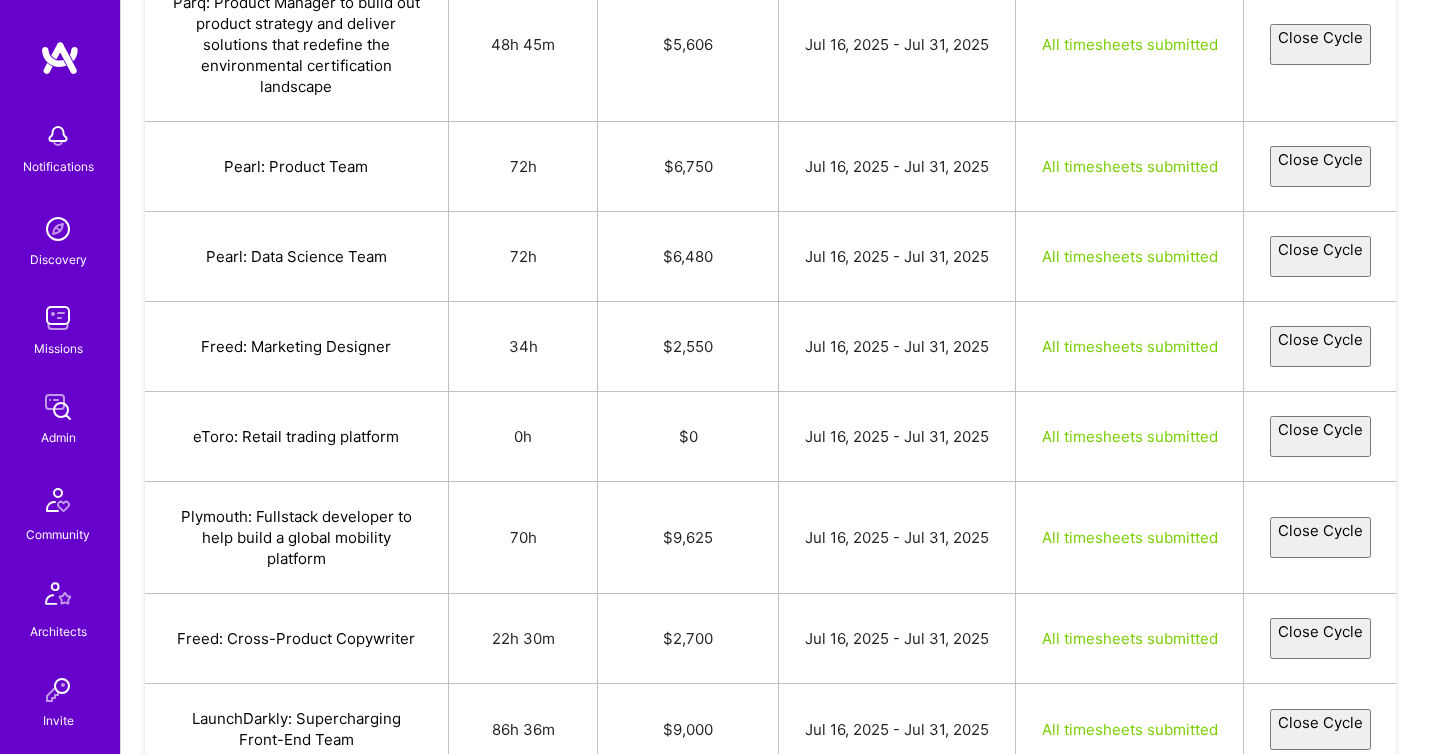 select on "6877b64cb8d66b3bf8b15dbe" 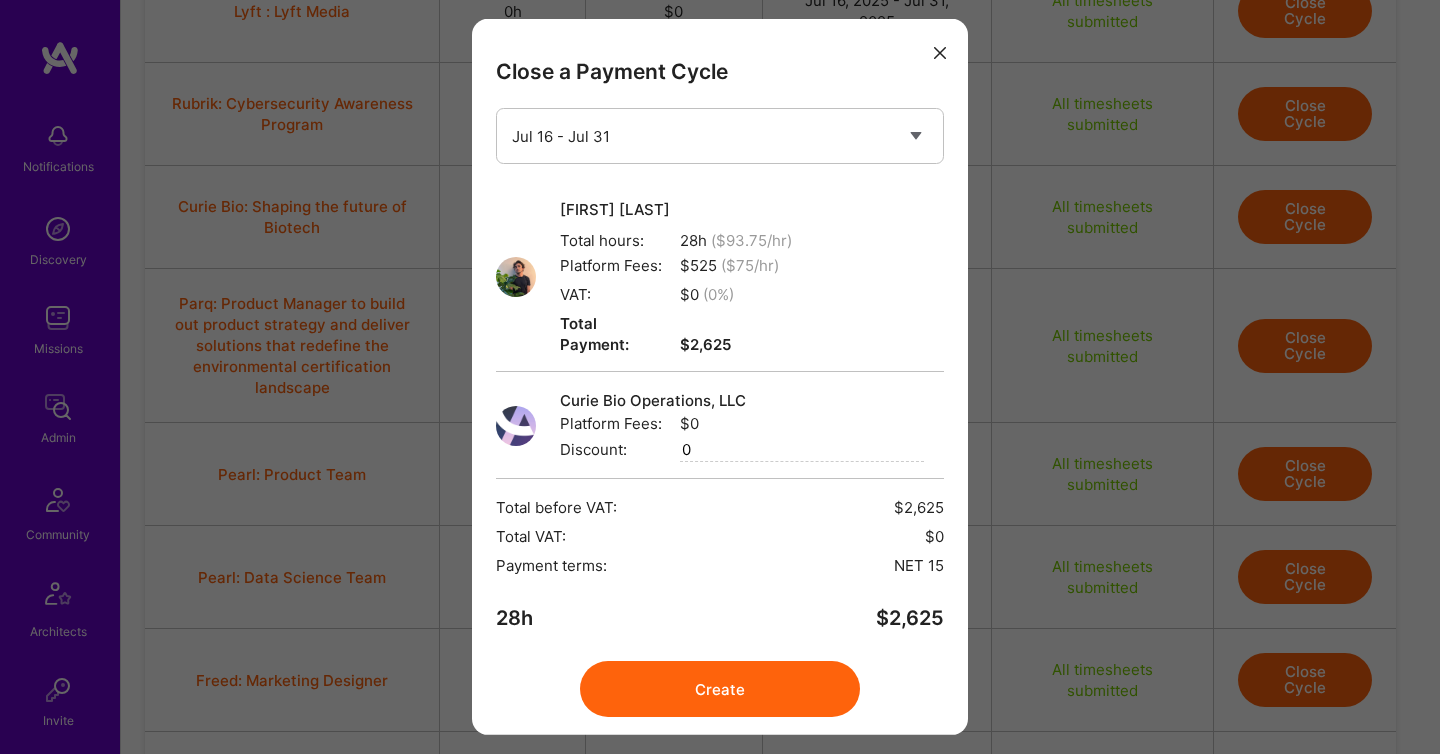 click on "Create" at bounding box center [720, 689] 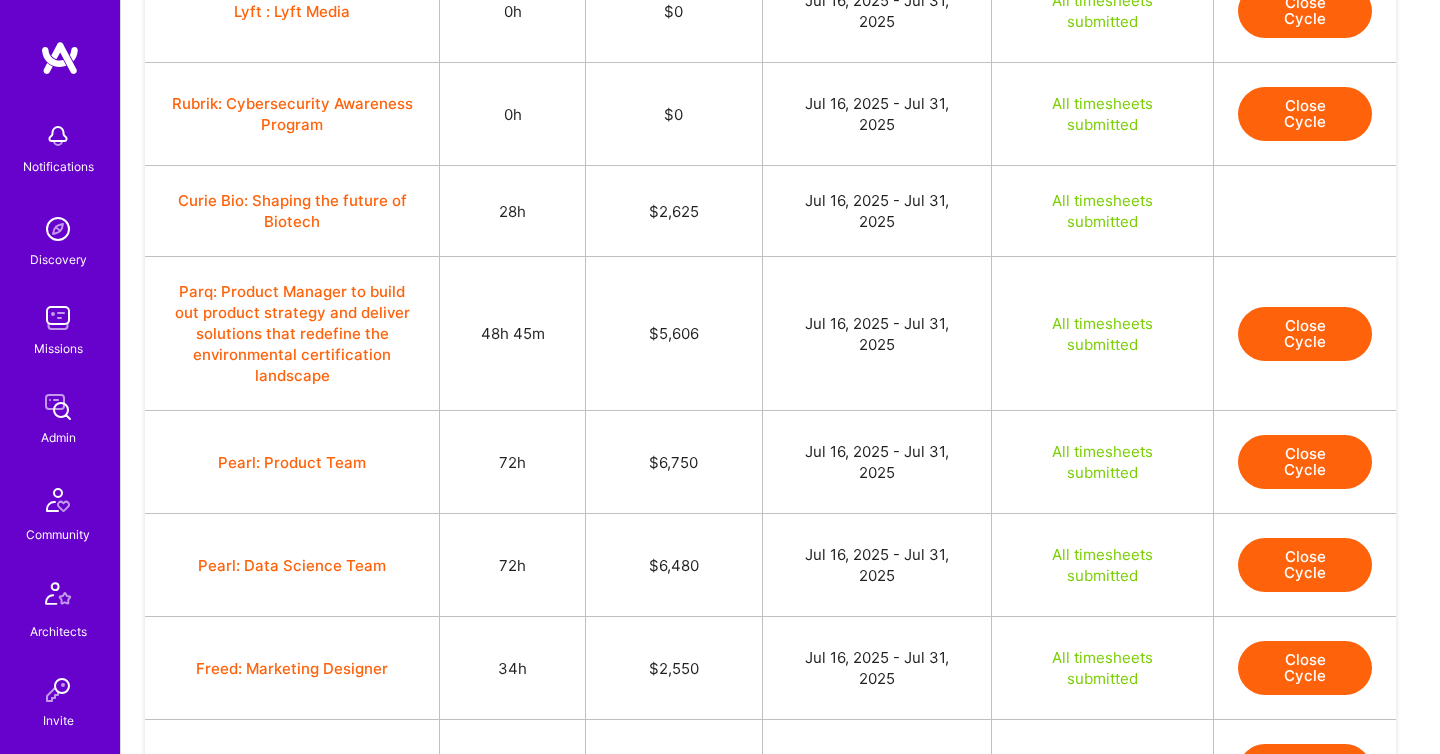 click on "Close Cycle" at bounding box center (1305, 334) 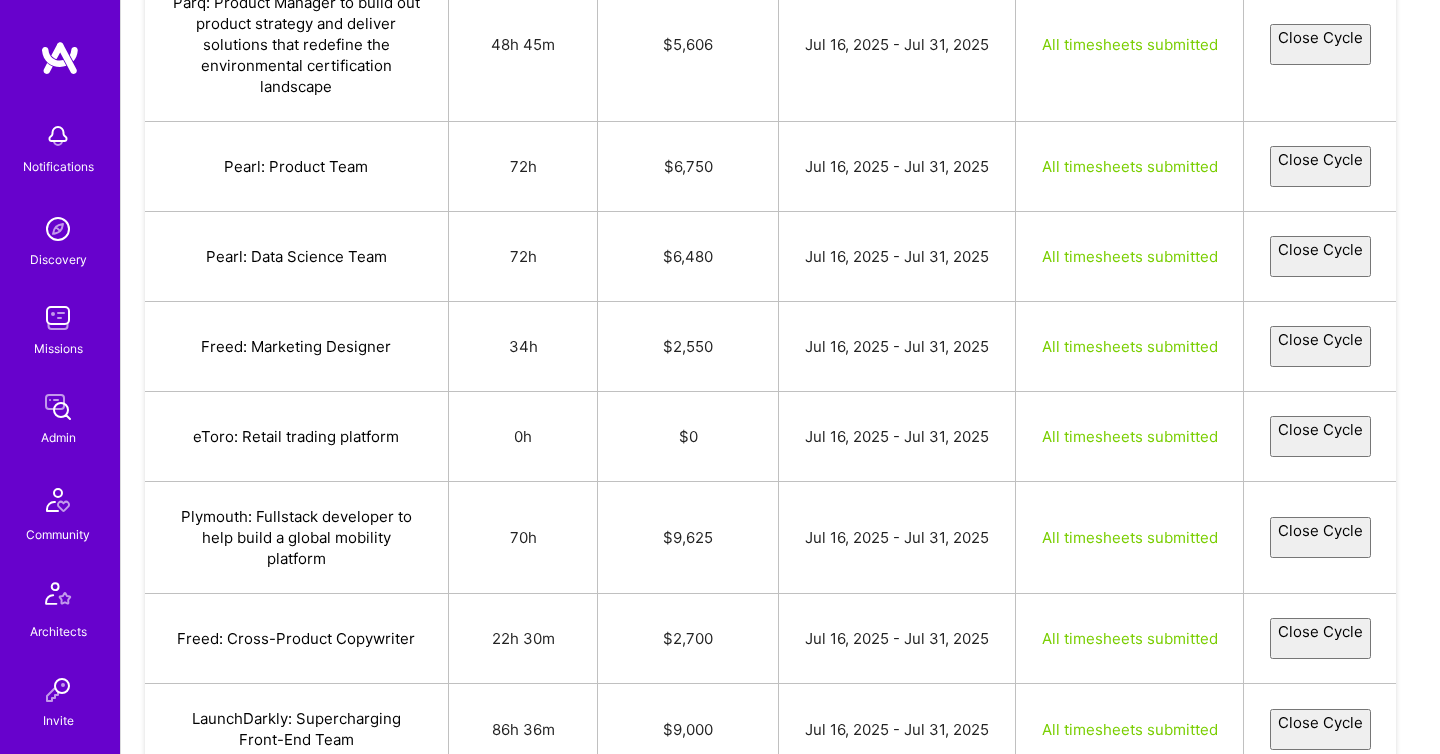 select on "6878be794c09fa108cbde14c" 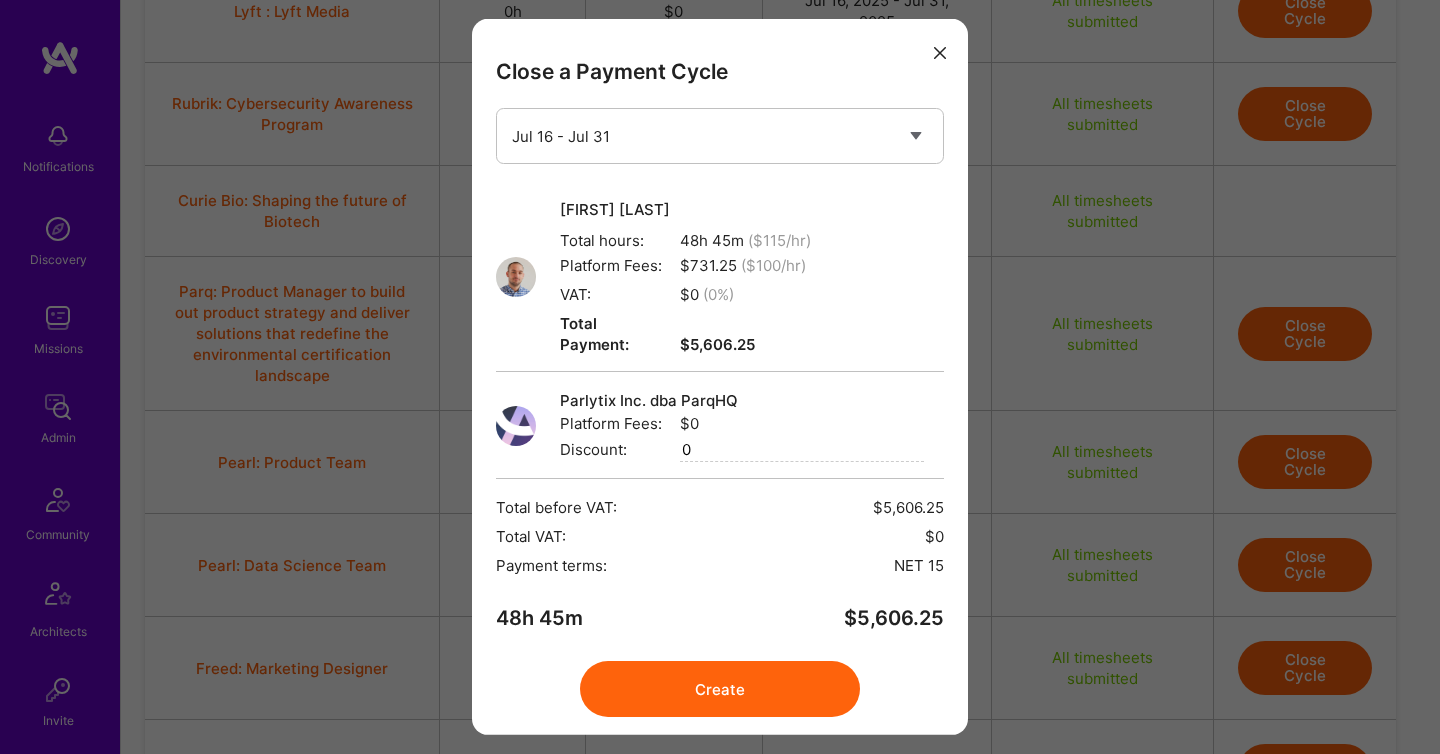 click on "Create" at bounding box center [720, 689] 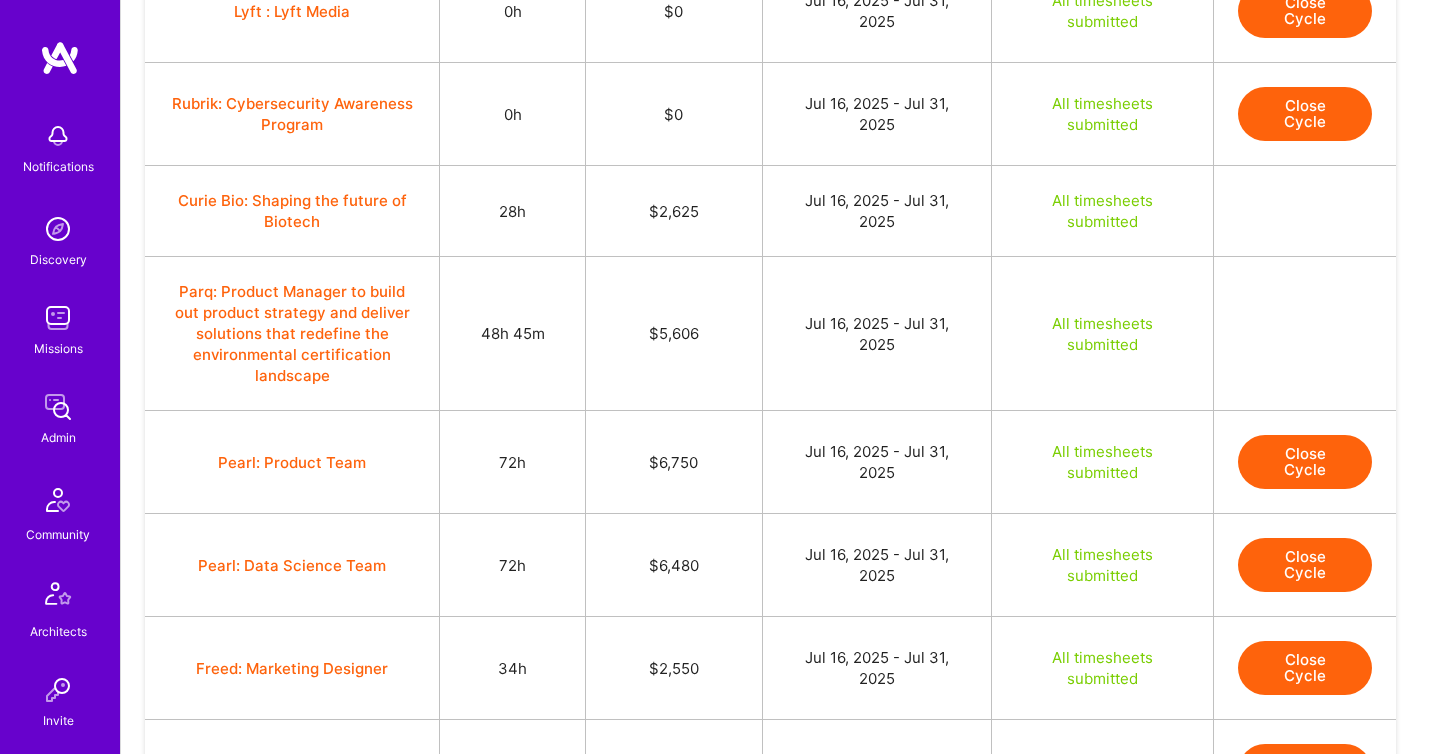 click on "Close Cycle" at bounding box center [1305, 462] 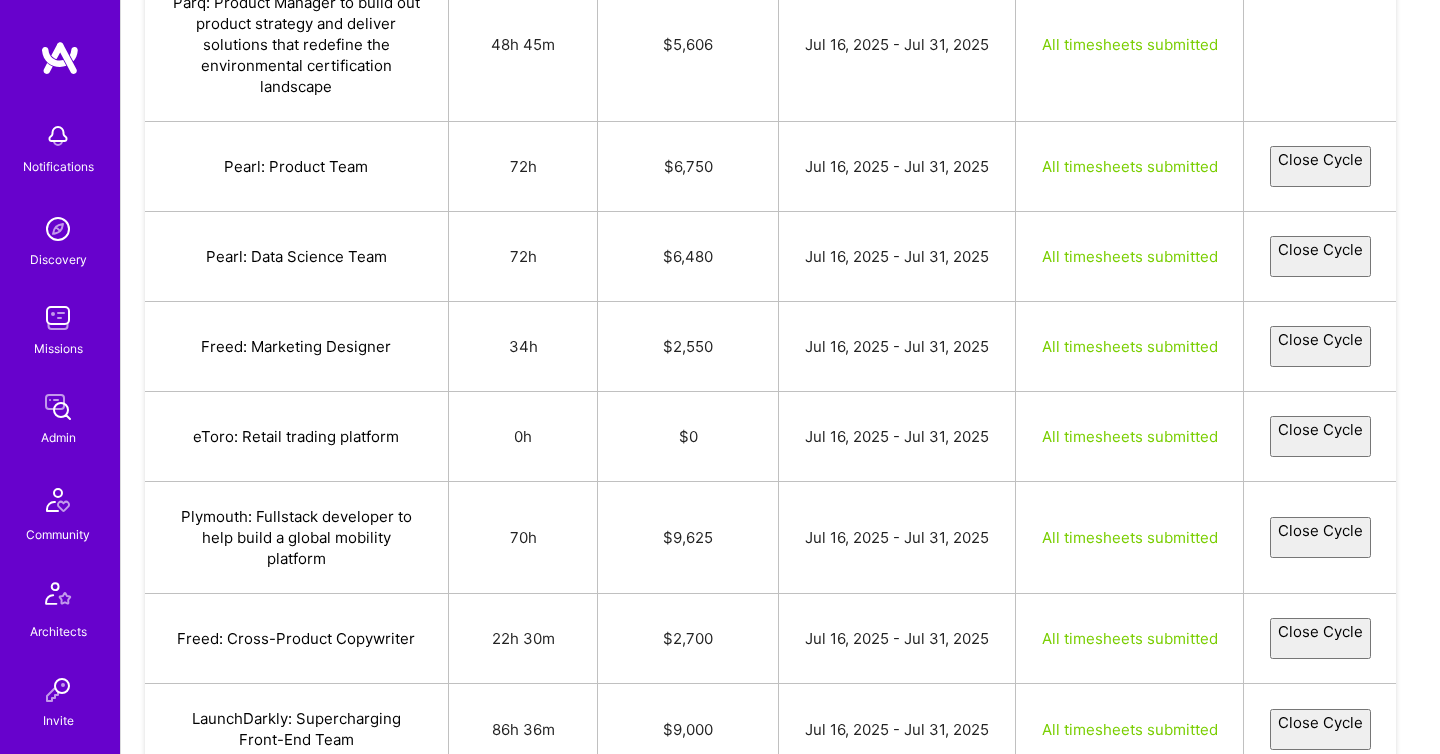 select on "6877f21204ee53311cac90a2" 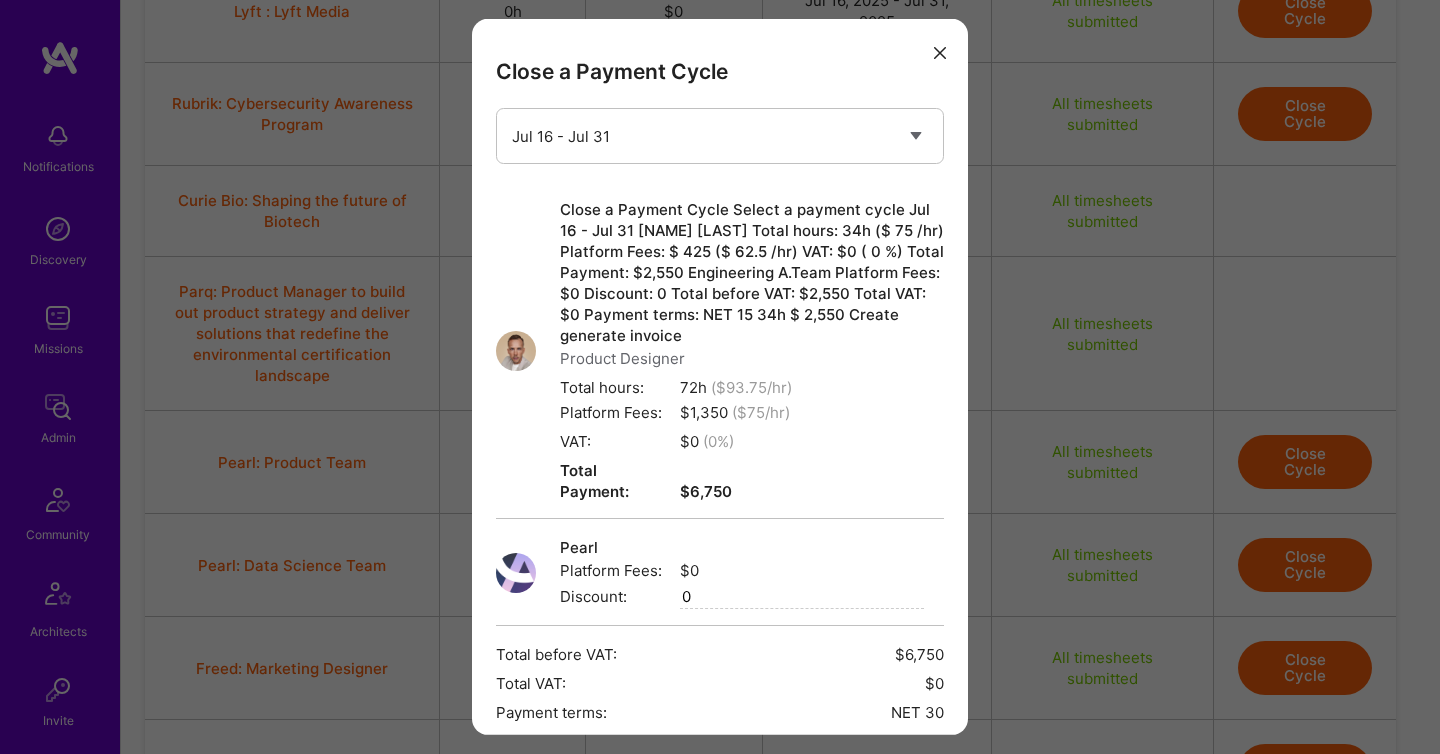 click on "Create" at bounding box center (720, 836) 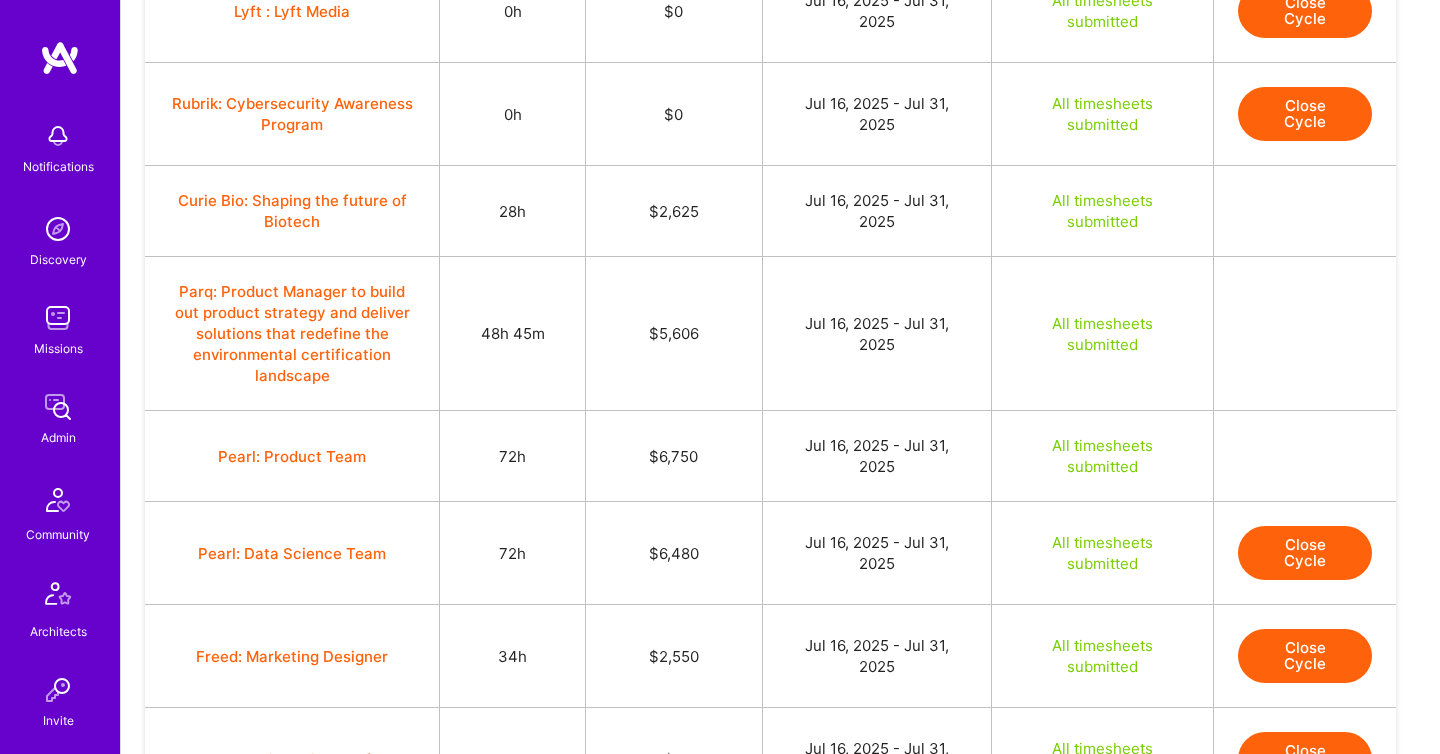 click on "Close Cycle" at bounding box center (1305, 553) 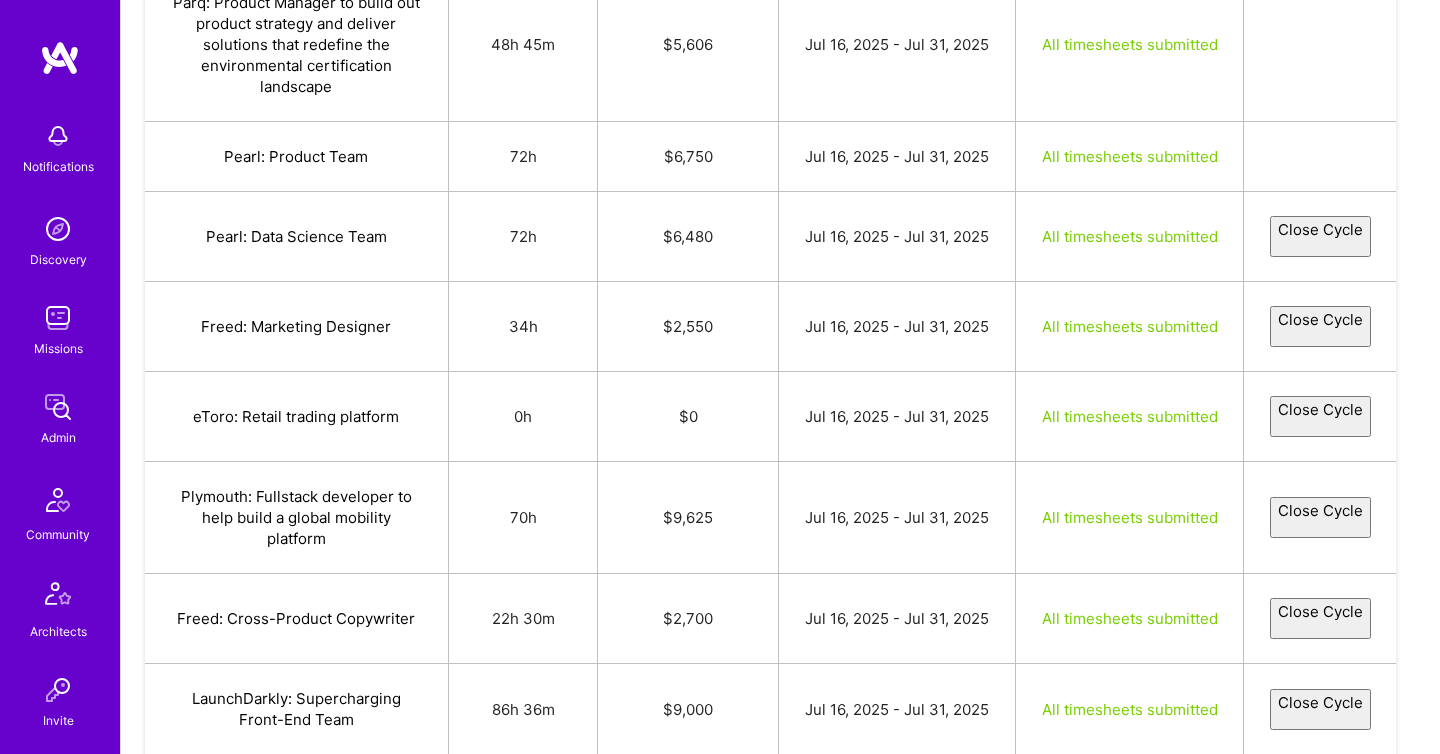 select on "6877fc8004ee538619ac90b0" 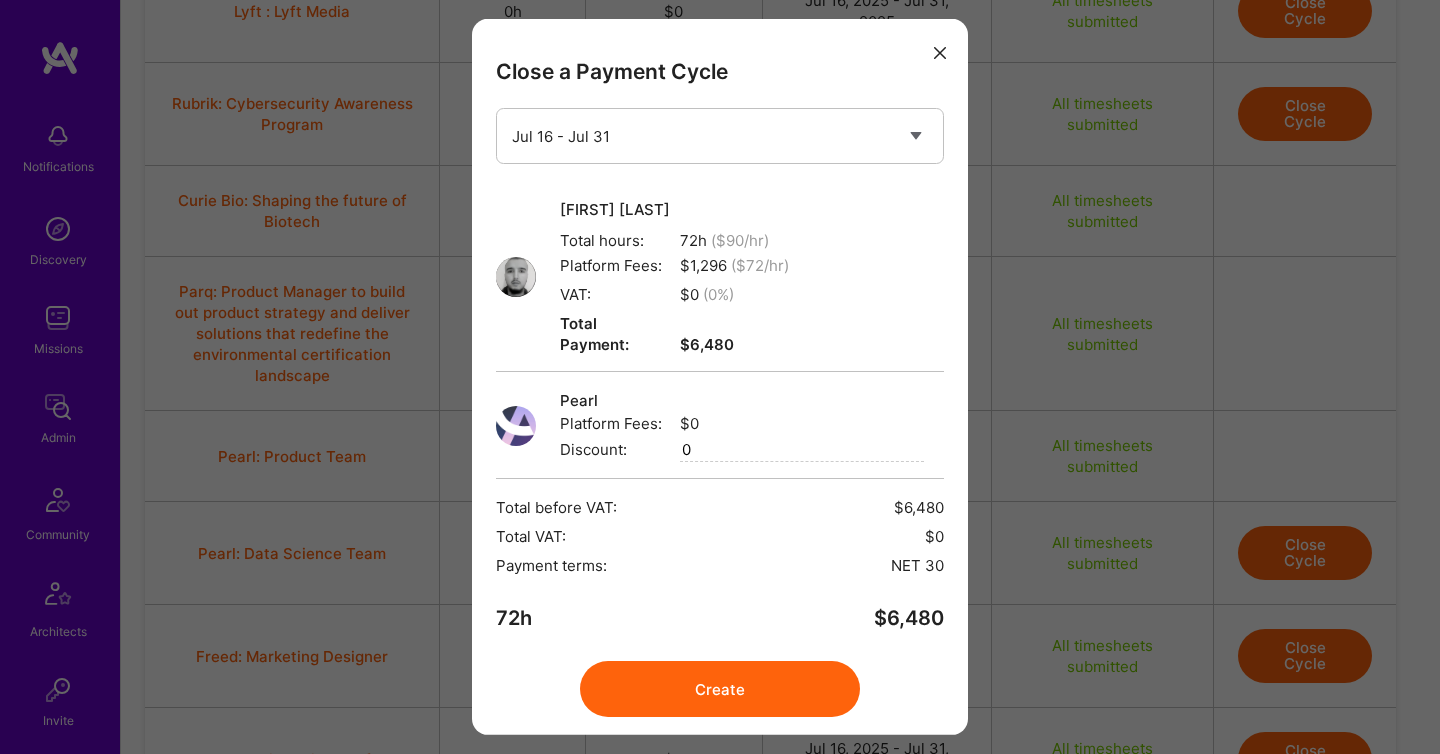 click on "Create" at bounding box center (720, 689) 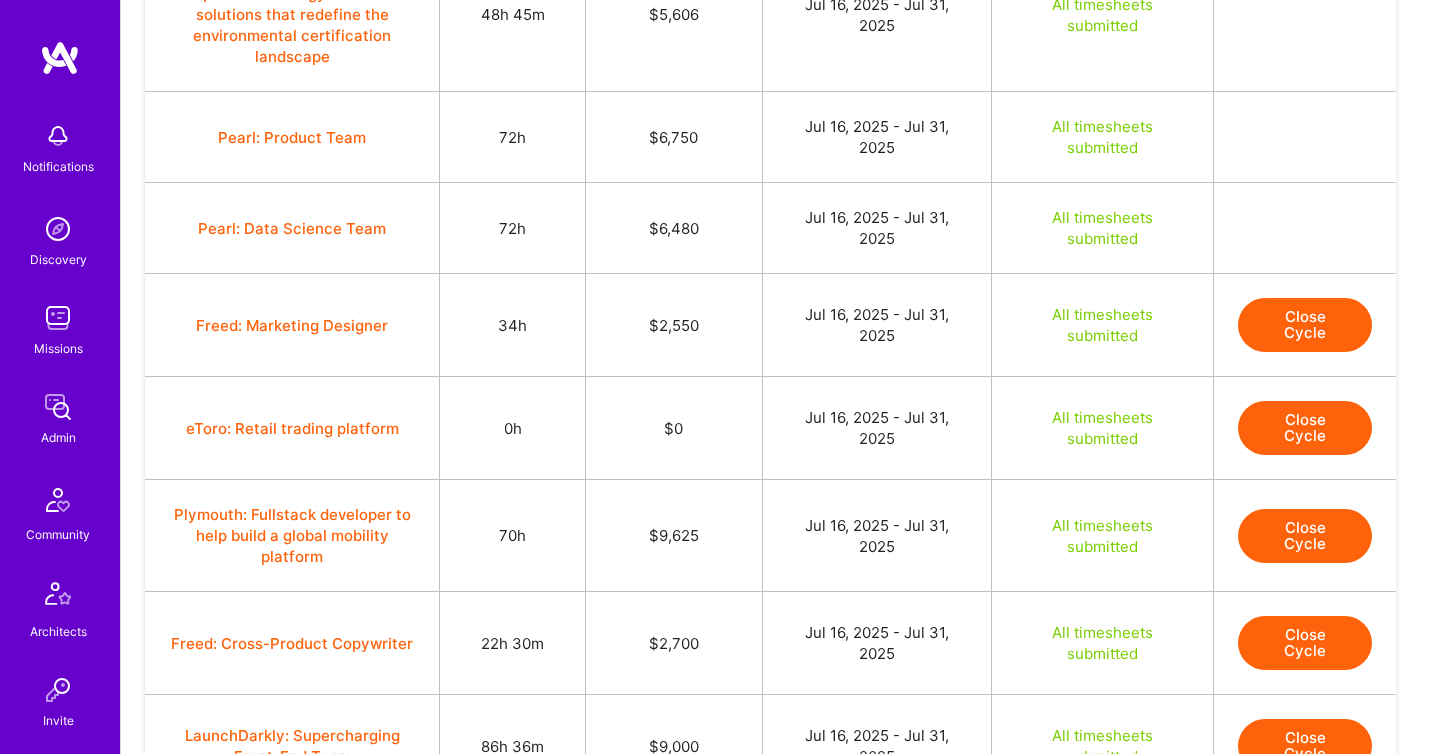 scroll, scrollTop: 2723, scrollLeft: 0, axis: vertical 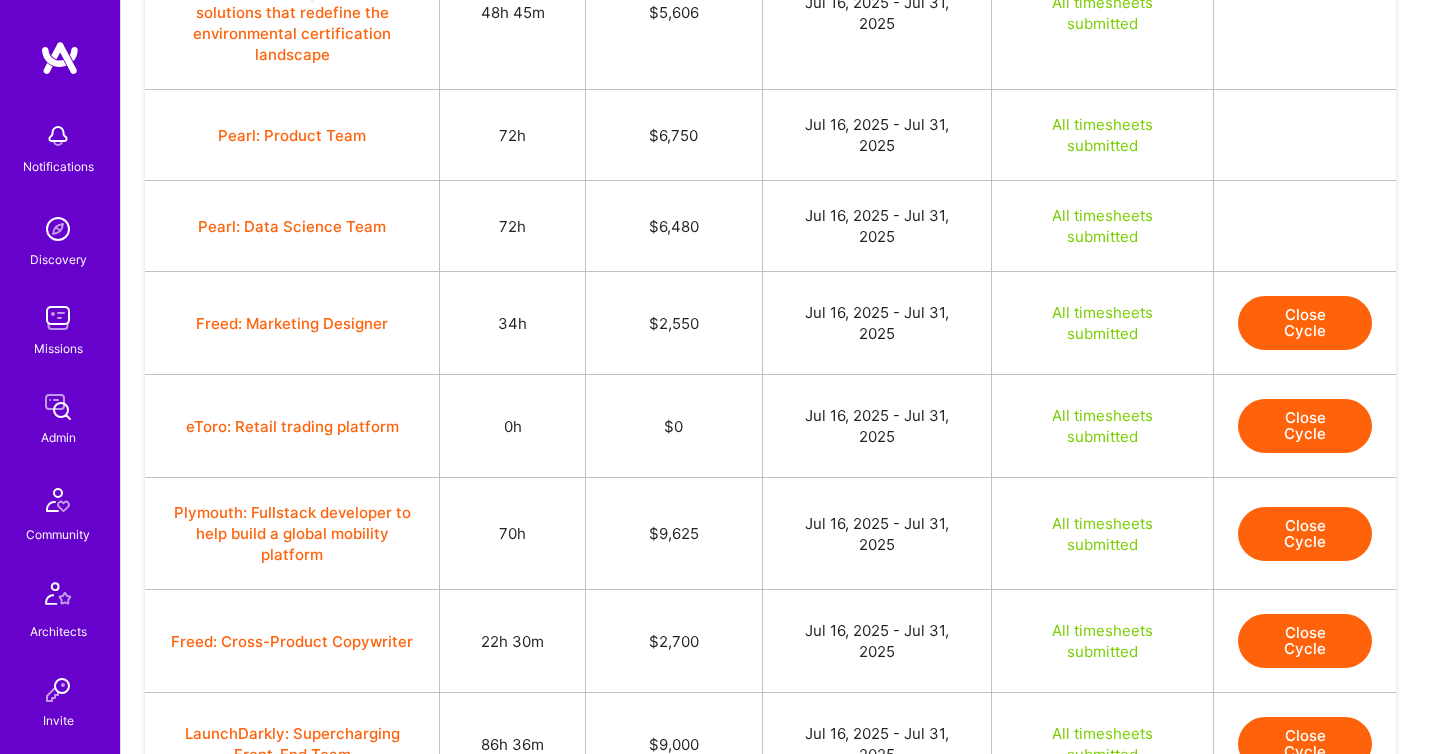 click on "Close Cycle" at bounding box center (1305, 323) 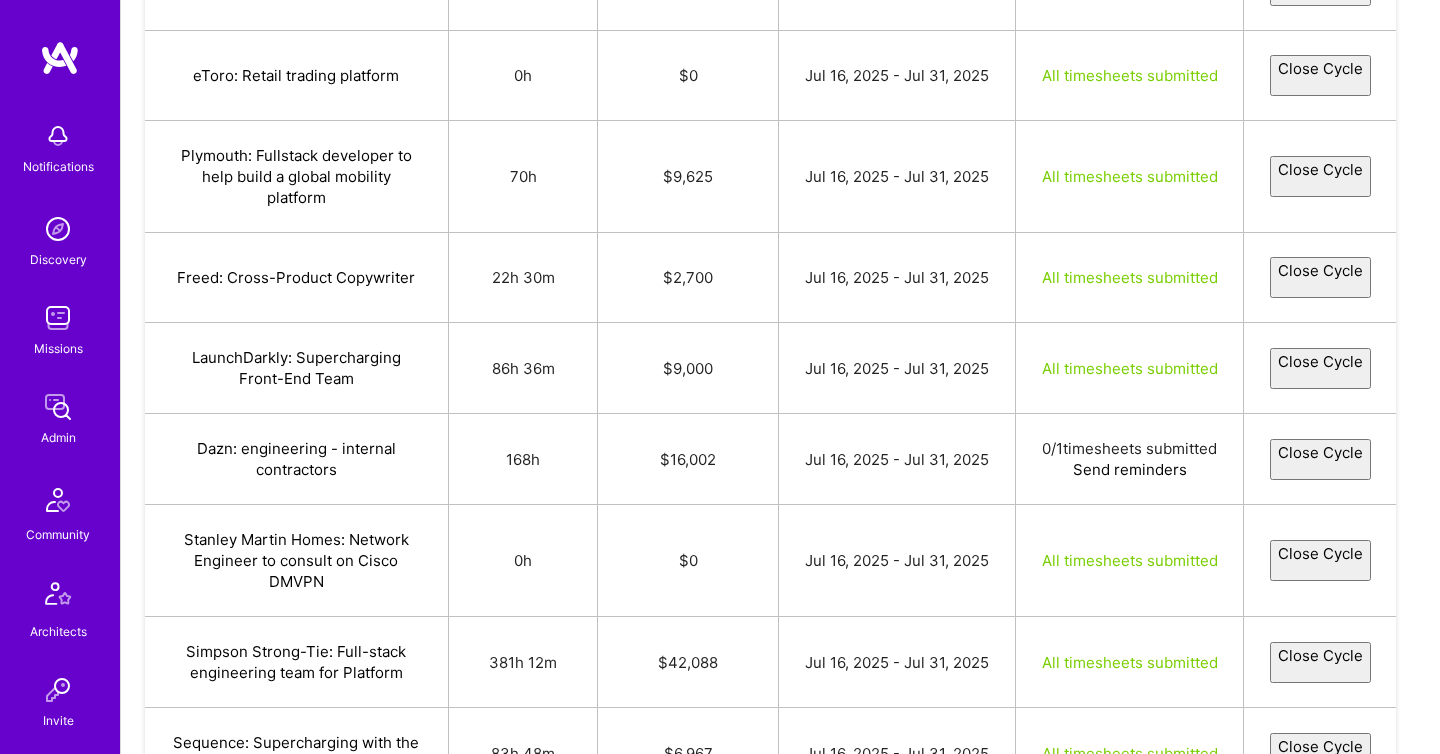 select on "6877b03b0e3c2a6fb9209a6e" 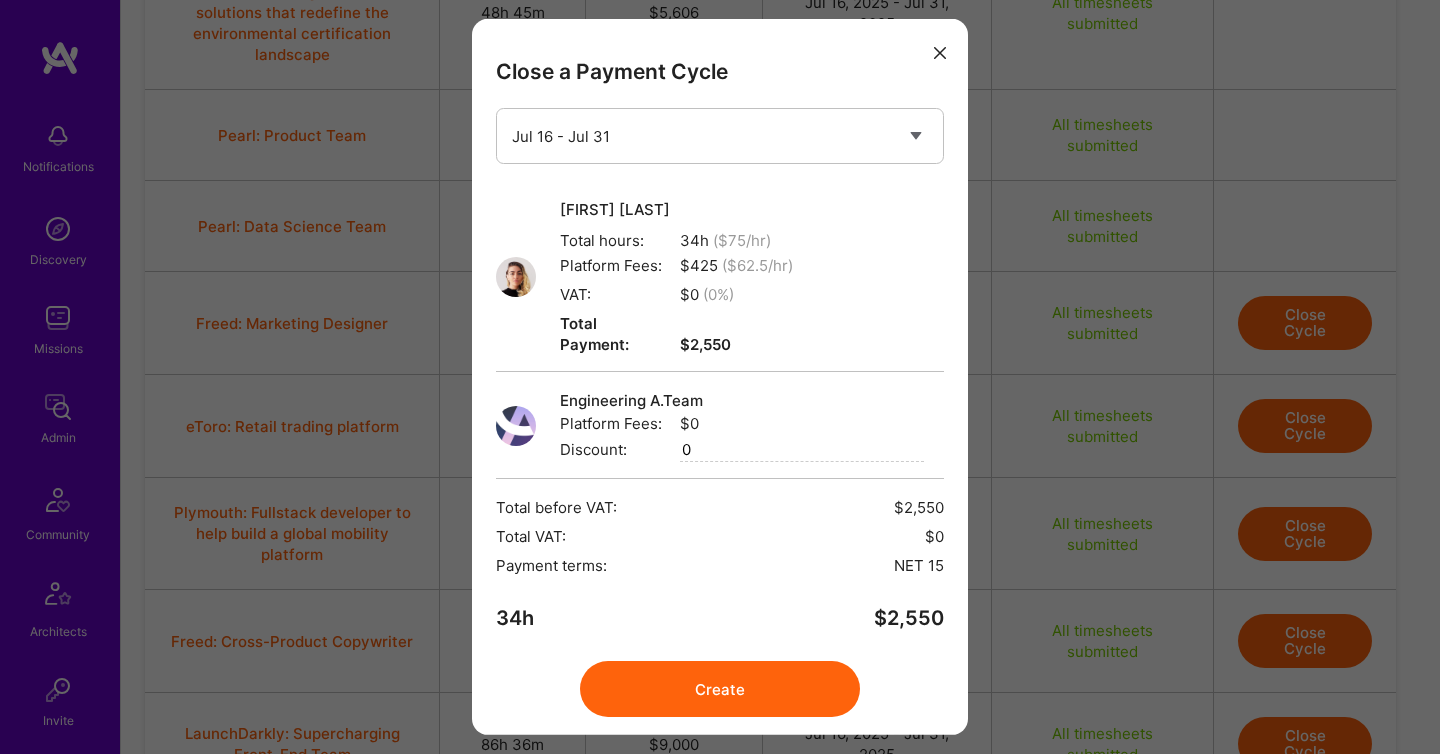 click on "Create" at bounding box center [720, 689] 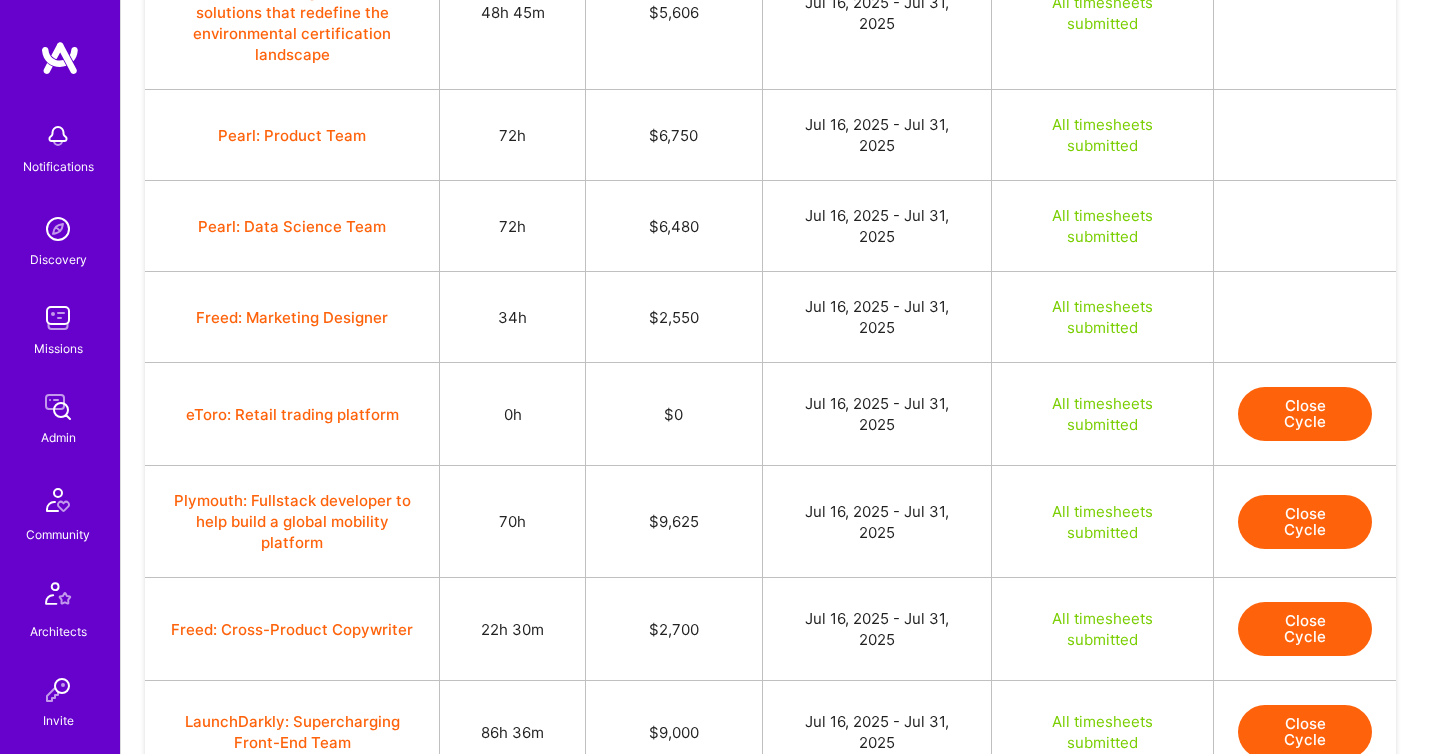 click on "Close Cycle" at bounding box center (1305, 522) 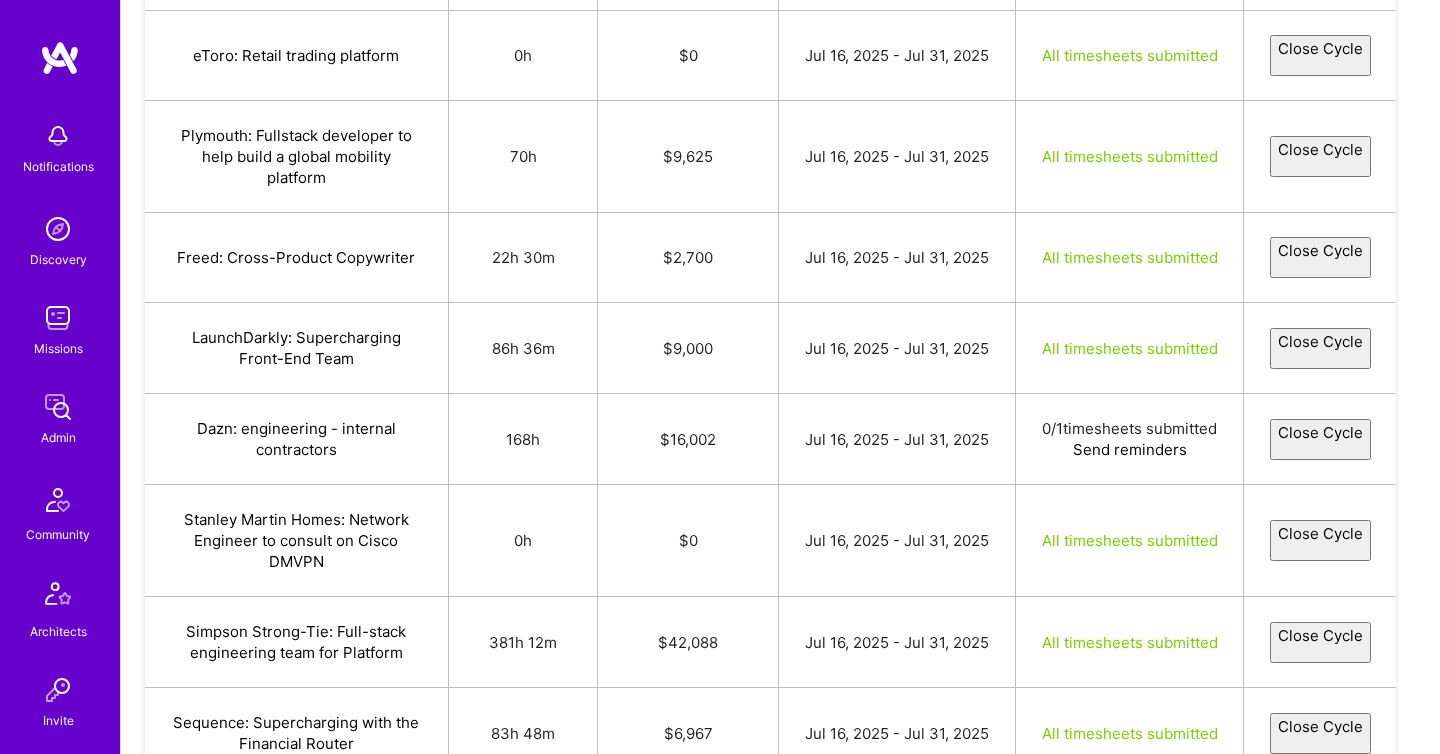 select on "6877c8f2cd80cc58ecb5d8f9" 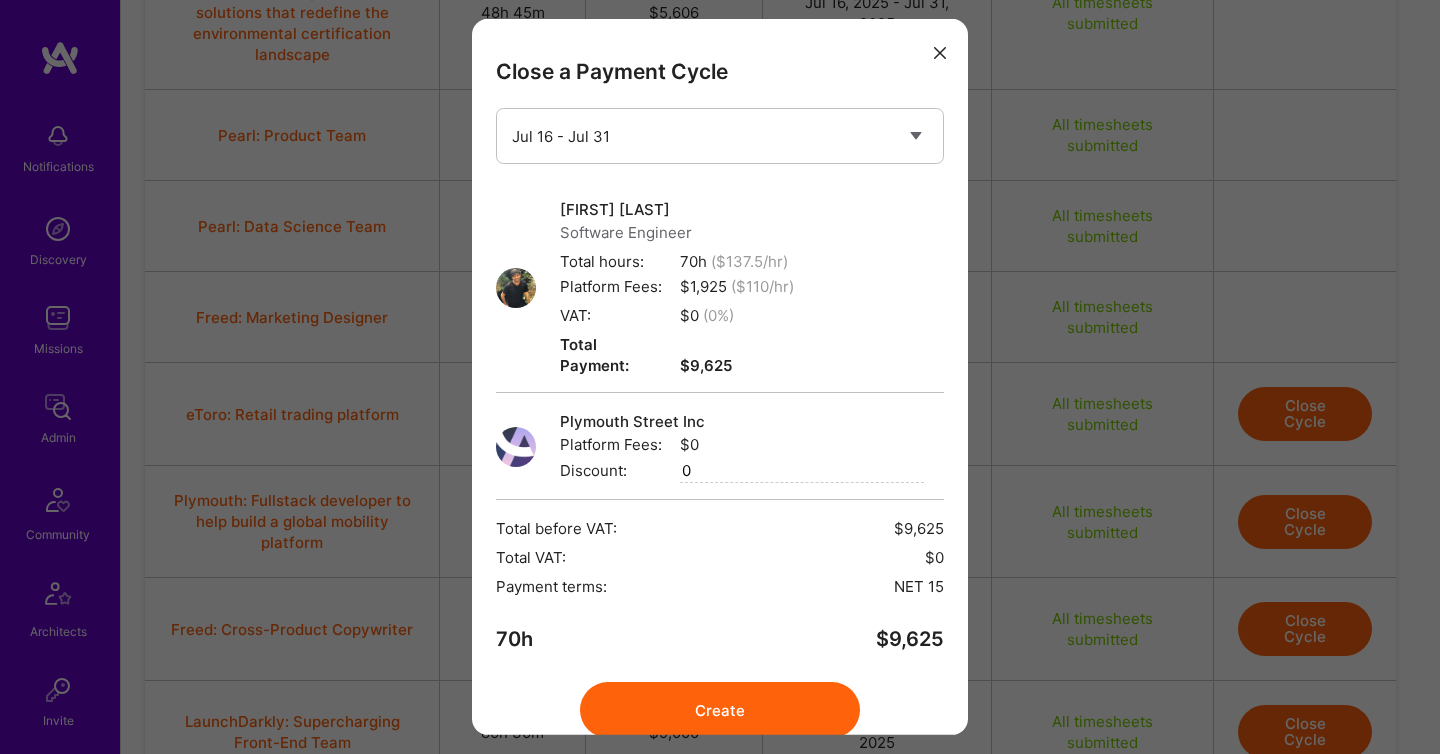 click on "Create" at bounding box center (720, 710) 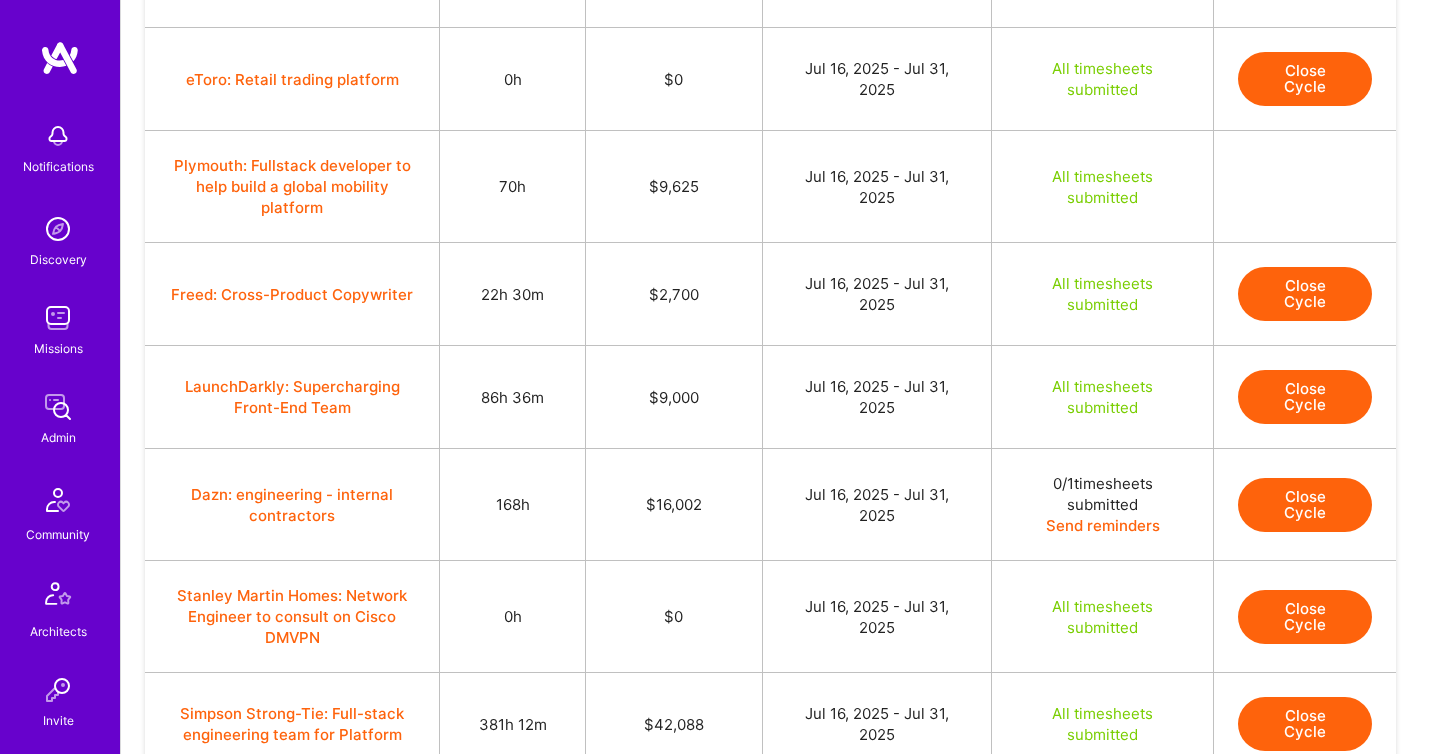 scroll, scrollTop: 3060, scrollLeft: 0, axis: vertical 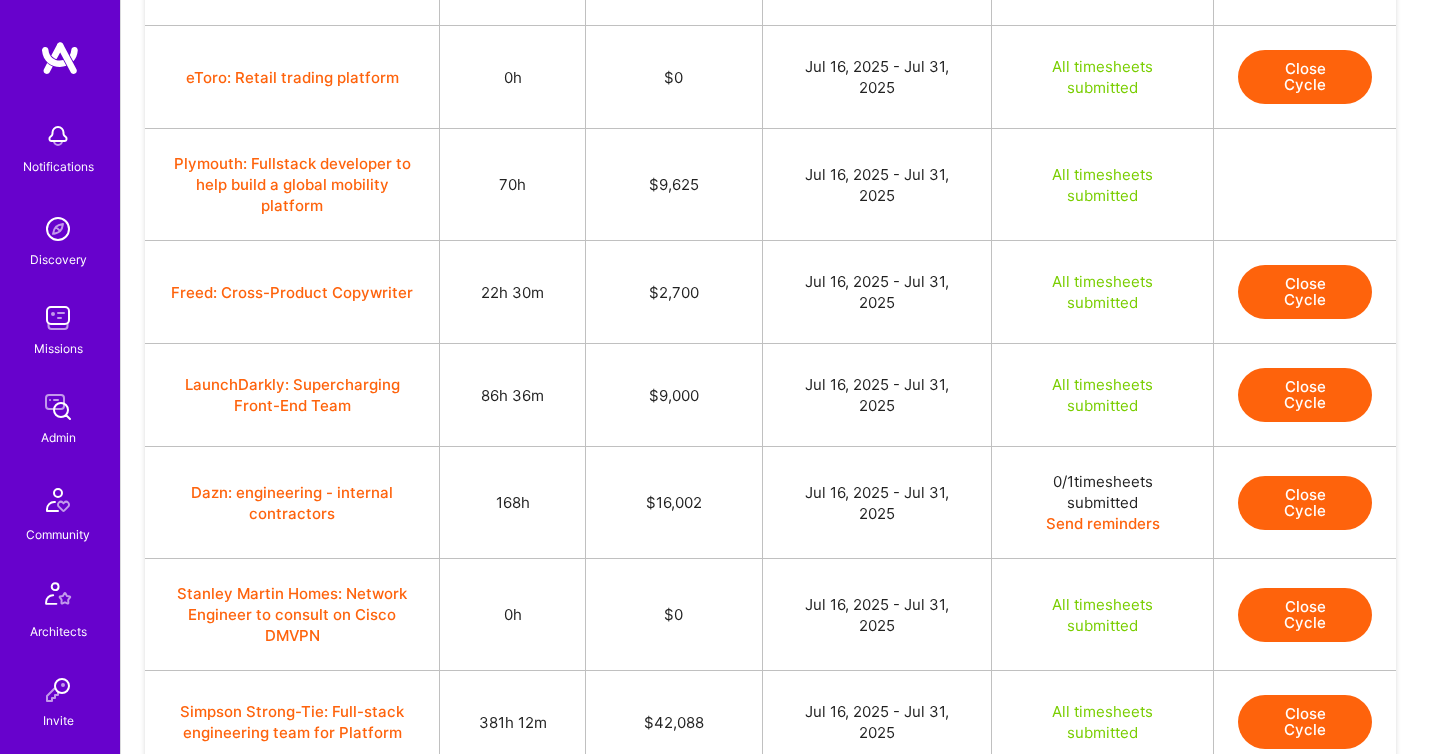 click on "Close Cycle" at bounding box center (1305, 292) 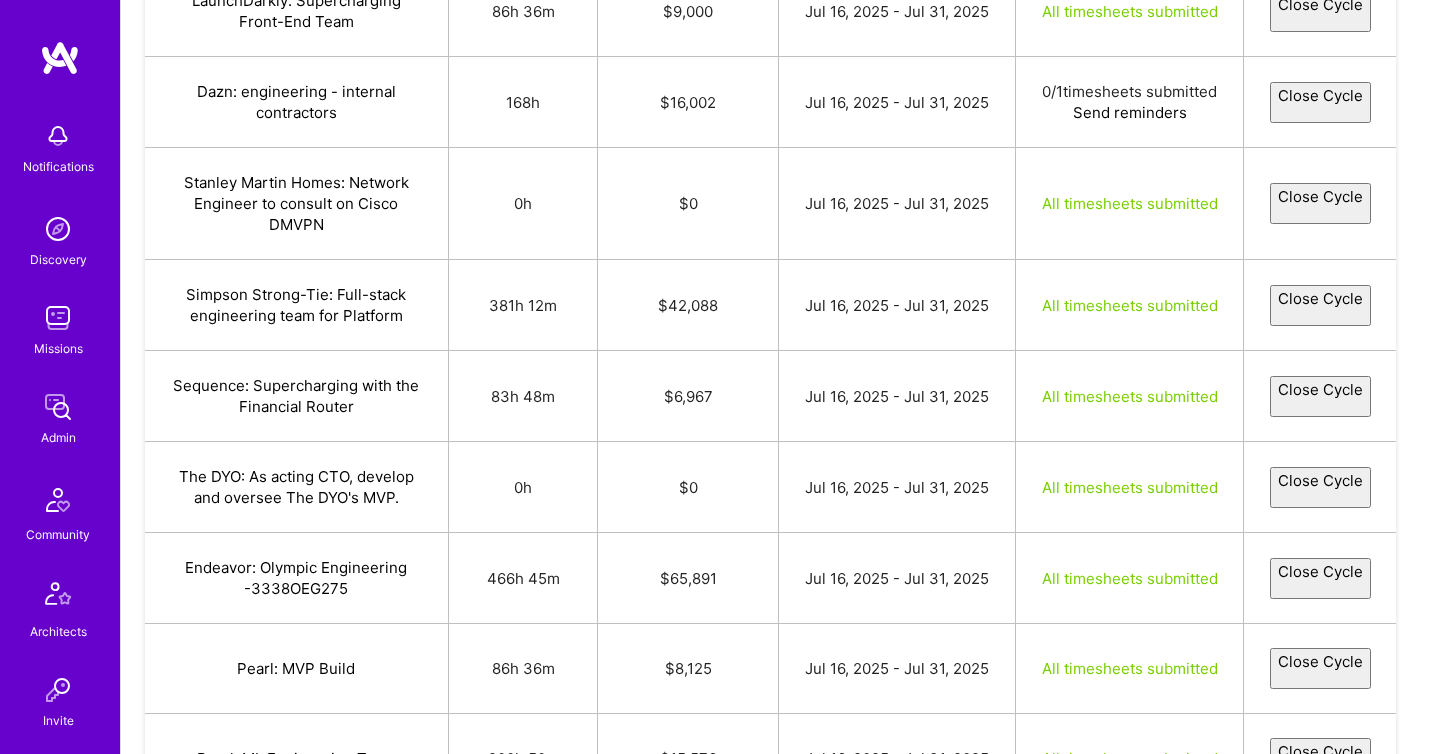 select on "6877e1e48e8394483be6fcc1" 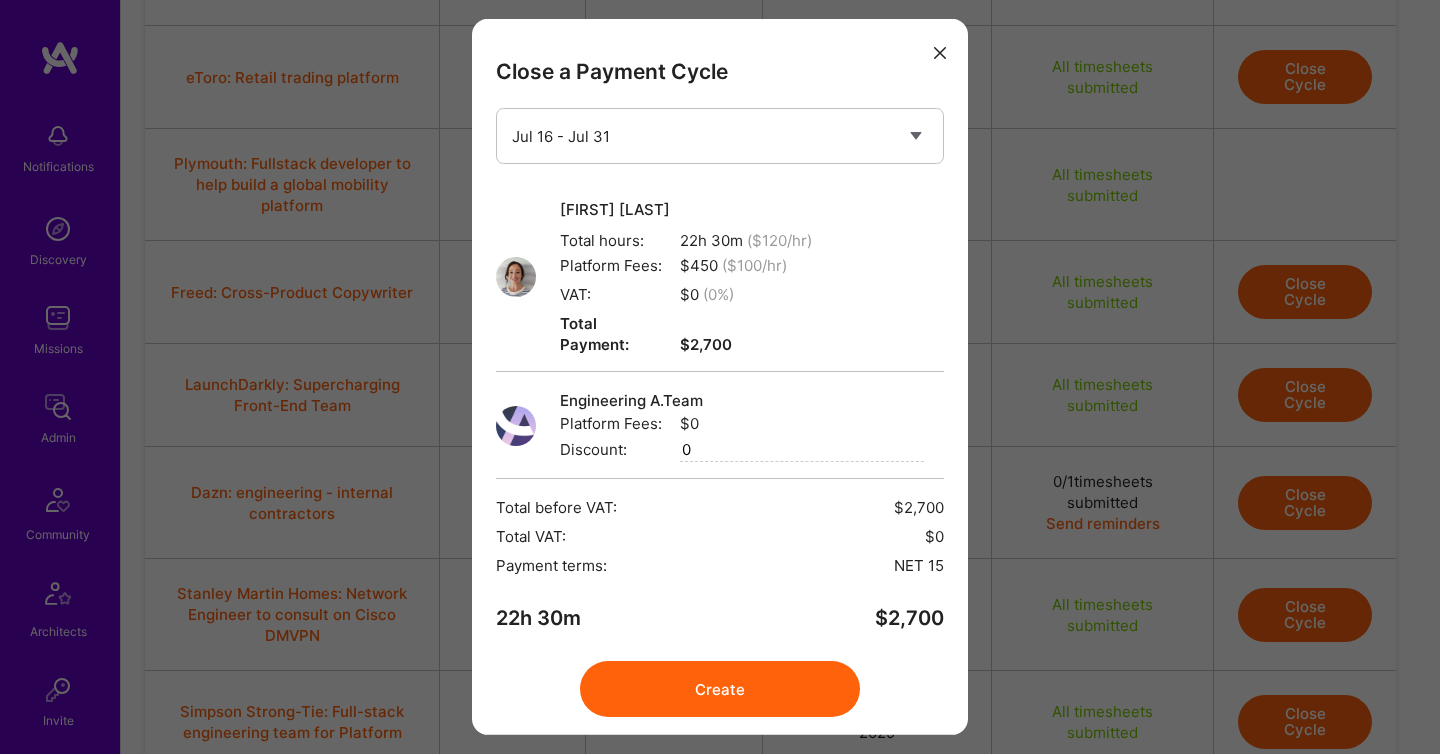 click on "Create" at bounding box center (720, 689) 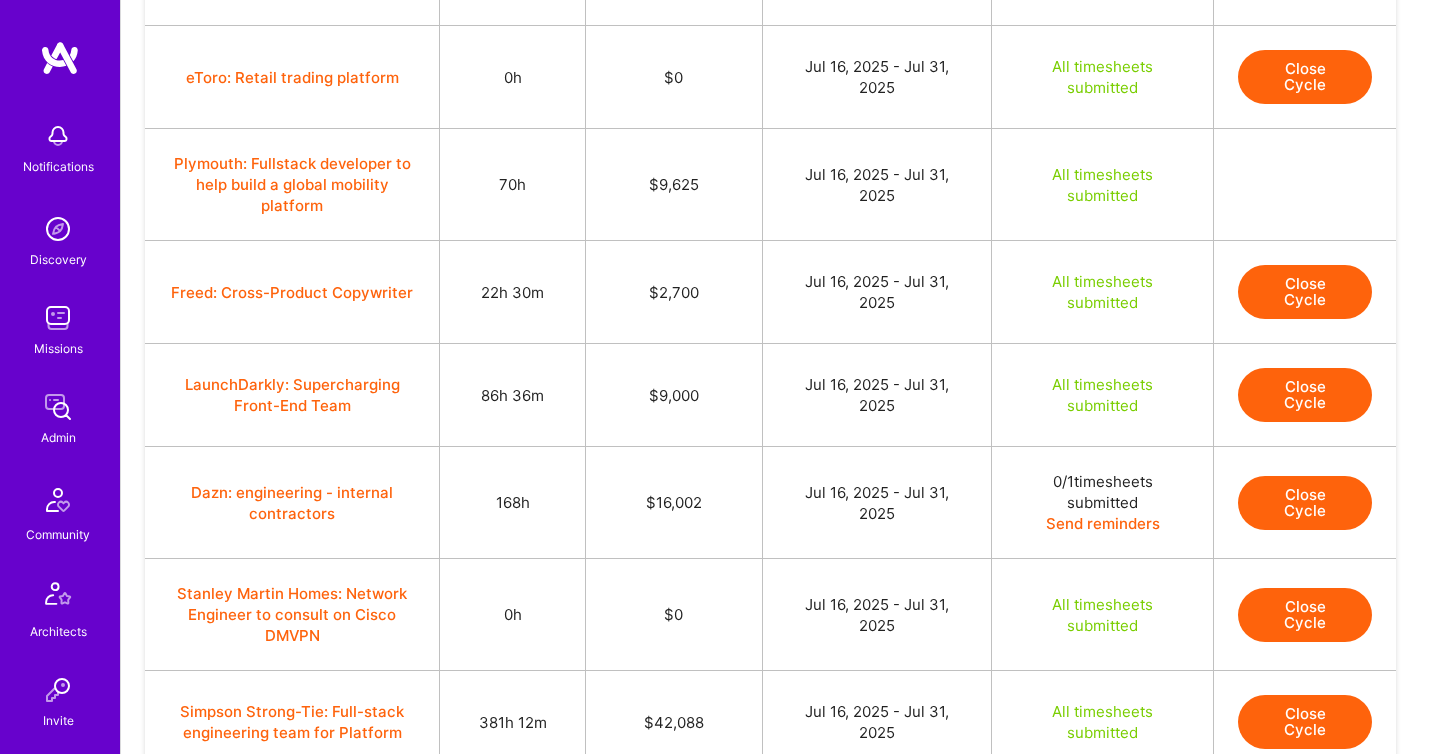 click on "Close Cycle" at bounding box center [1305, 292] 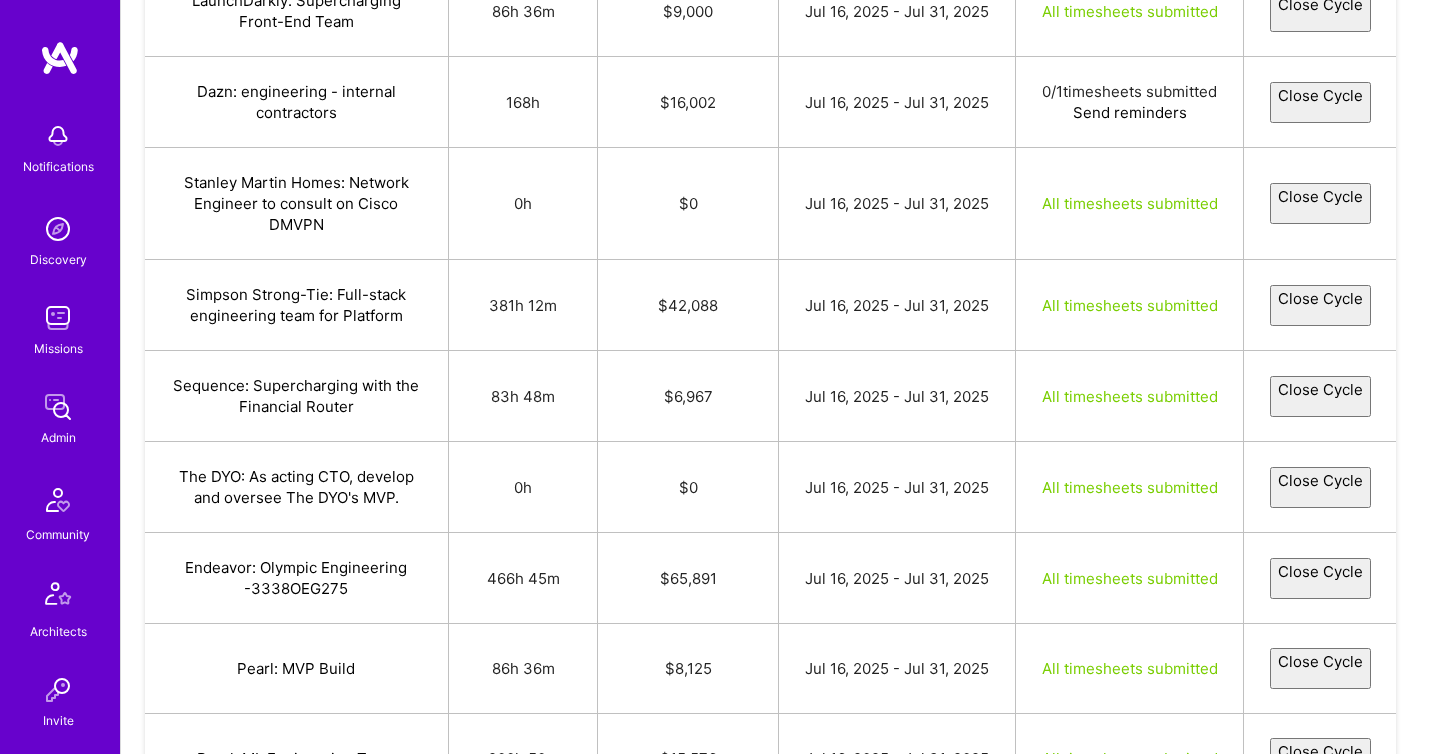 select on "6877e1e48e8394483be6fcc1" 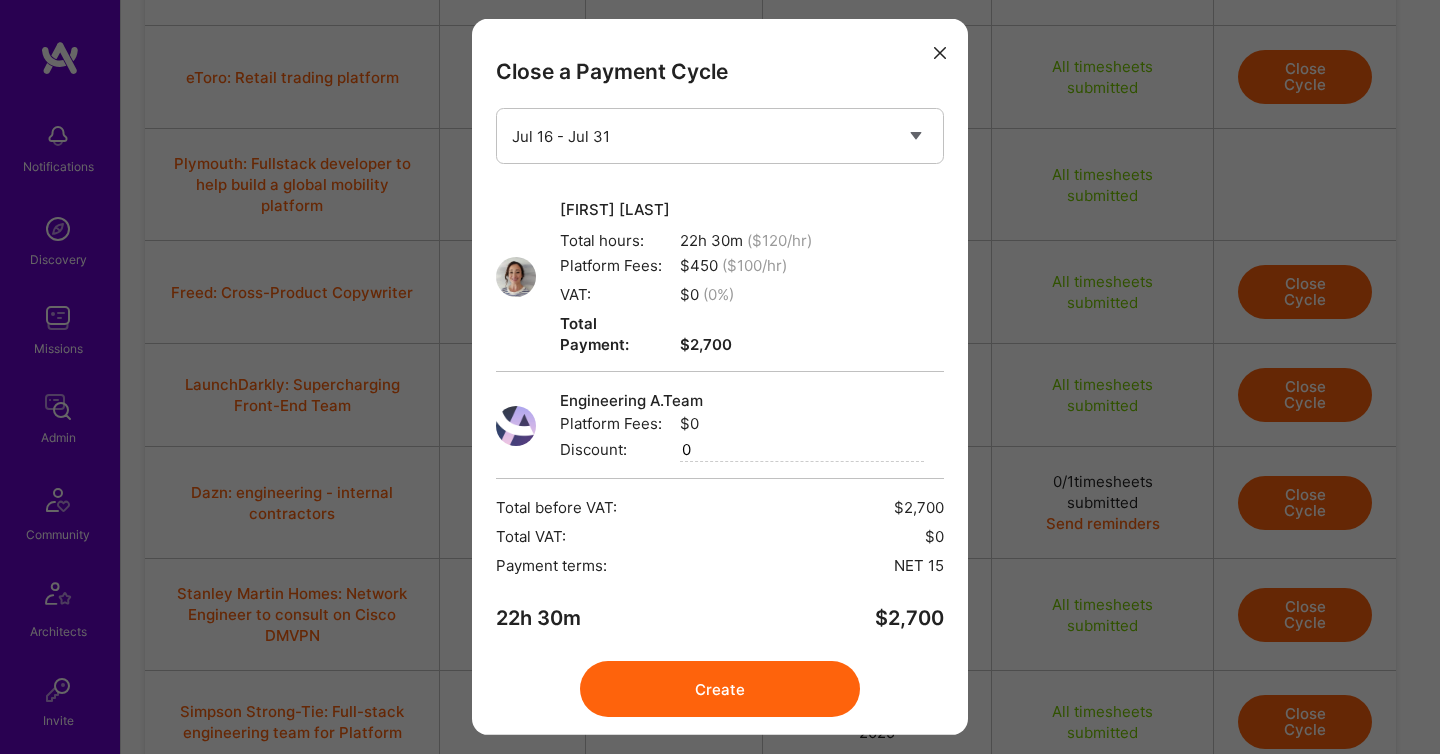 click on "Create" at bounding box center [720, 689] 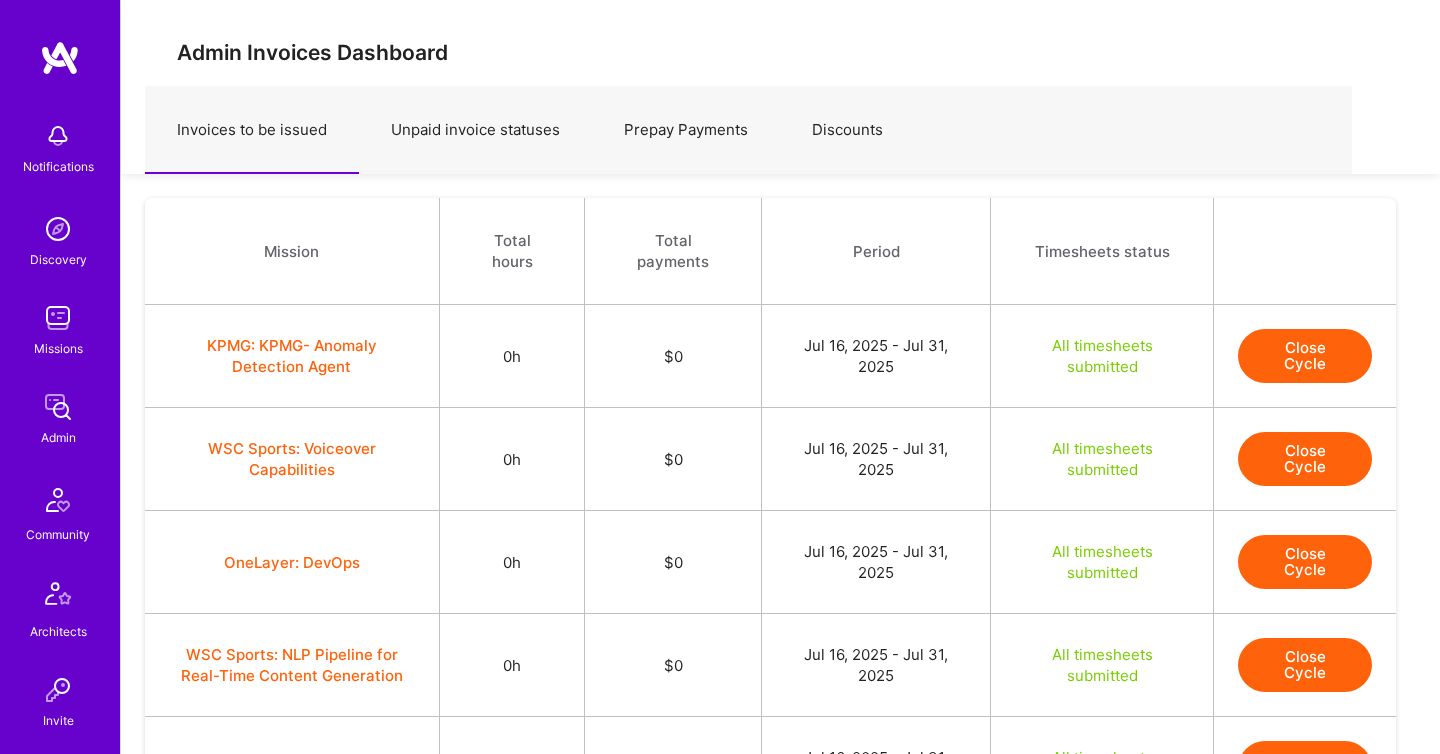 scroll, scrollTop: 1756, scrollLeft: 0, axis: vertical 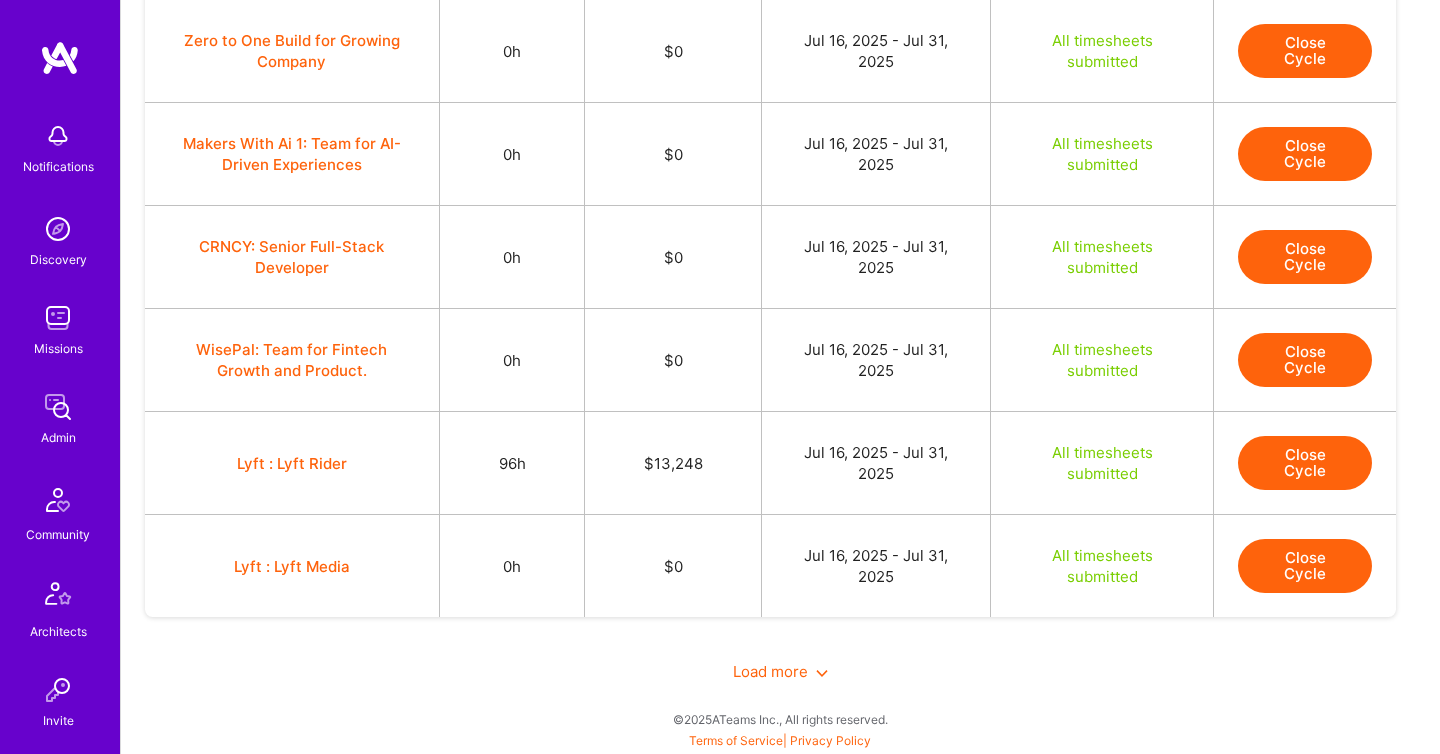 click on "Load more" at bounding box center (780, 671) 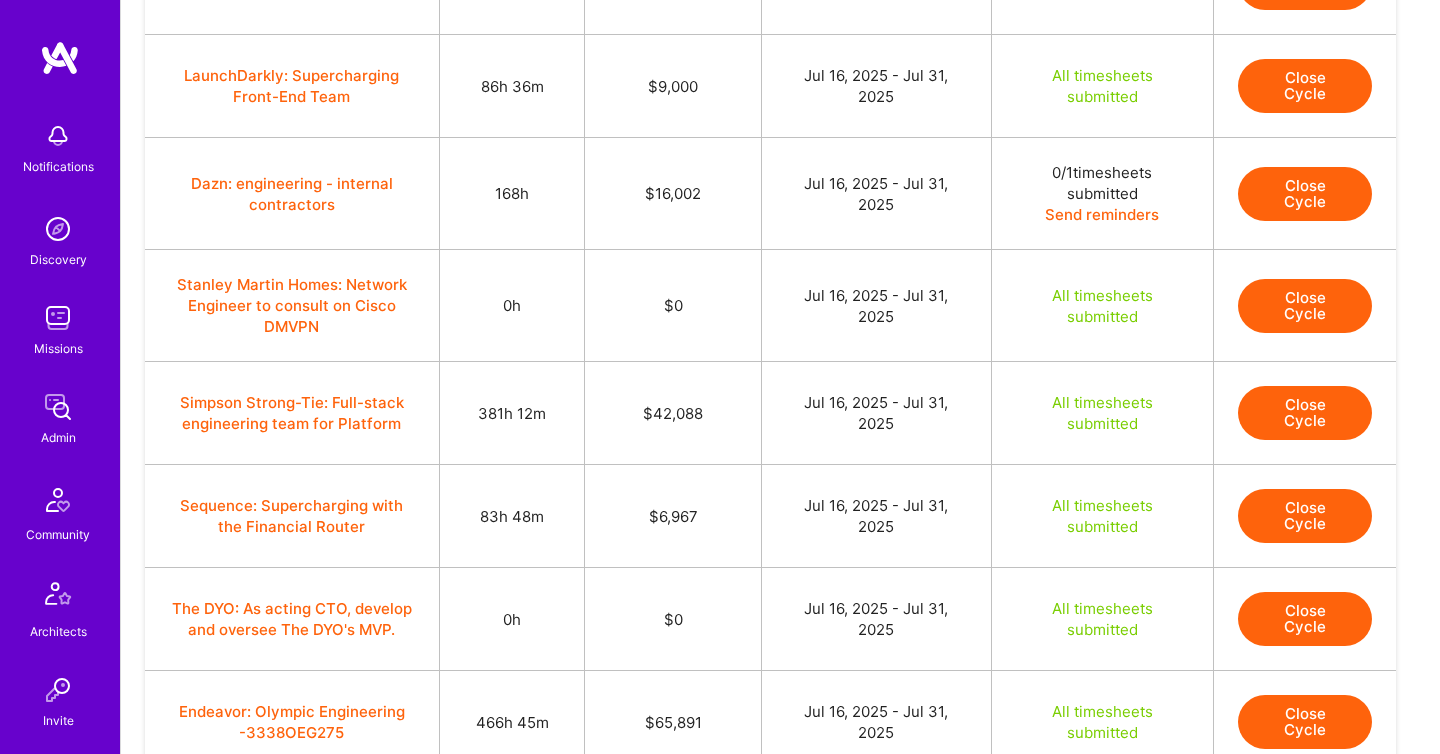 scroll, scrollTop: 2547, scrollLeft: 0, axis: vertical 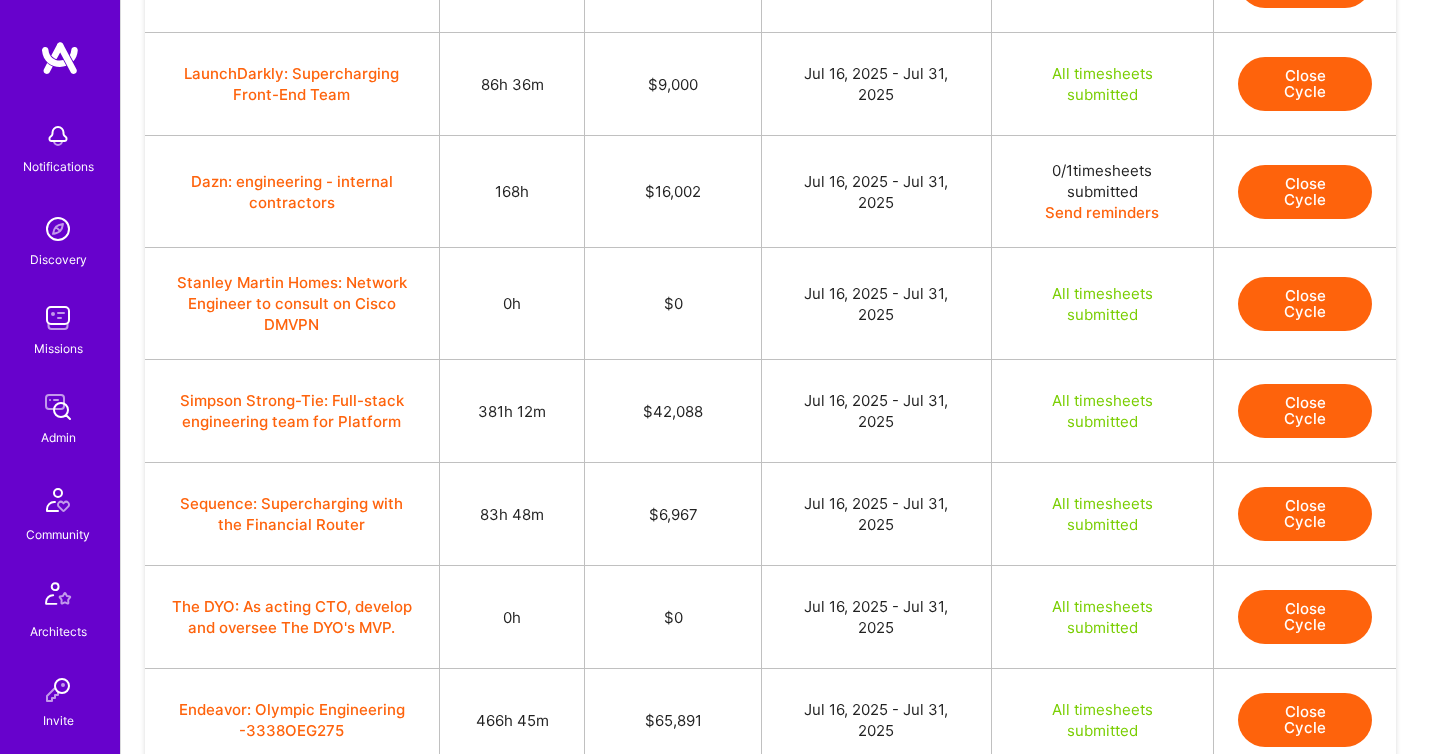 click on "Close Cycle" at bounding box center (1305, 304) 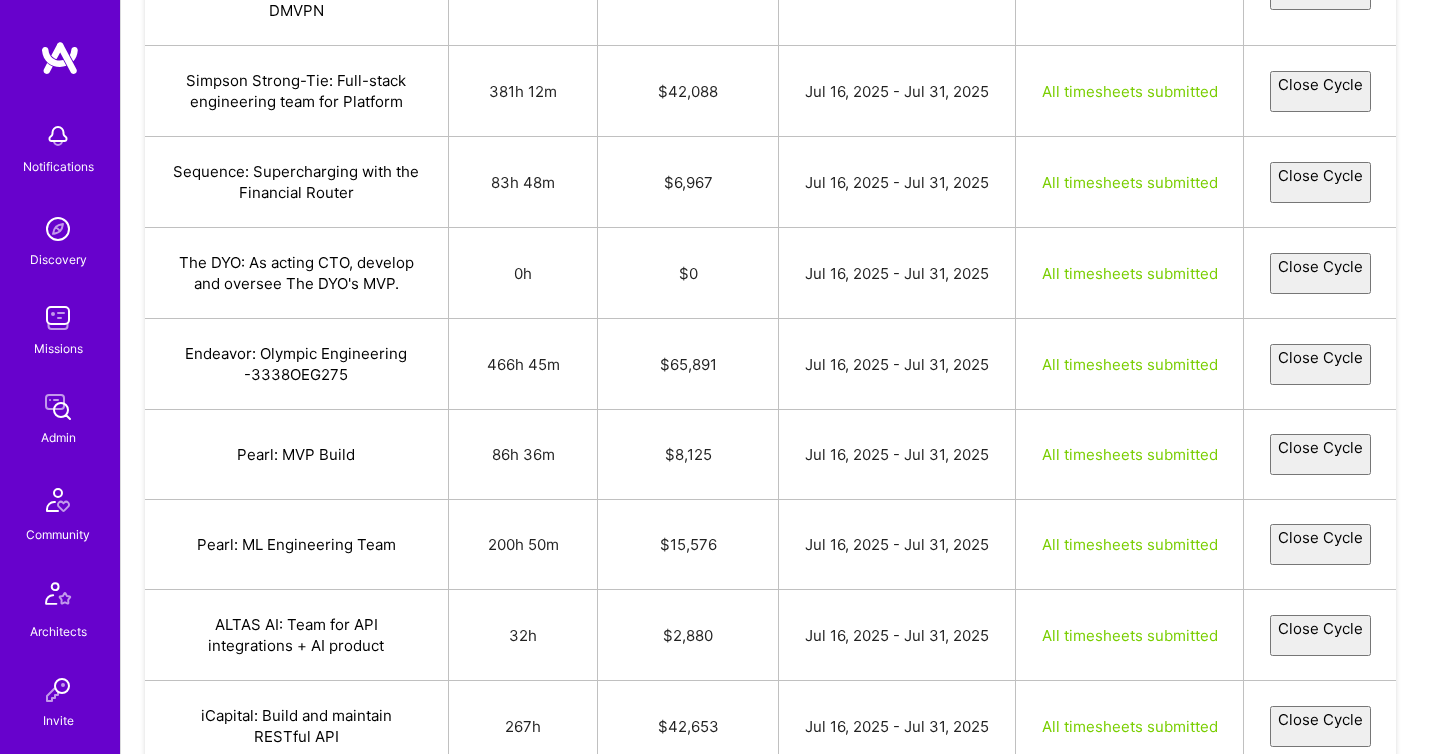 select on "687f6b6e1ce09bb308cdb4c2" 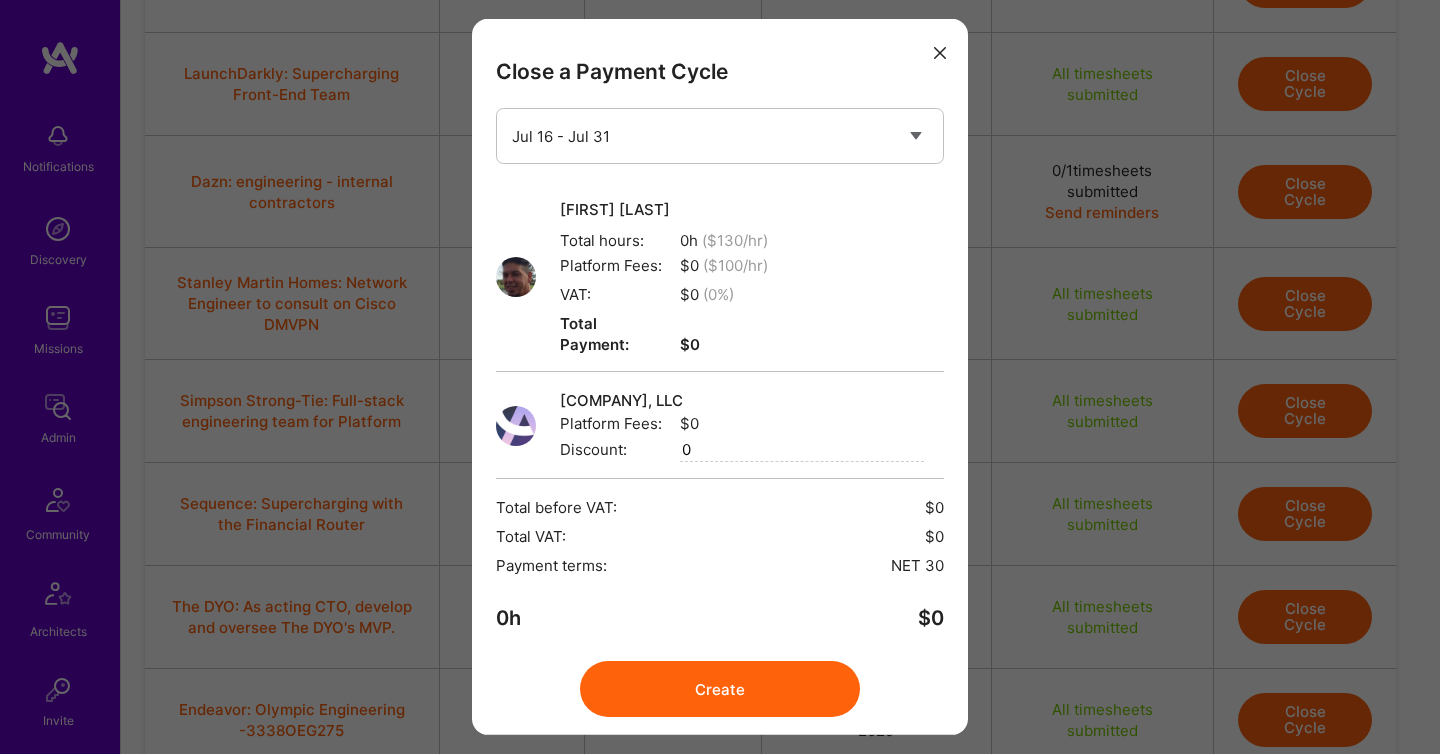 click on "Close a Payment Cycle Select a payment cycle Jul 16 - Jul 31 Jun 16 - Jun 30 May 16 - May 31 May 1 - May 15 Apr 16 - Apr 30 Apr 1 - Apr 15 Mar 16 - Mar 31 Mar 1 - Mar 15 Feb 16 - Feb 28 Dec 16 - Dec 31 Dec 1 - Dec 15 [FIRST] [LAST] Total hours: 0h   ($ 130 /hr) Platform Fees: $ 0   ($ 100 /hr) VAT: $0   ( 0 %) Total Payment: $0 [COMPANY], LLC Platform Fees: $0 Discount: 0 Total before VAT: $0 Total VAT: $0 Payment terms: NET 30 0h $ 0 Create generate invoice" at bounding box center [720, 377] 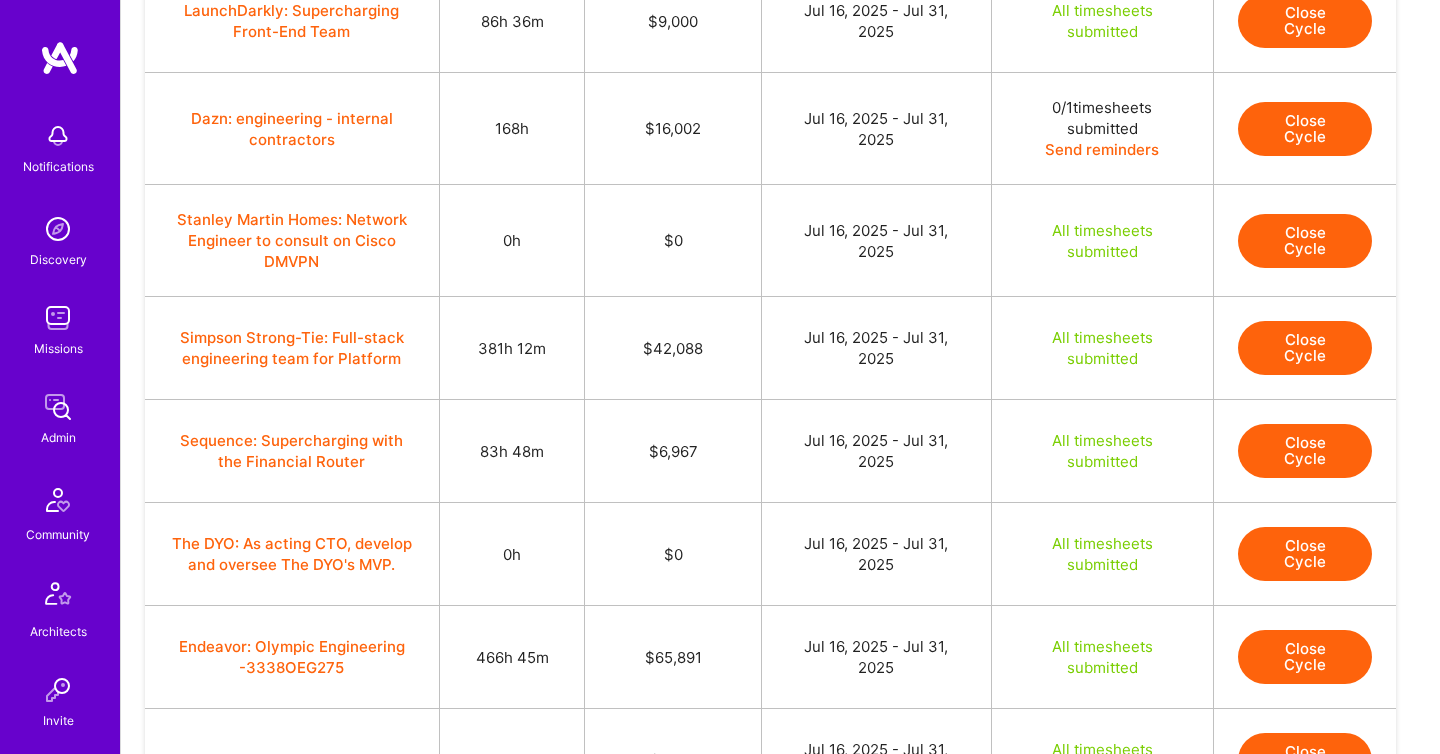 scroll, scrollTop: 2637, scrollLeft: 0, axis: vertical 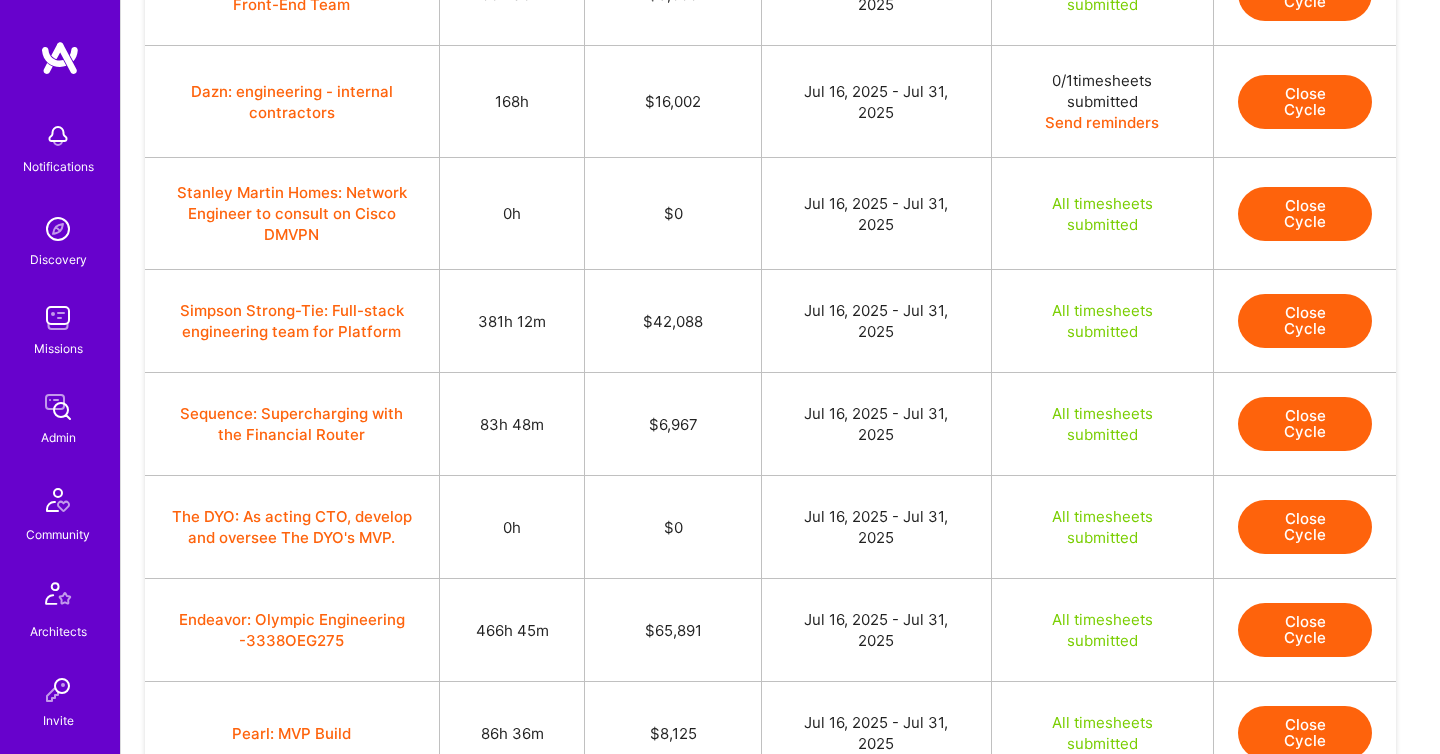 click on "Close Cycle" at bounding box center (1305, 321) 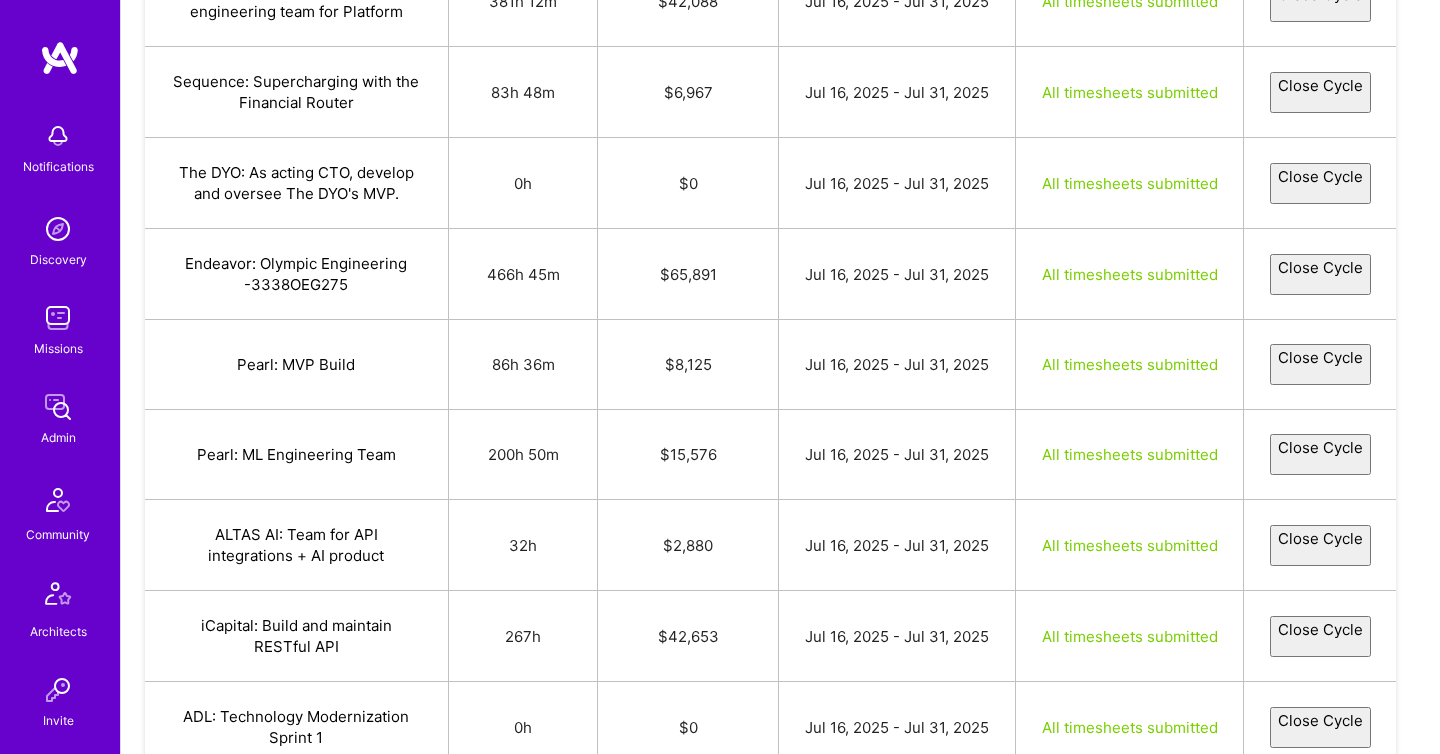 select on "687720ebb8d66b3329b15a5a" 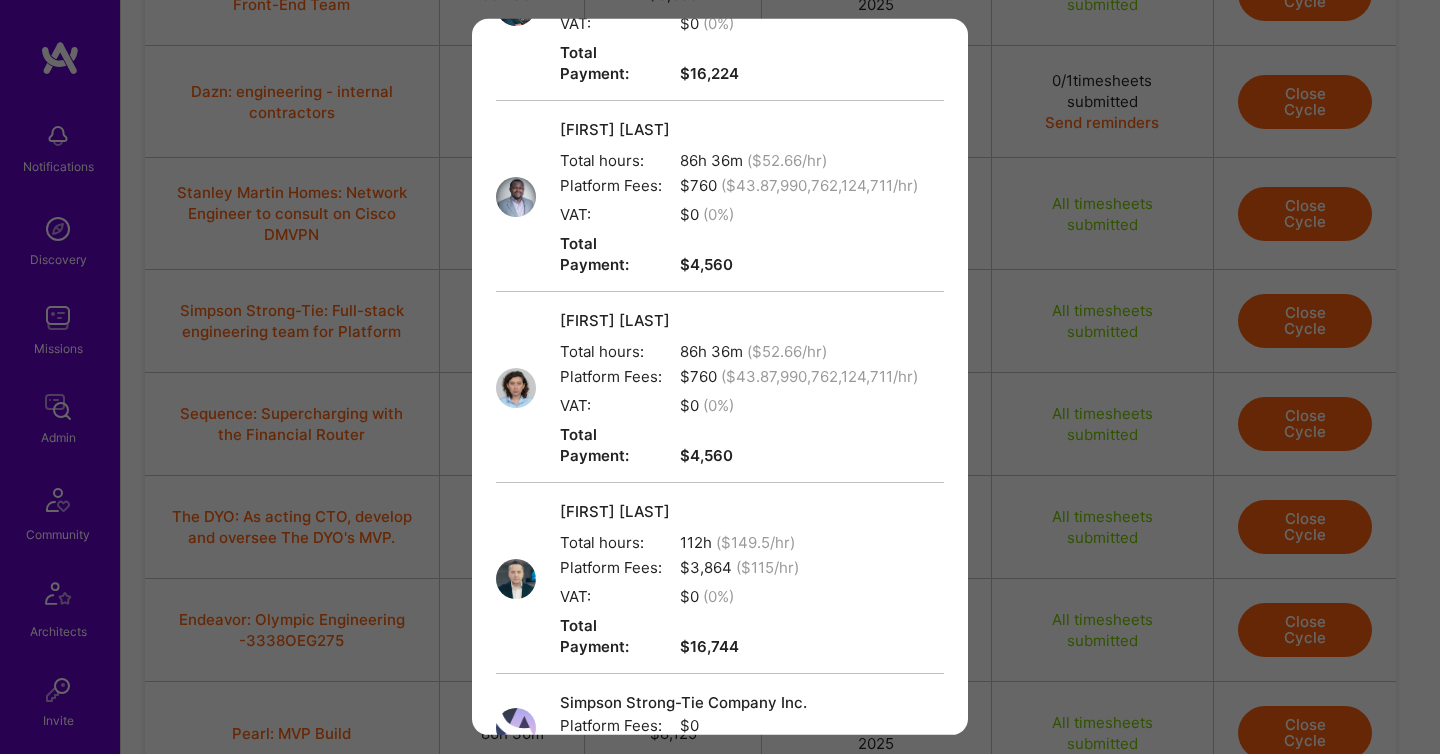 scroll, scrollTop: 547, scrollLeft: 0, axis: vertical 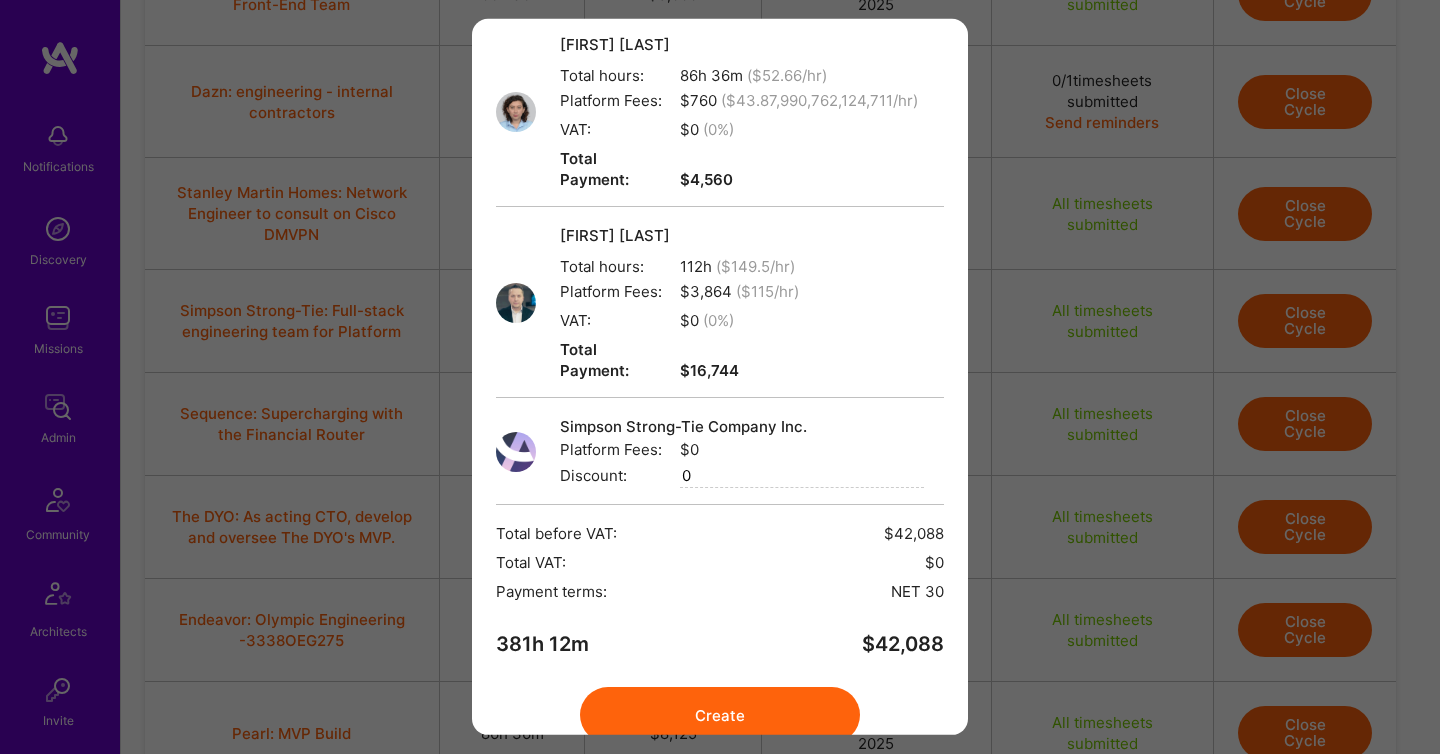 click on "Create" at bounding box center (720, 715) 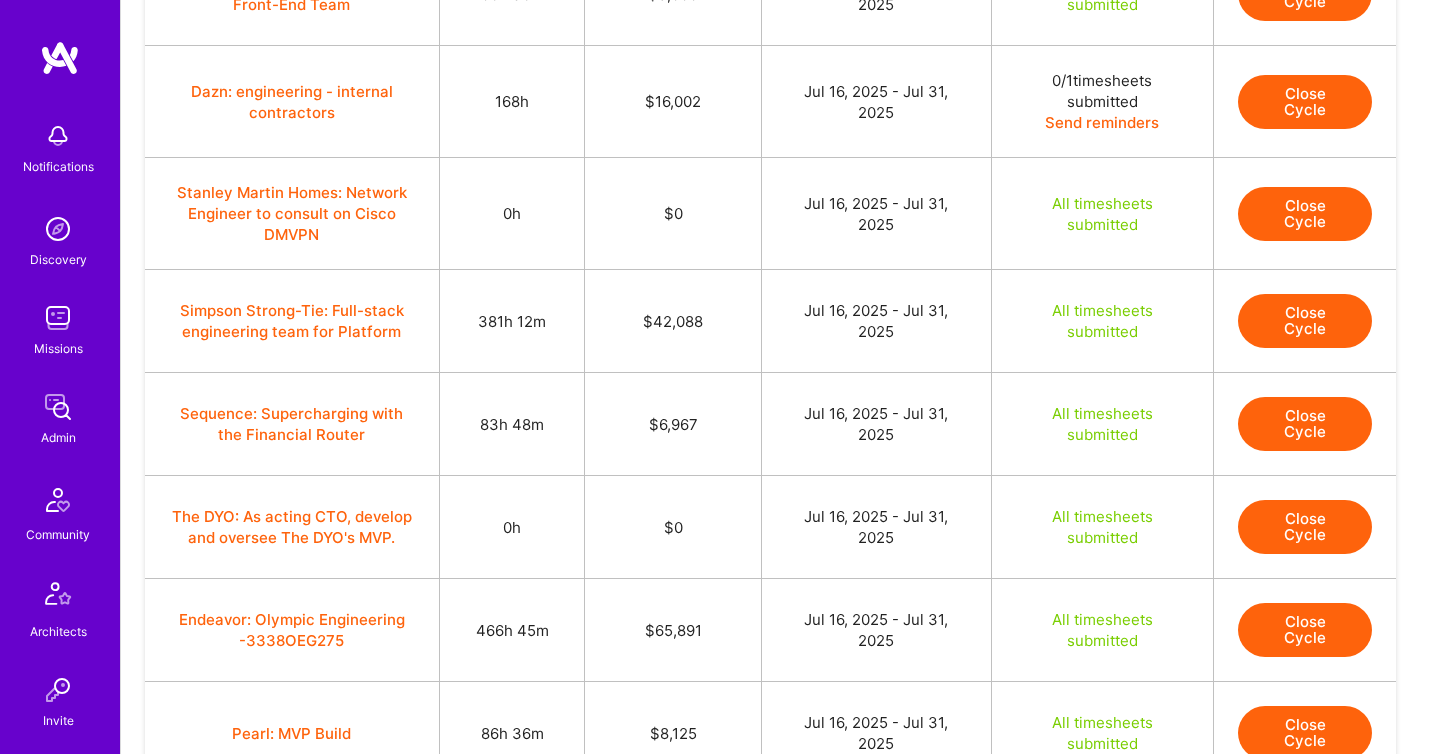 click on "Close Cycle" at bounding box center (1305, 424) 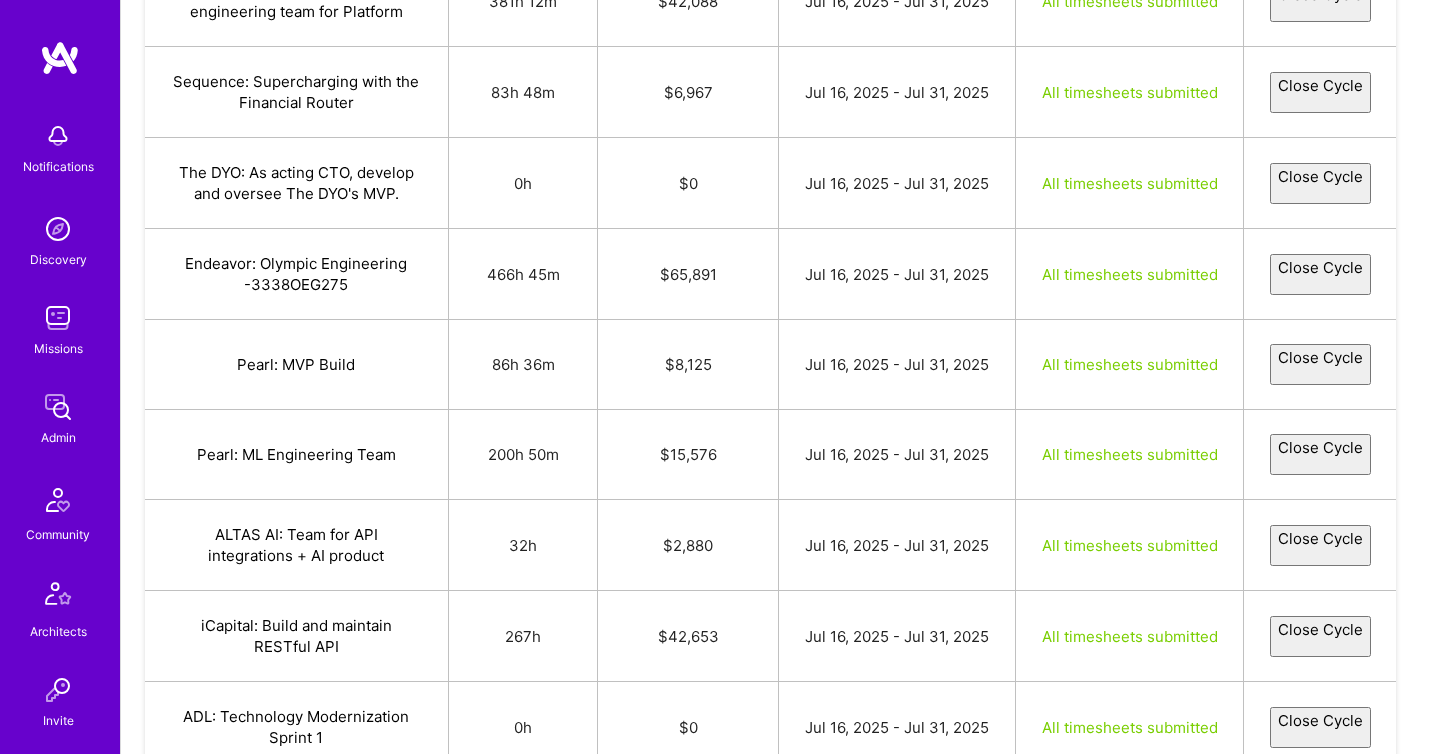 select on "687e331a0f9e1c5fdc041f0b" 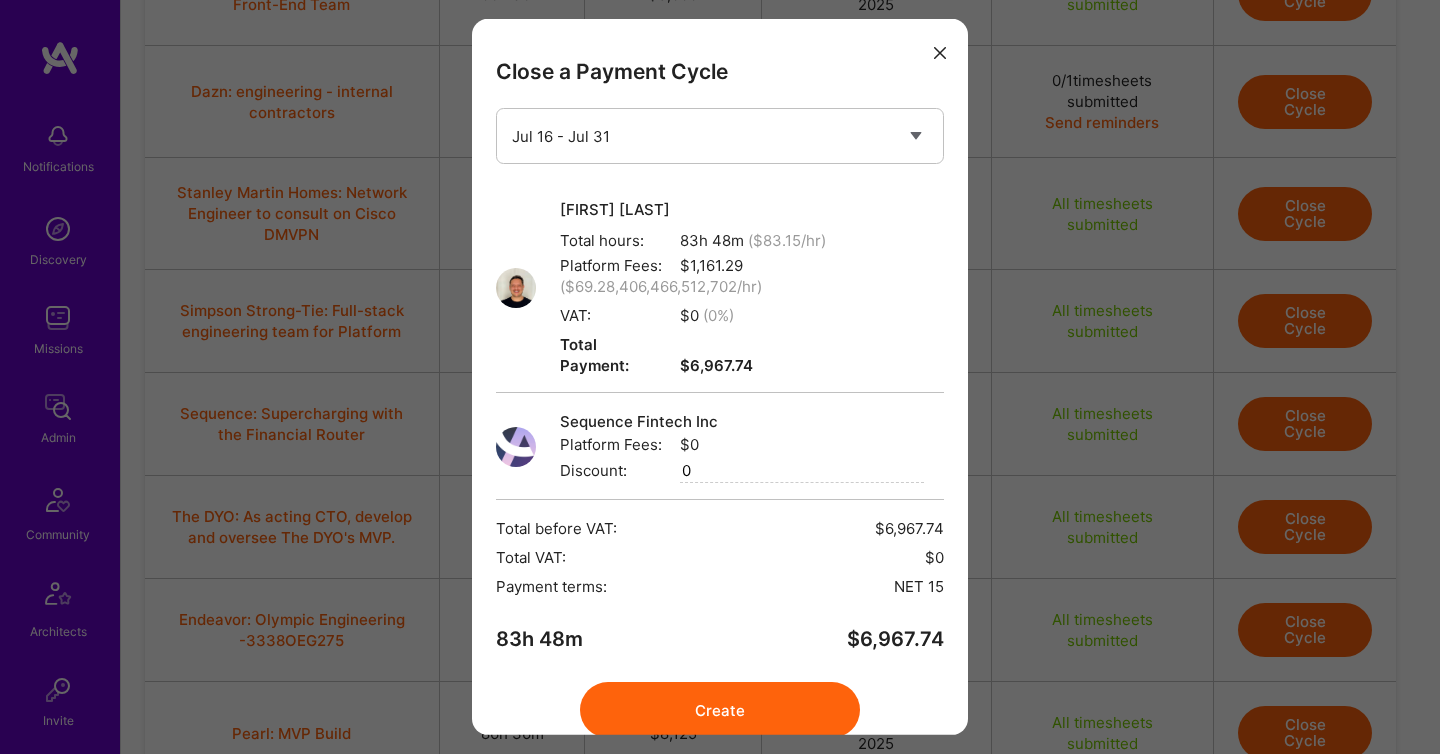 click on "Create" at bounding box center (720, 710) 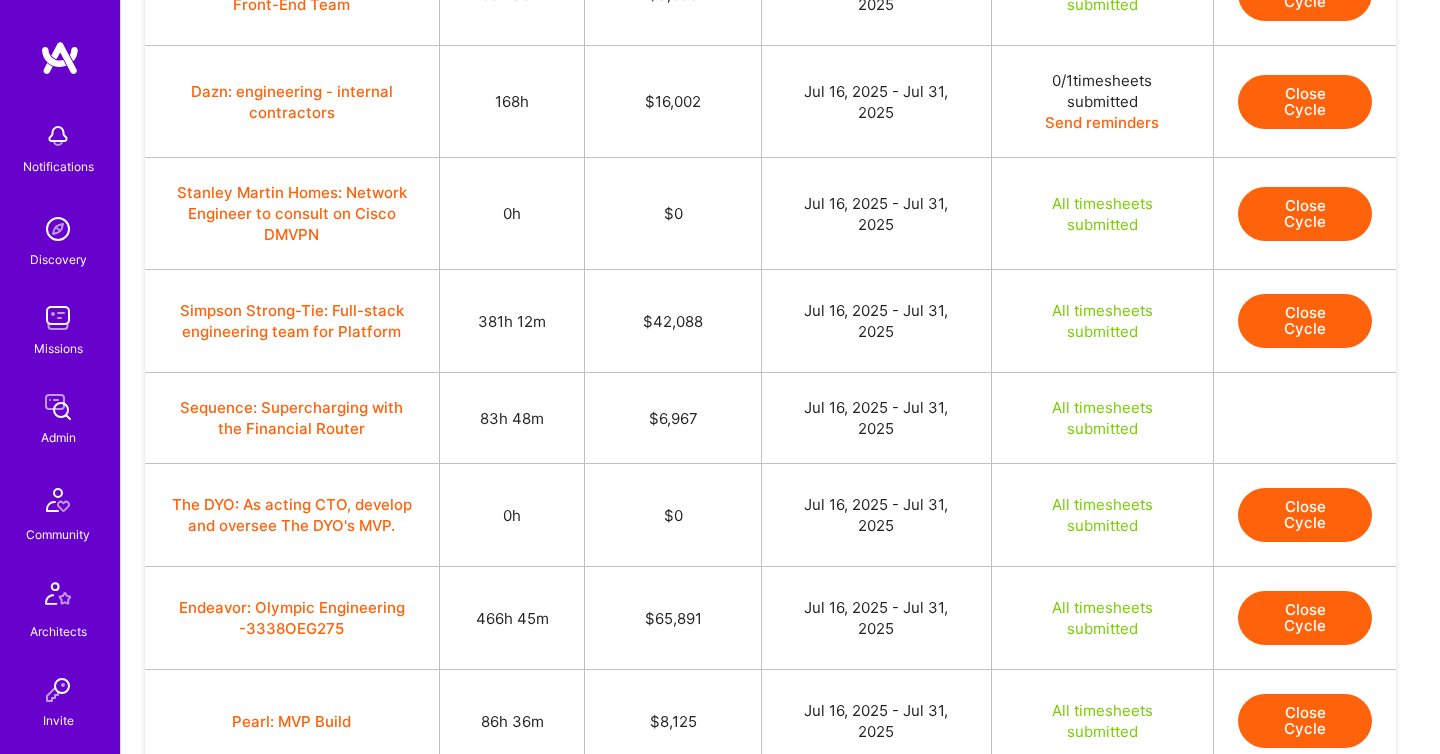 click on "Close Cycle" at bounding box center (1305, 321) 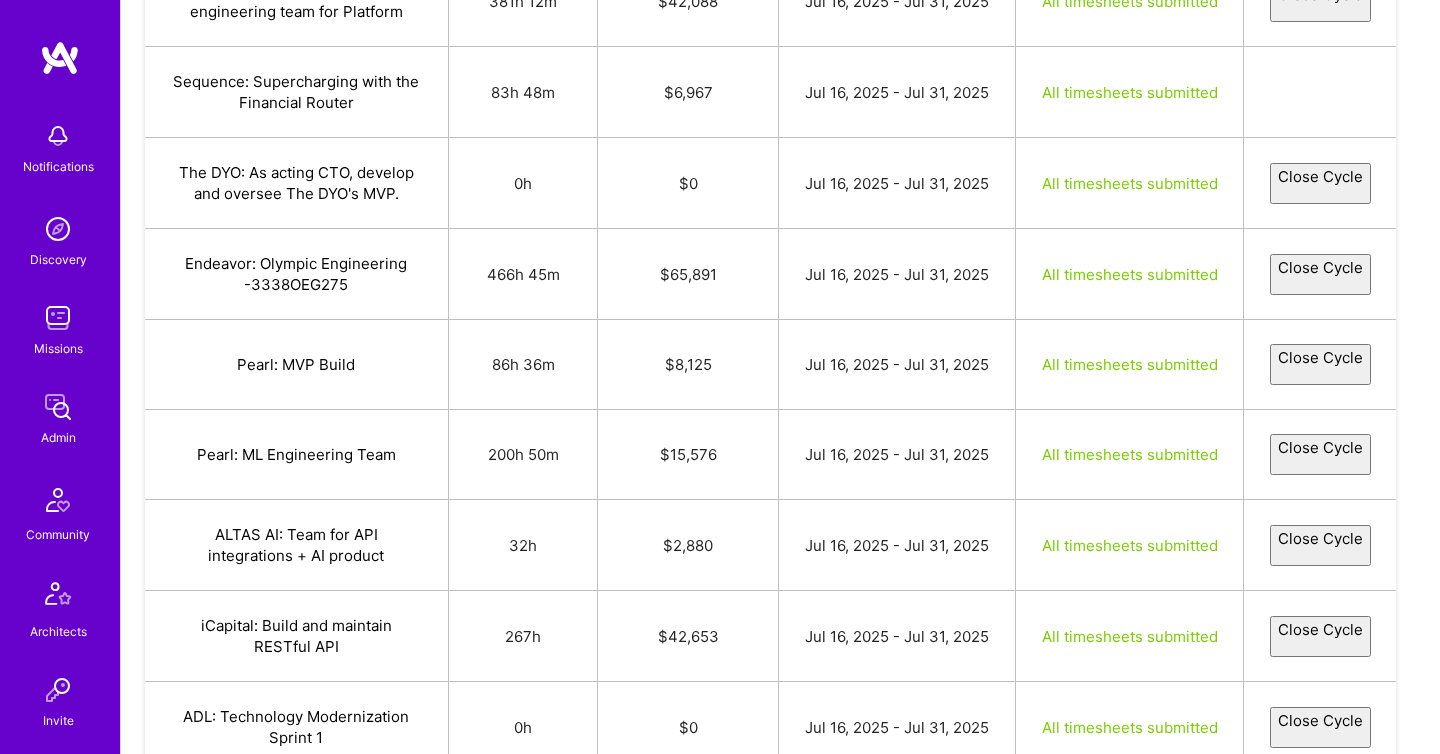 select on "671febf465ef9100112ec41f" 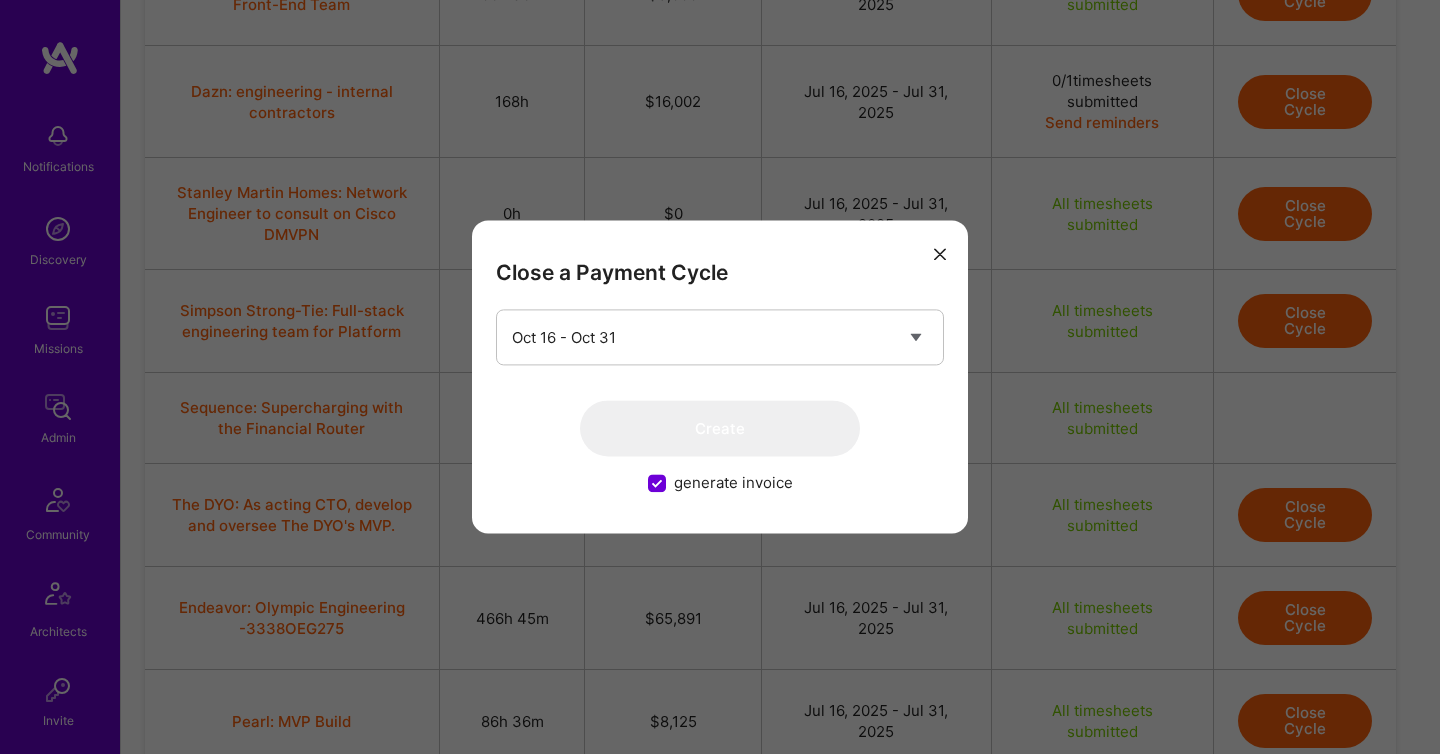 click at bounding box center [940, 254] 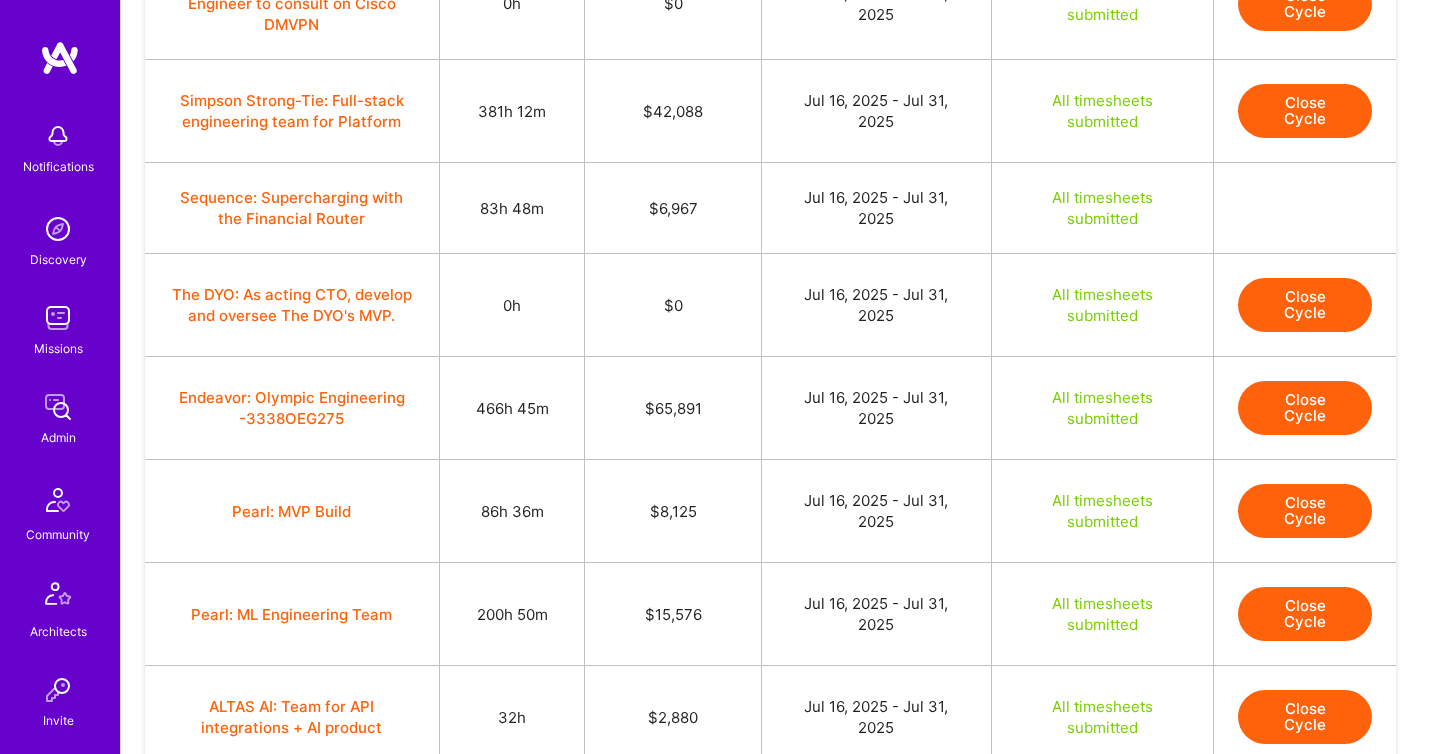 scroll, scrollTop: 2846, scrollLeft: 0, axis: vertical 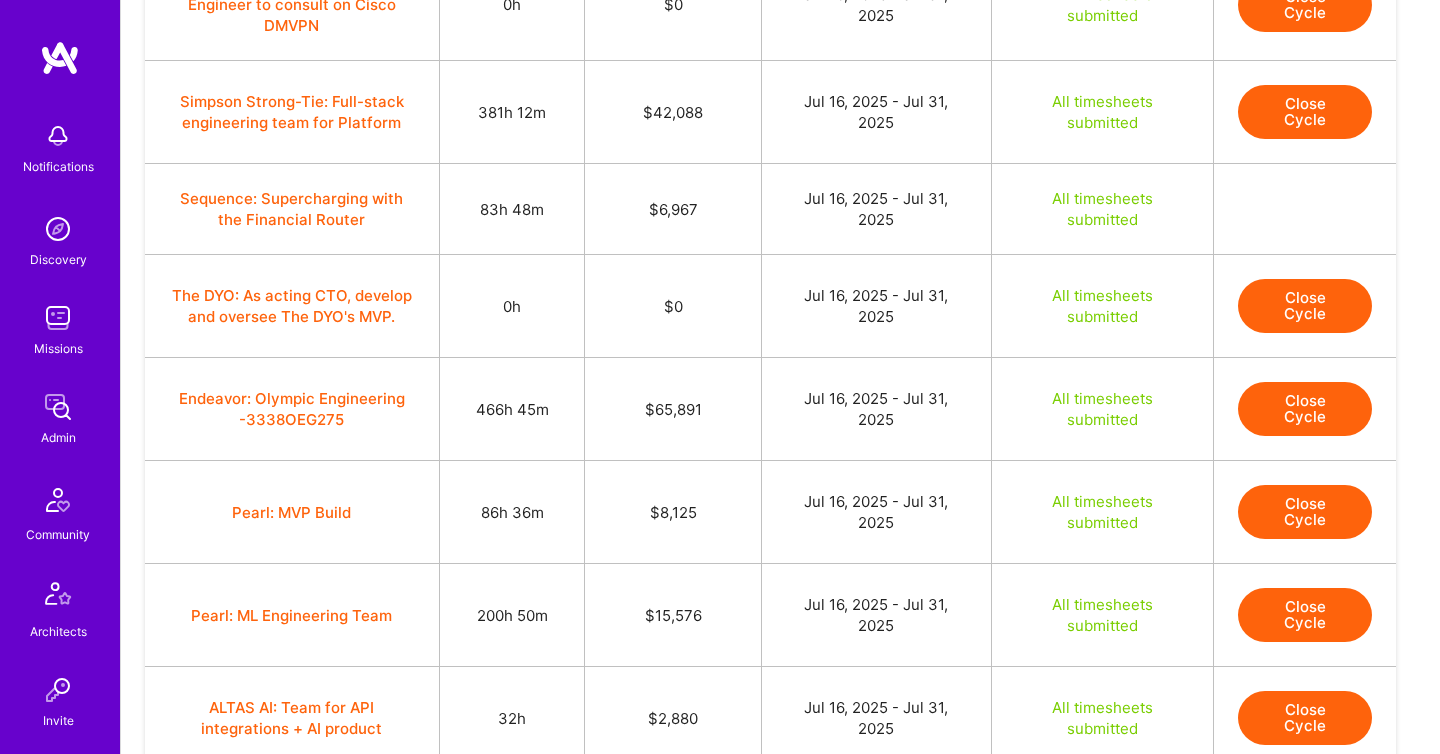 click on "Close Cycle" at bounding box center (1305, 409) 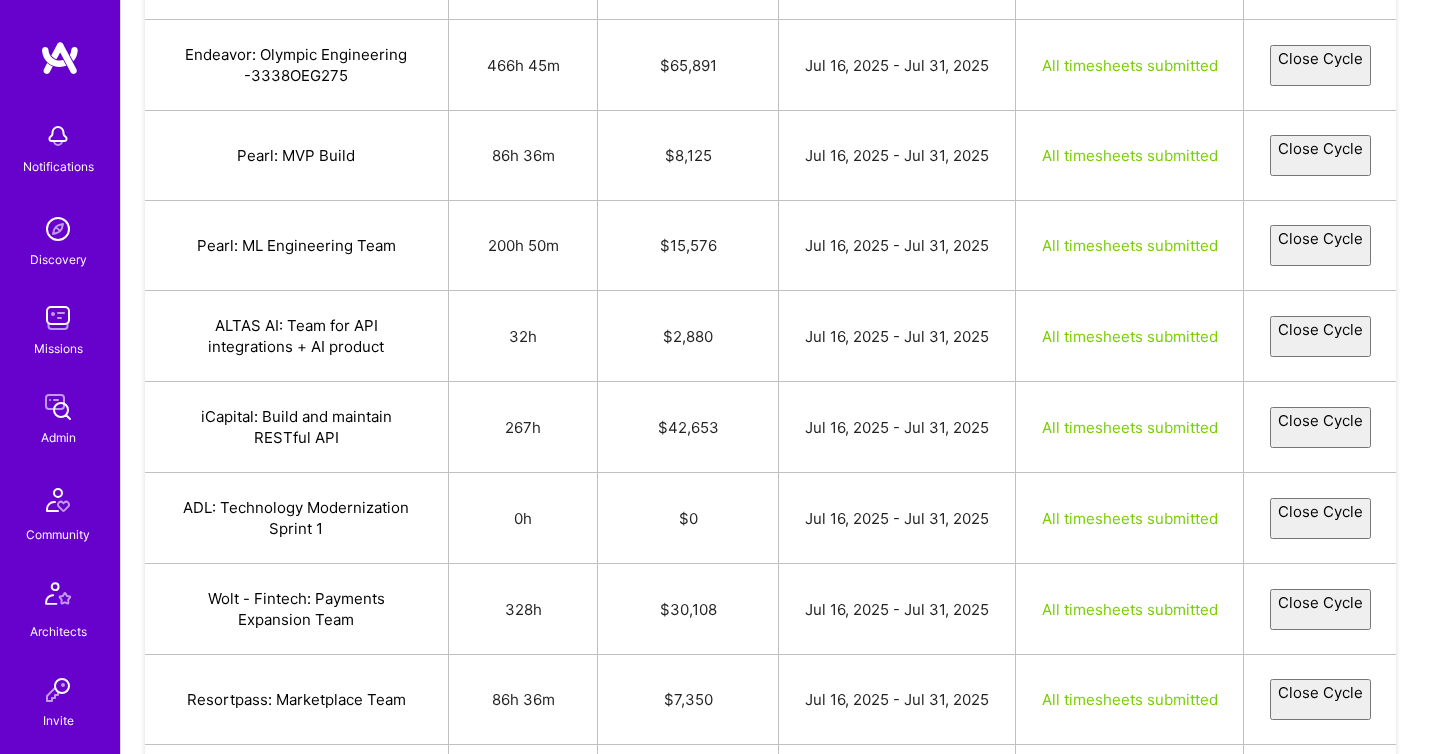 select on "6877c9160e3c2a4c1b209b73" 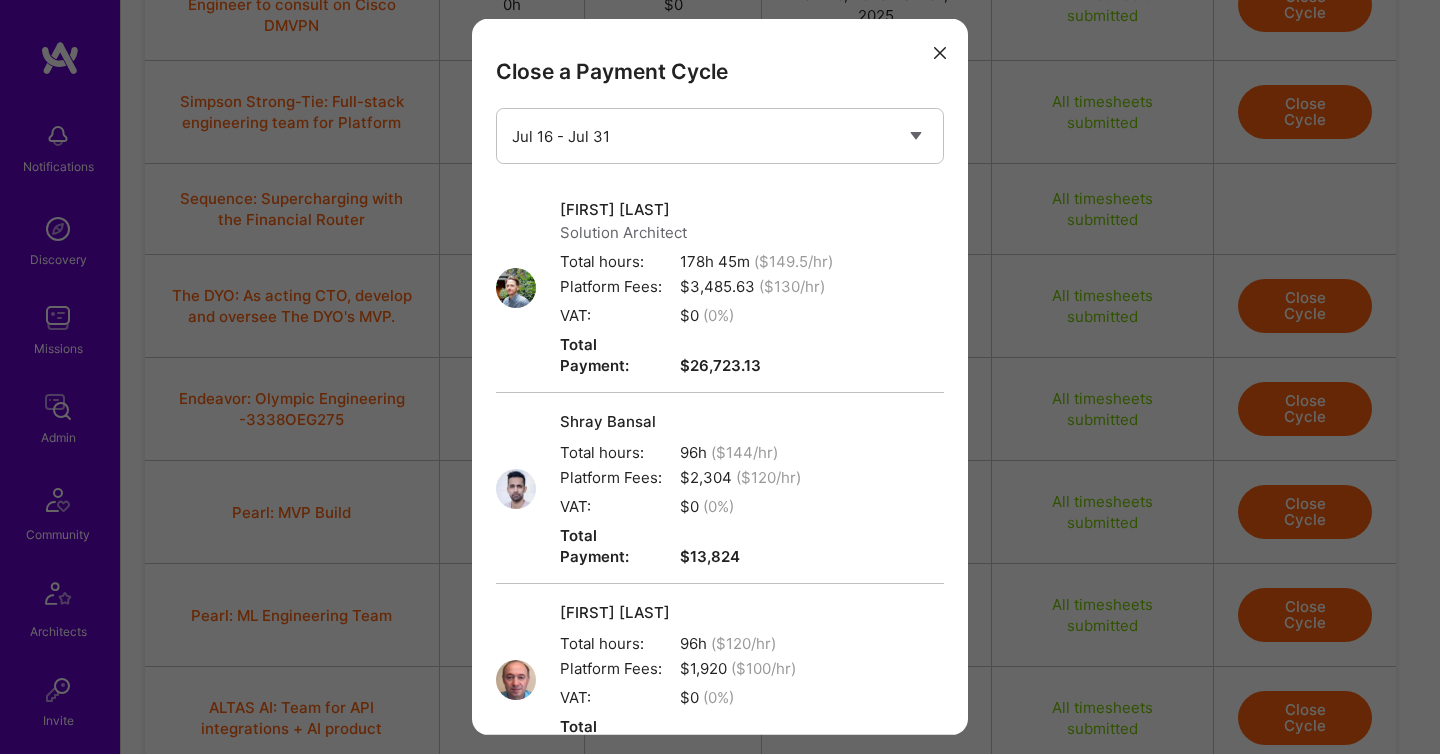 scroll, scrollTop: 568, scrollLeft: 0, axis: vertical 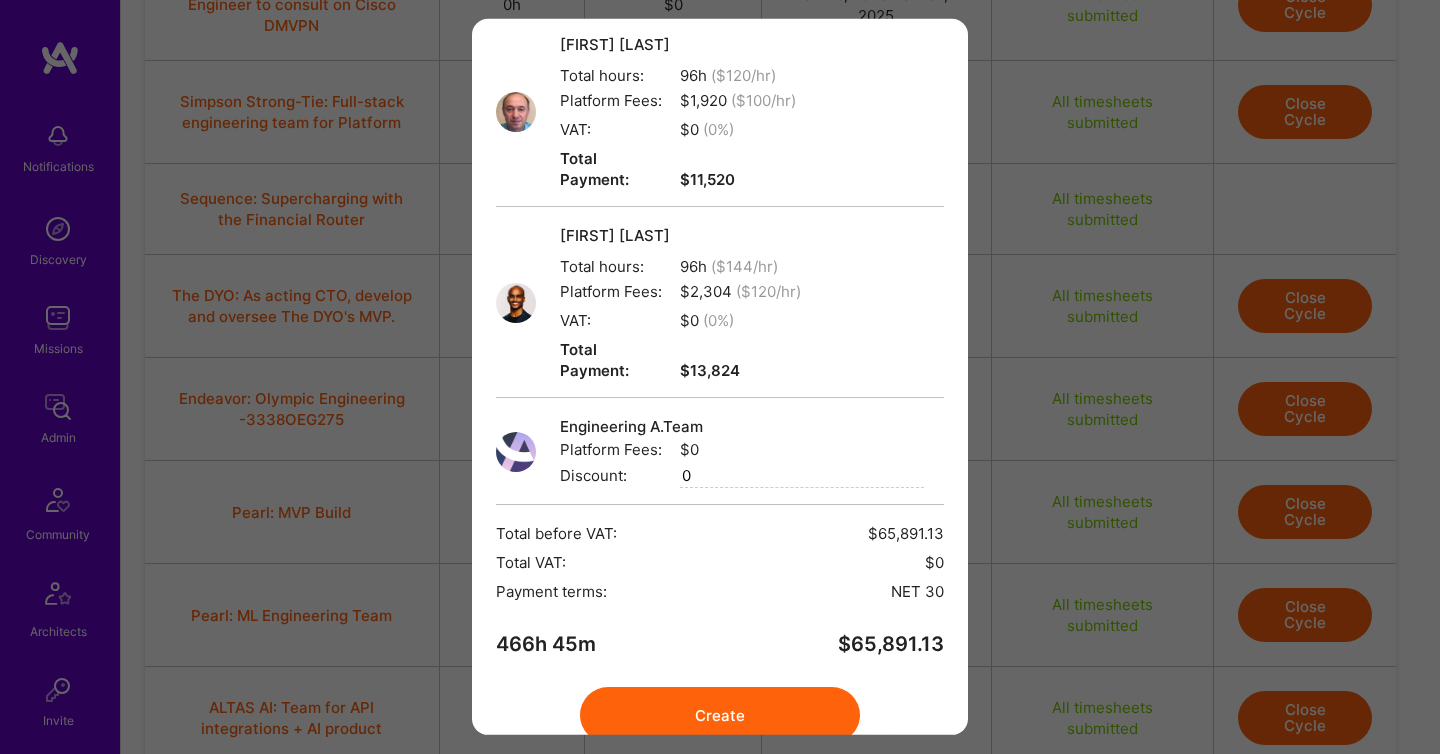 click on "Create" at bounding box center [720, 715] 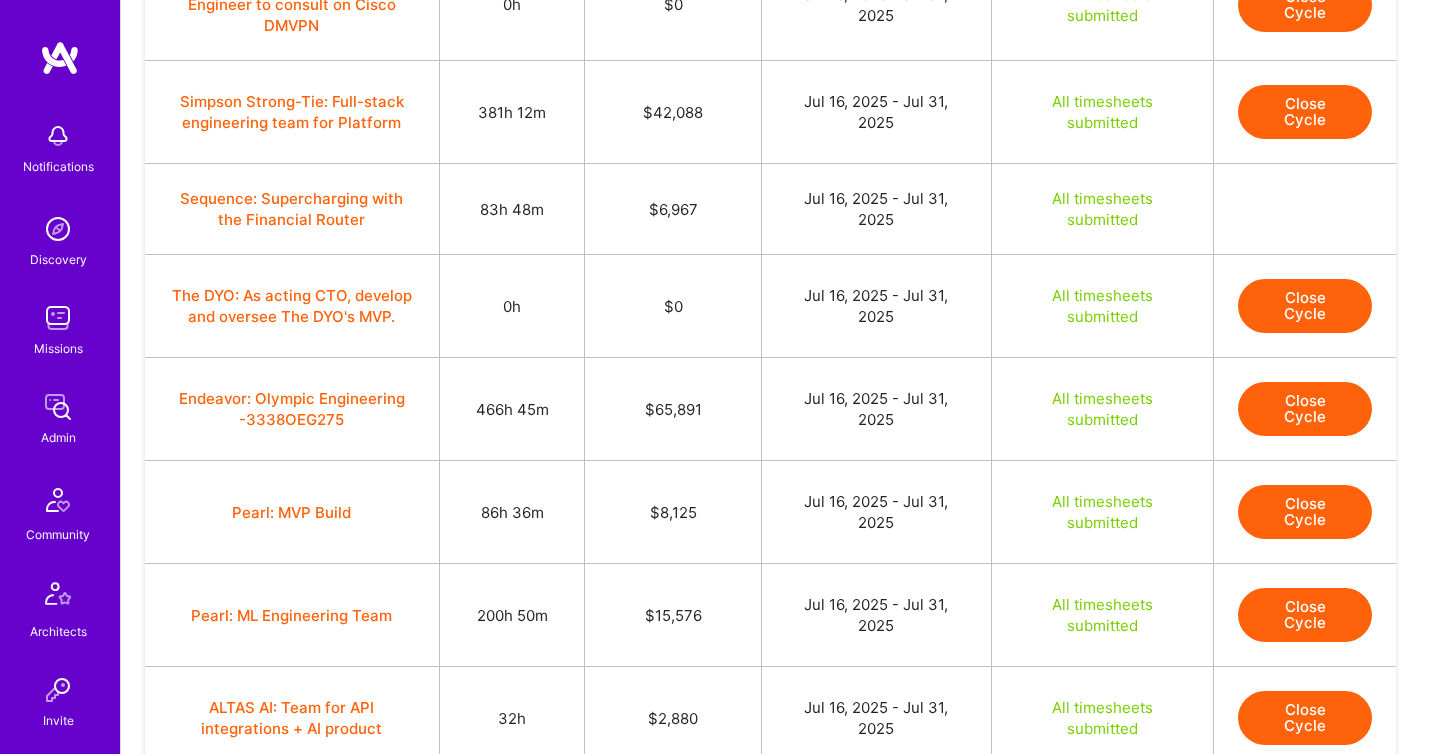 click on "Close Cycle" at bounding box center [1305, 512] 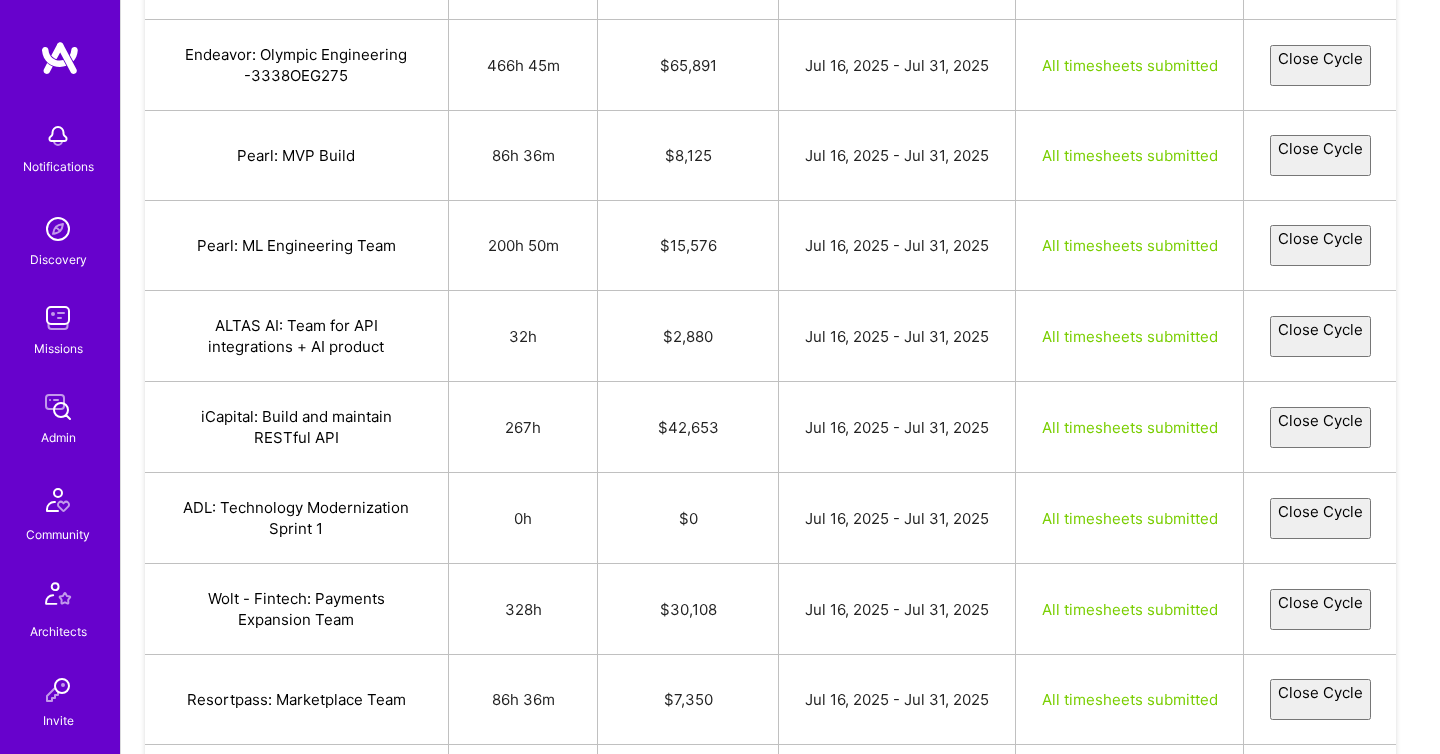 select on "6877ce686baa0ee8a2b09aef" 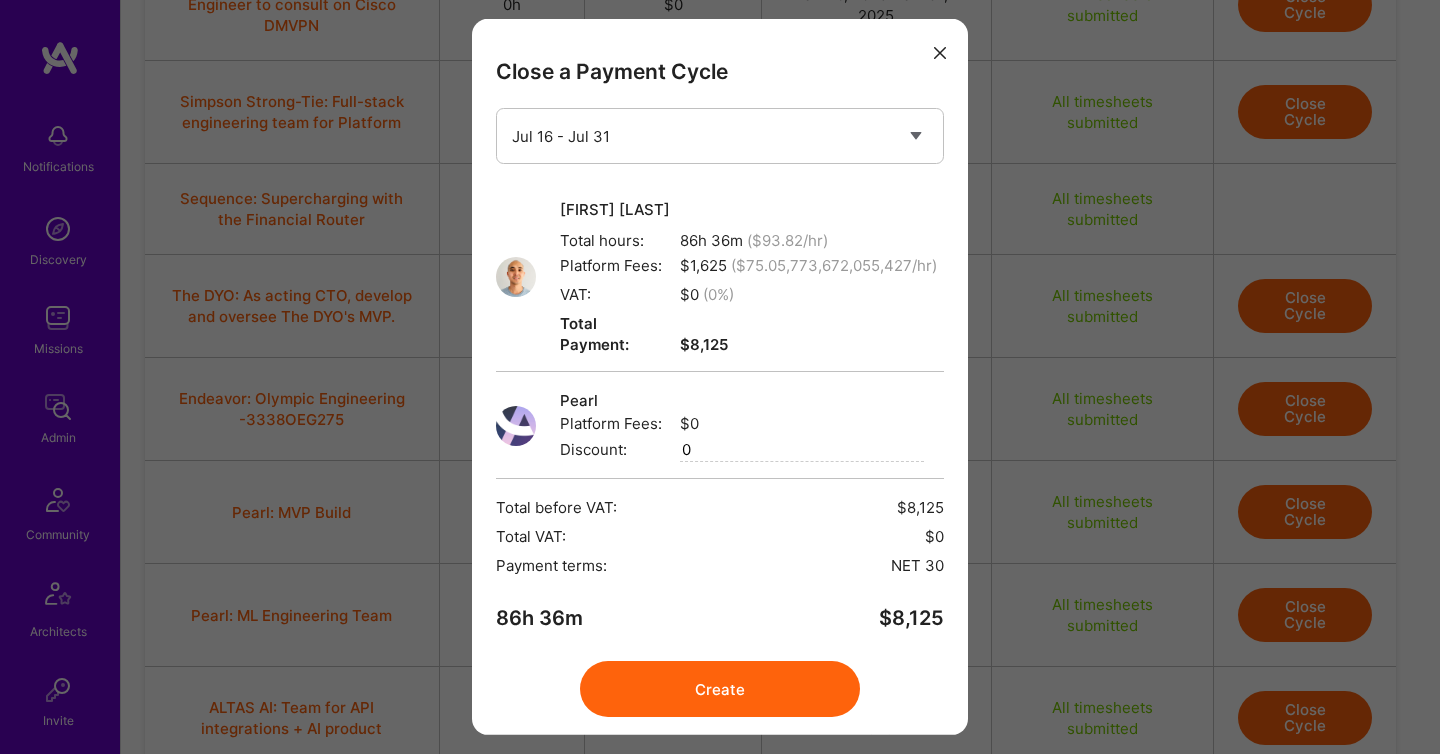 click on "Create" at bounding box center (720, 689) 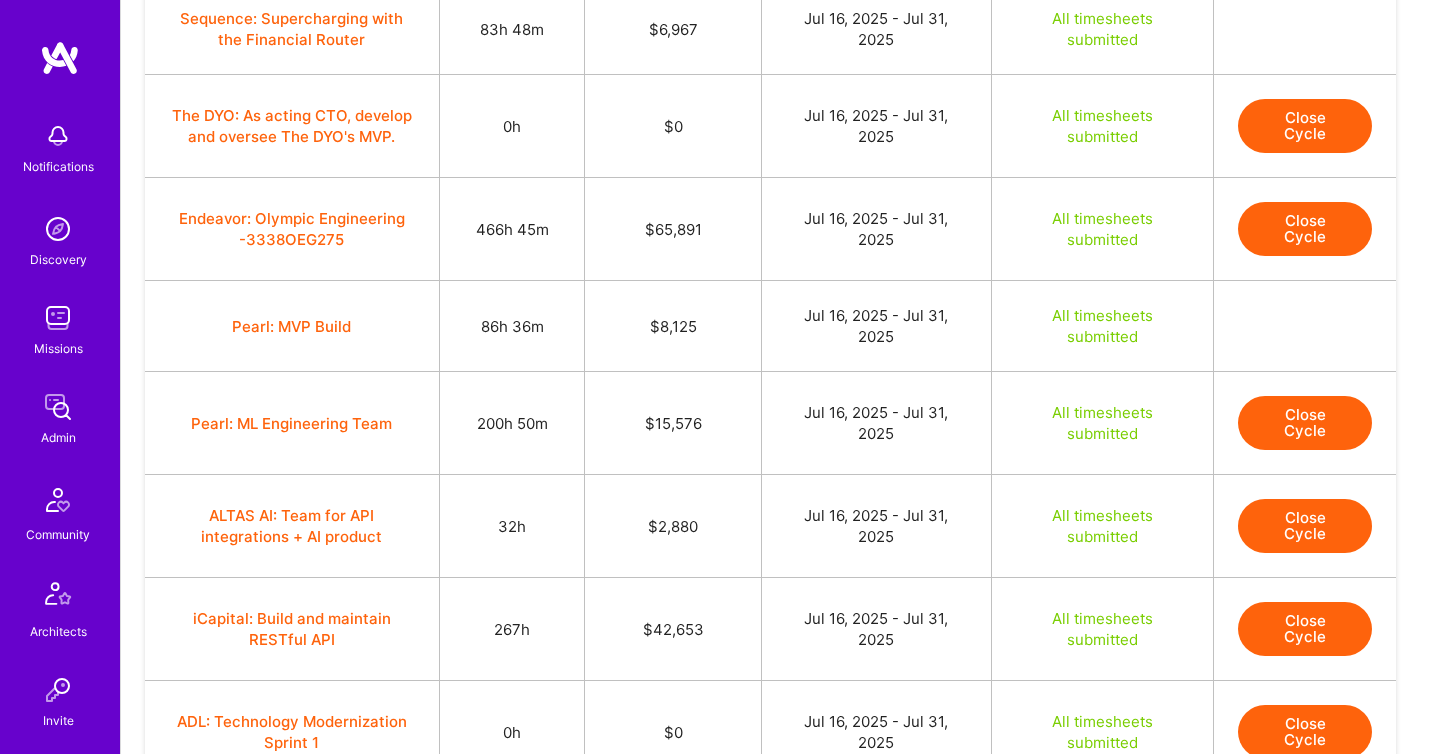 scroll, scrollTop: 3031, scrollLeft: 0, axis: vertical 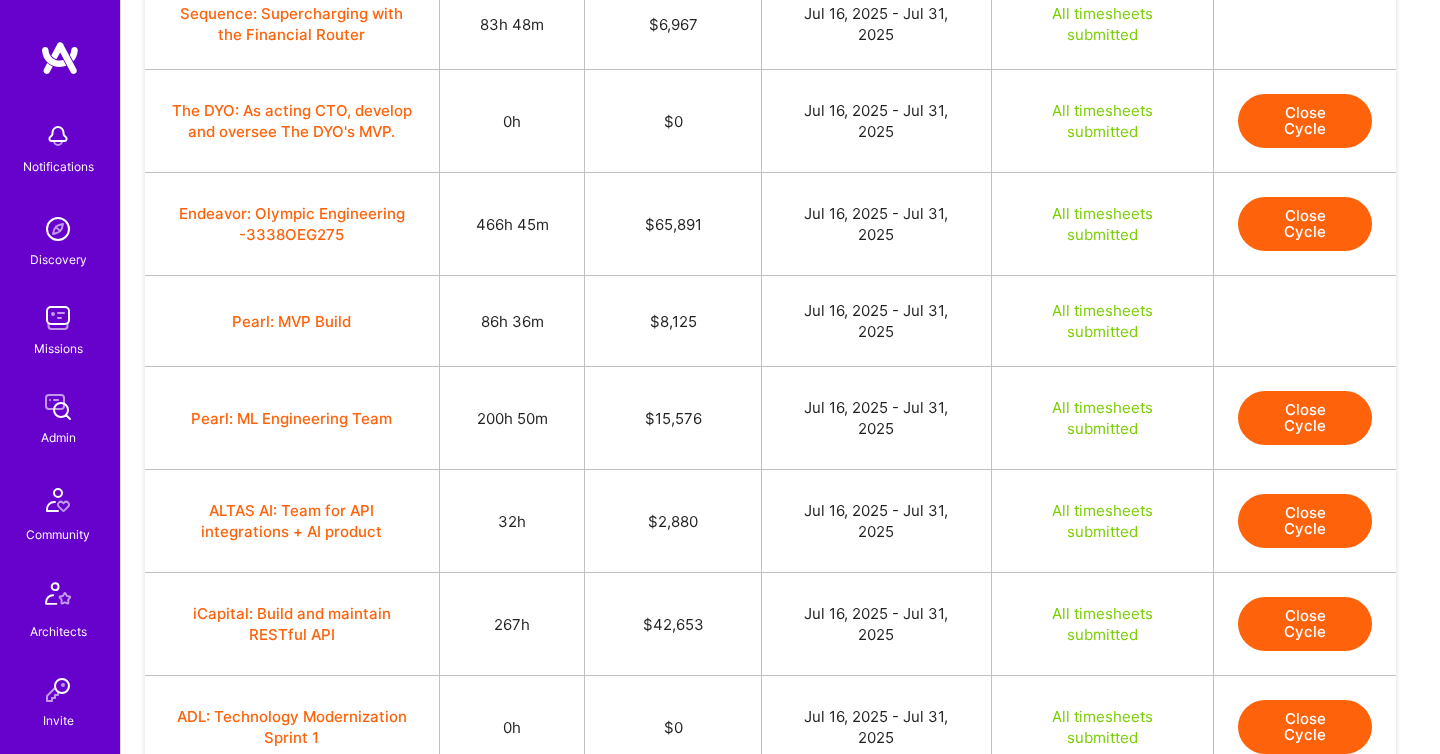 click on "Close Cycle" at bounding box center (1305, 418) 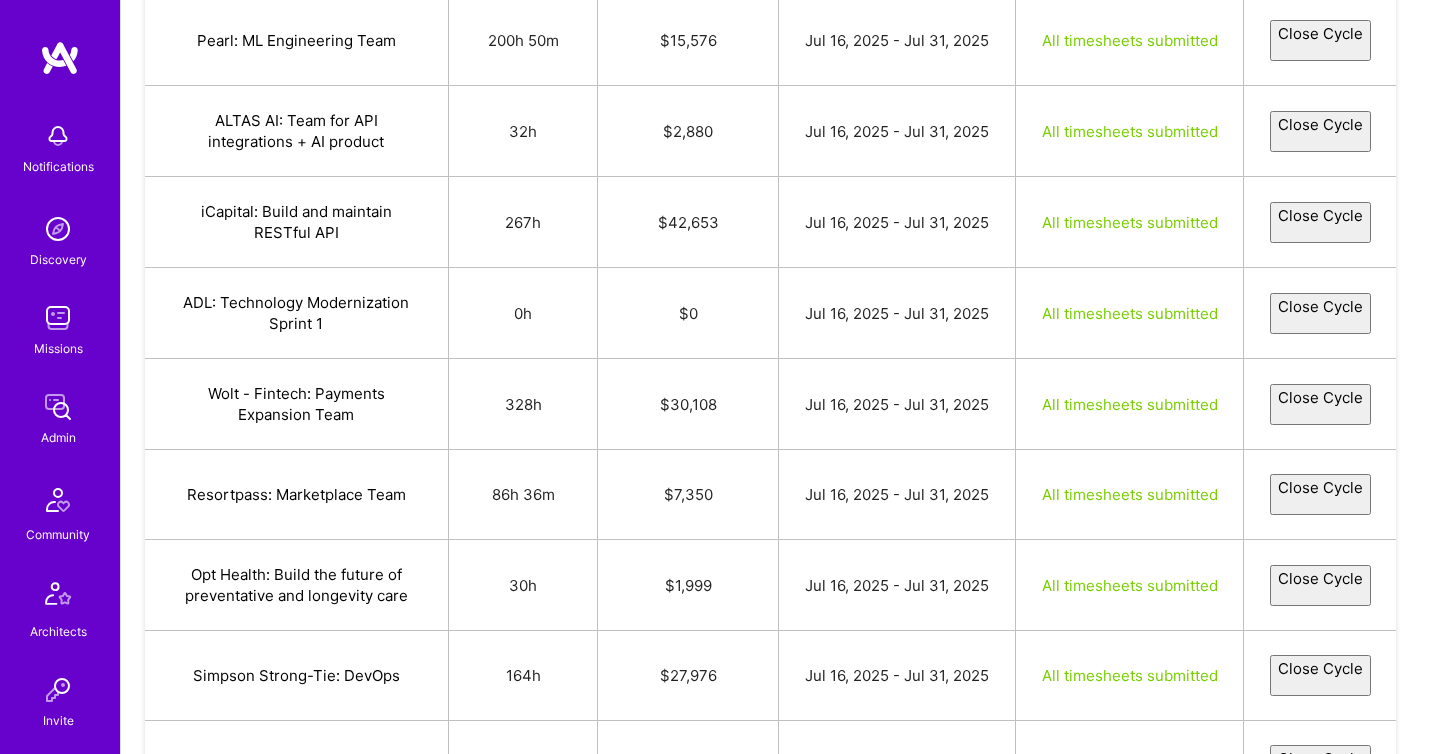 select on "6876e9fd8e1637076bda70cb" 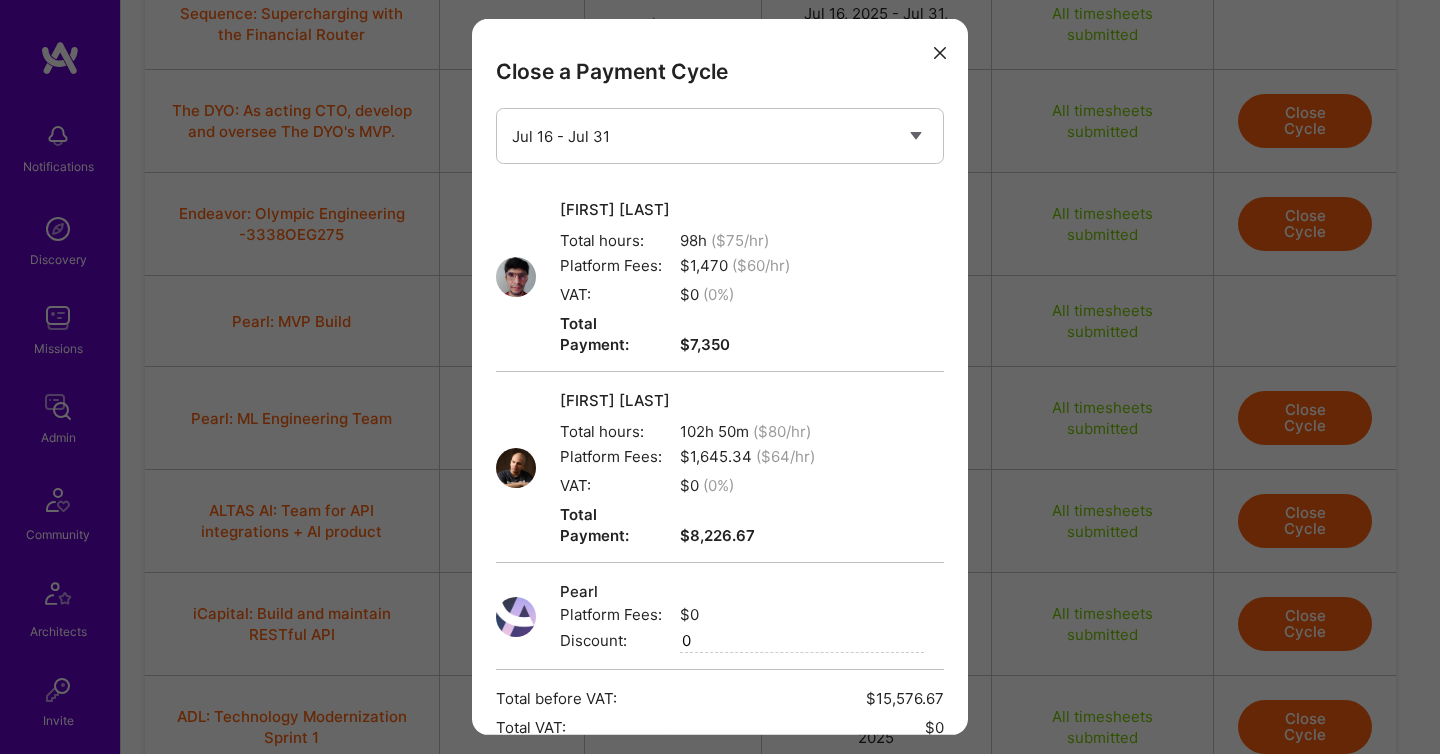 scroll, scrollTop: 207, scrollLeft: 0, axis: vertical 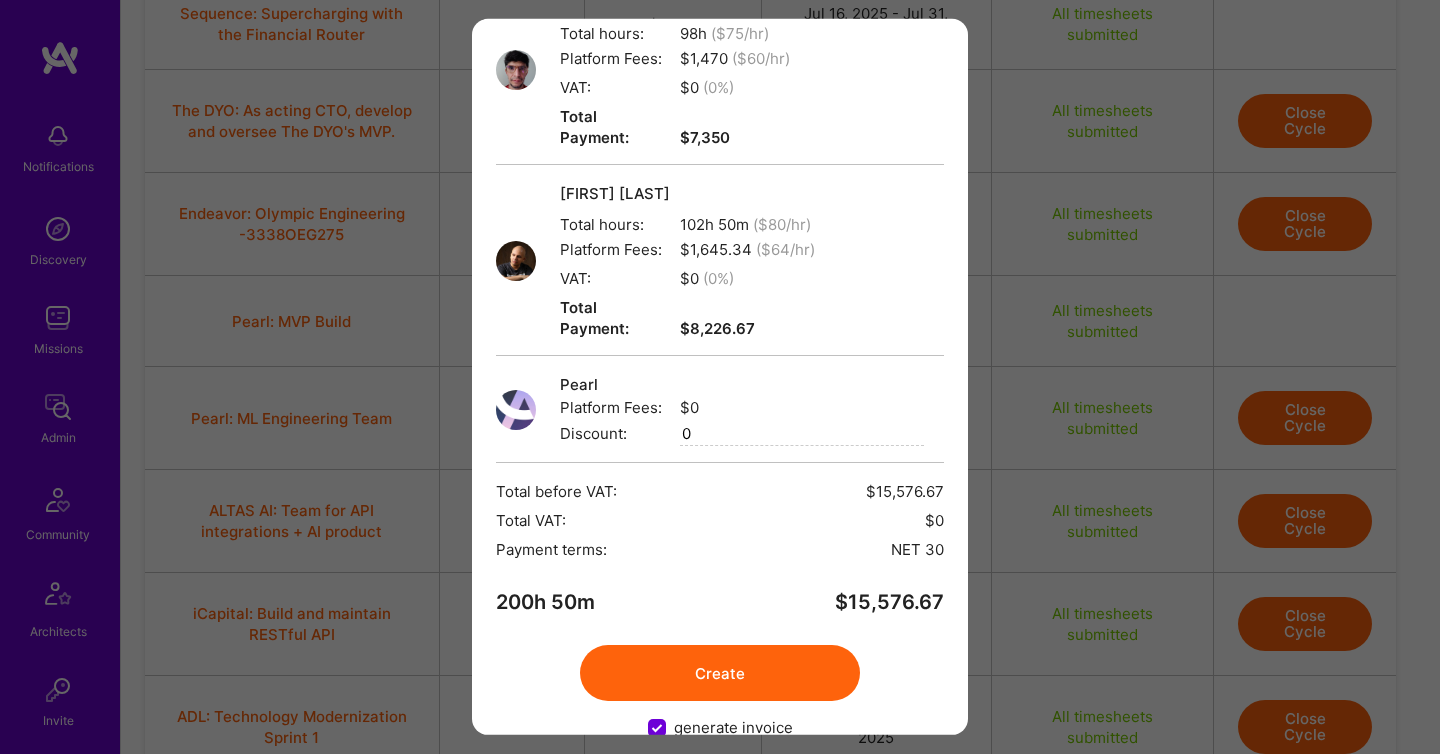 click on "Create" at bounding box center (720, 673) 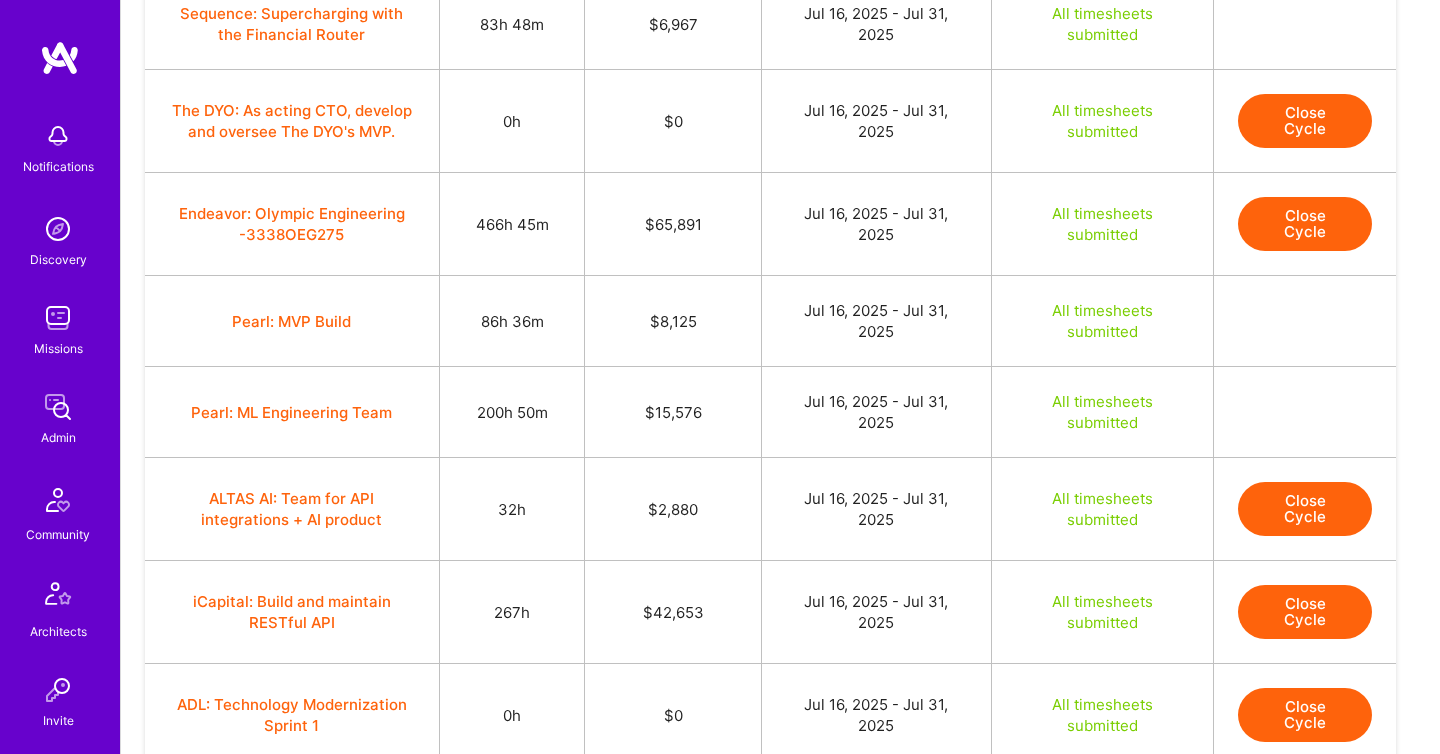 click on "Close Cycle" at bounding box center (1305, 509) 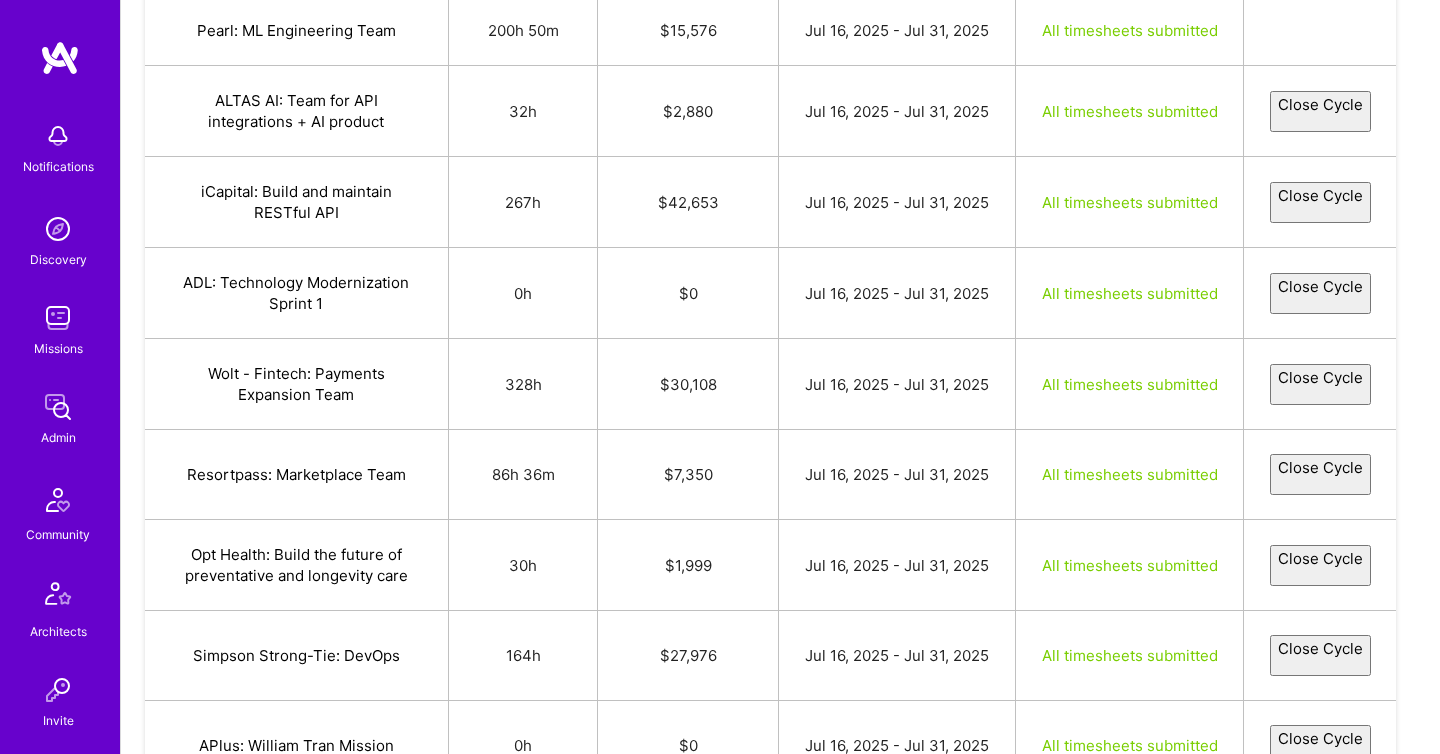 select on "6877f368d567a03d416ab308" 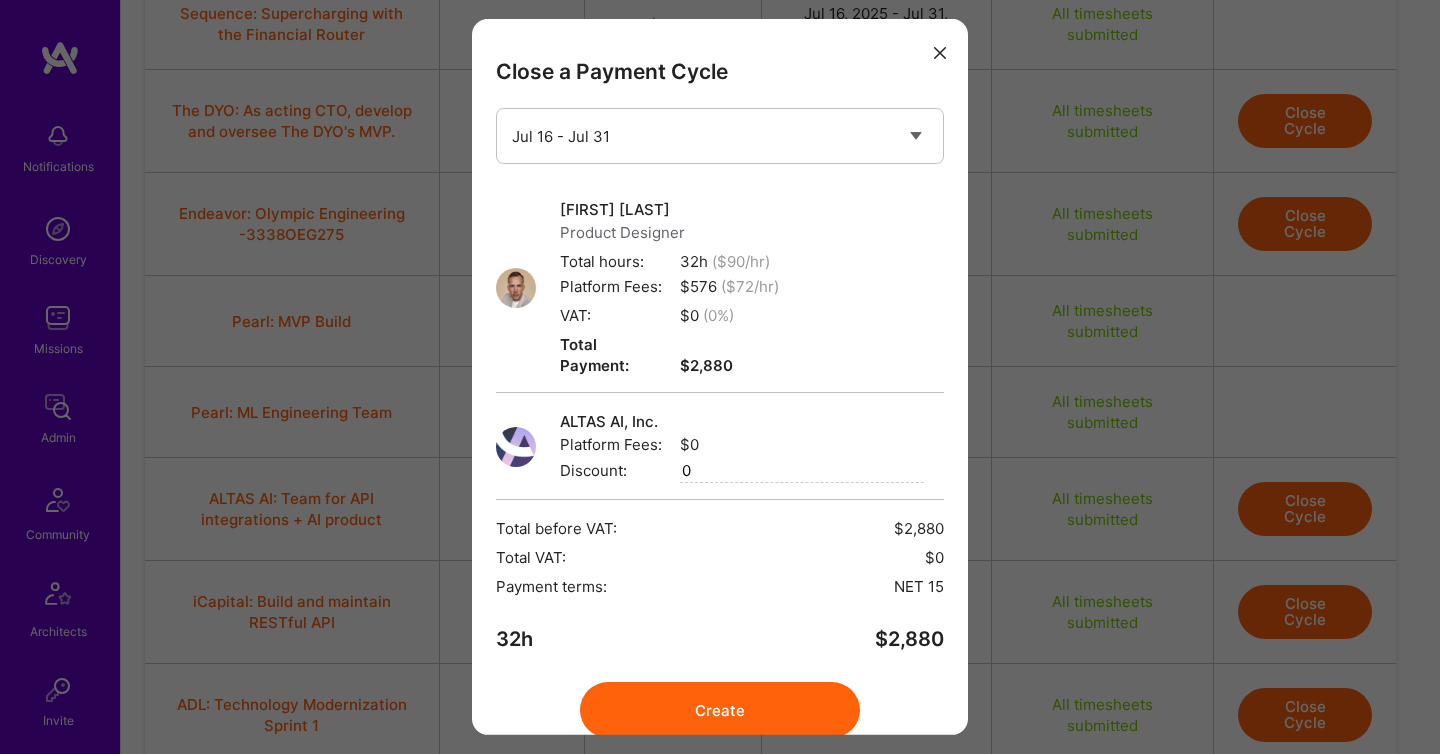 click on "Create" at bounding box center (720, 710) 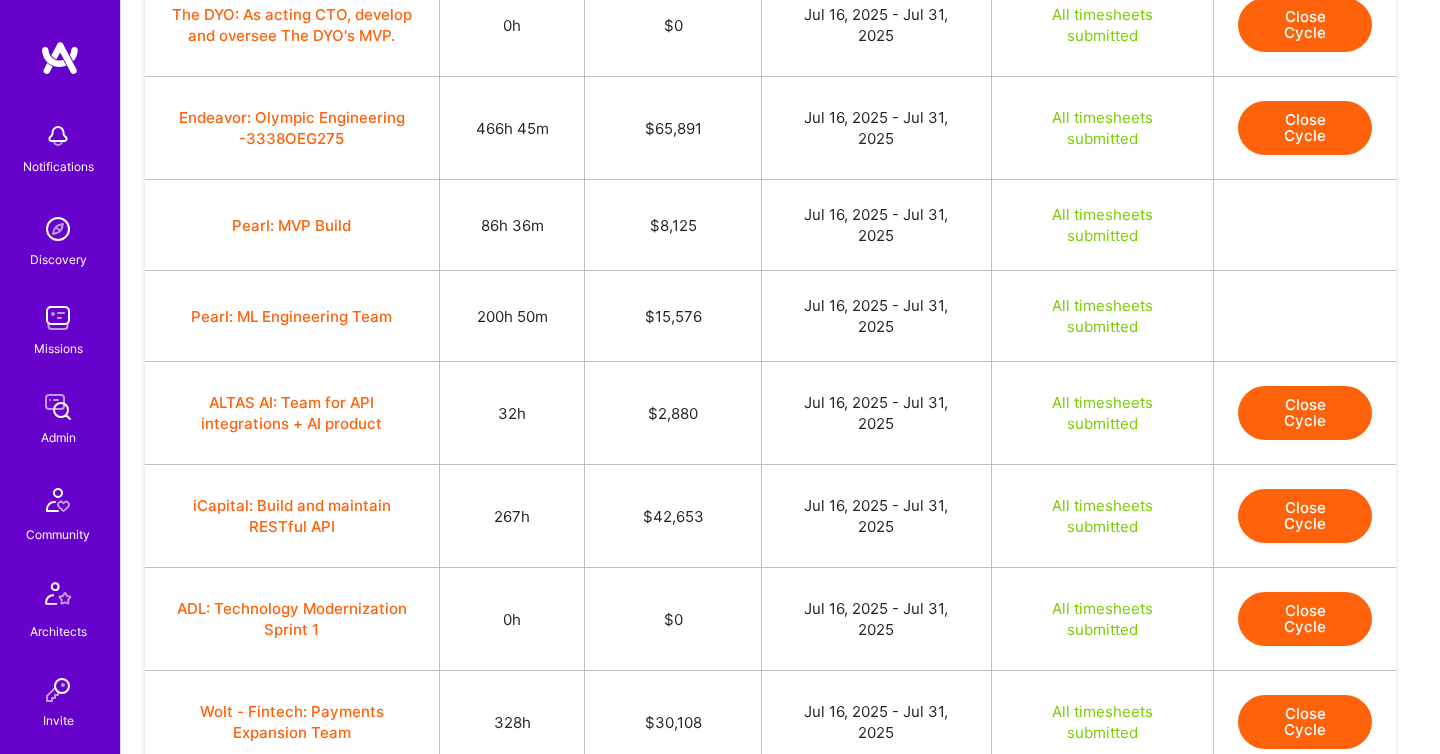 scroll, scrollTop: 3128, scrollLeft: 0, axis: vertical 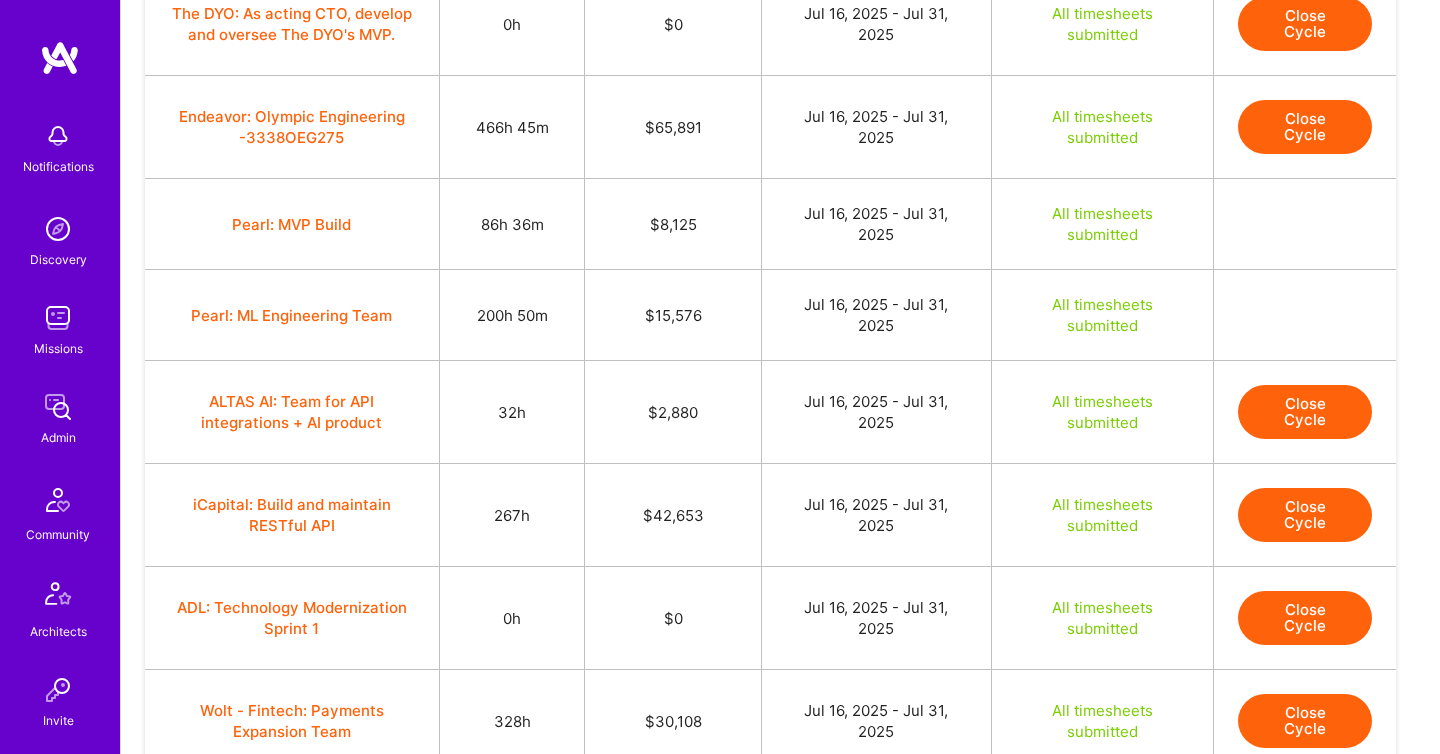 click on "Close Cycle" at bounding box center [1305, 515] 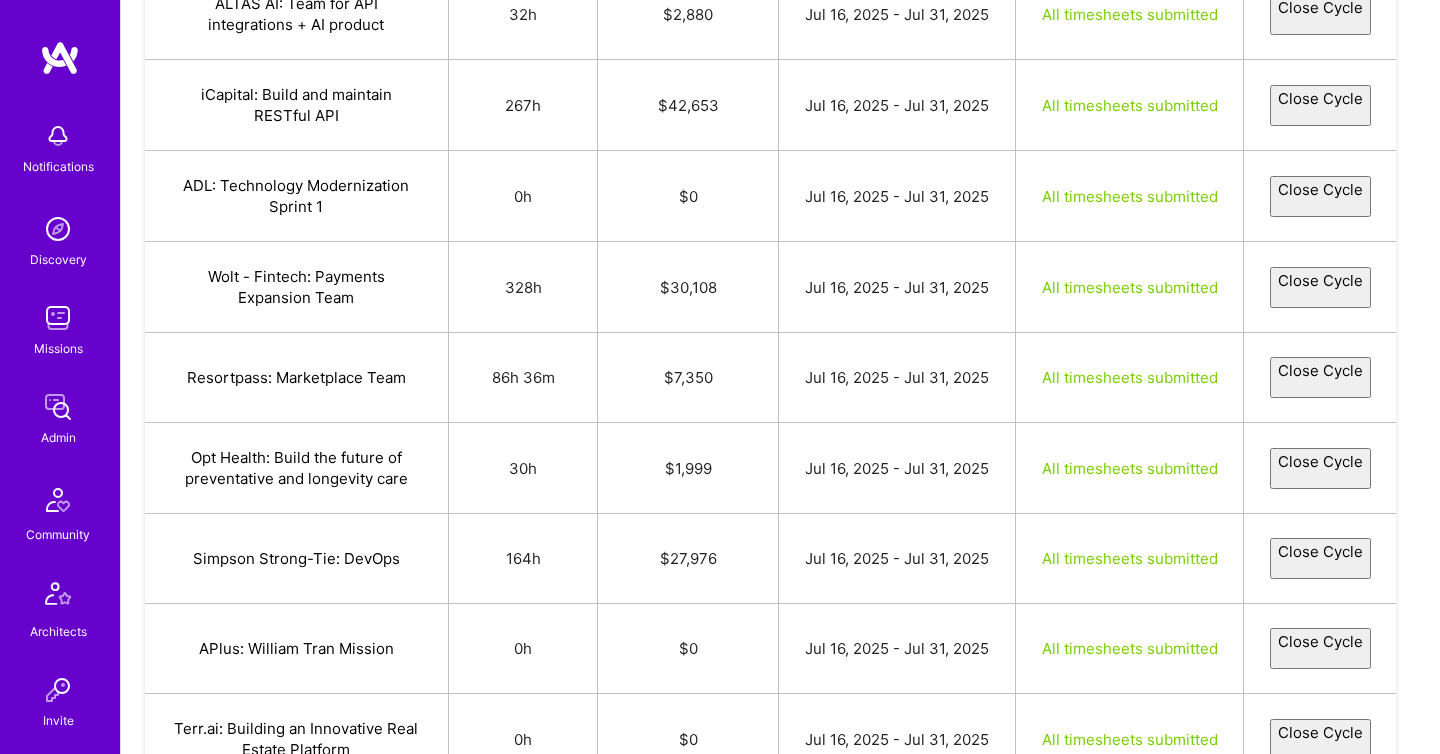 select on "6877a425b8d66b988eb15c99" 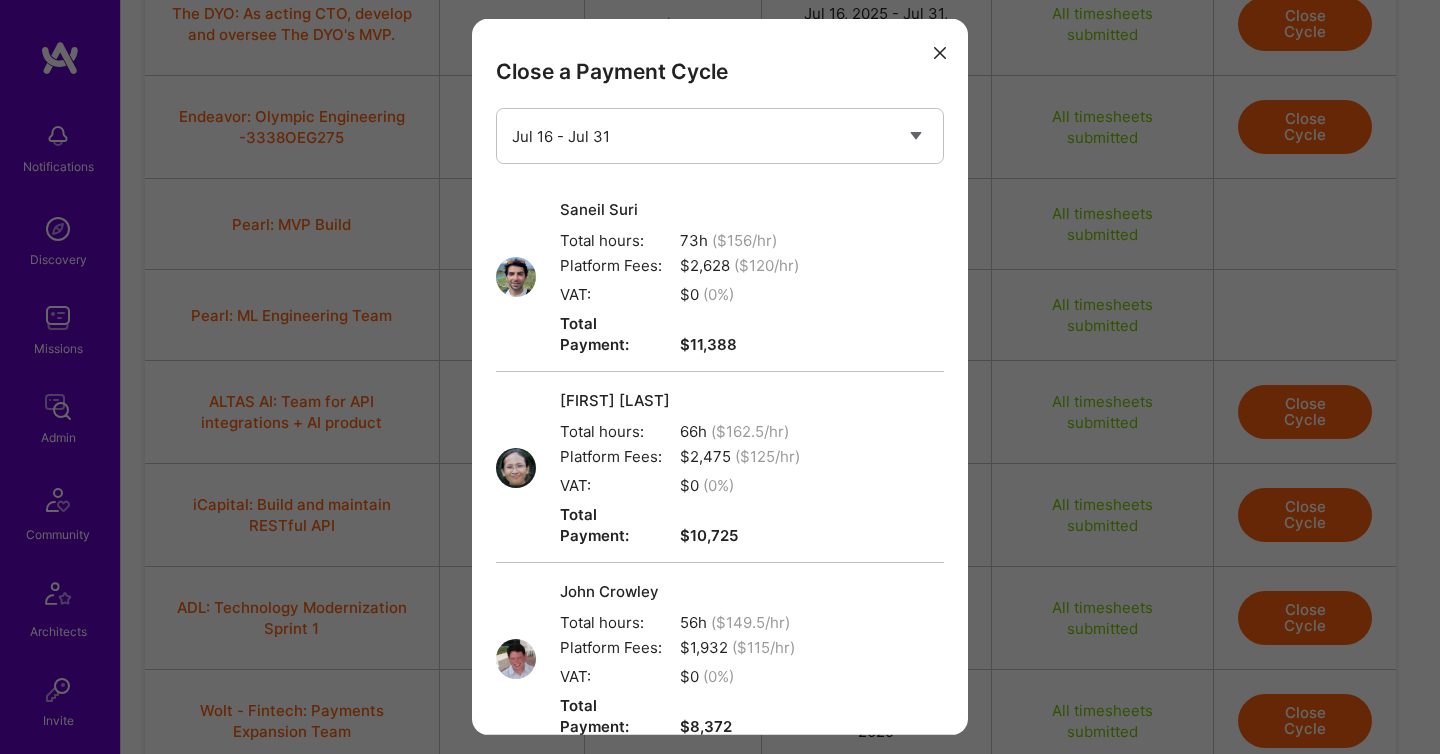scroll, scrollTop: 738, scrollLeft: 0, axis: vertical 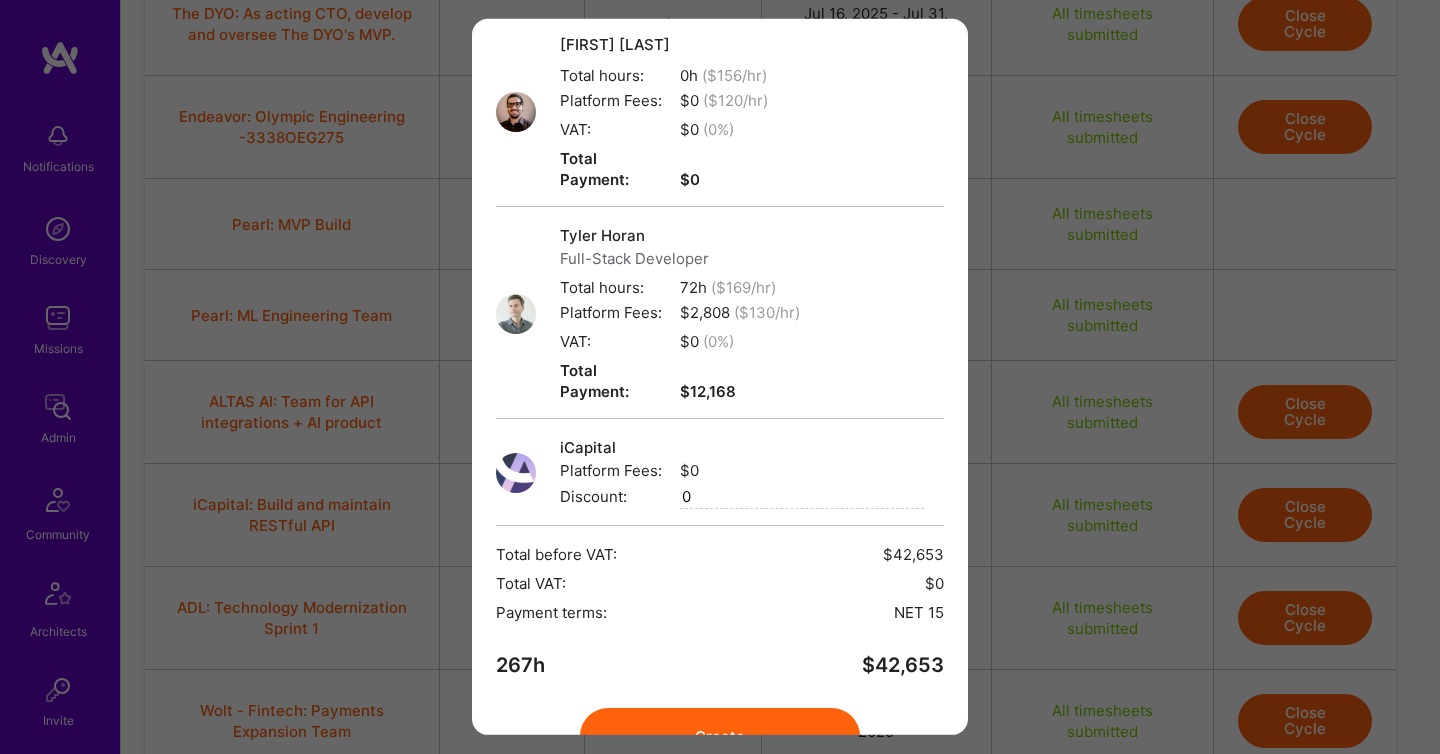 click on "Create" at bounding box center (720, 736) 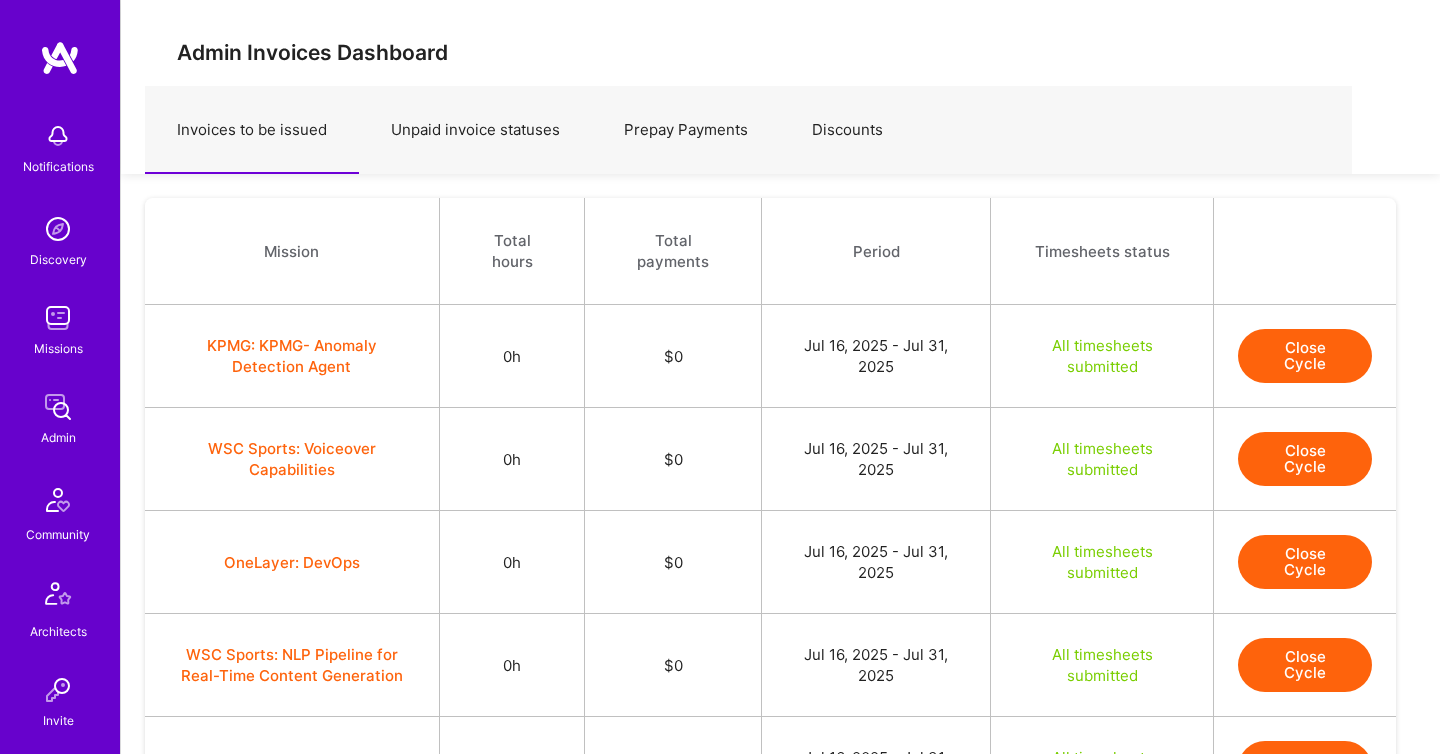 scroll, scrollTop: 1756, scrollLeft: 0, axis: vertical 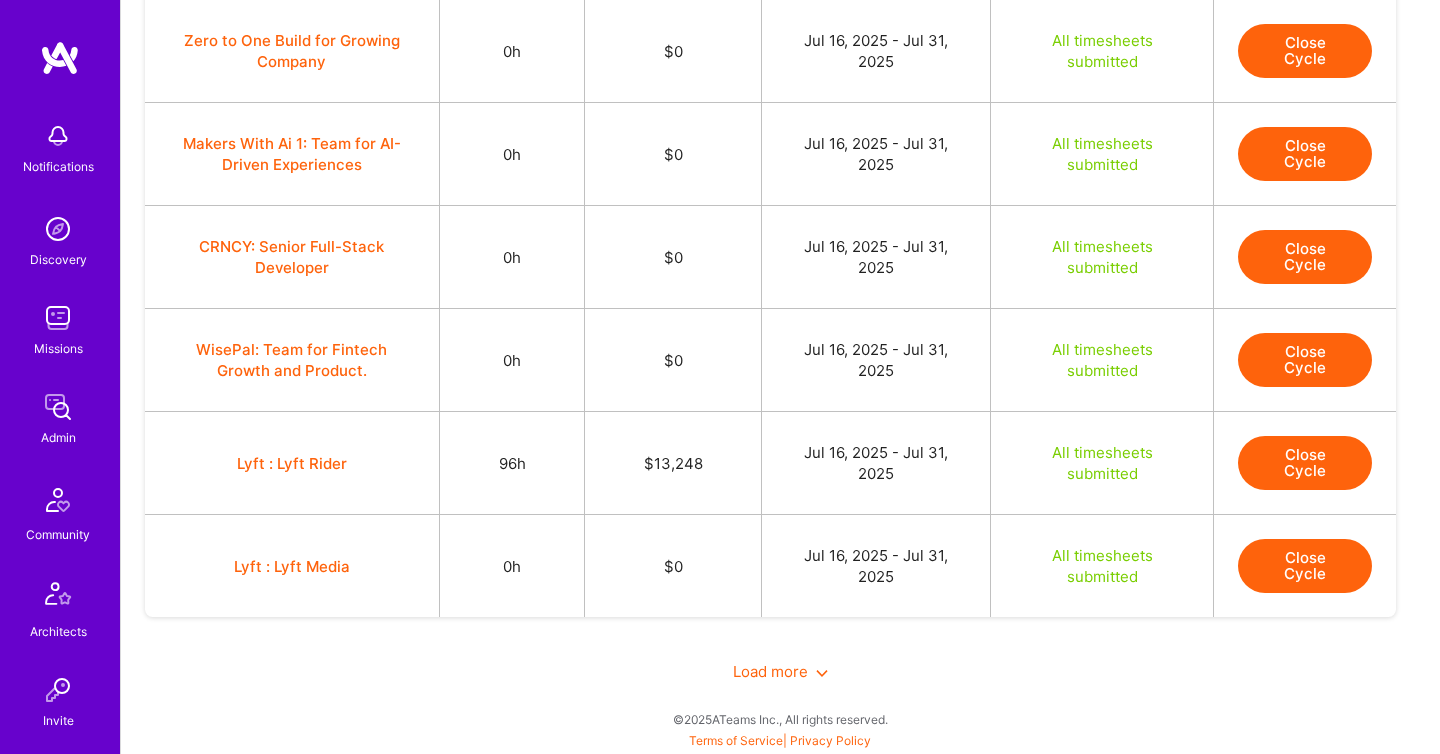 click on "Load more" at bounding box center [780, 671] 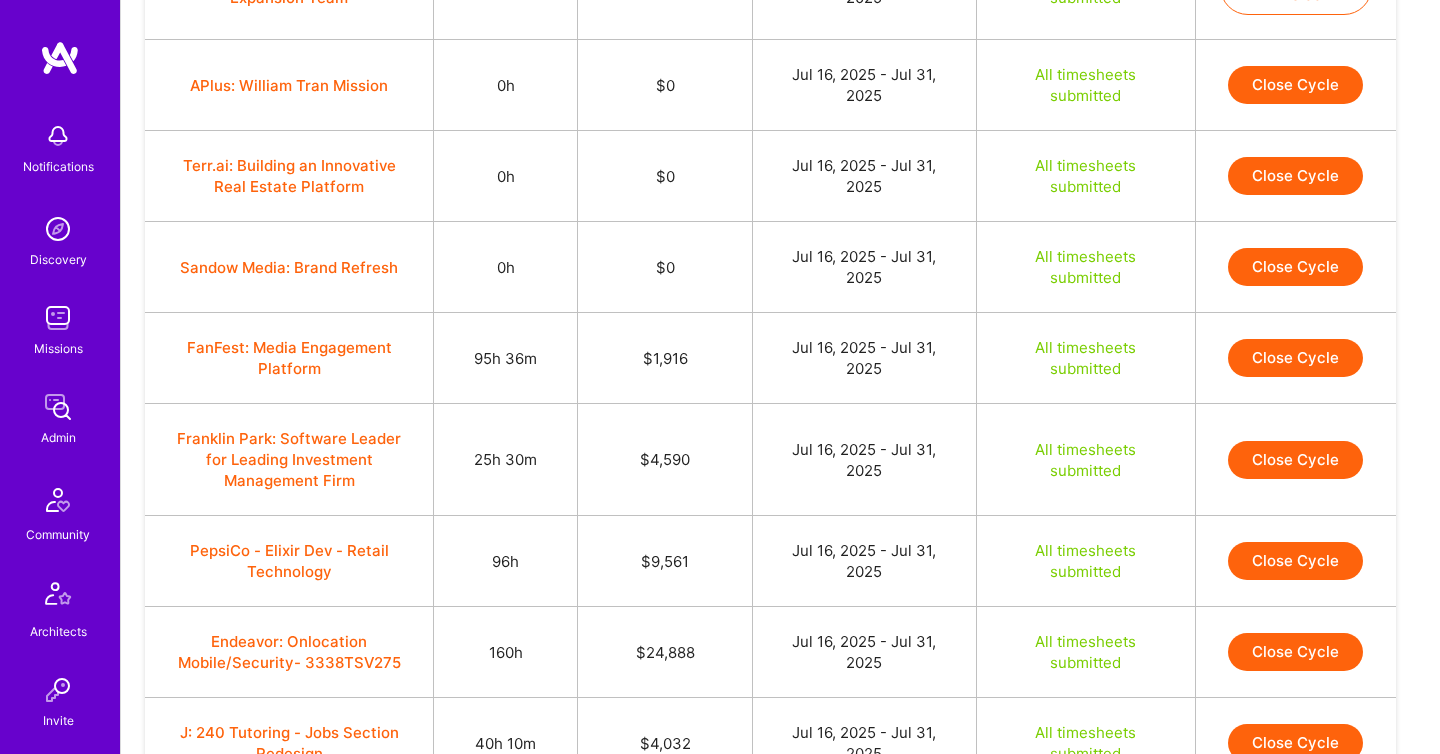 scroll, scrollTop: 2928, scrollLeft: 0, axis: vertical 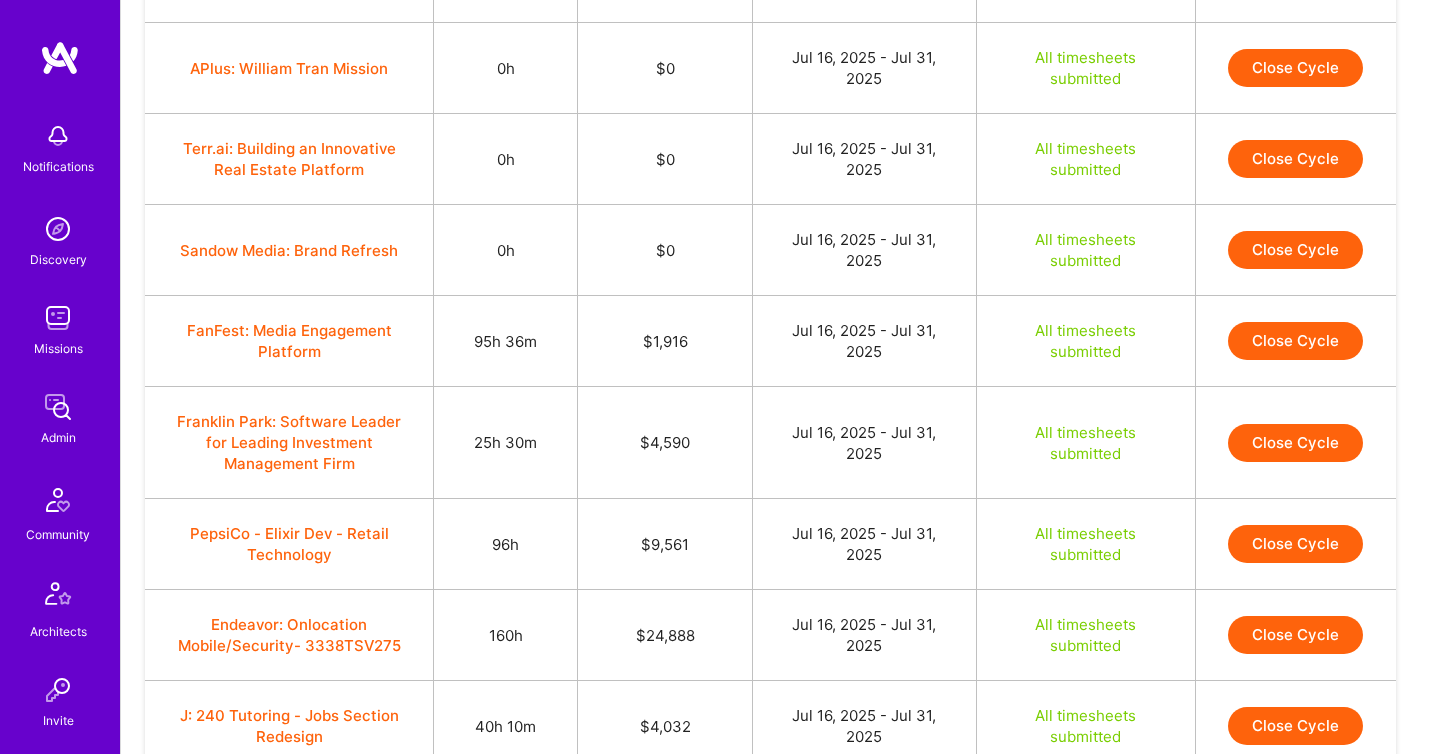 click on "Close Cycle" at bounding box center (1295, 443) 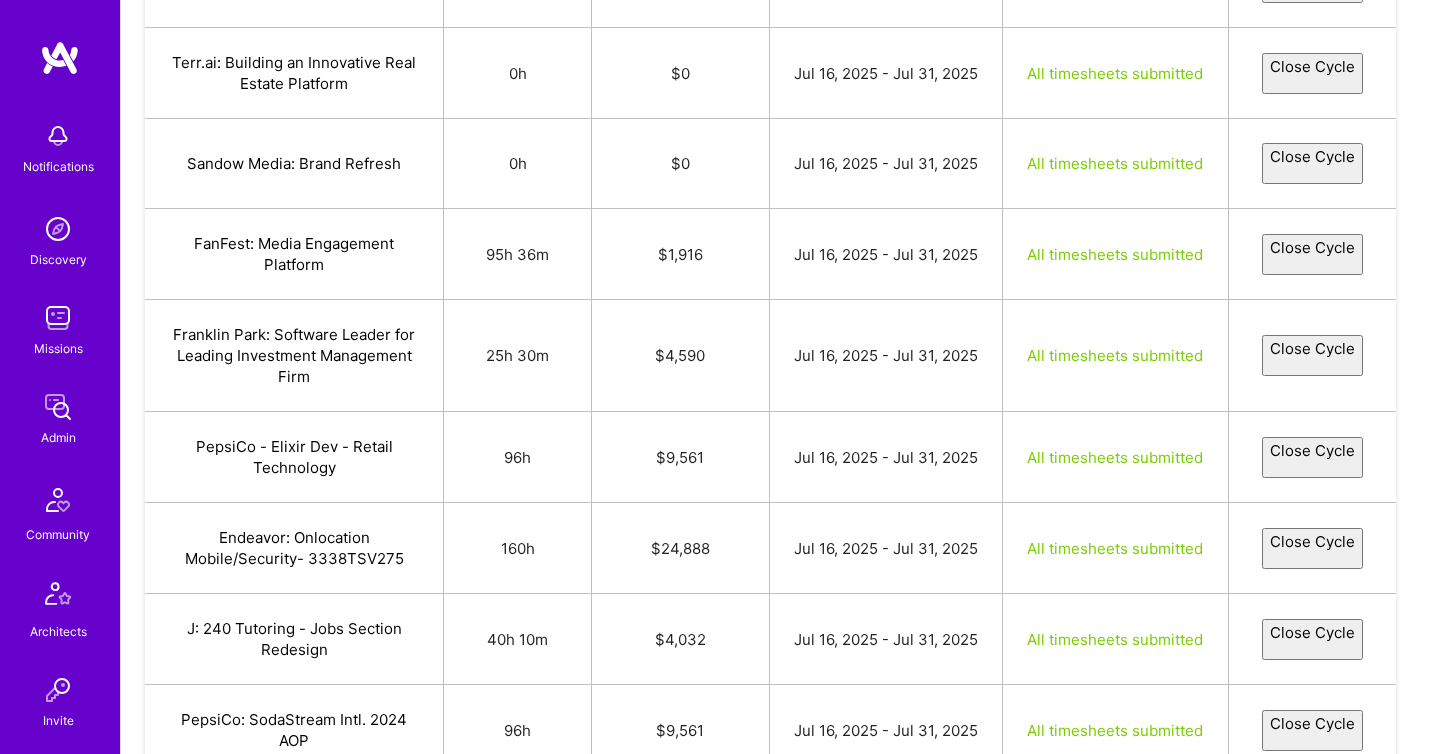 select on "6877572f12f6cb65ddc91b6c" 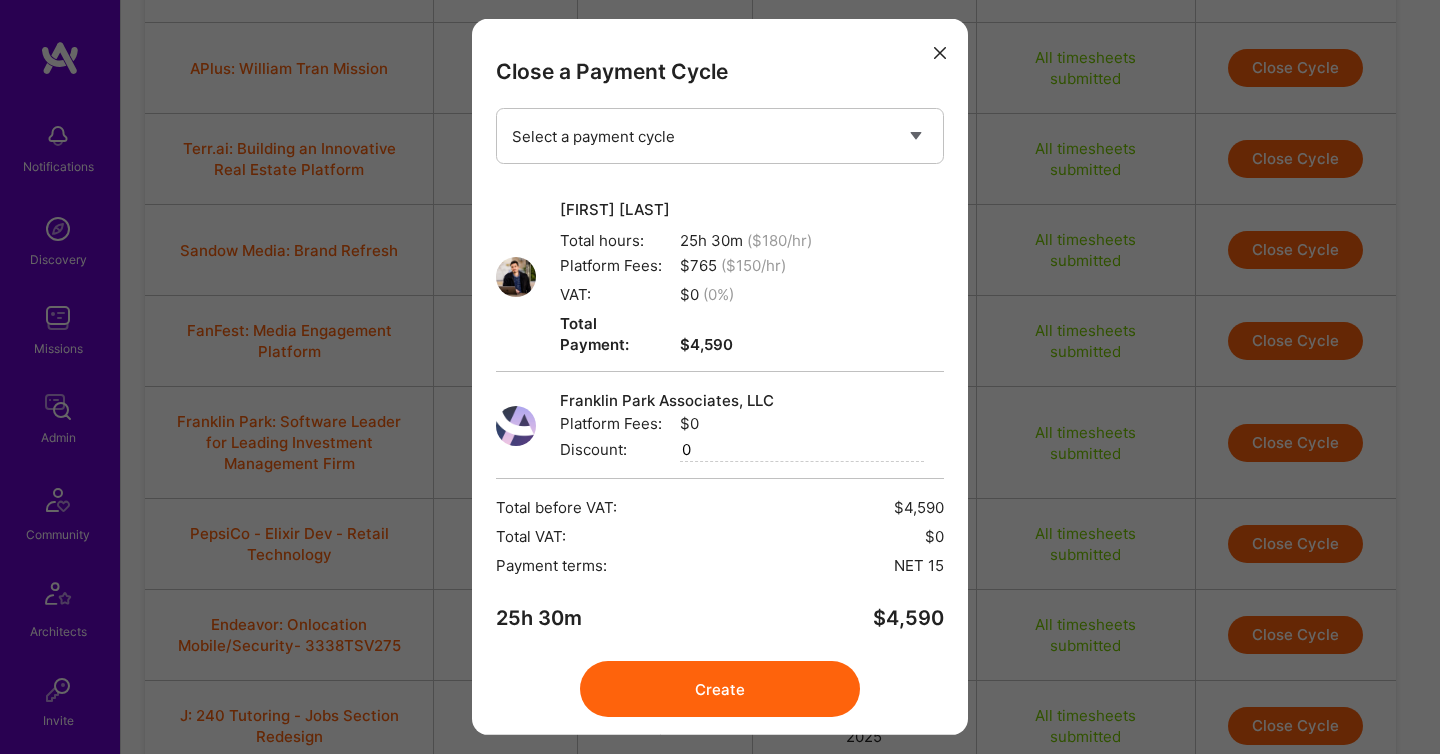 click on "Create" at bounding box center [720, 689] 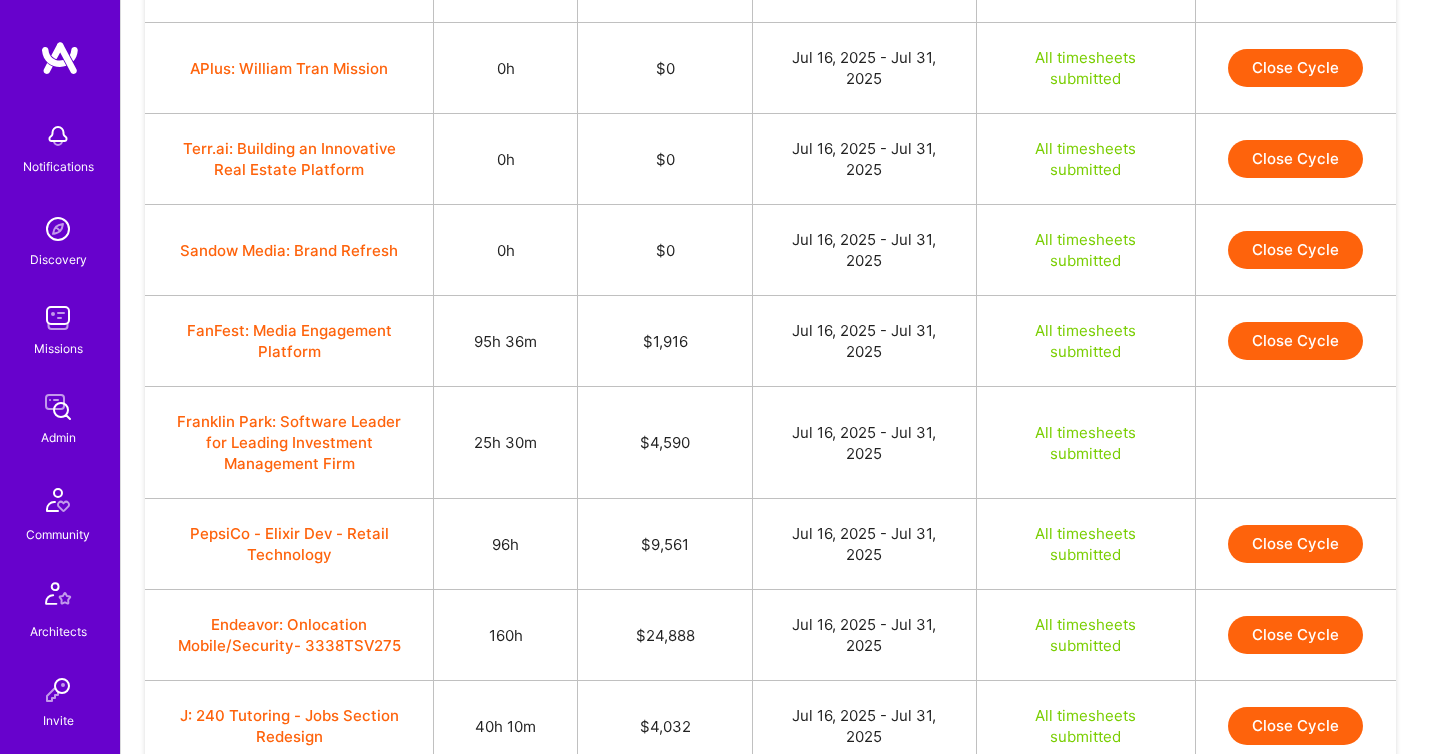 click on "Close Cycle" at bounding box center [1295, 544] 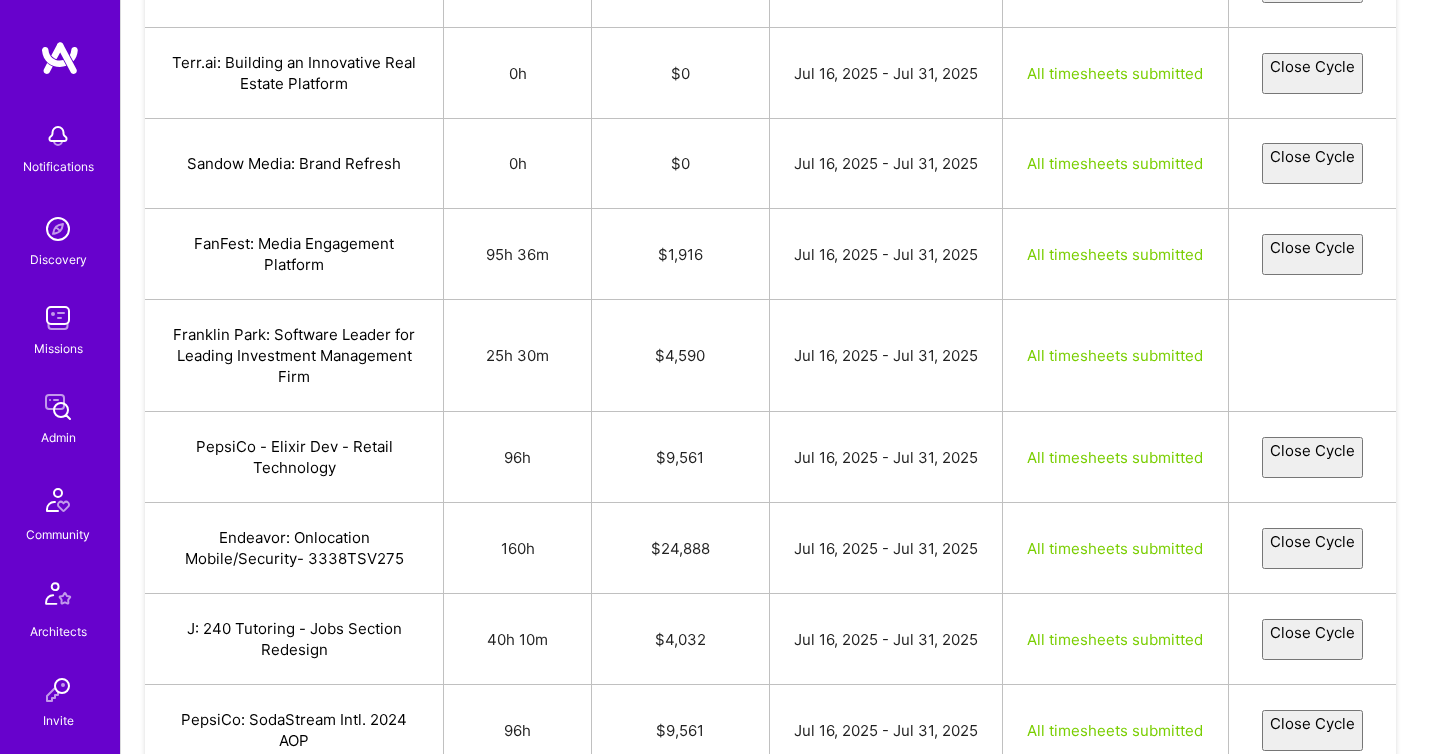 select on "687838384c09fa8dd8bde060" 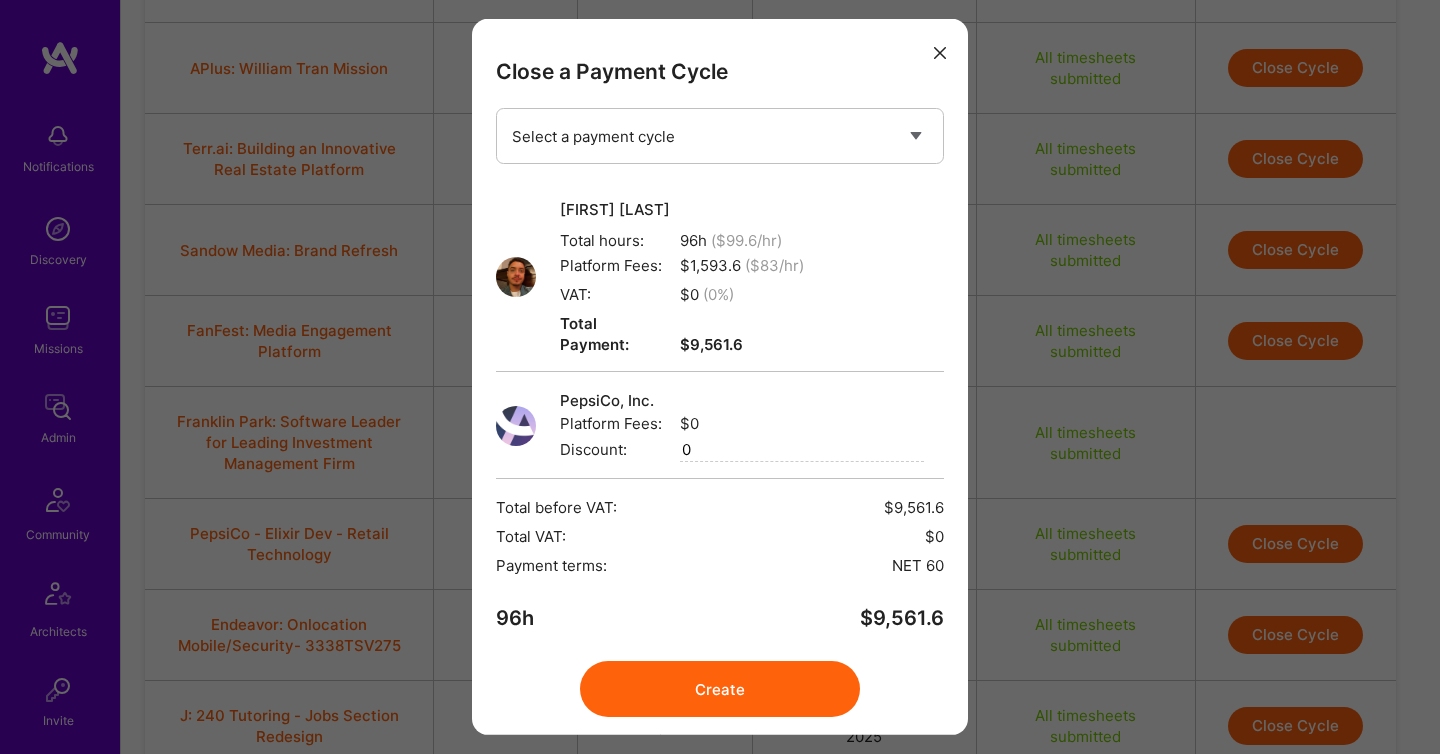 click on "Create" at bounding box center (720, 689) 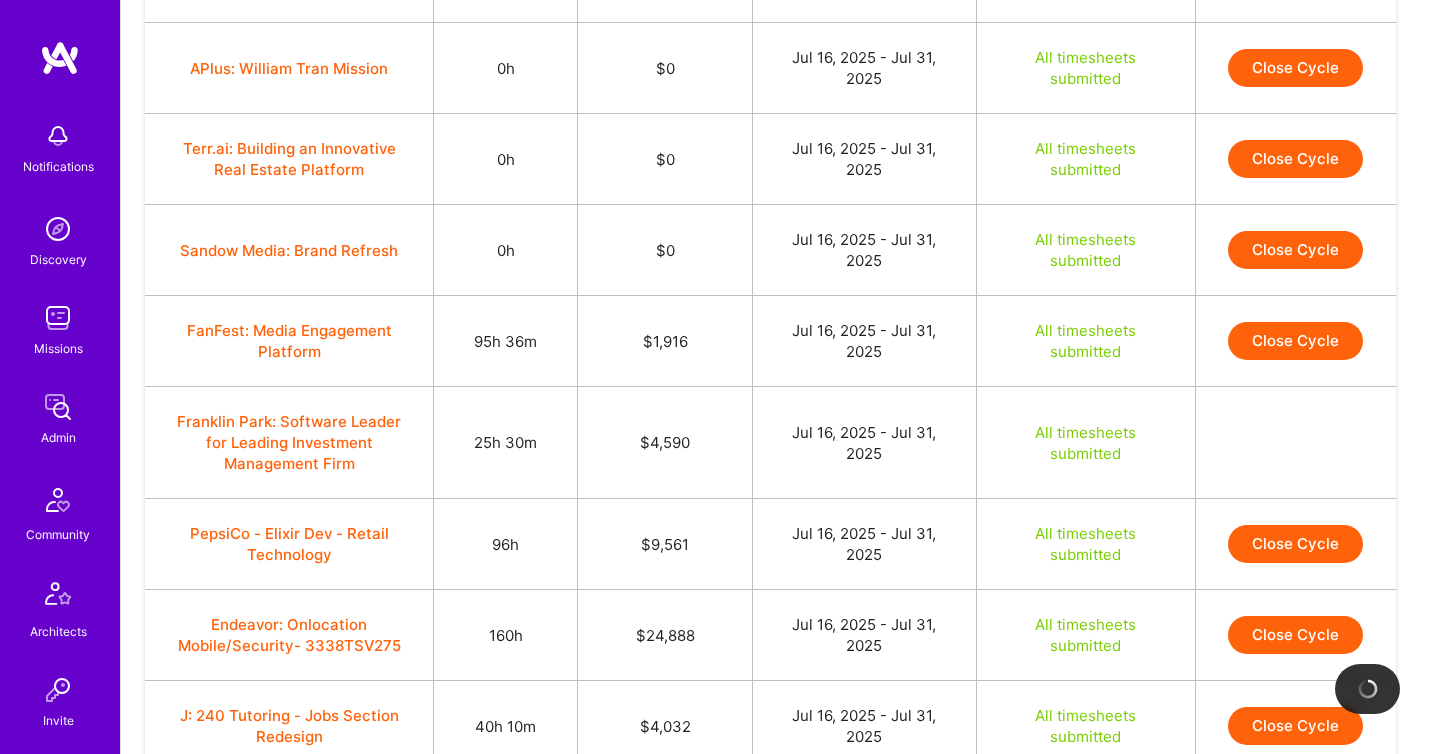 click on "$24,888" at bounding box center (665, 635) 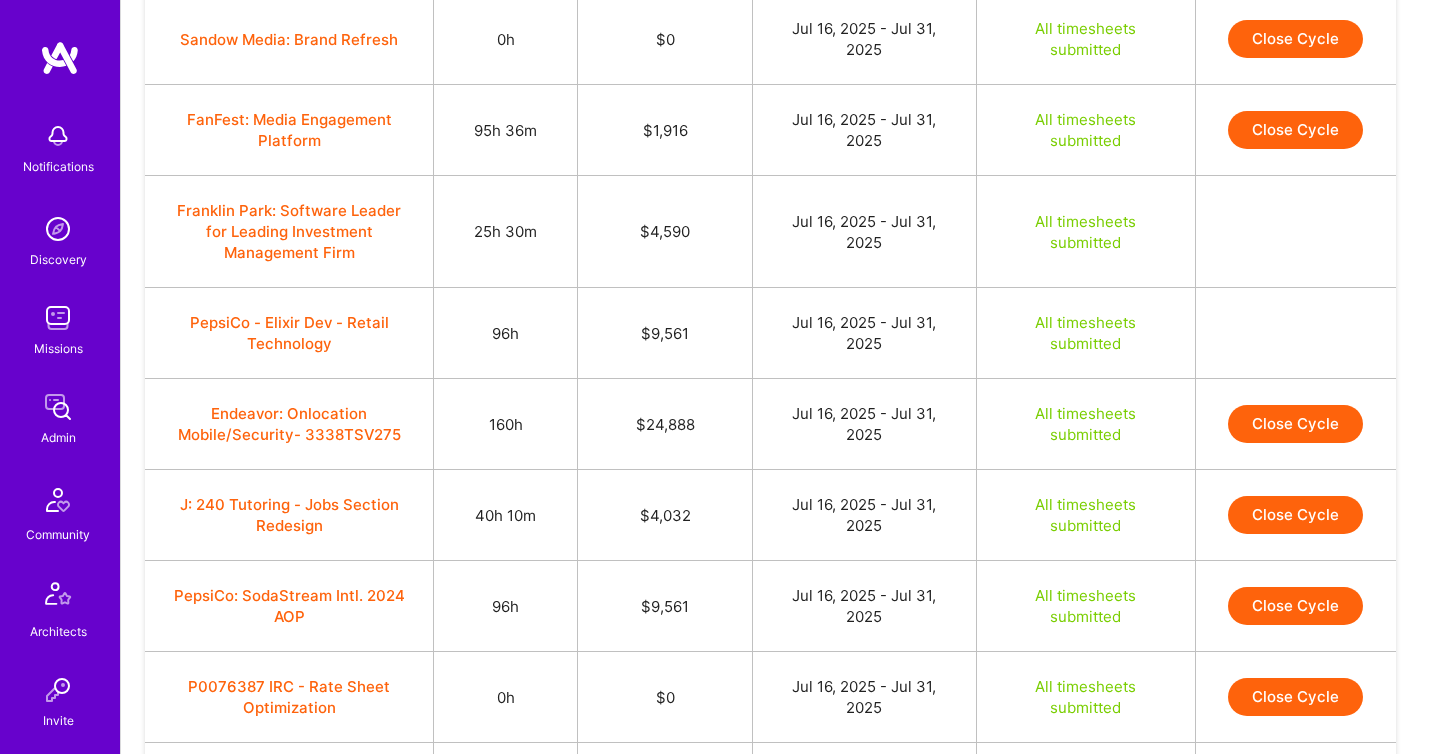 scroll, scrollTop: 3143, scrollLeft: 0, axis: vertical 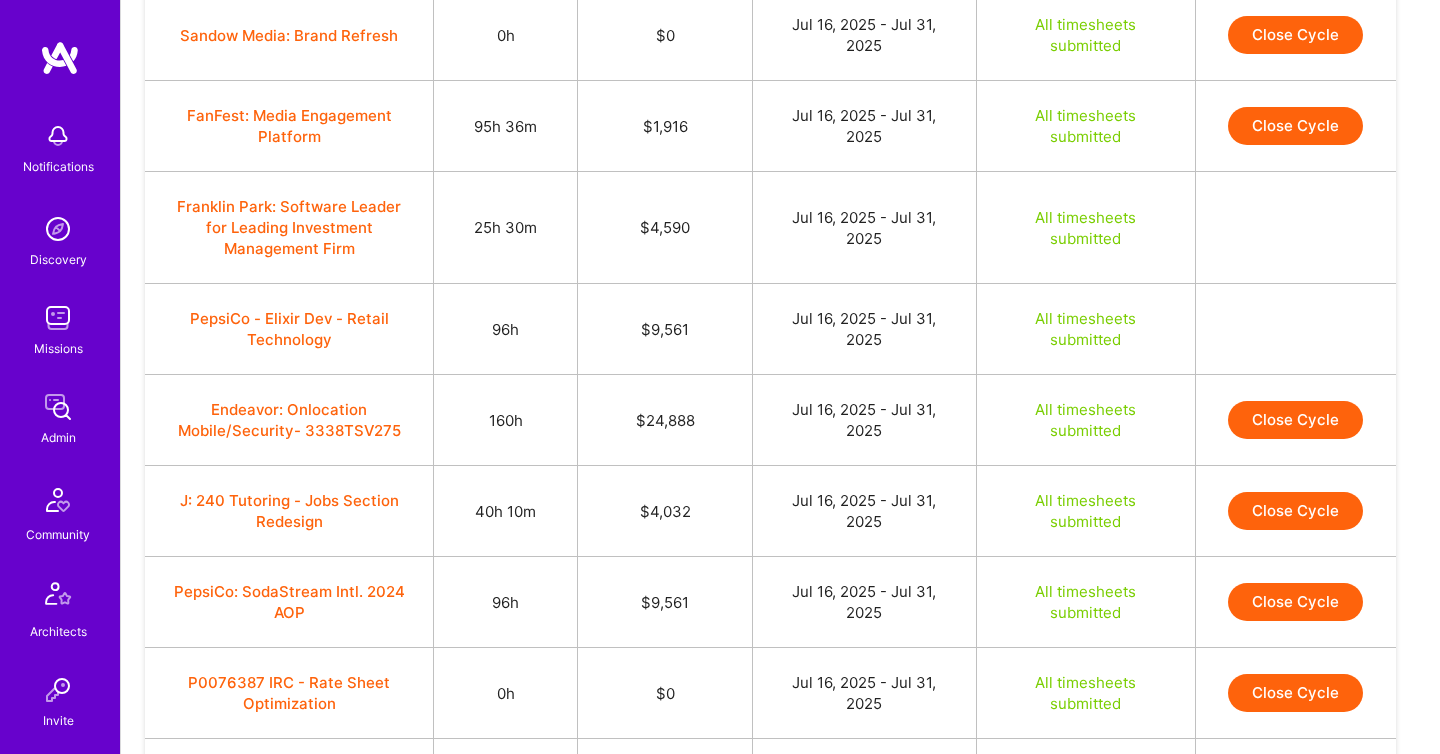 click on "Close Cycle" at bounding box center (1295, 420) 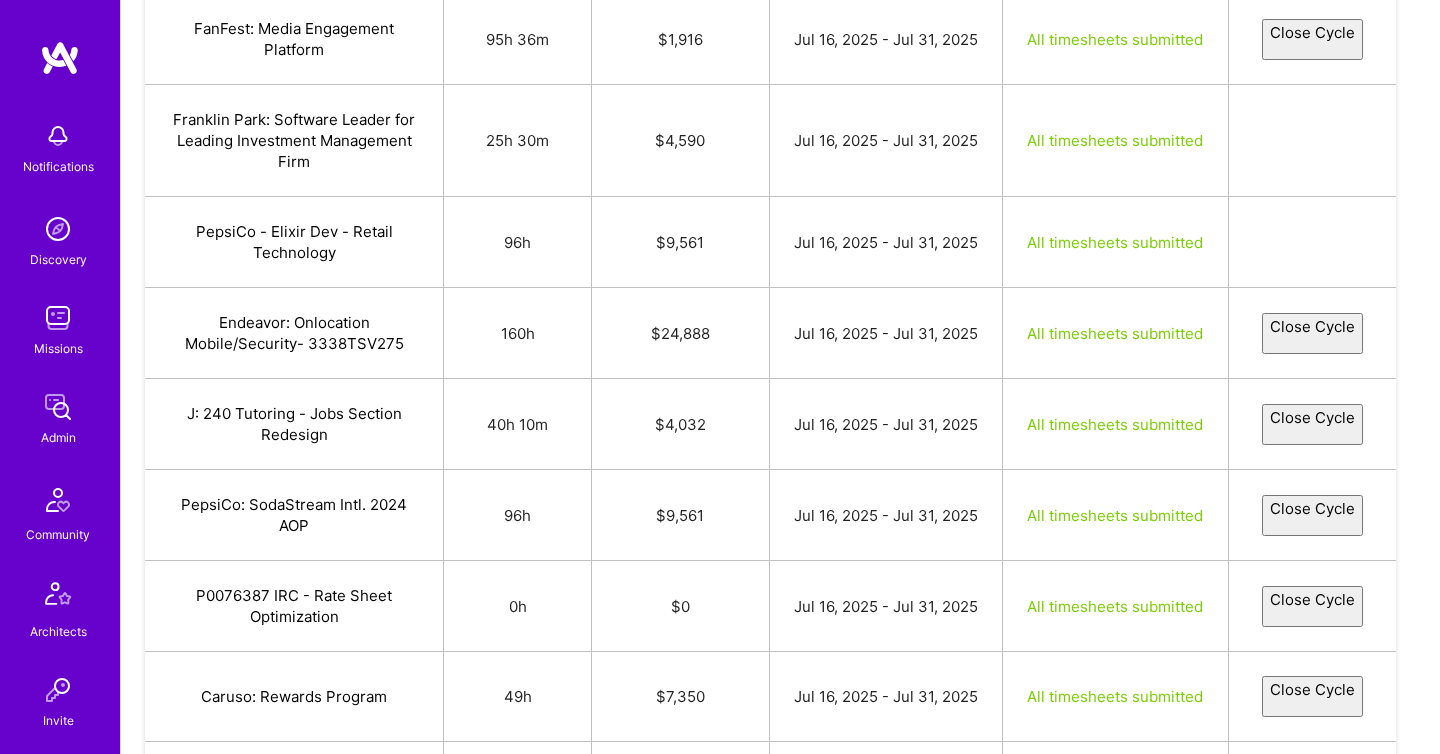 select on "6876de982cfe810988201880" 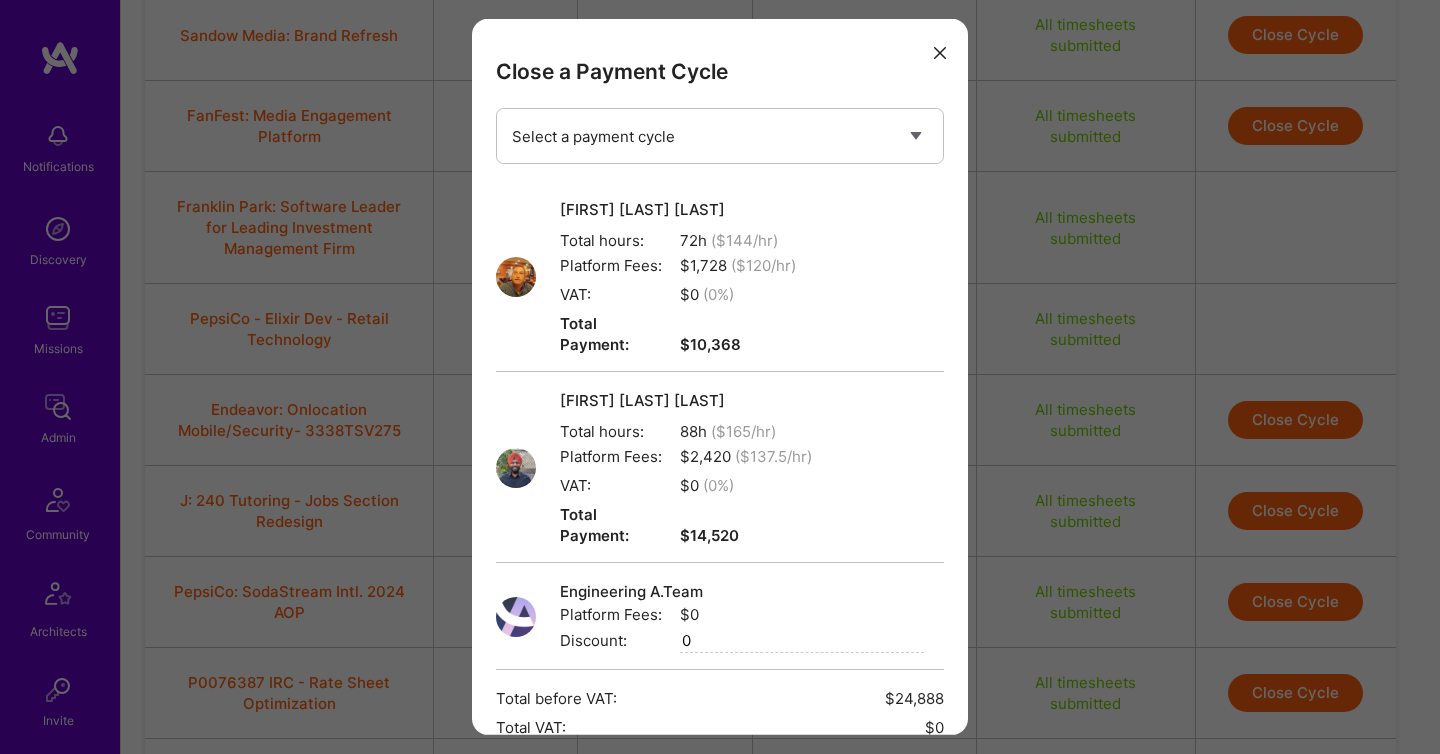 scroll, scrollTop: 207, scrollLeft: 0, axis: vertical 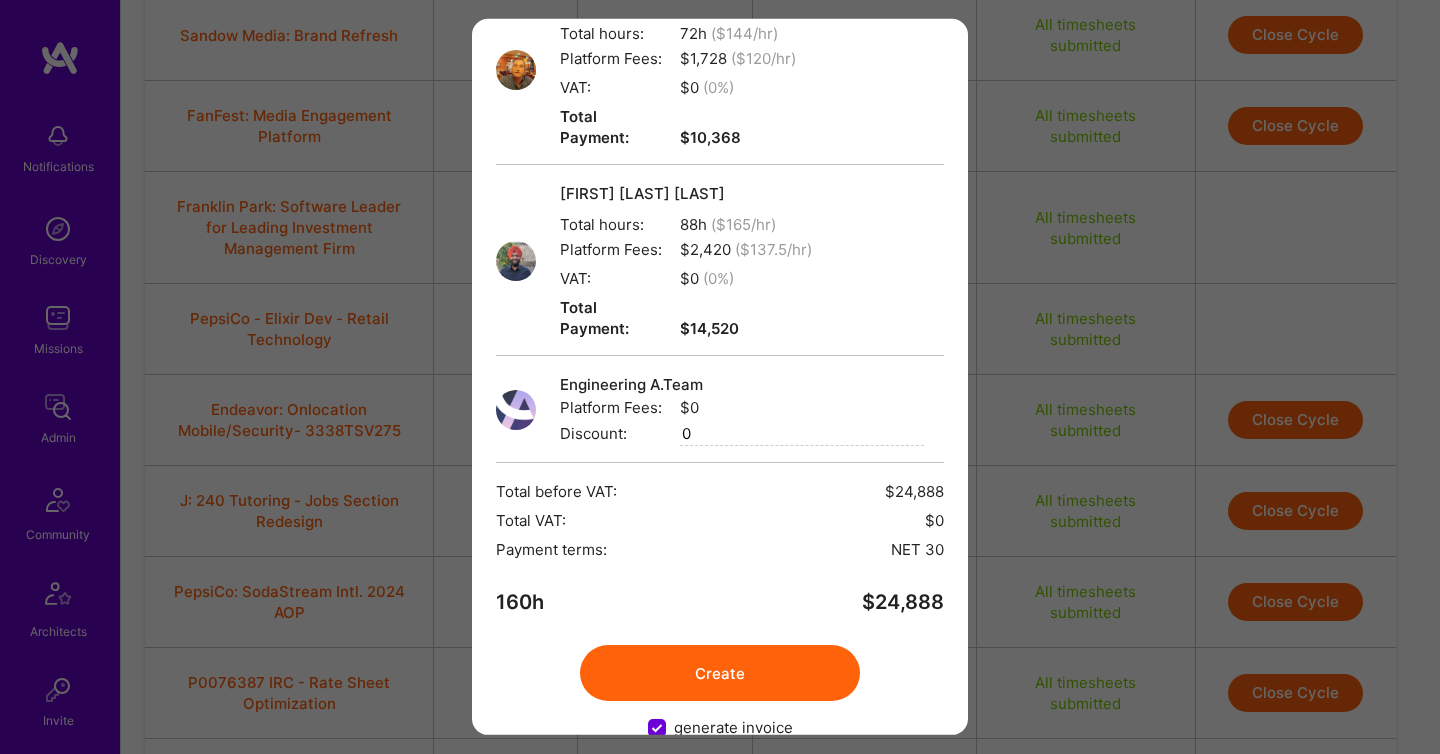 click on "Create" at bounding box center [720, 673] 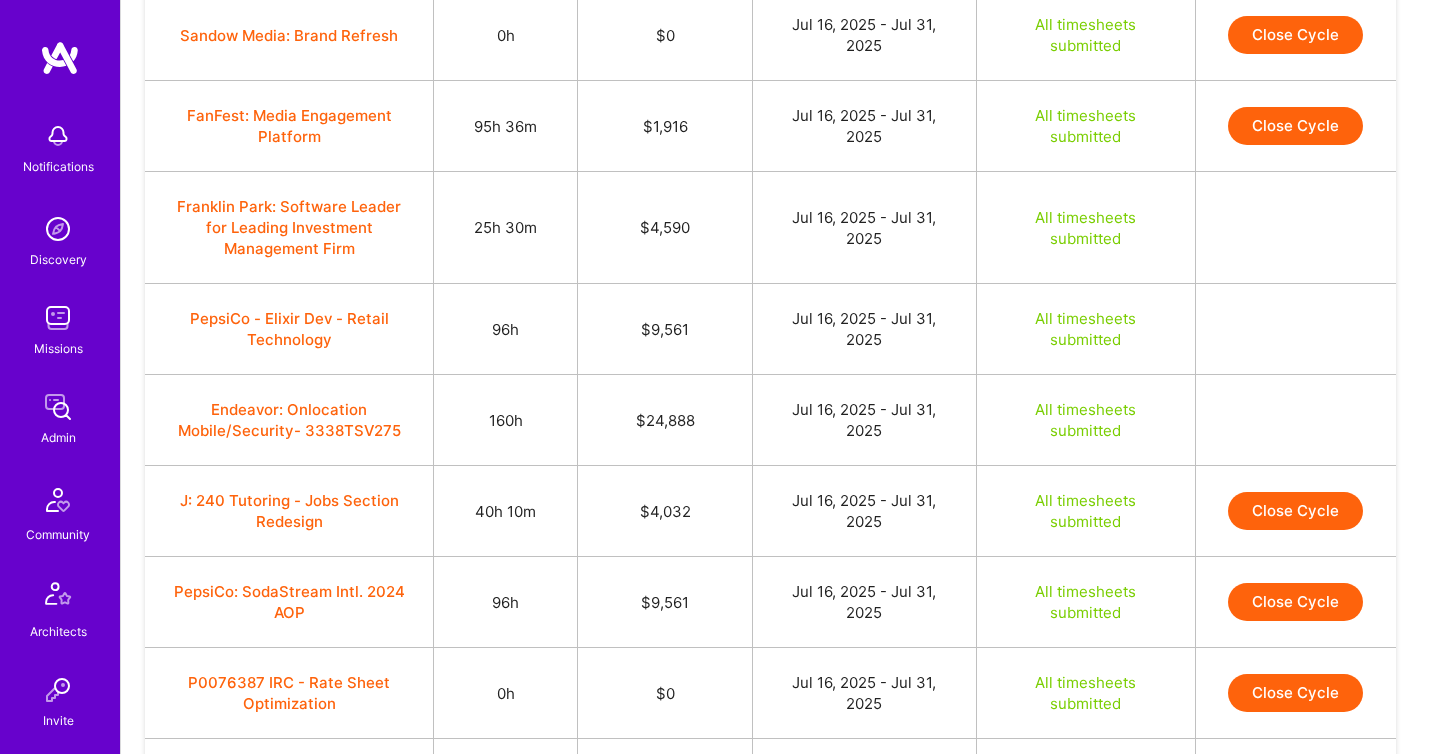 click on "Close Cycle" at bounding box center (1295, 511) 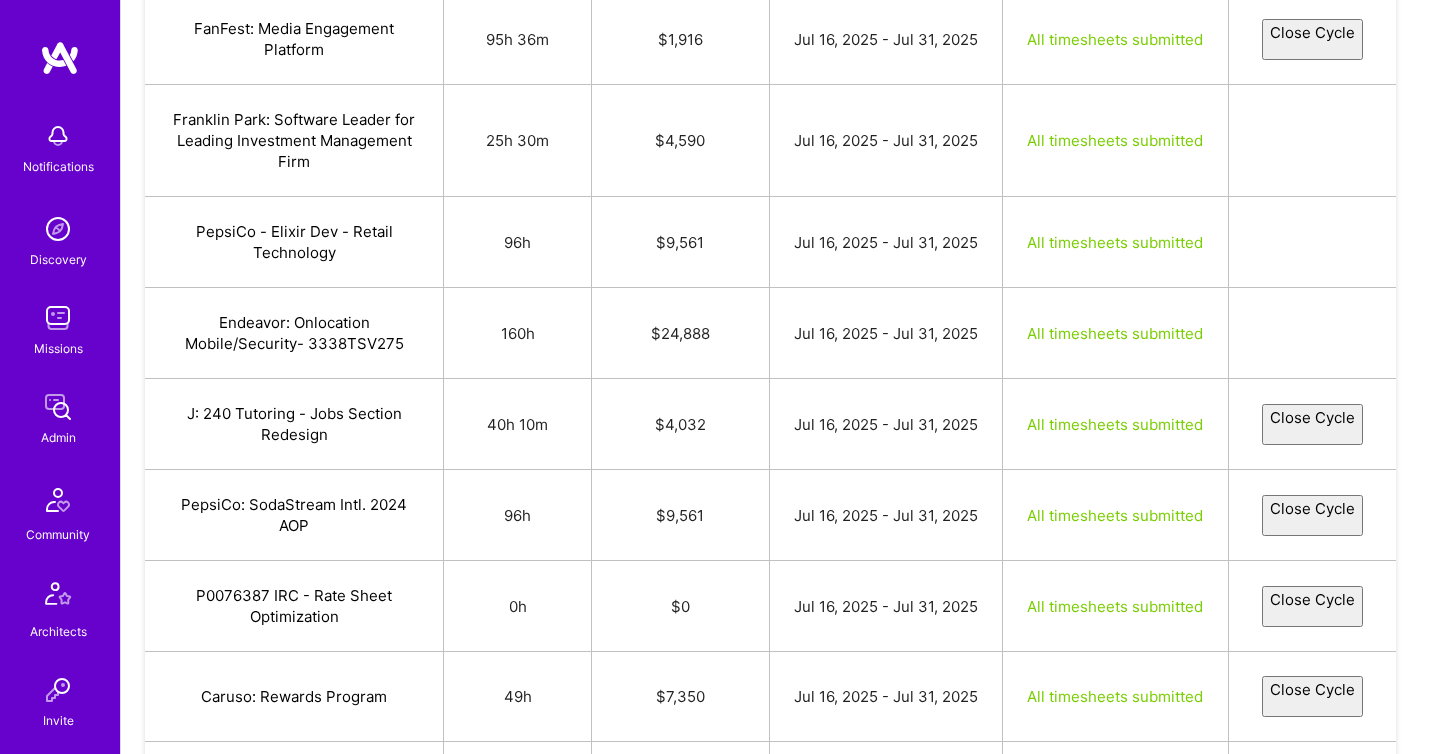 select on "6877407a6baa0e6d41b095dd" 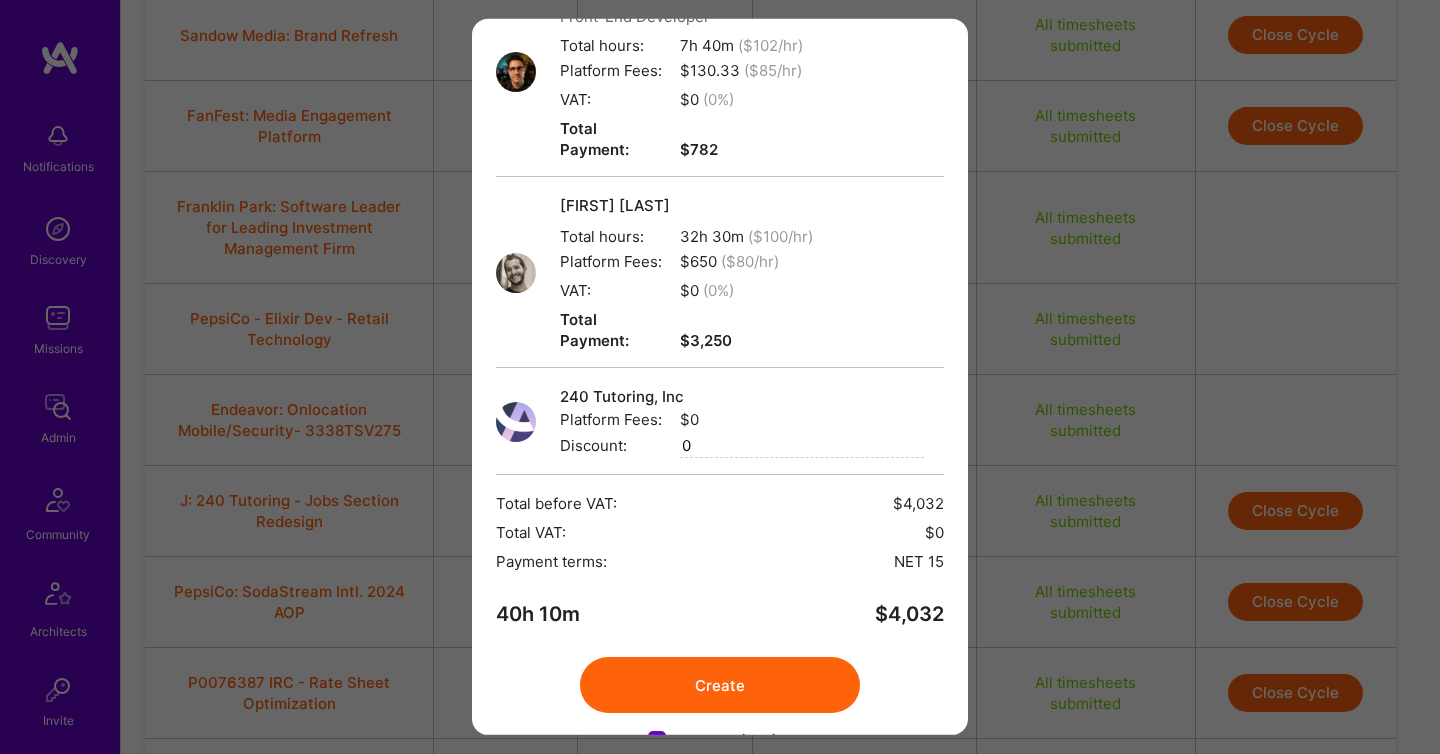 scroll, scrollTop: 228, scrollLeft: 0, axis: vertical 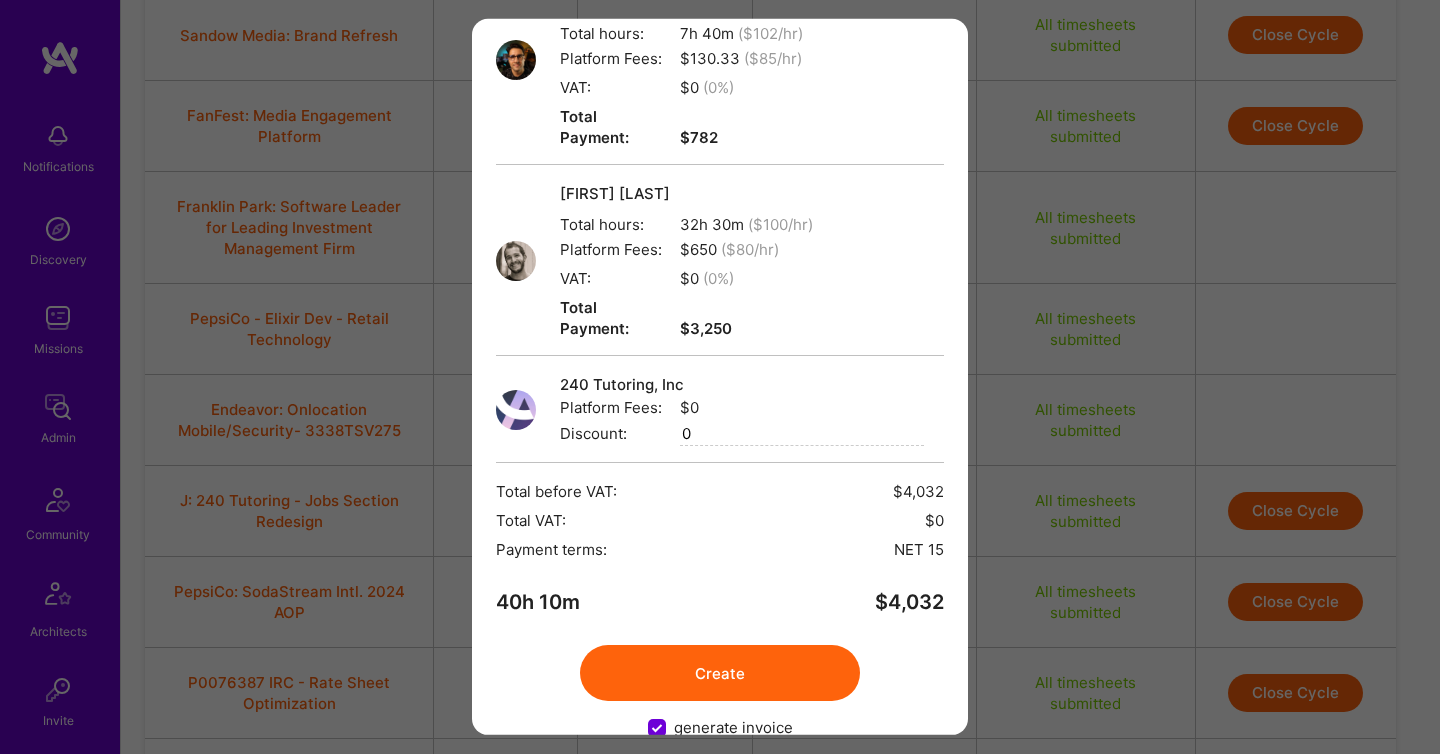 click on "Create" at bounding box center [720, 673] 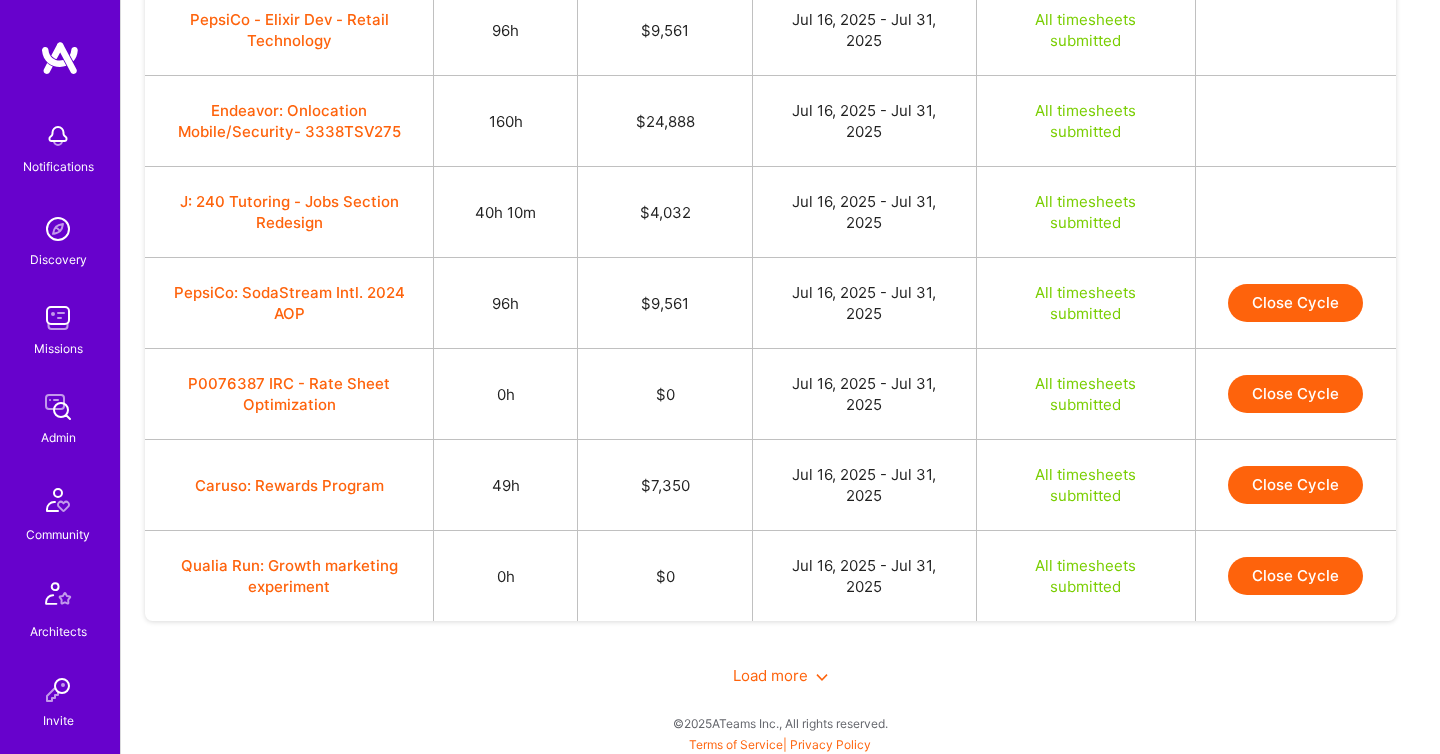 scroll, scrollTop: 3446, scrollLeft: 0, axis: vertical 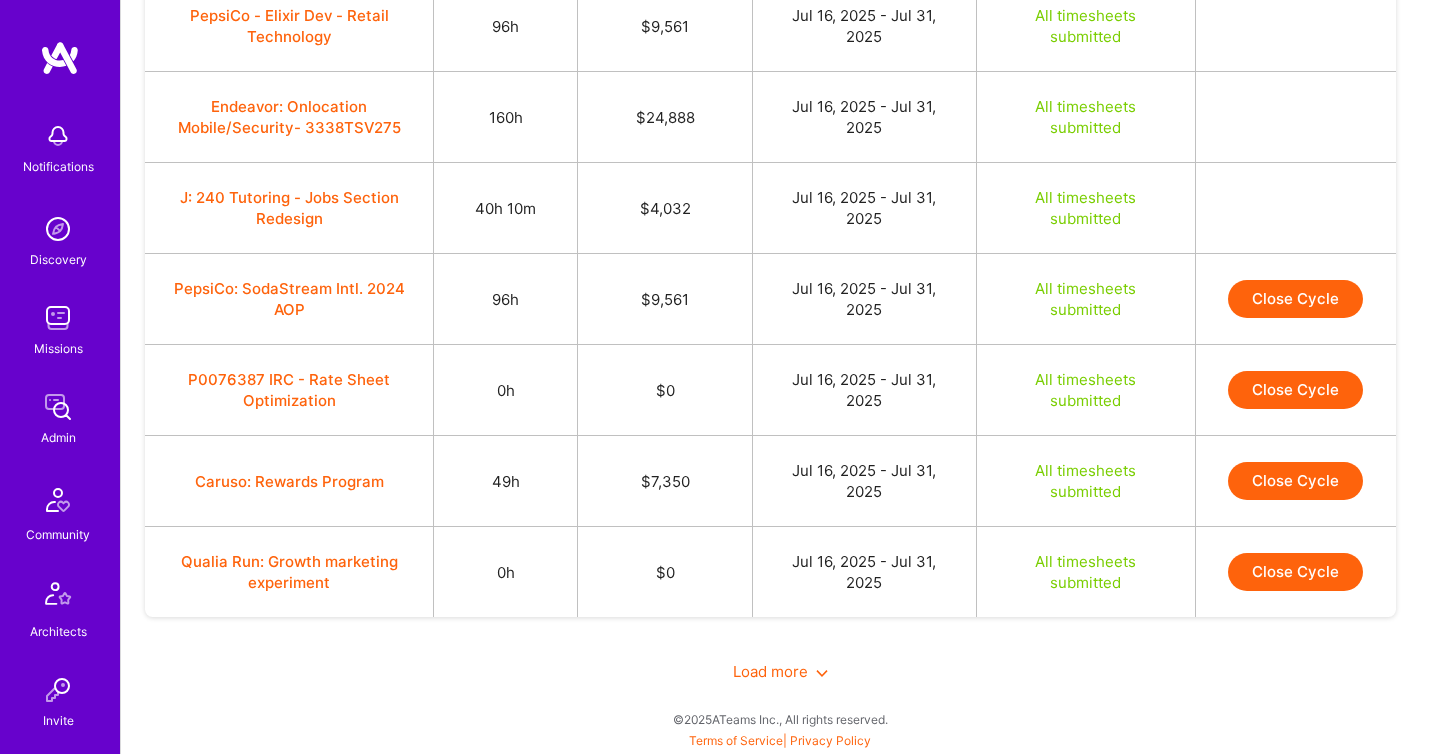 click on "Close Cycle" at bounding box center (1295, 299) 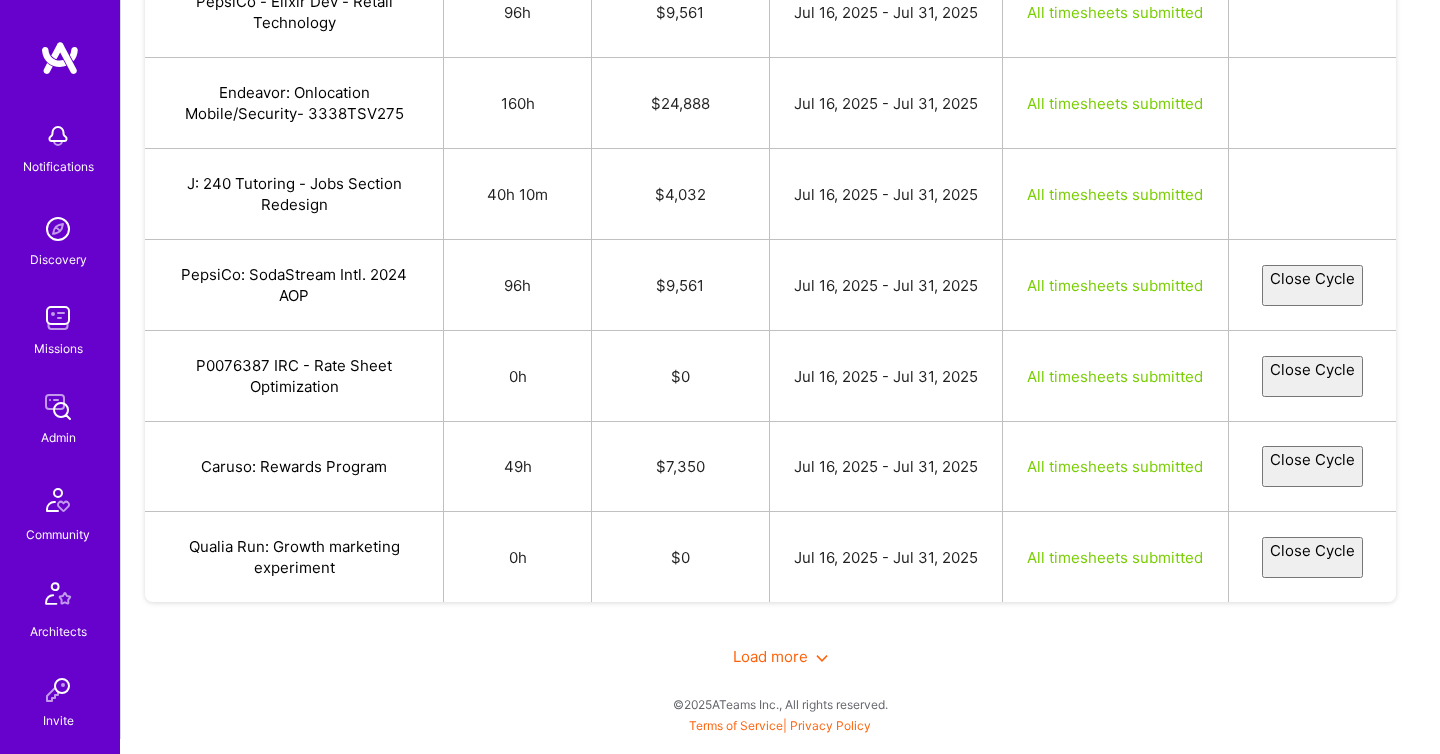 select on "6877857a6baa0e112ab09860" 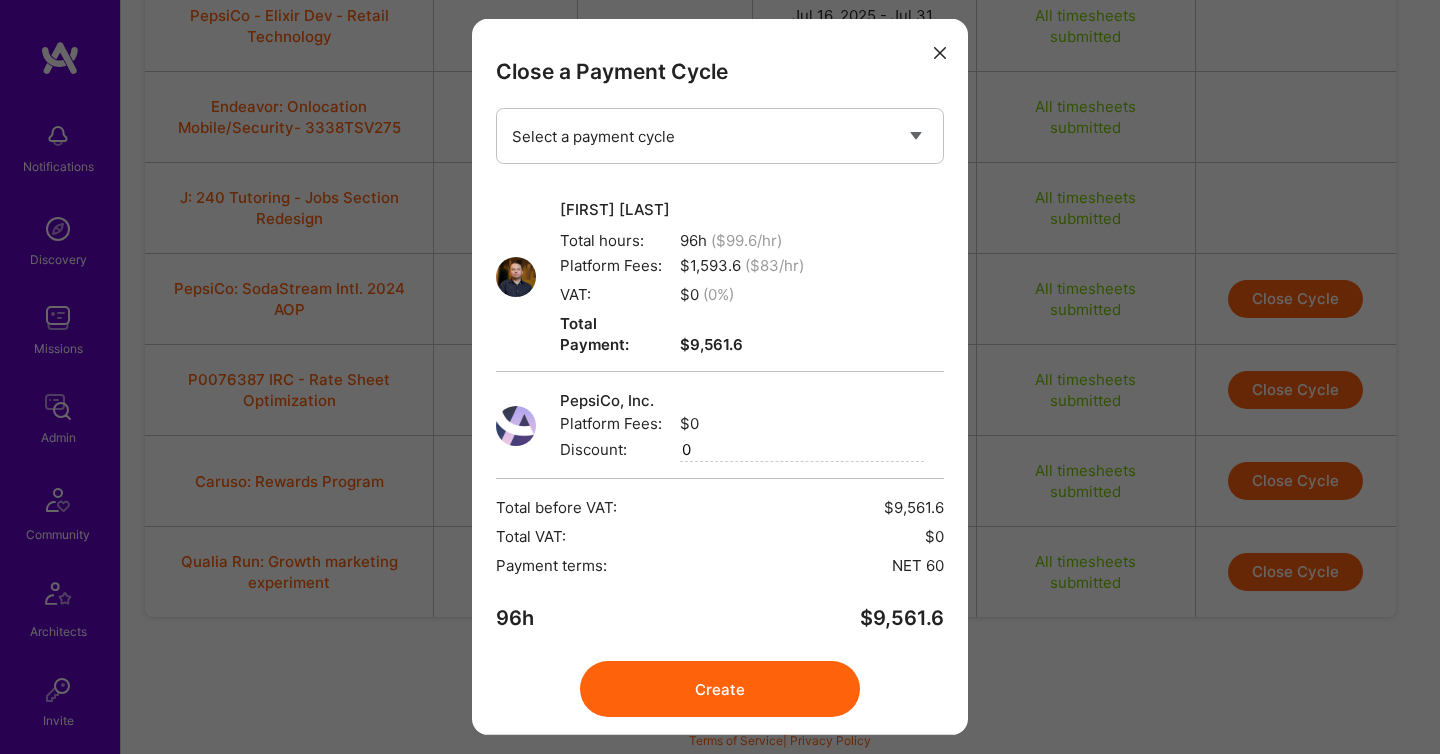 click on "Create" at bounding box center [720, 689] 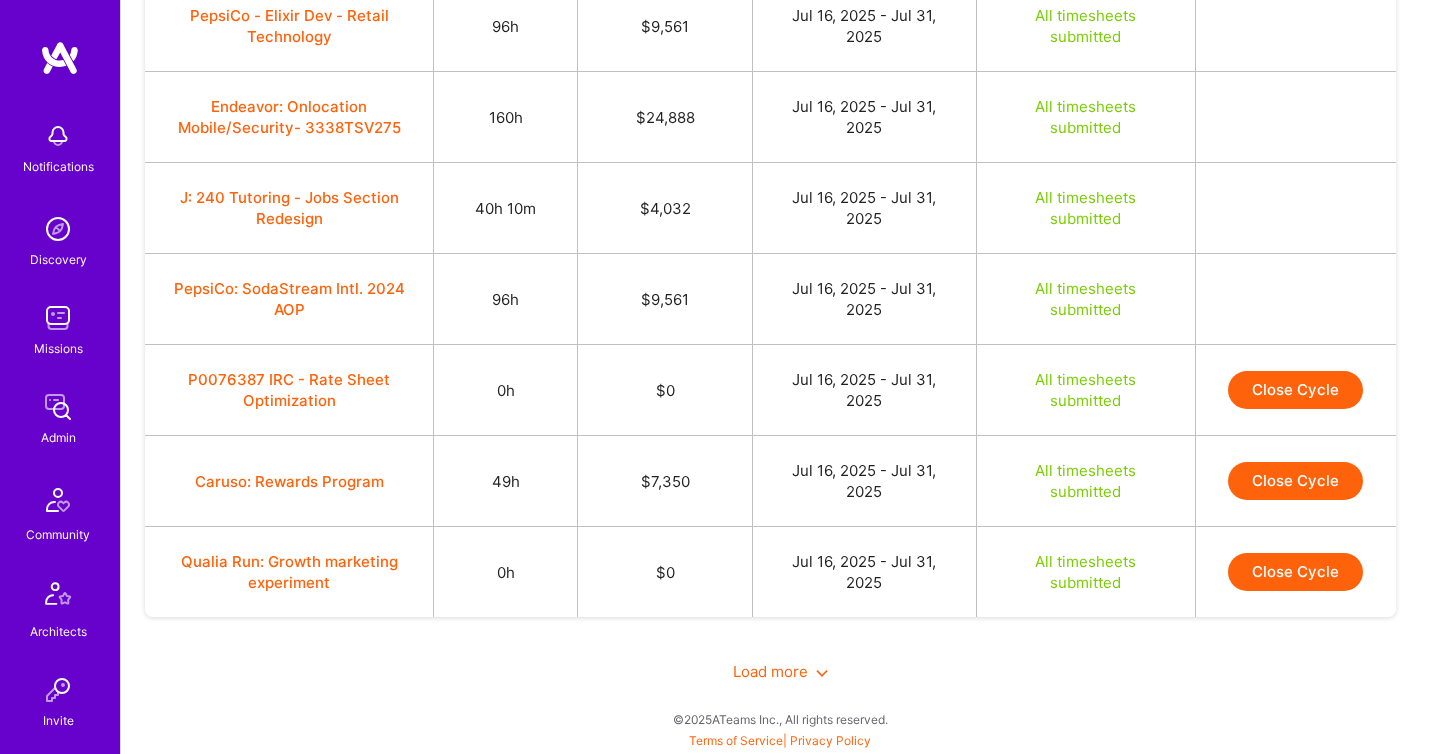click on "Close Cycle" at bounding box center (1295, 481) 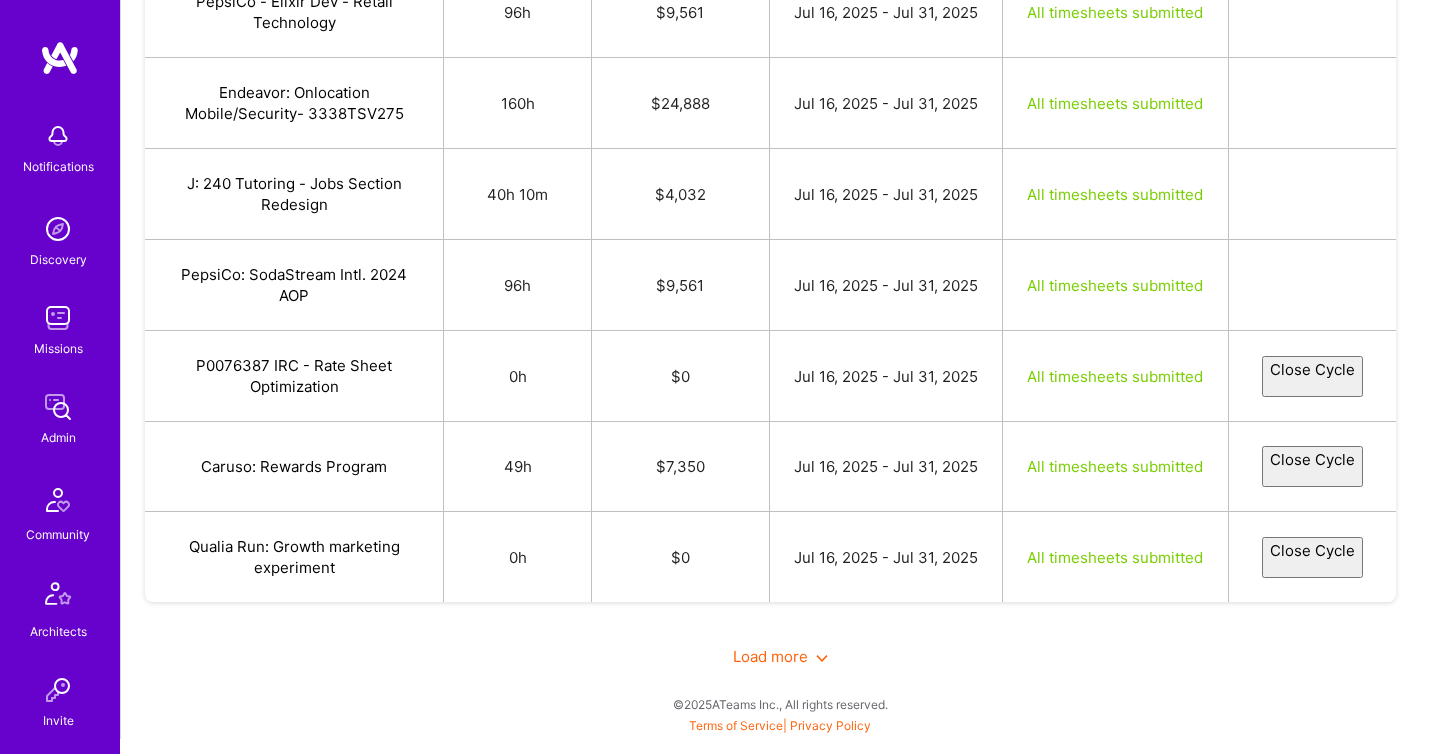 select on "6878ede45cb2f8694977cb8e" 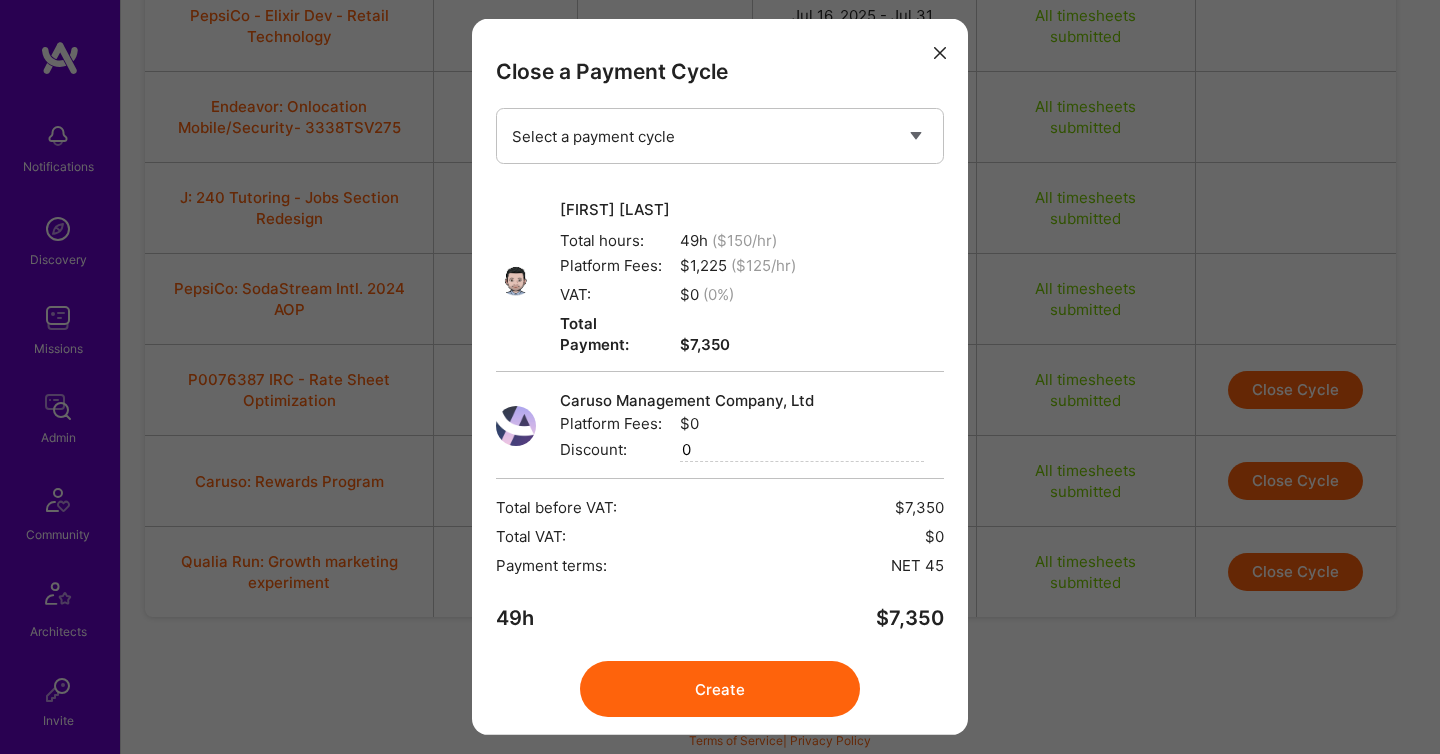 click on "Create" at bounding box center [720, 689] 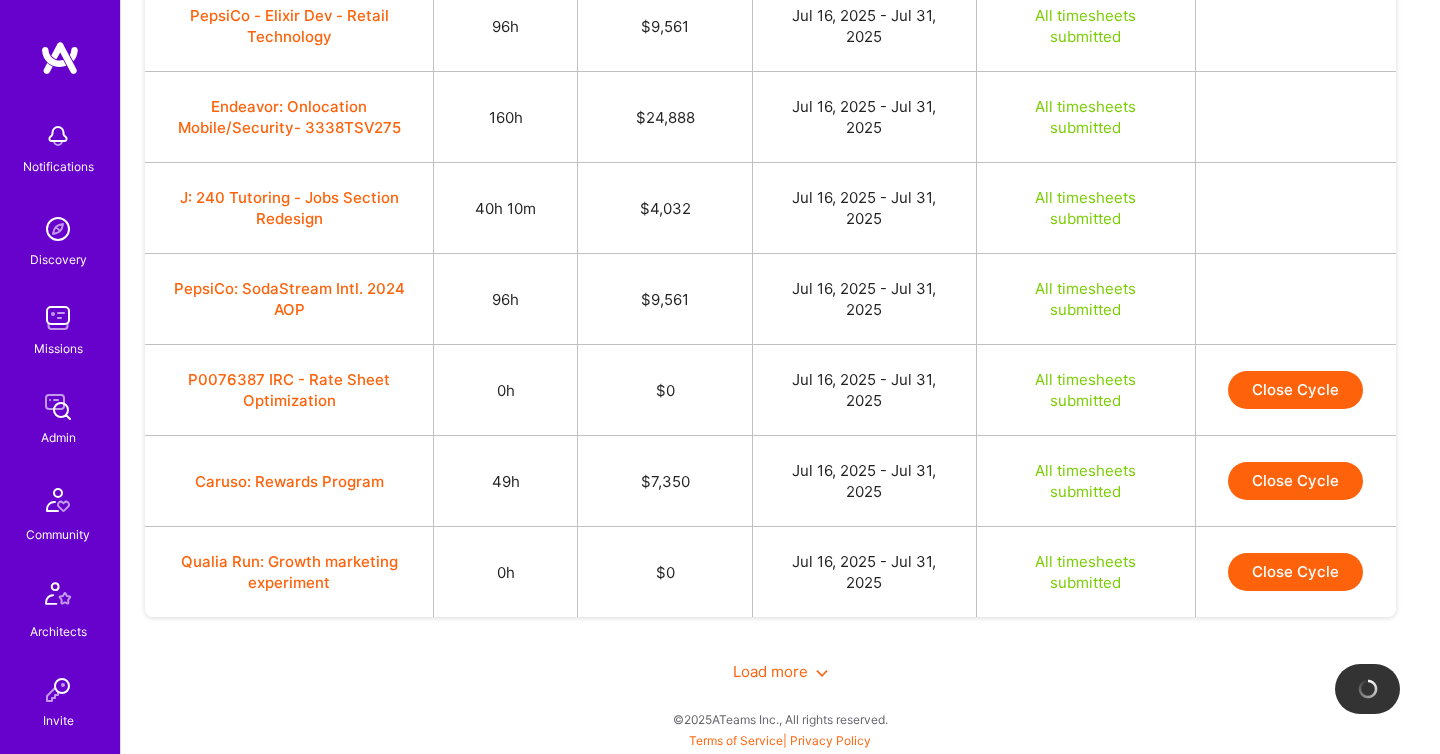 click on "Load more" at bounding box center [780, 671] 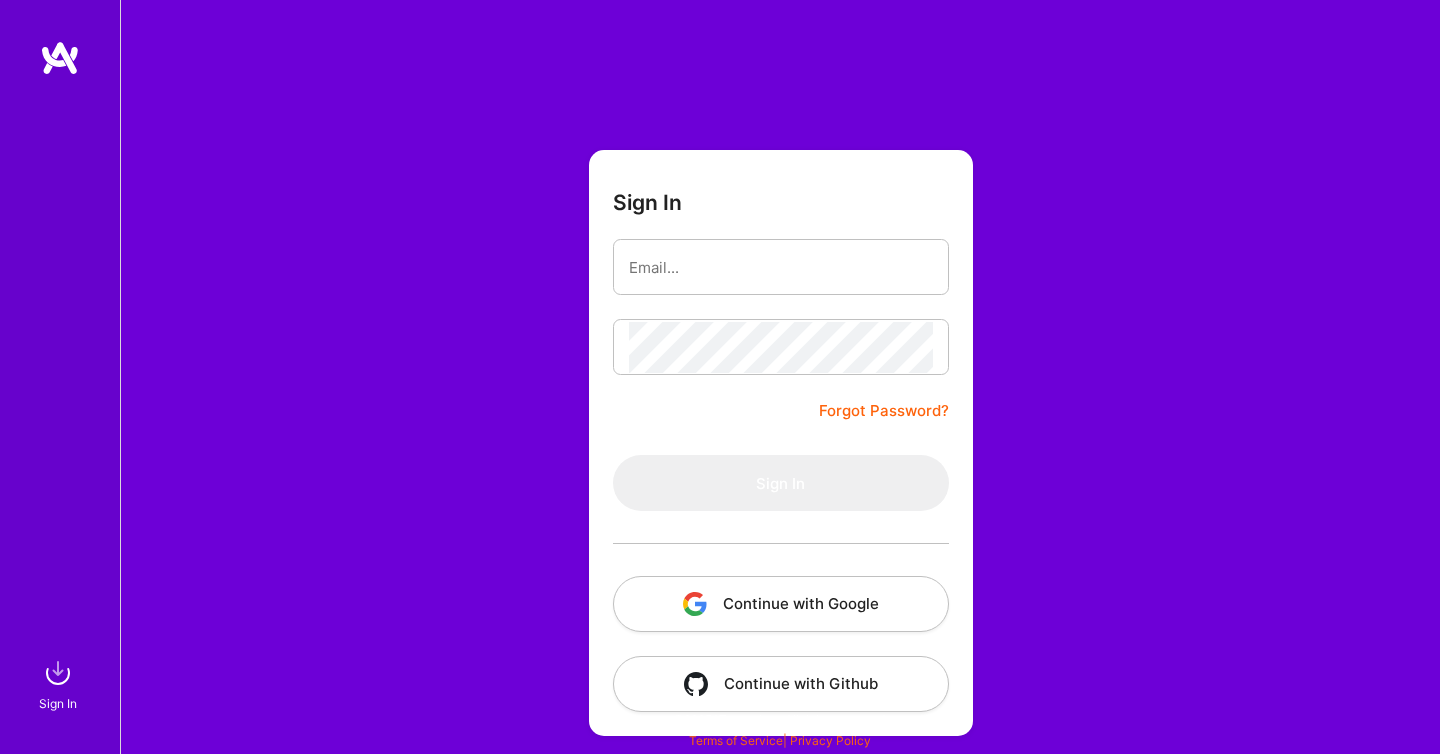 scroll, scrollTop: 0, scrollLeft: 0, axis: both 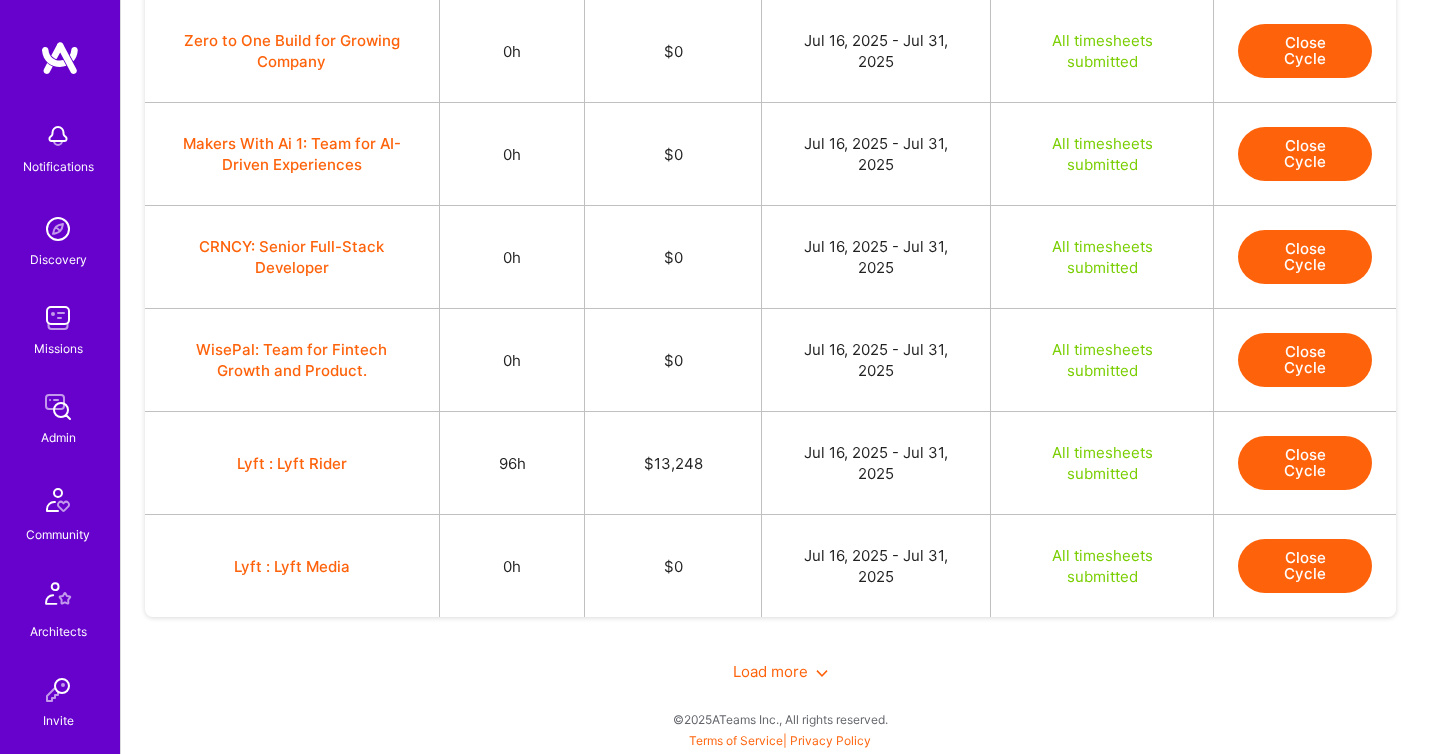 click on "Load more" at bounding box center (780, 671) 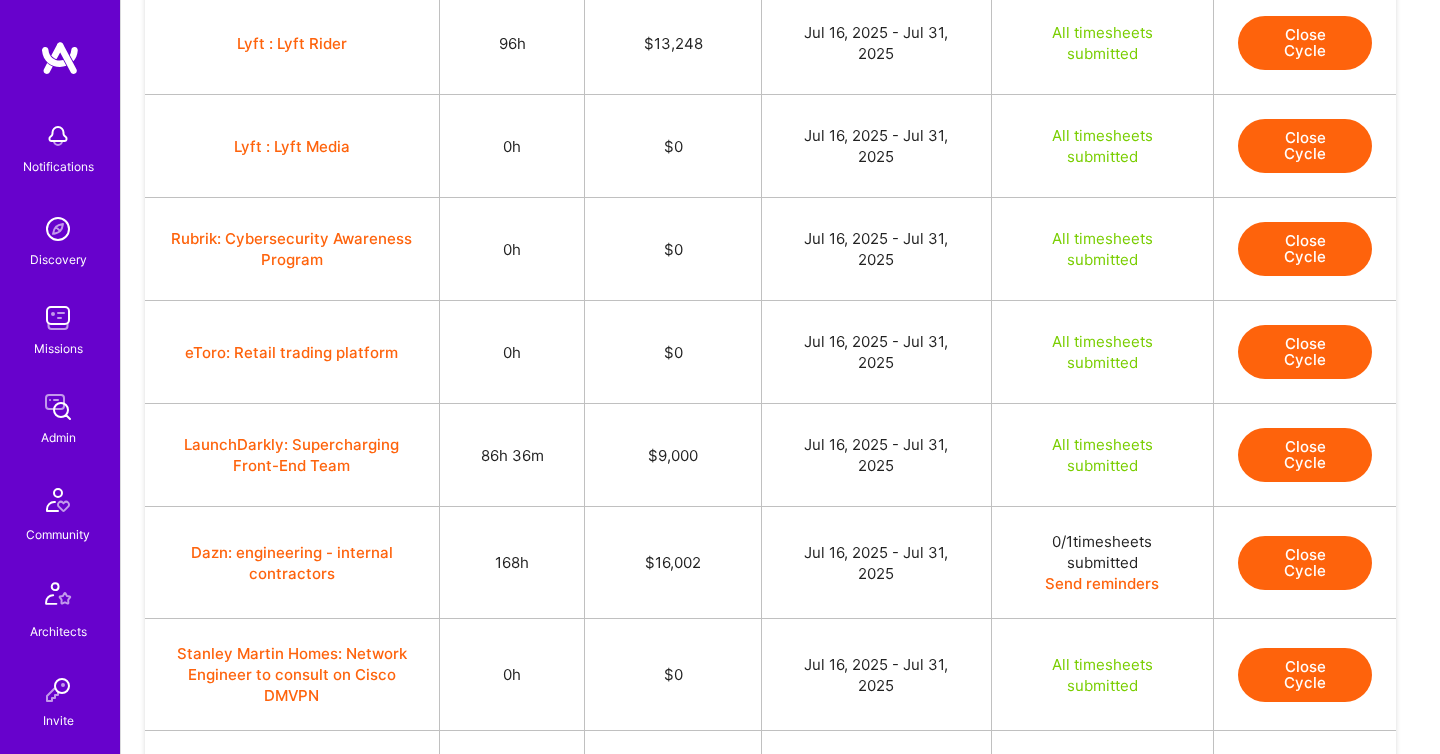 scroll, scrollTop: 2177, scrollLeft: 0, axis: vertical 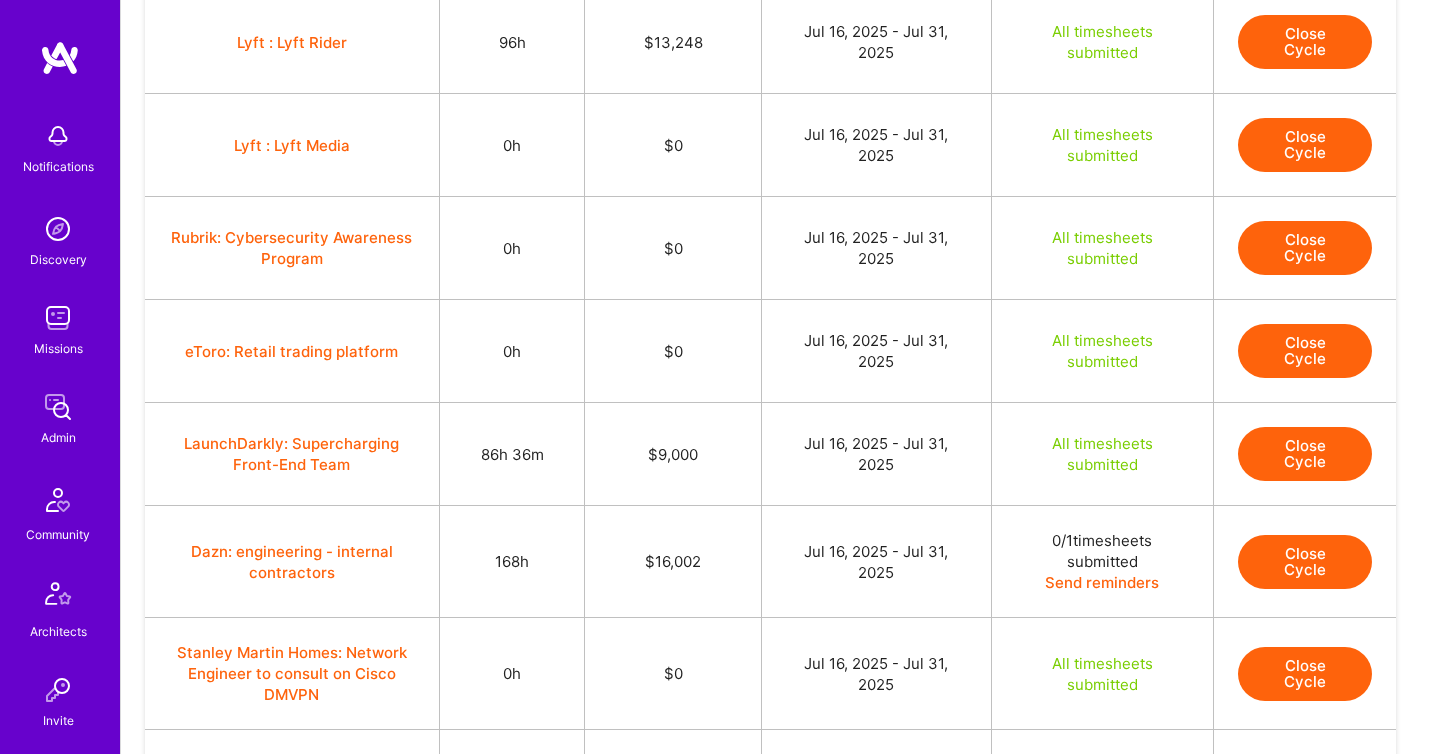 click on "Close Cycle" at bounding box center (1305, 454) 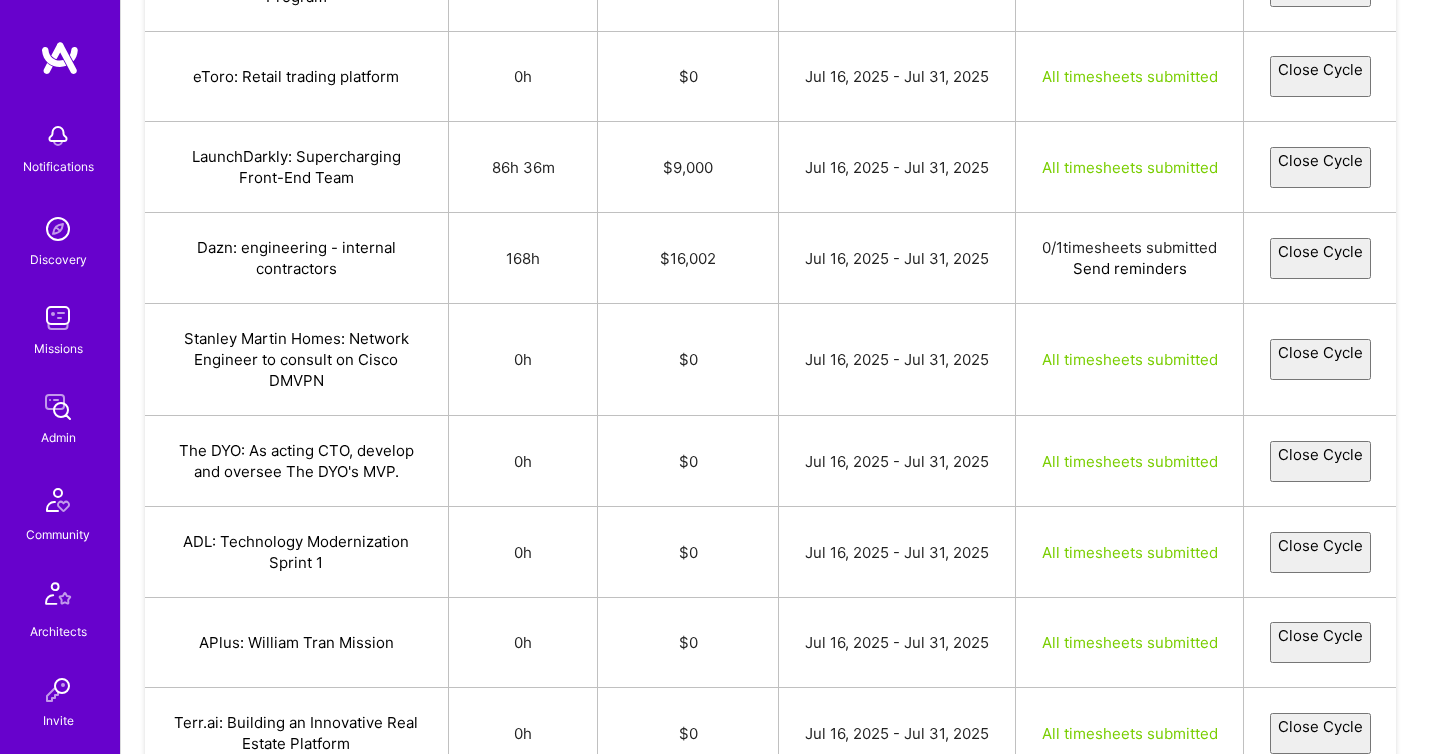 select on "[ID]" 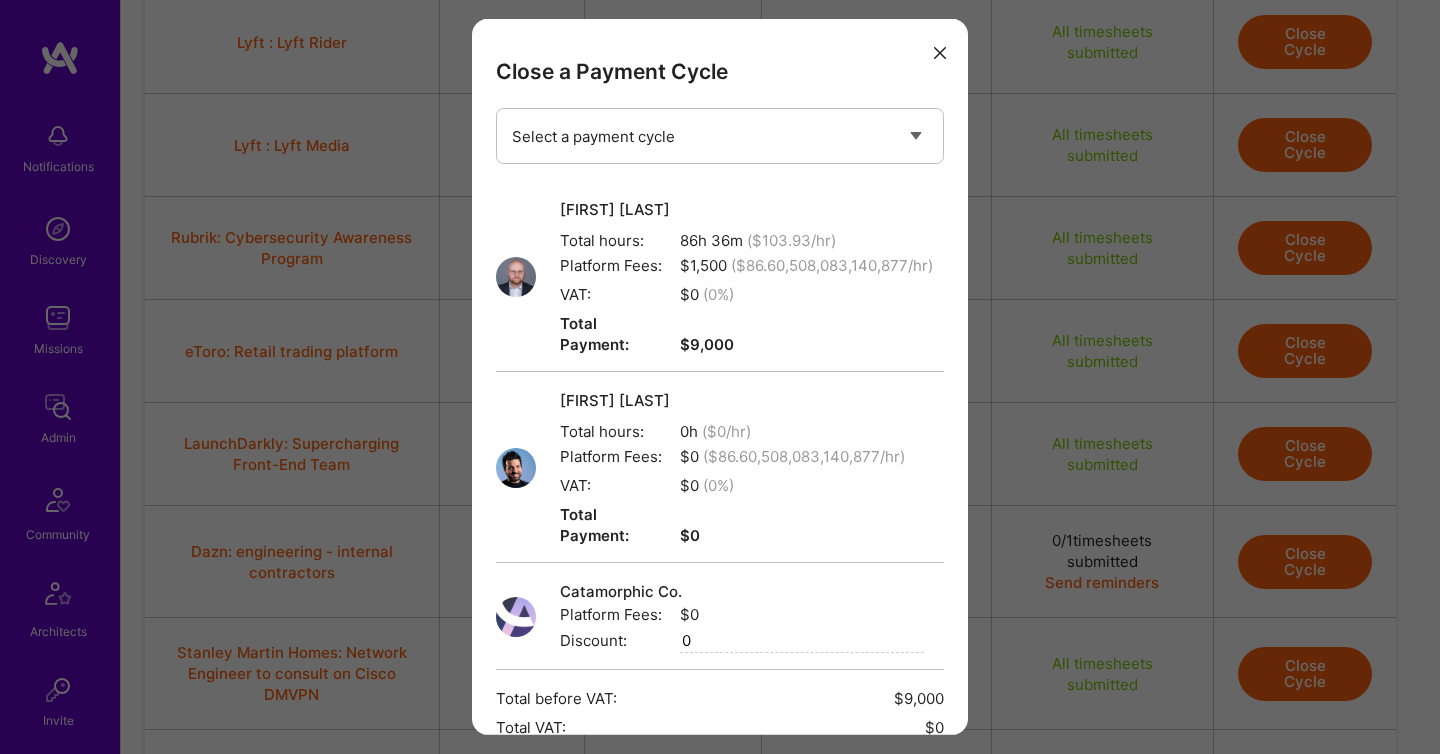 scroll, scrollTop: 207, scrollLeft: 0, axis: vertical 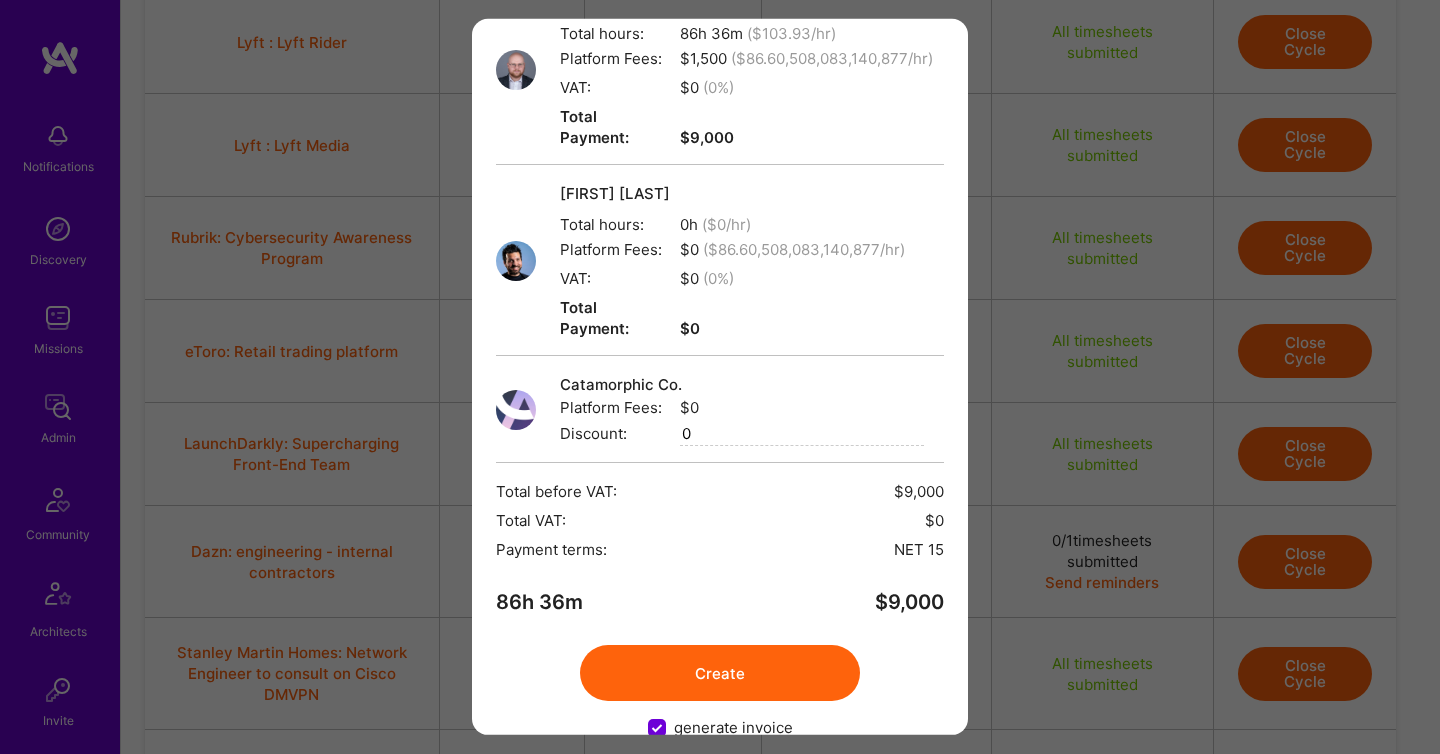 click on "Create" at bounding box center [720, 673] 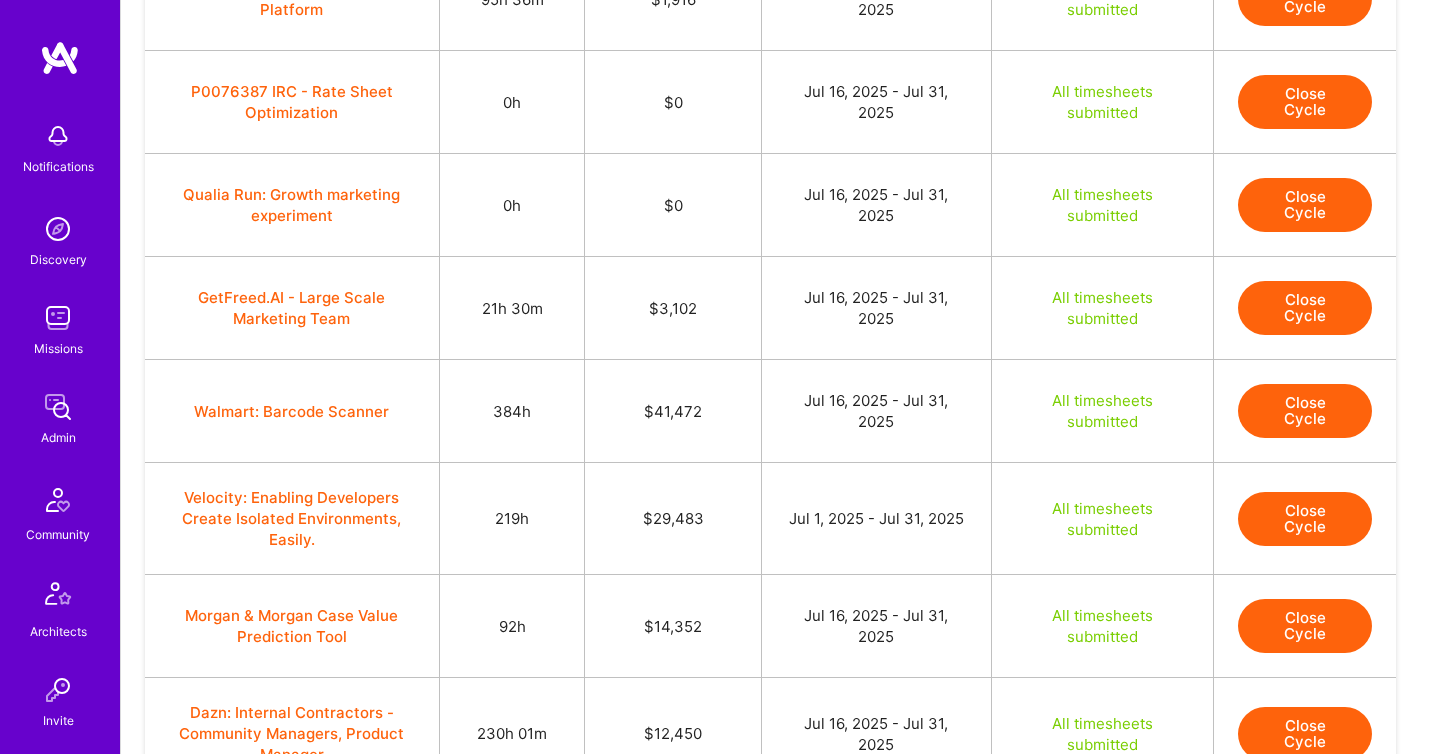 scroll, scrollTop: 3475, scrollLeft: 0, axis: vertical 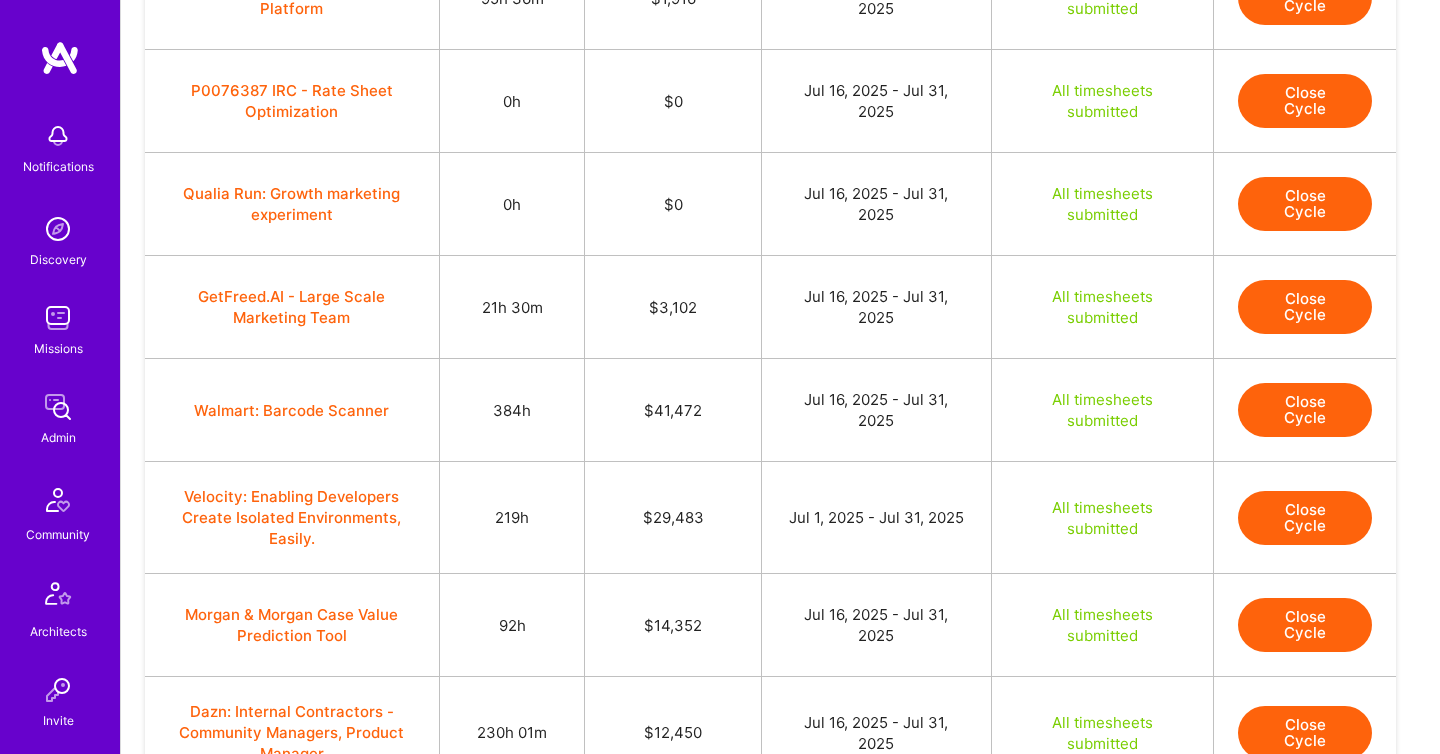 click on "Close Cycle" at bounding box center [1305, 307] 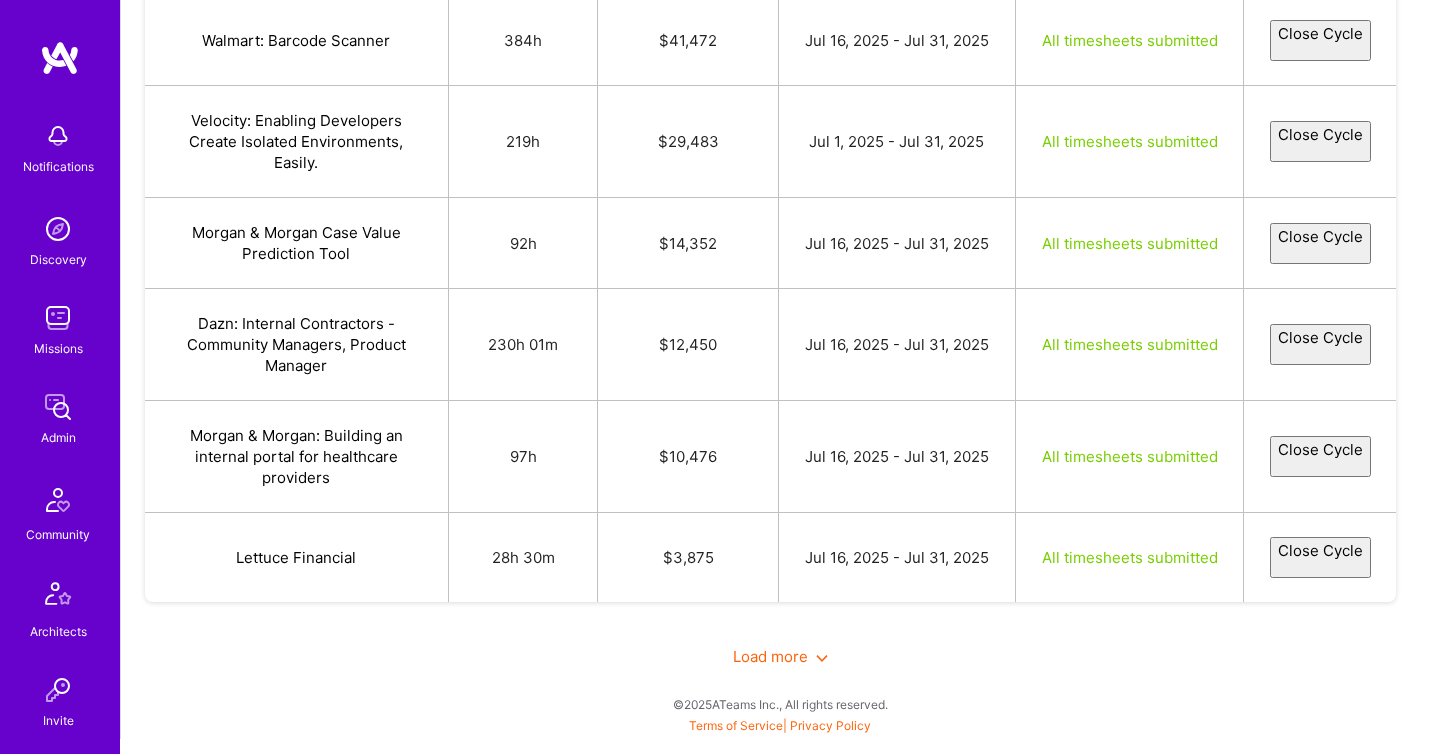 select on "6879b4a8eec17075a7c7cb44" 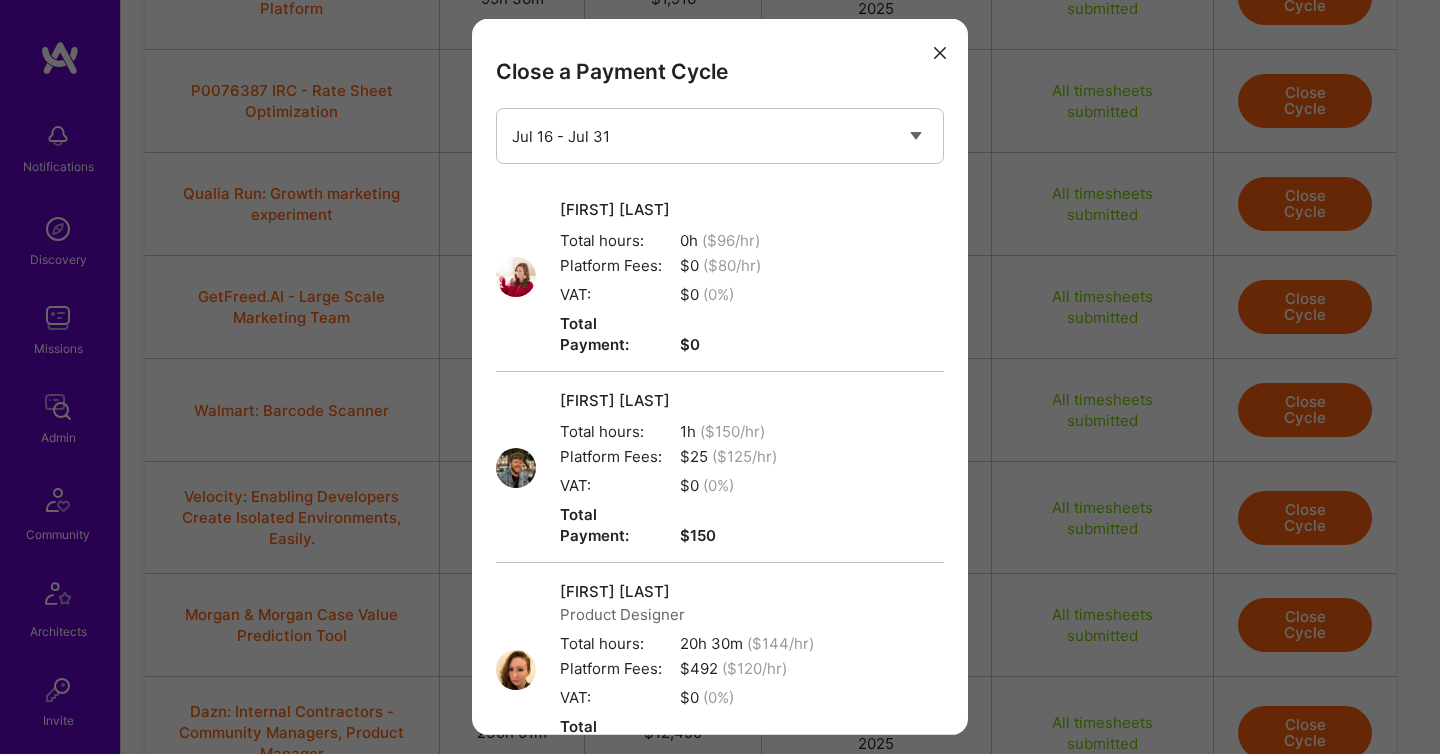 scroll, scrollTop: 398, scrollLeft: 0, axis: vertical 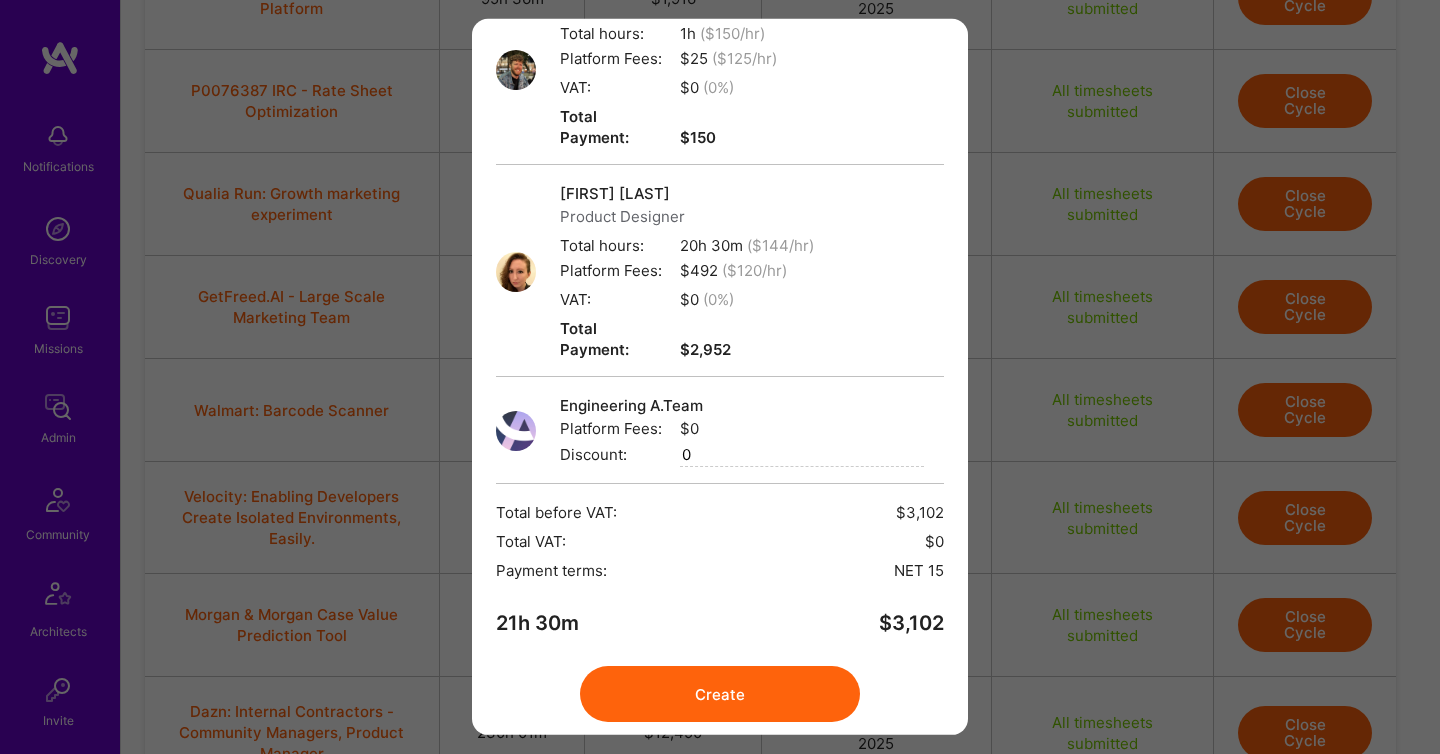 click on "Create" at bounding box center [720, 694] 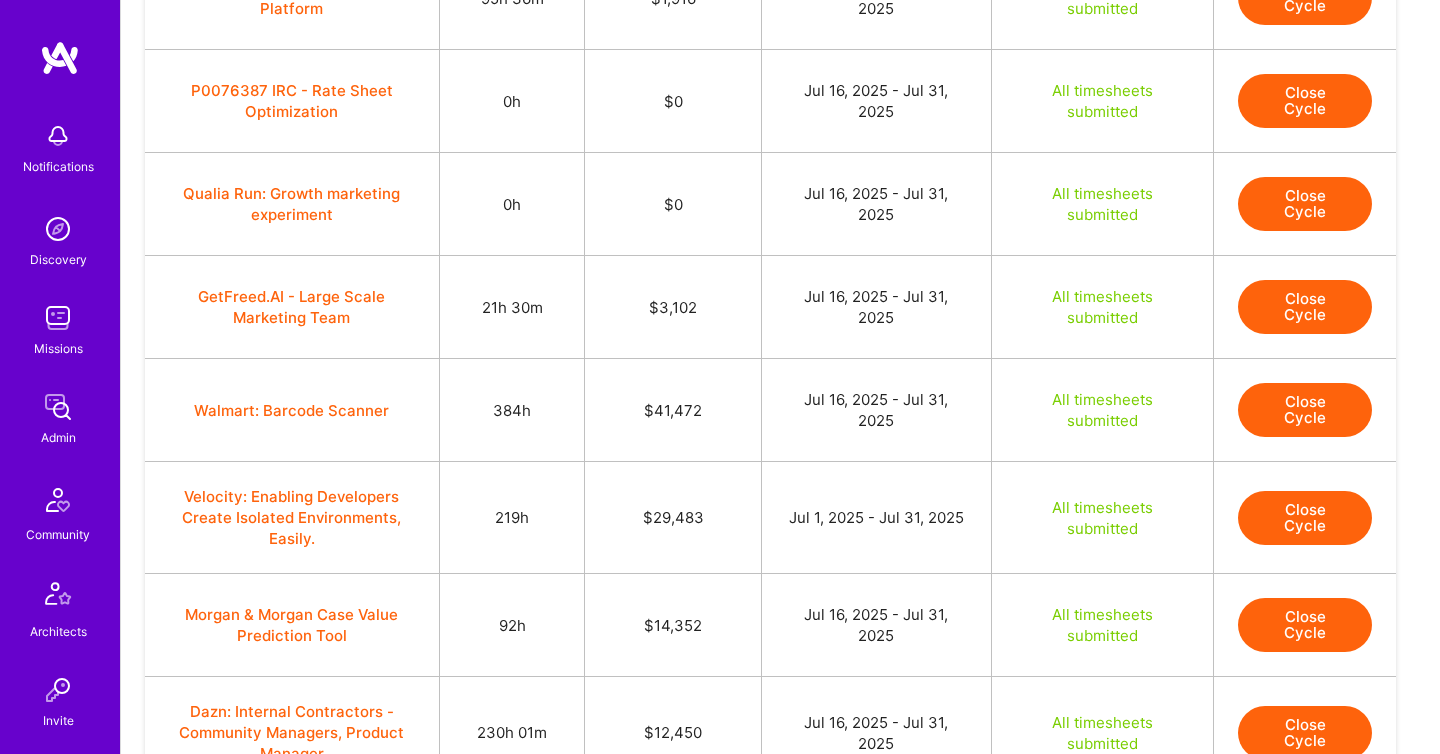 click on "Close Cycle" at bounding box center (1305, 410) 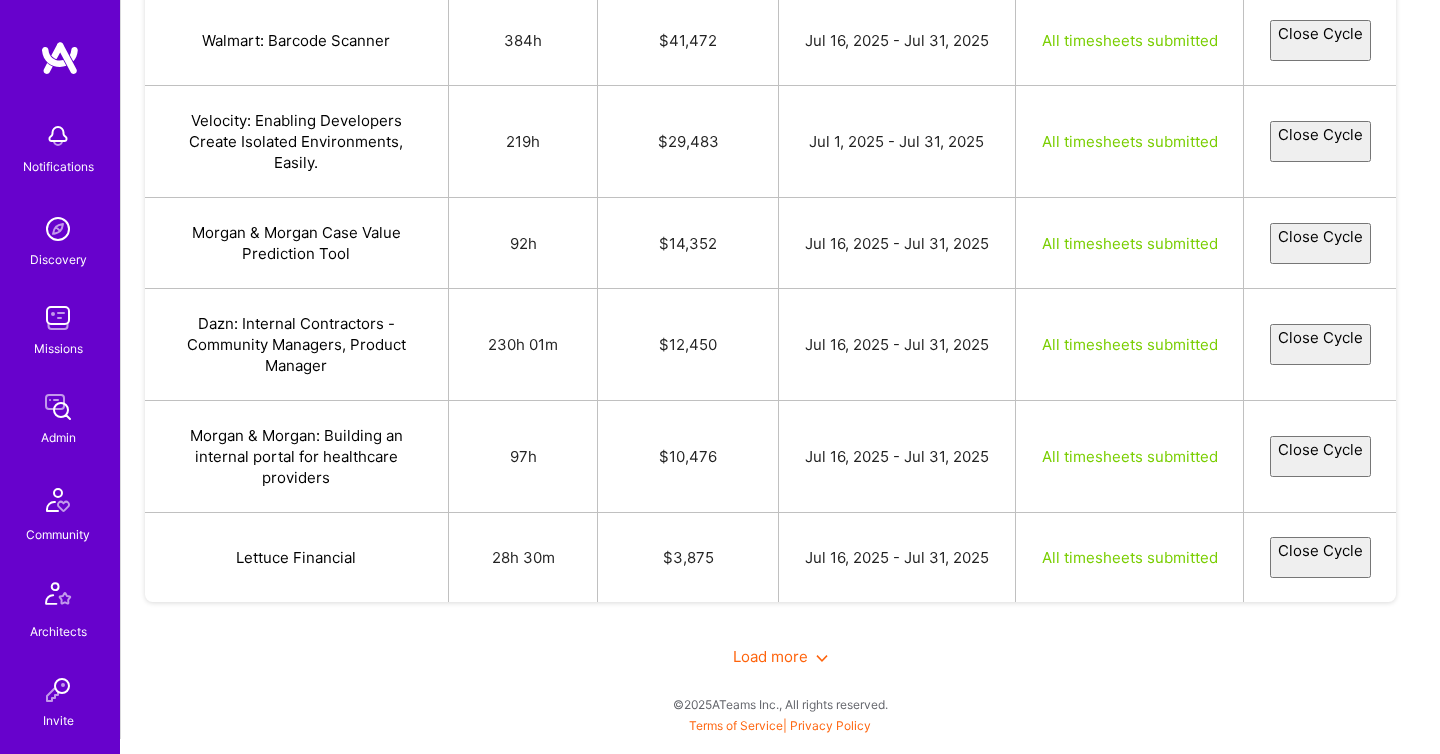 select on "[ID]" 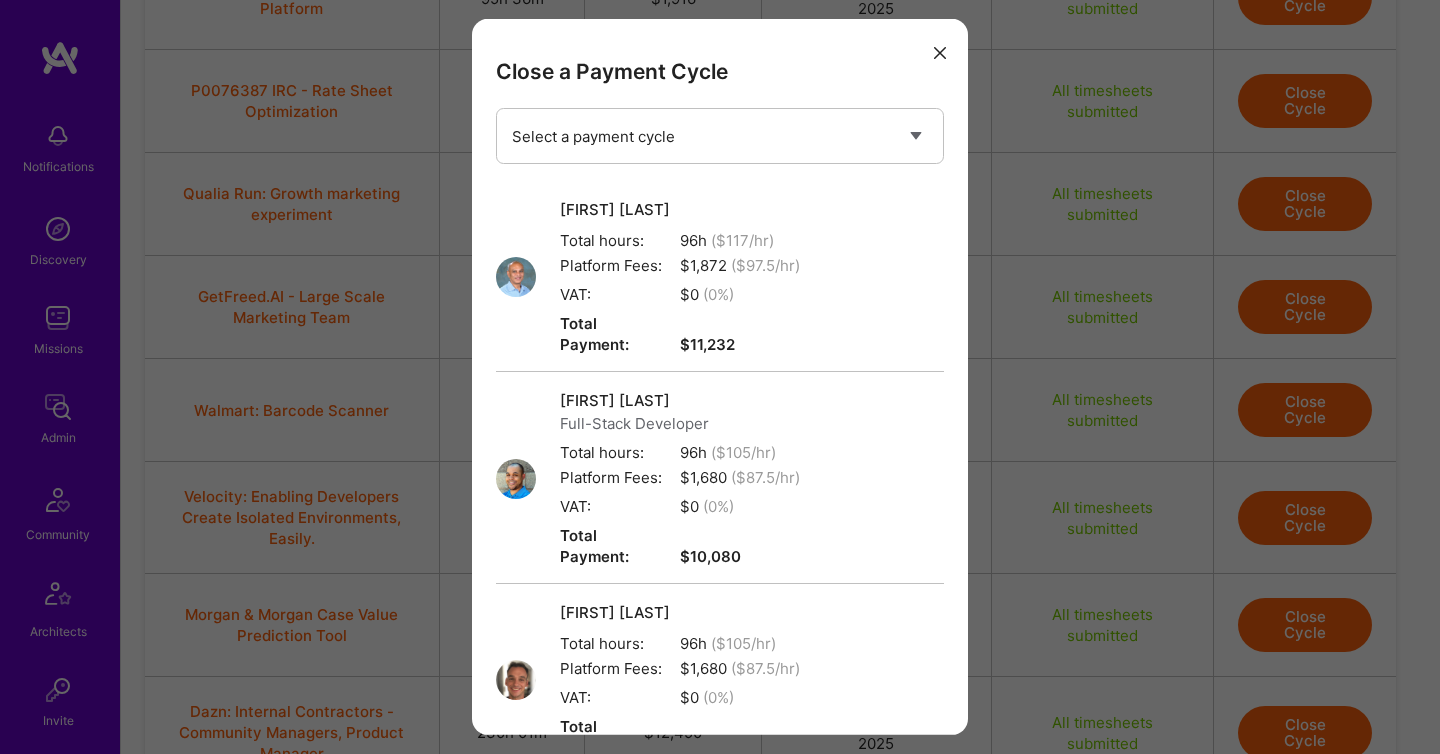 scroll, scrollTop: 568, scrollLeft: 0, axis: vertical 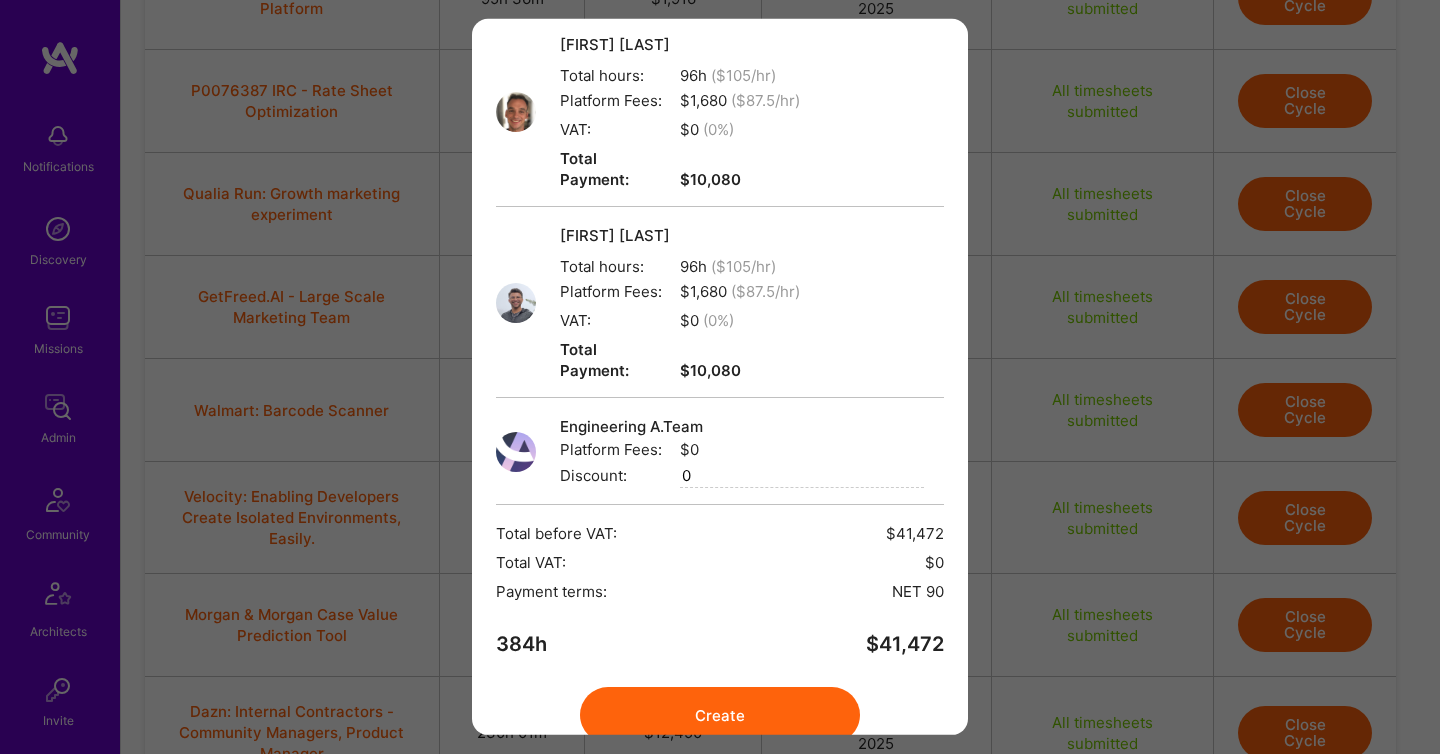 click on "Create" at bounding box center (720, 715) 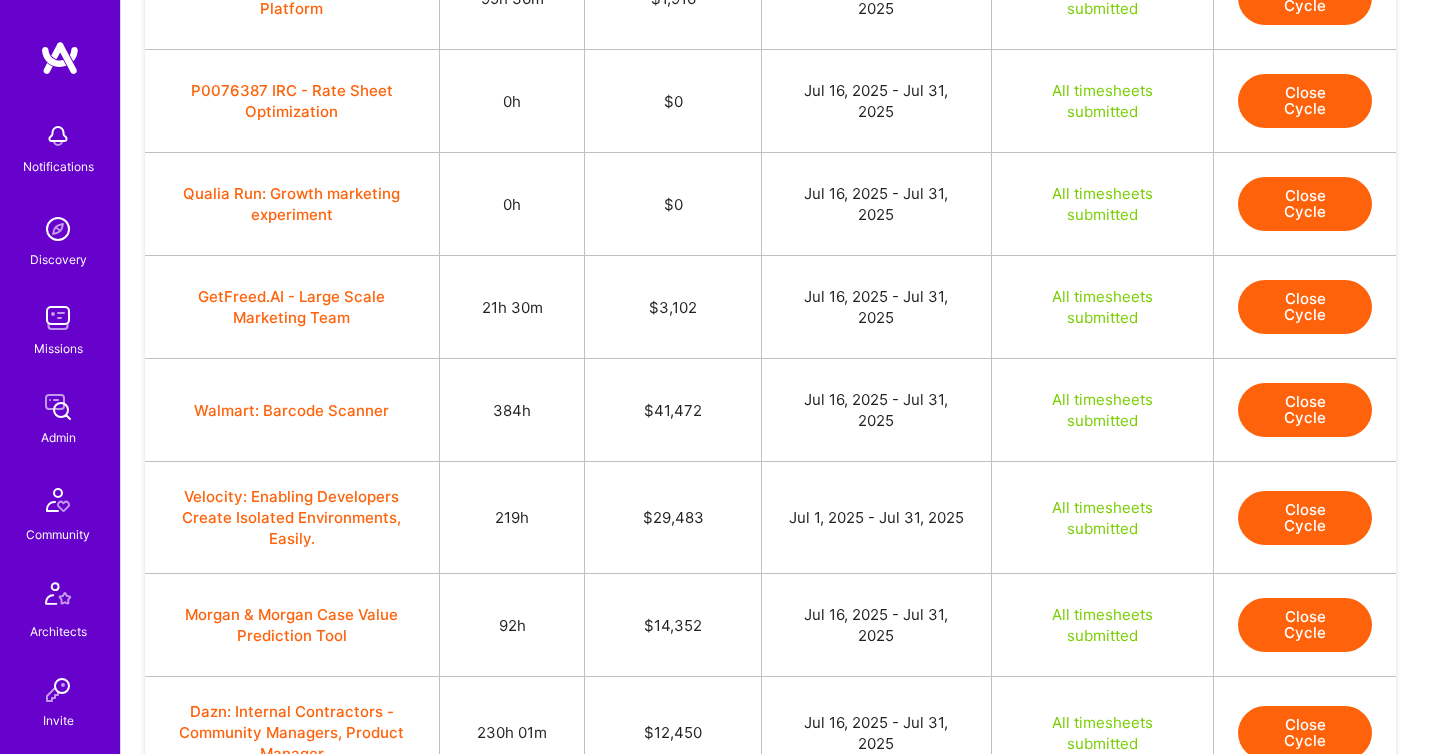 click on "Close Cycle" at bounding box center (1305, 518) 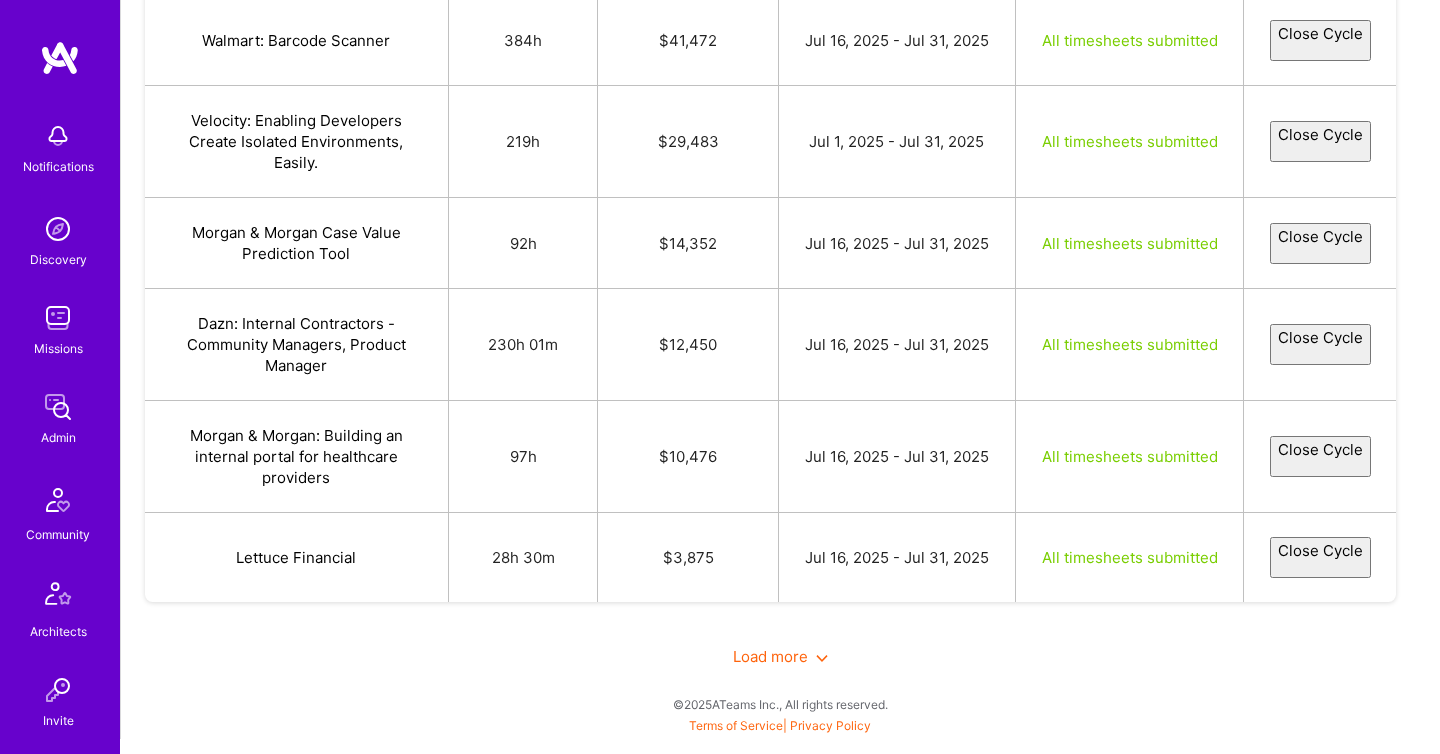 select on "[ID]" 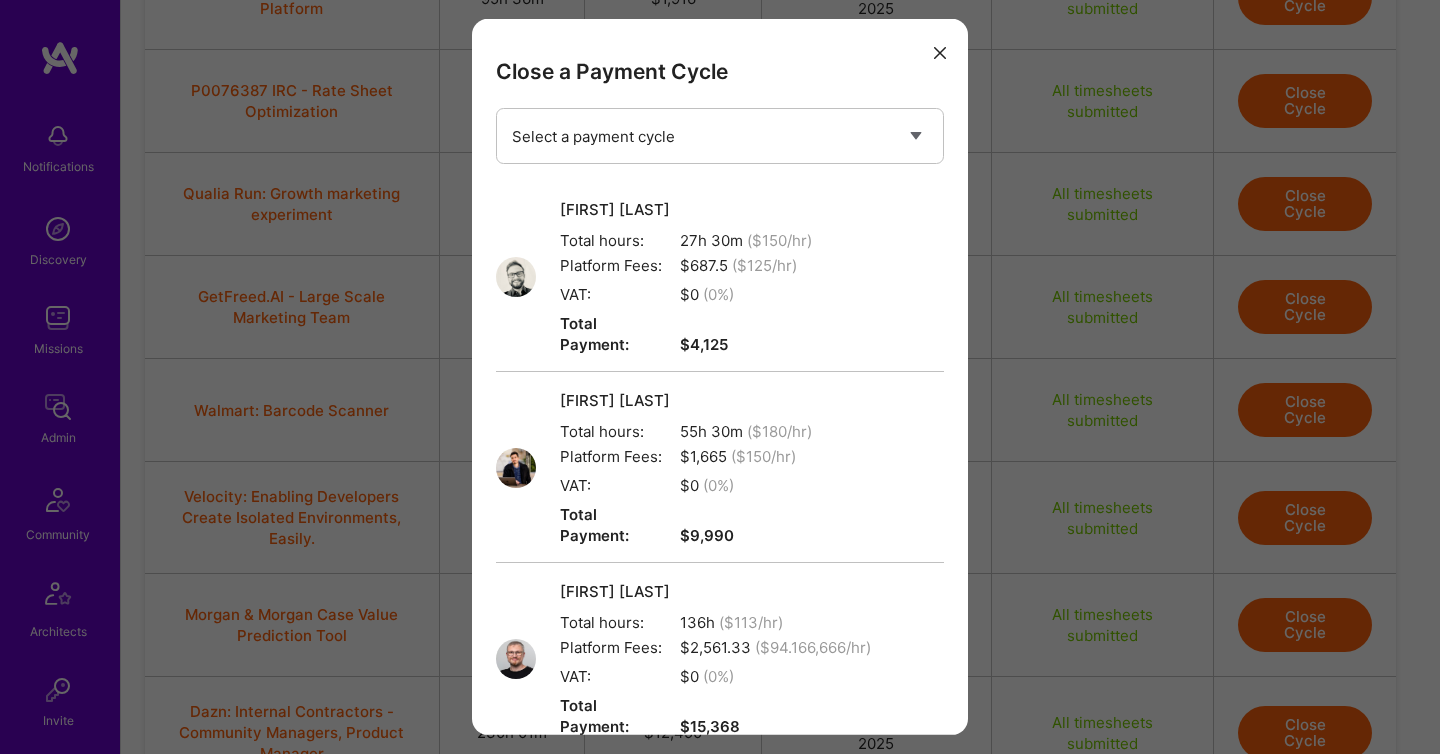 scroll, scrollTop: 377, scrollLeft: 0, axis: vertical 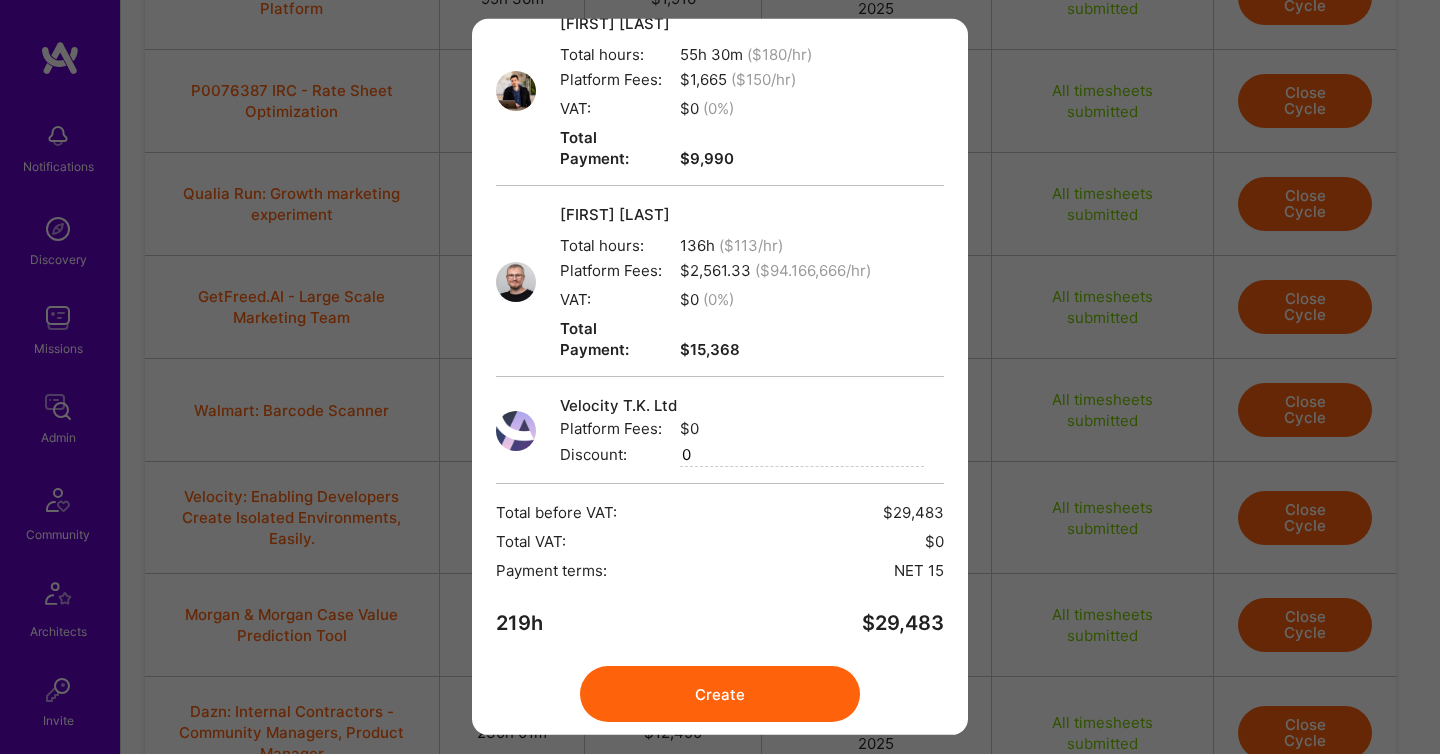 click on "Create" at bounding box center [720, 694] 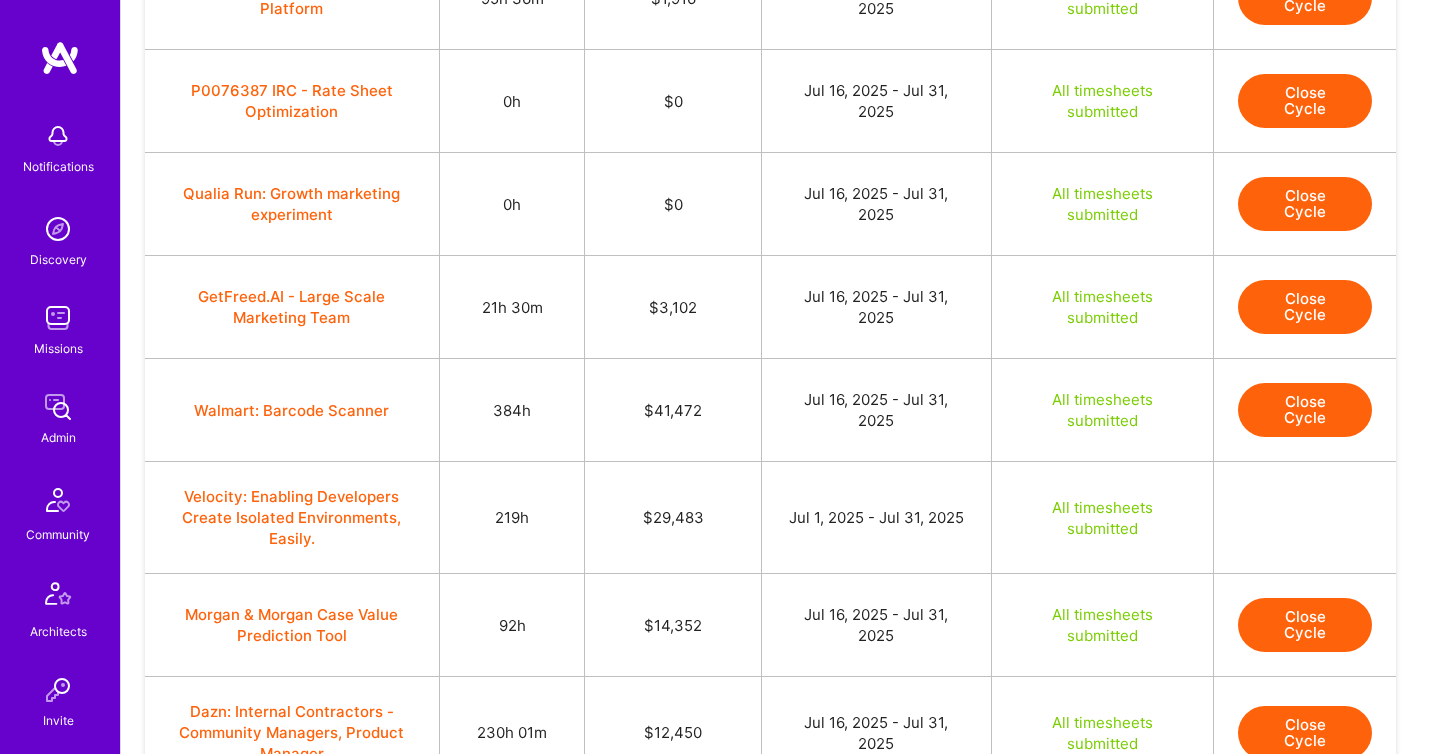 click on "Close Cycle" at bounding box center (1305, 625) 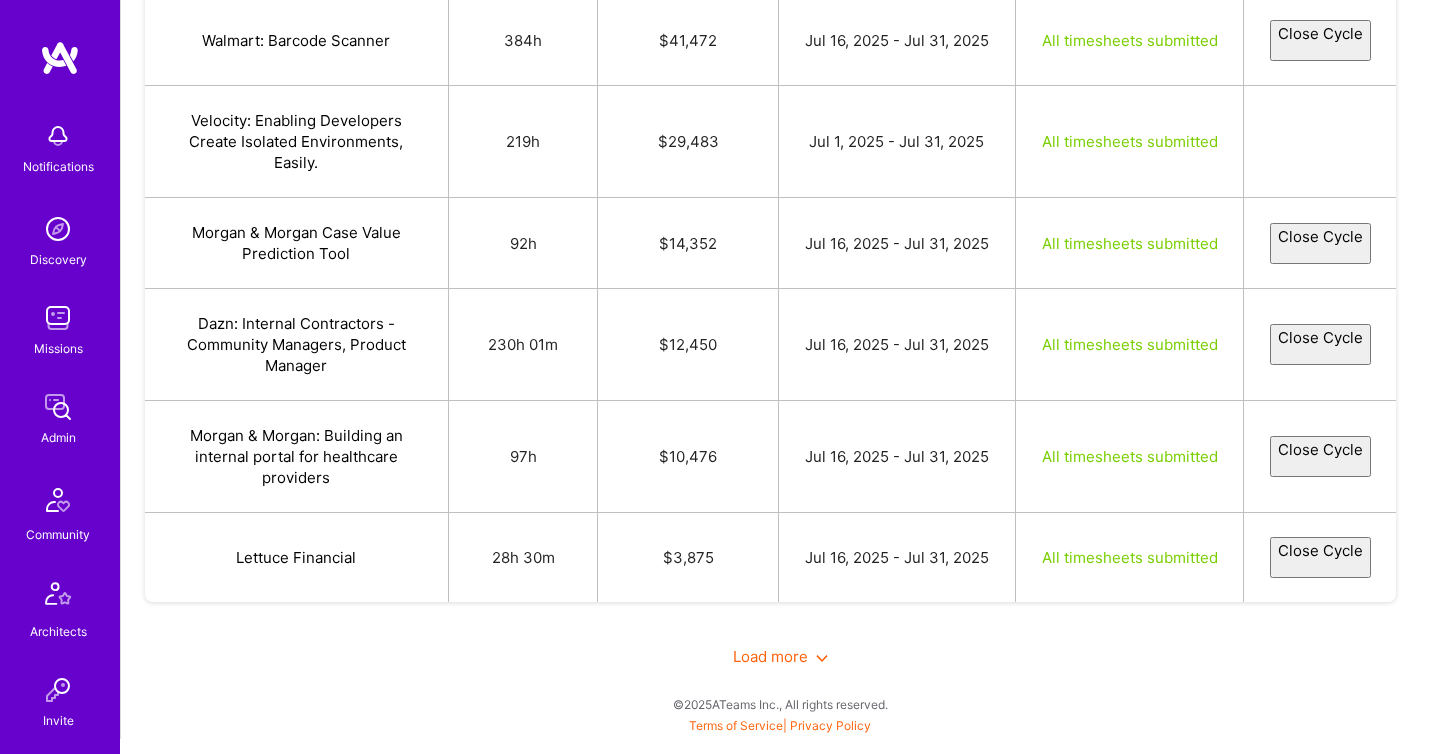 select on "[ID]" 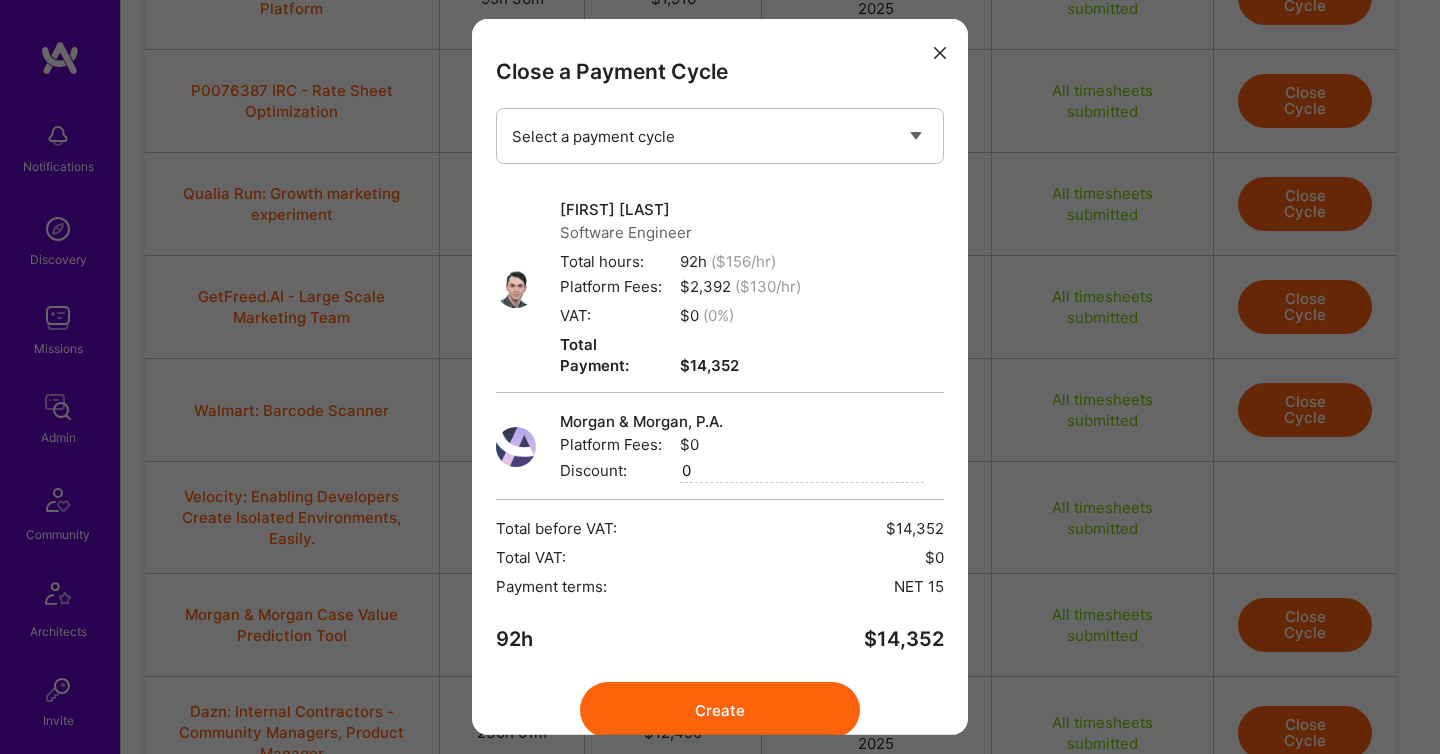 click on "Create" at bounding box center (720, 710) 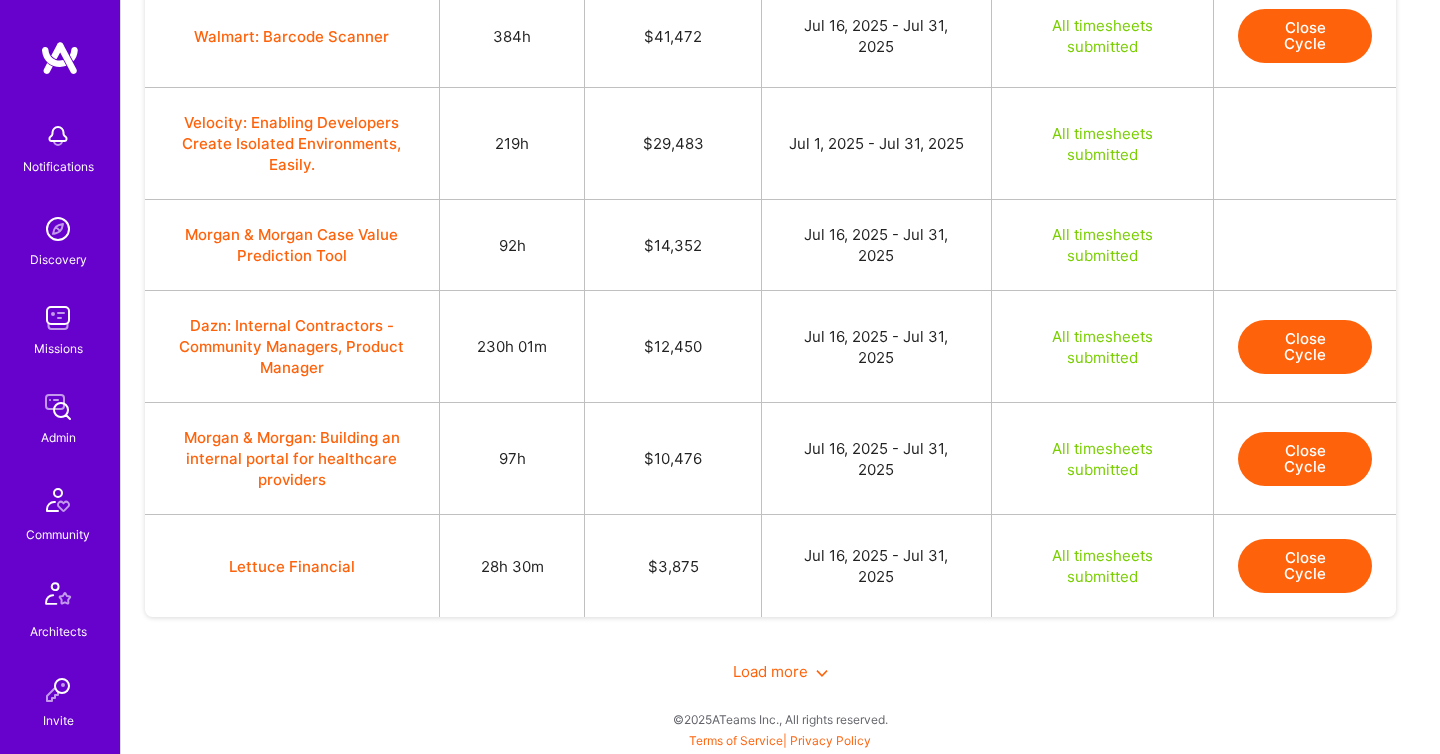 scroll, scrollTop: 3849, scrollLeft: 0, axis: vertical 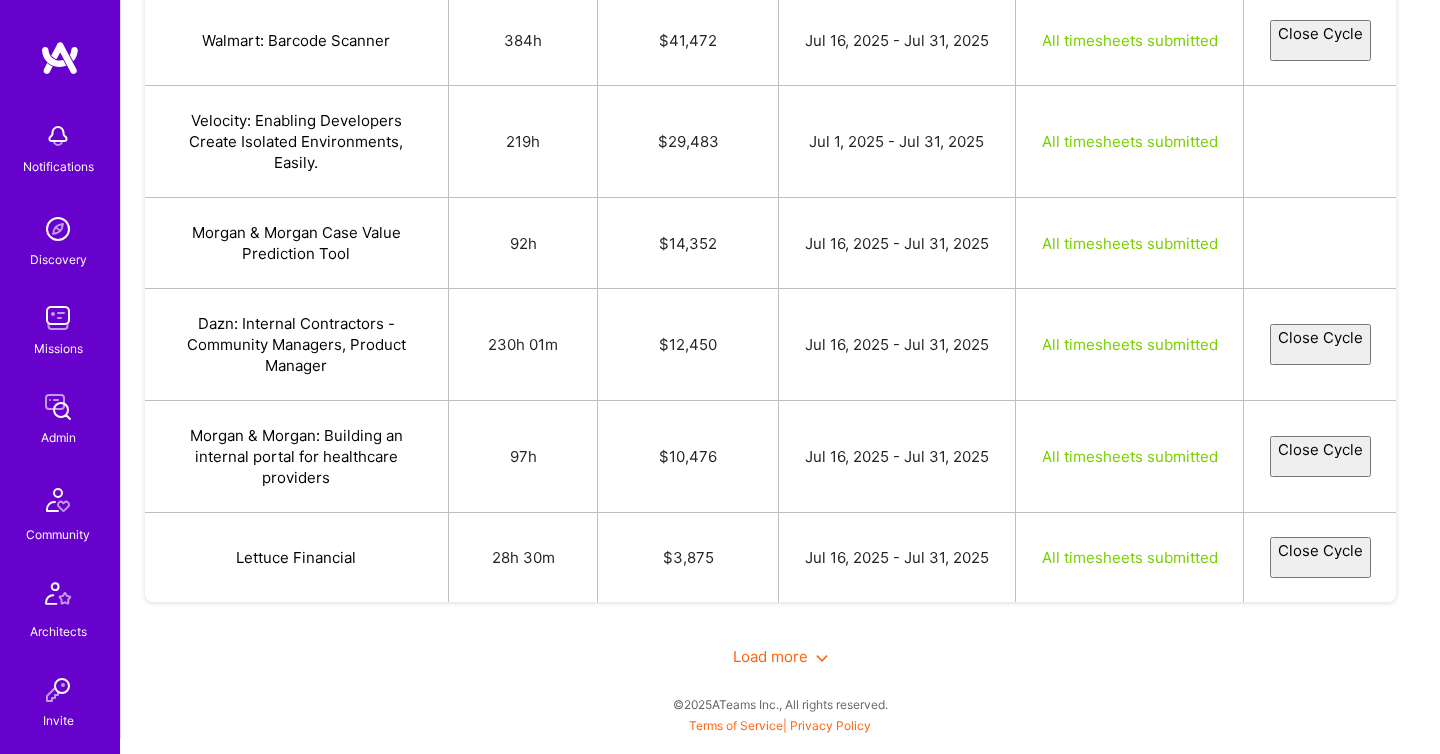 select on "[ID]" 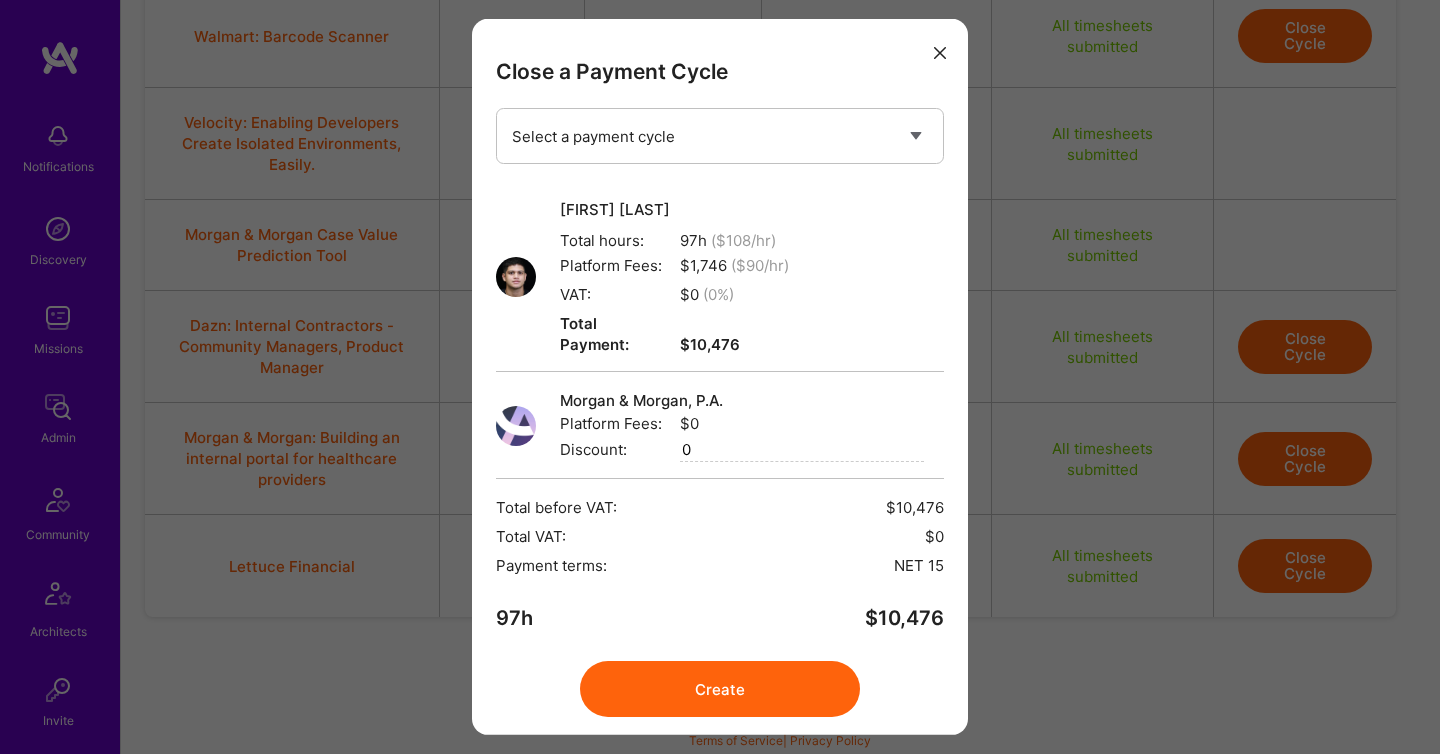 click on "Create" at bounding box center [720, 689] 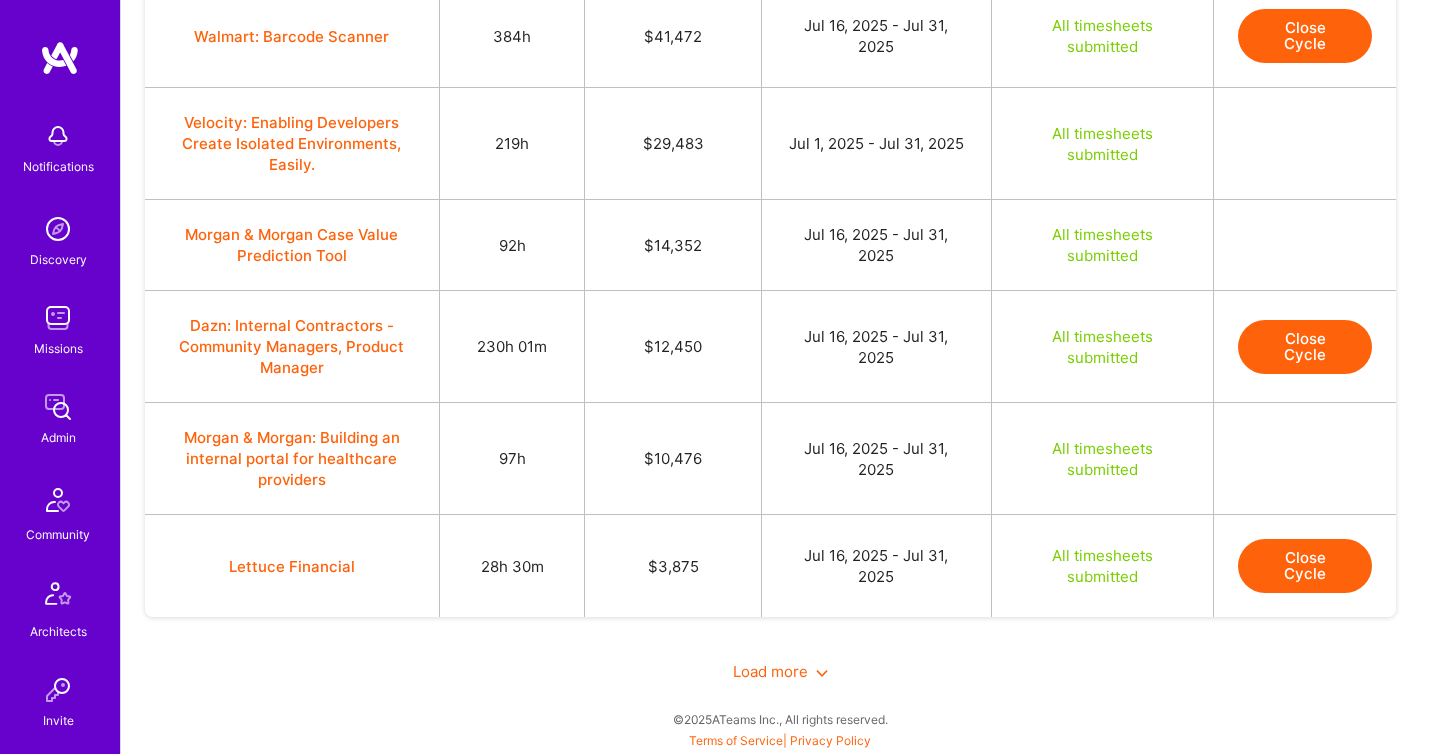 click on "Close Cycle" at bounding box center (1305, 566) 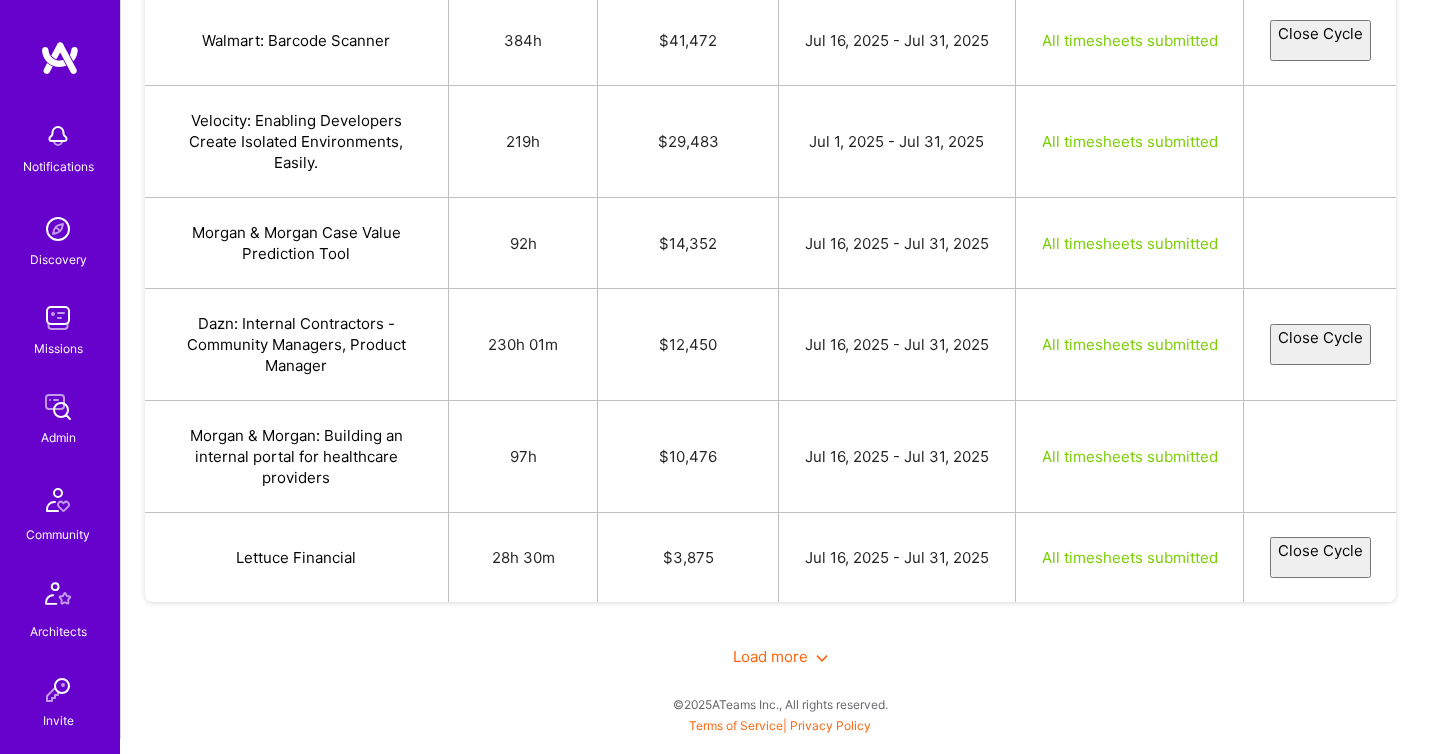 select on "[ID]" 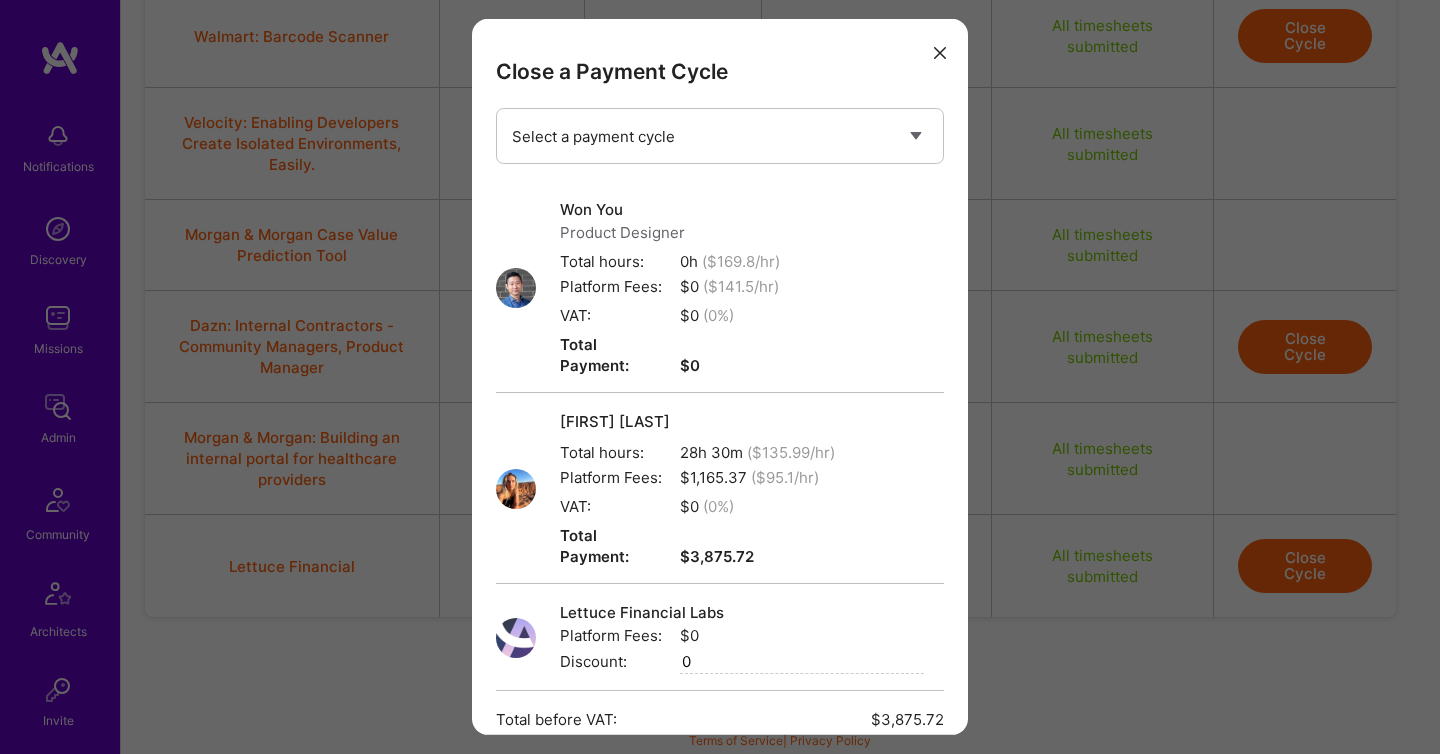 scroll, scrollTop: 228, scrollLeft: 0, axis: vertical 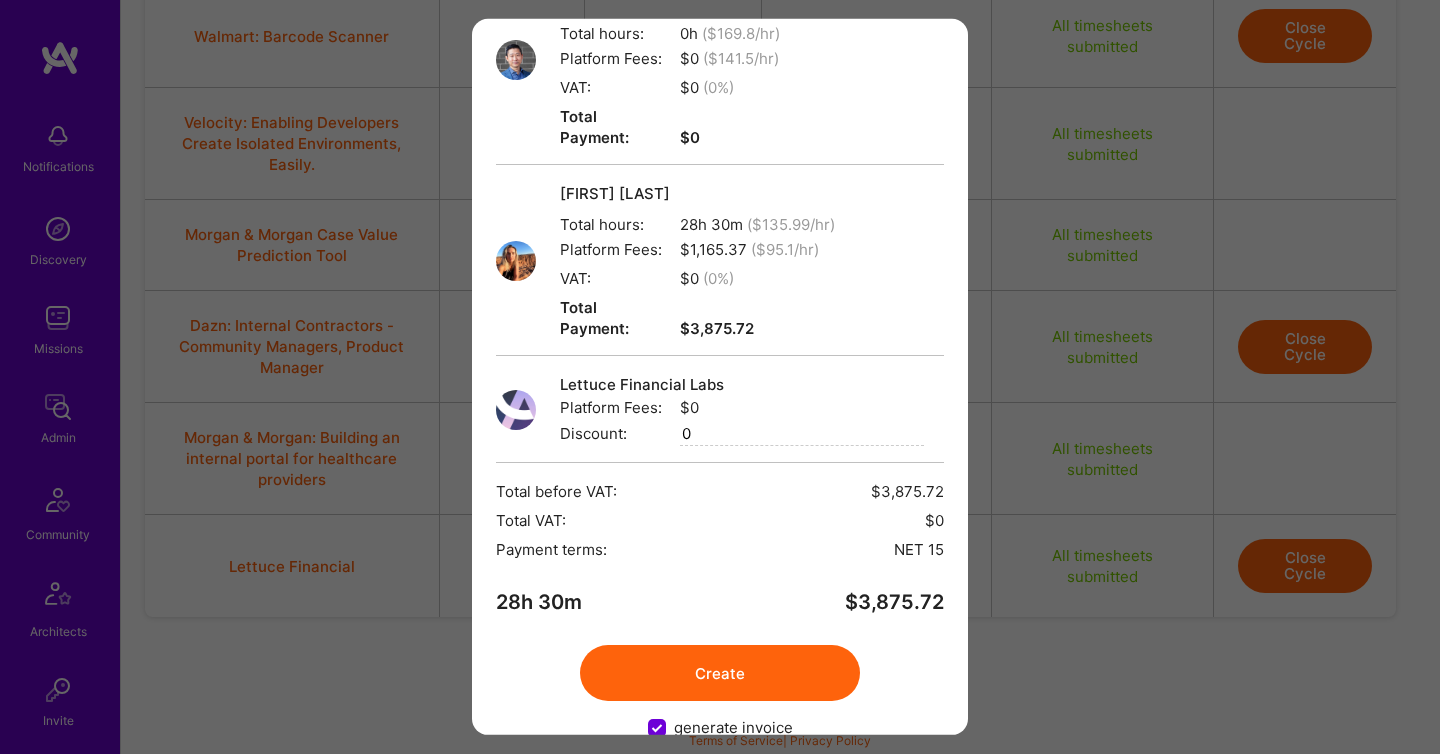 click on "Create" at bounding box center [720, 673] 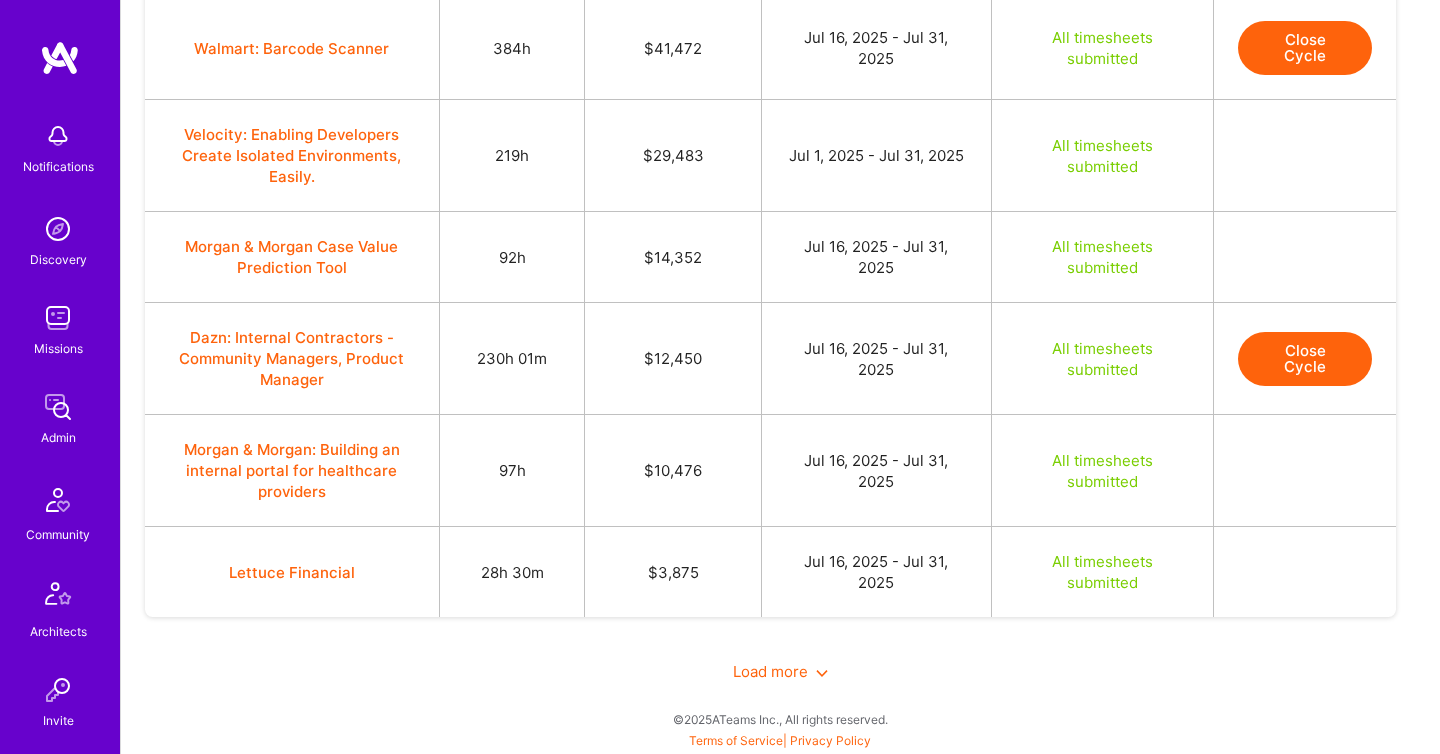scroll, scrollTop: 3837, scrollLeft: 0, axis: vertical 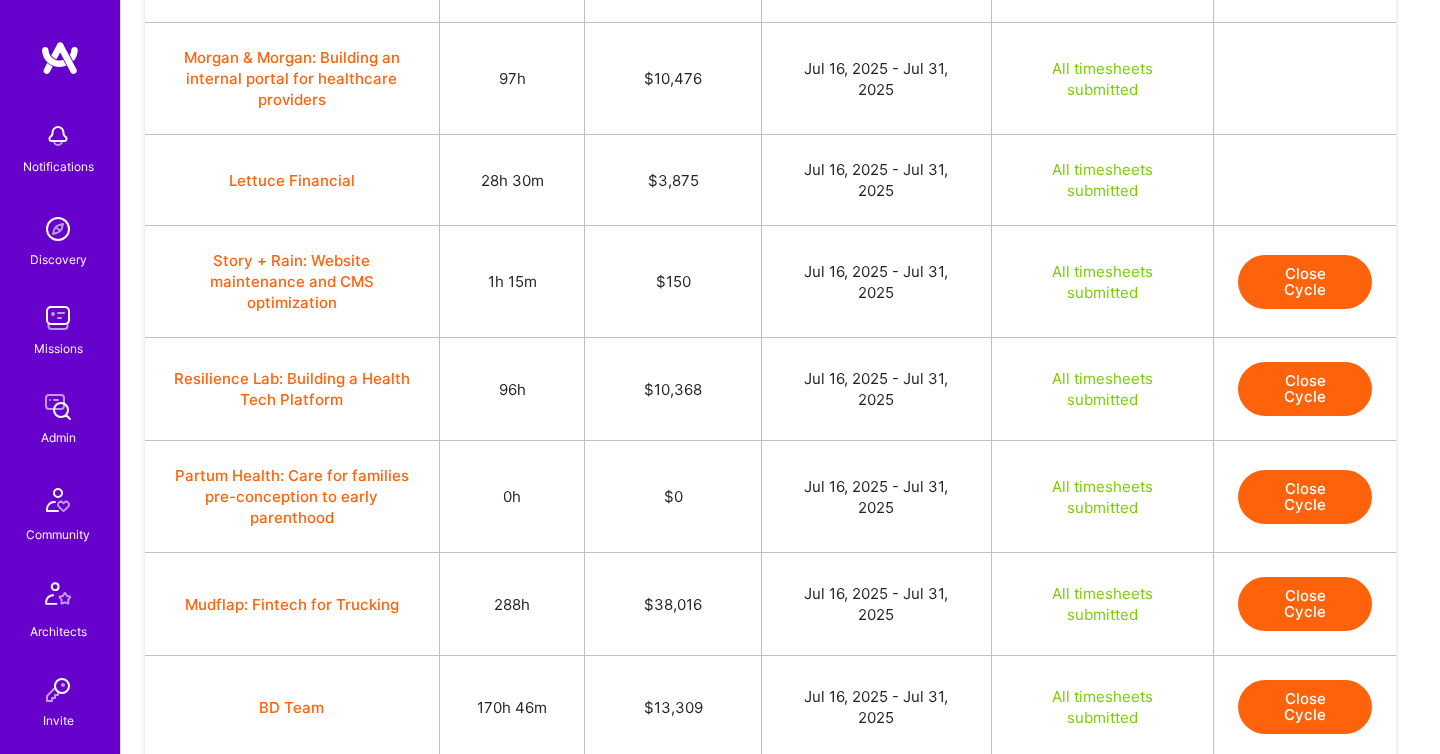 click on "Close Cycle" at bounding box center (1305, 282) 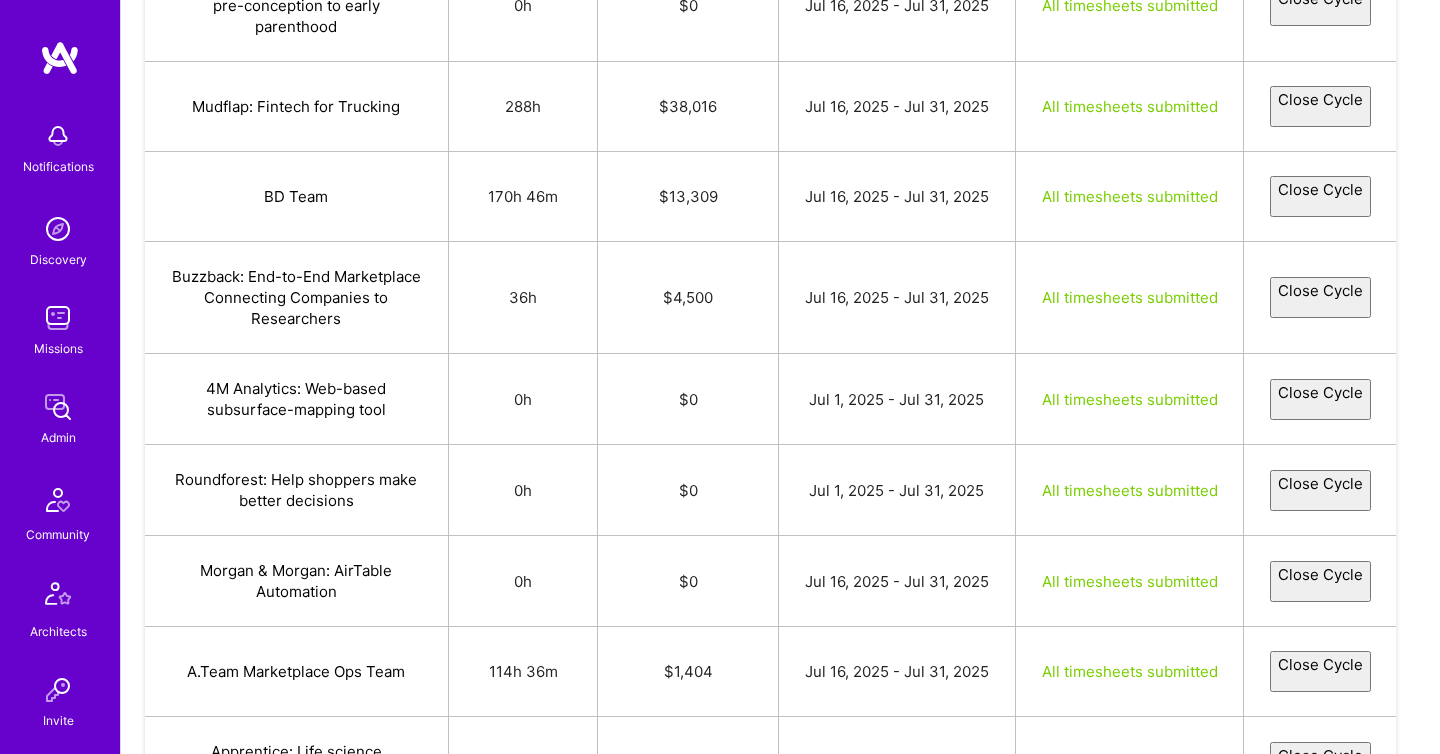 select on "[ID]" 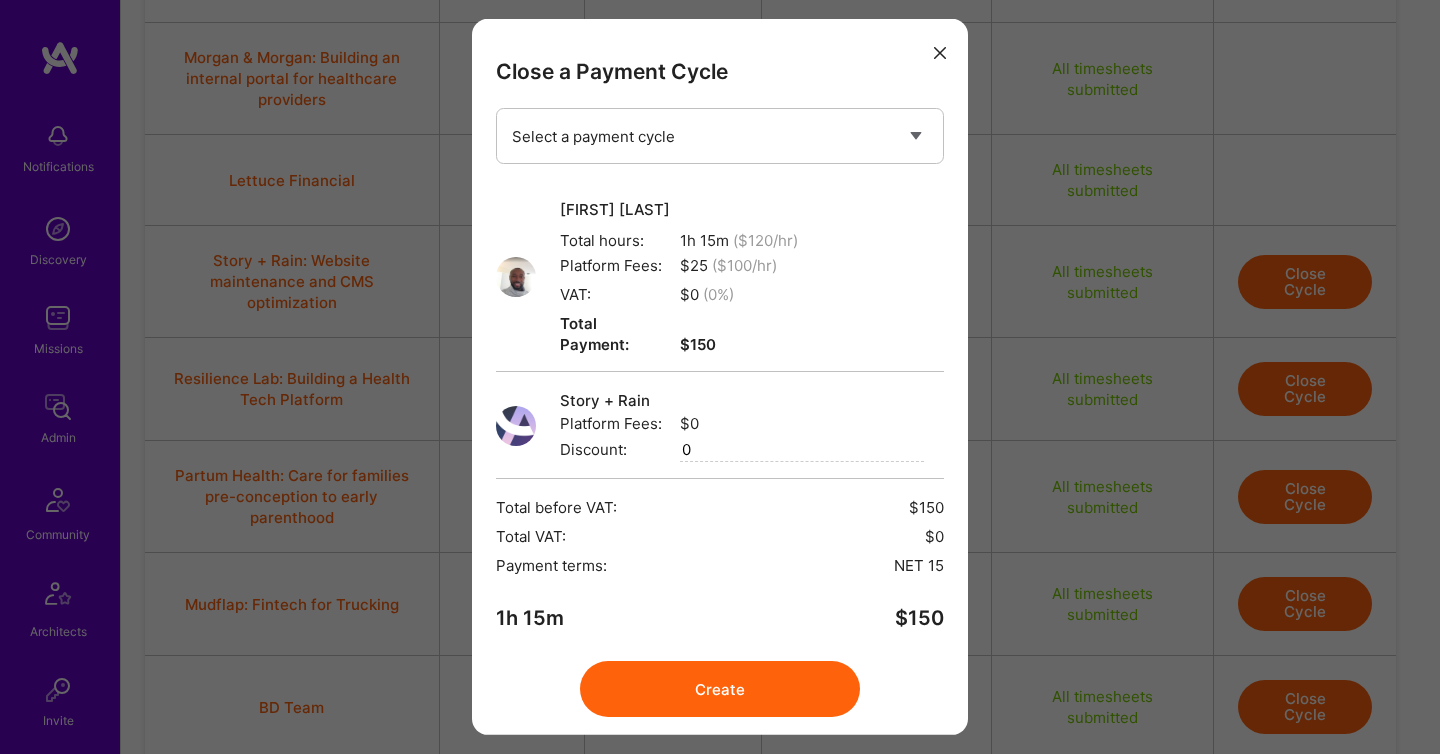 click on "Create" at bounding box center [720, 689] 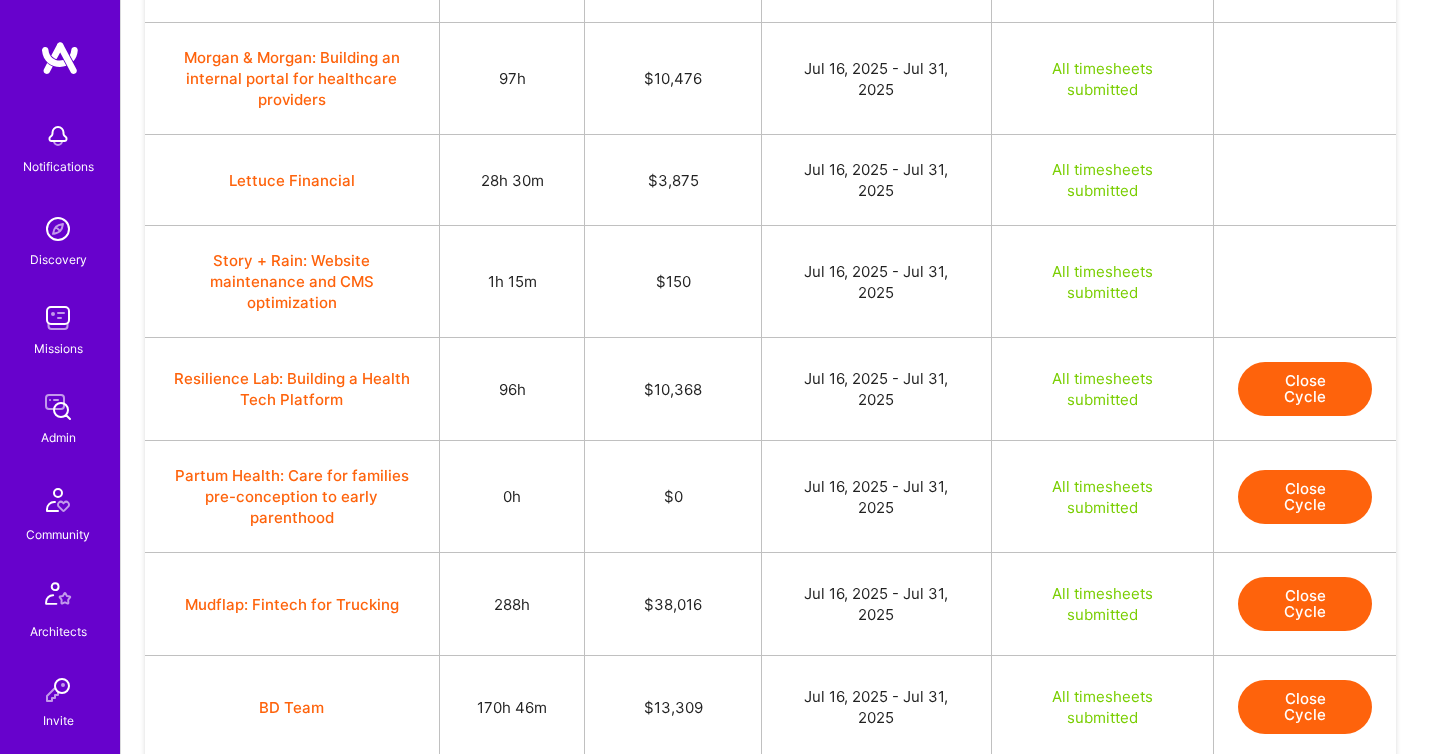 click on "Close Cycle" at bounding box center (1305, 389) 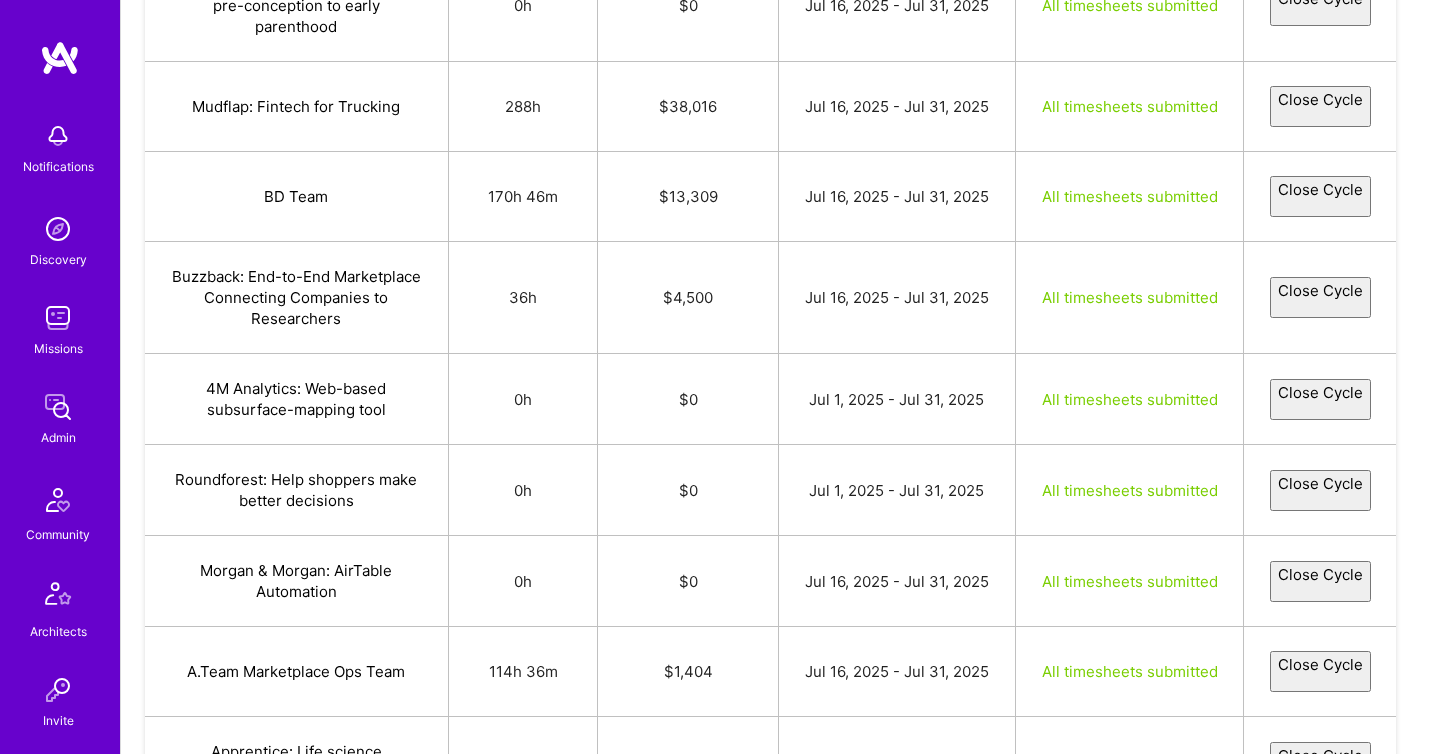select on "[ID]" 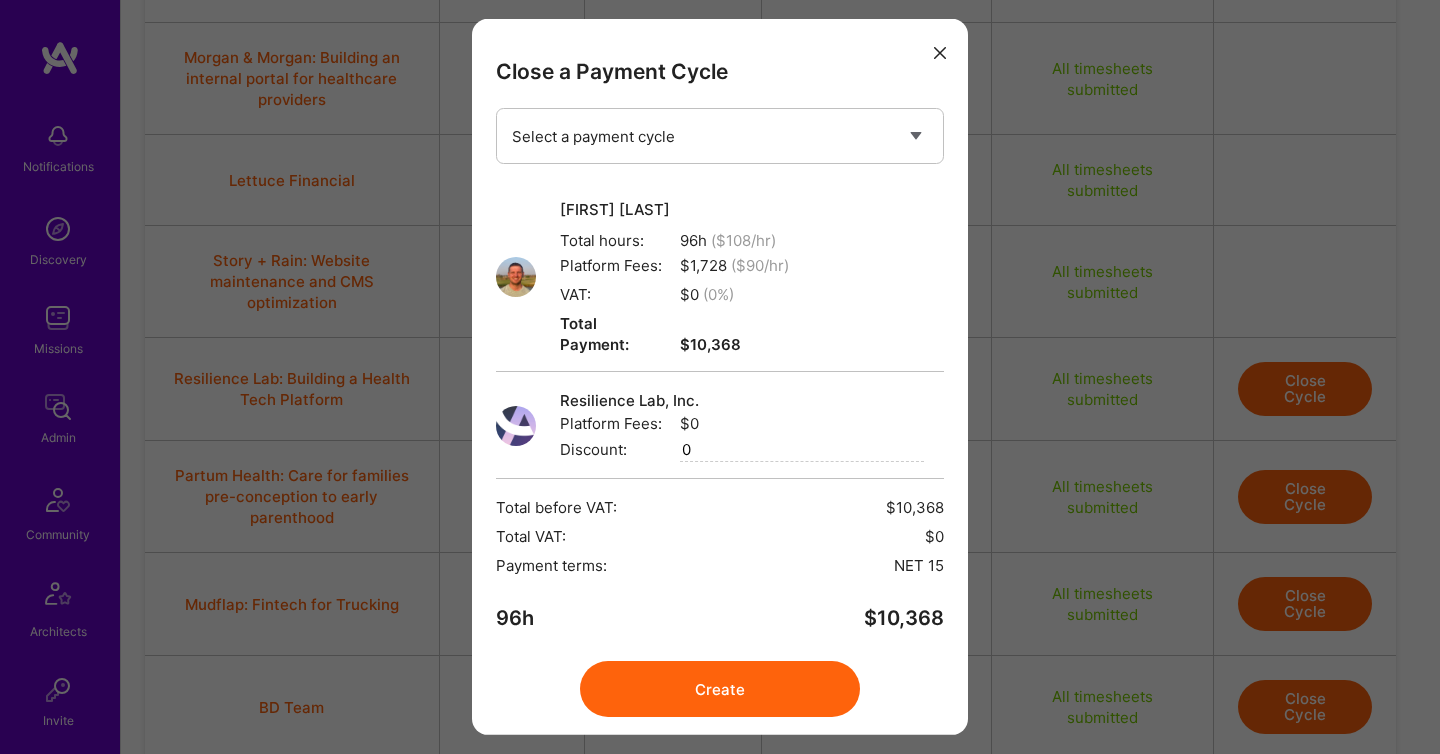 click on "Create" at bounding box center [720, 689] 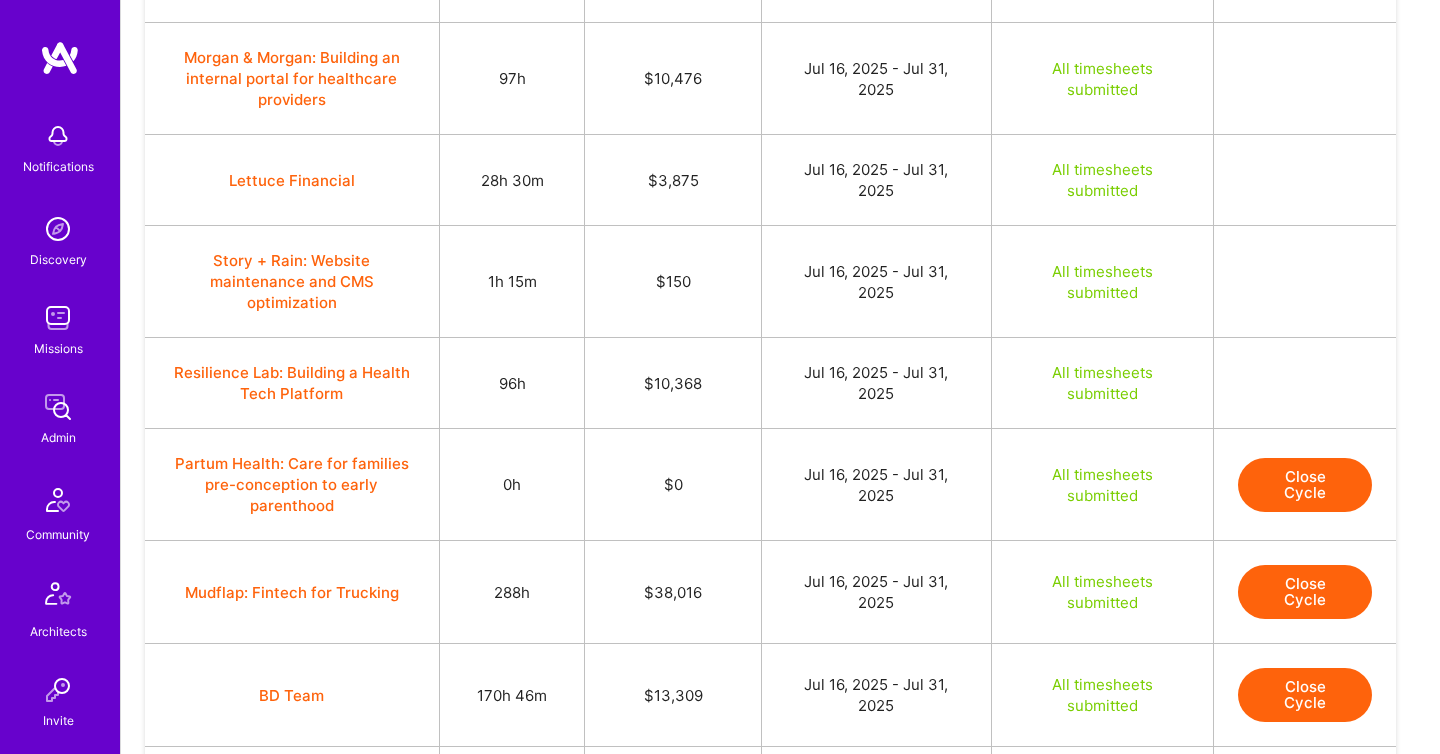 click on "Close Cycle" at bounding box center (1305, 592) 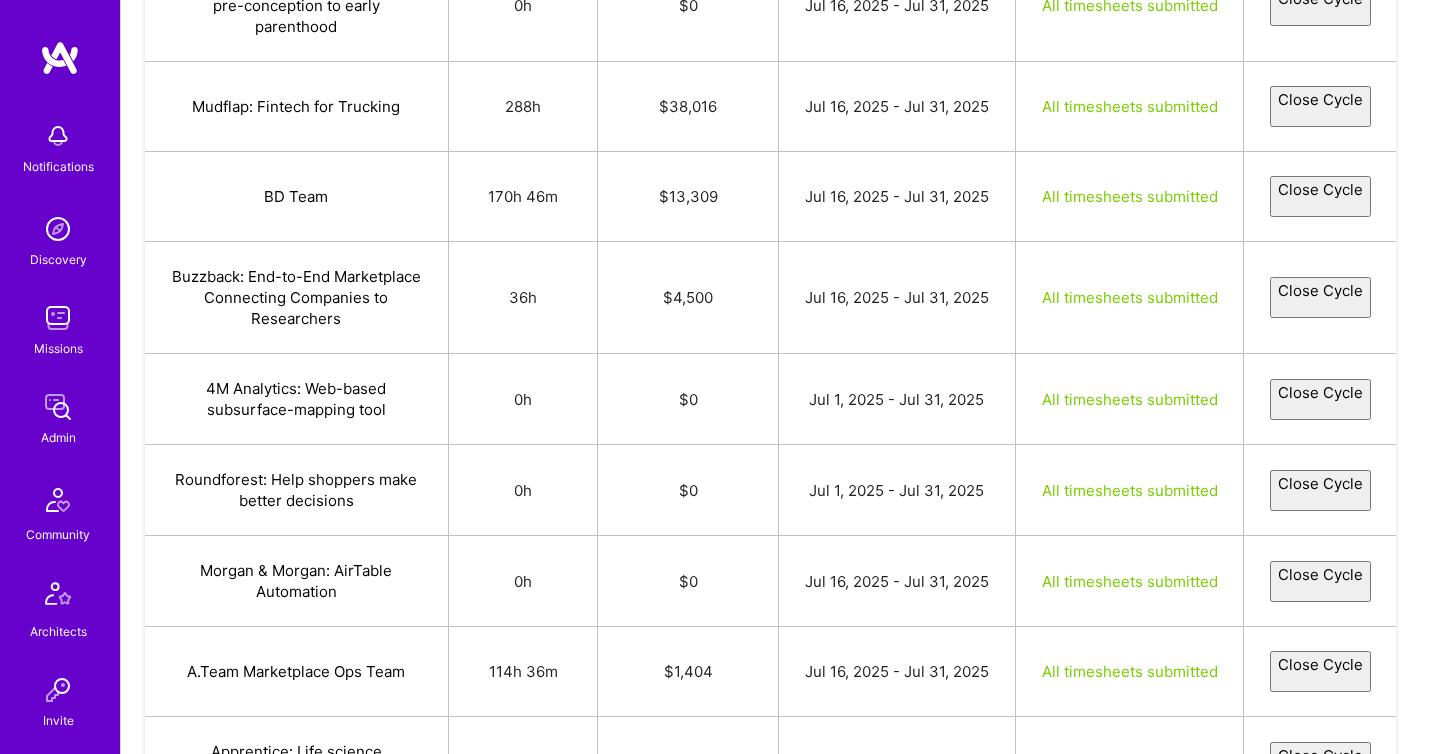 select on "[ID]" 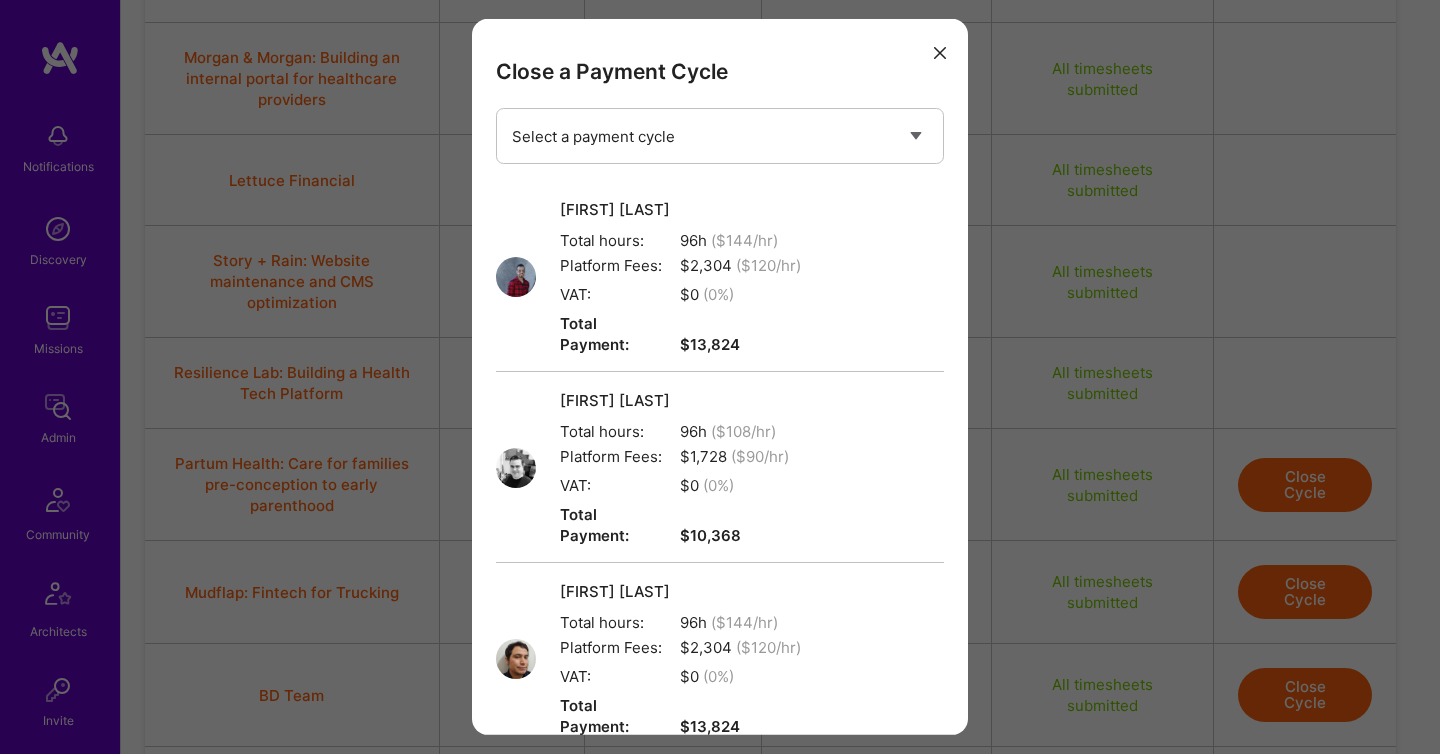 scroll, scrollTop: 377, scrollLeft: 0, axis: vertical 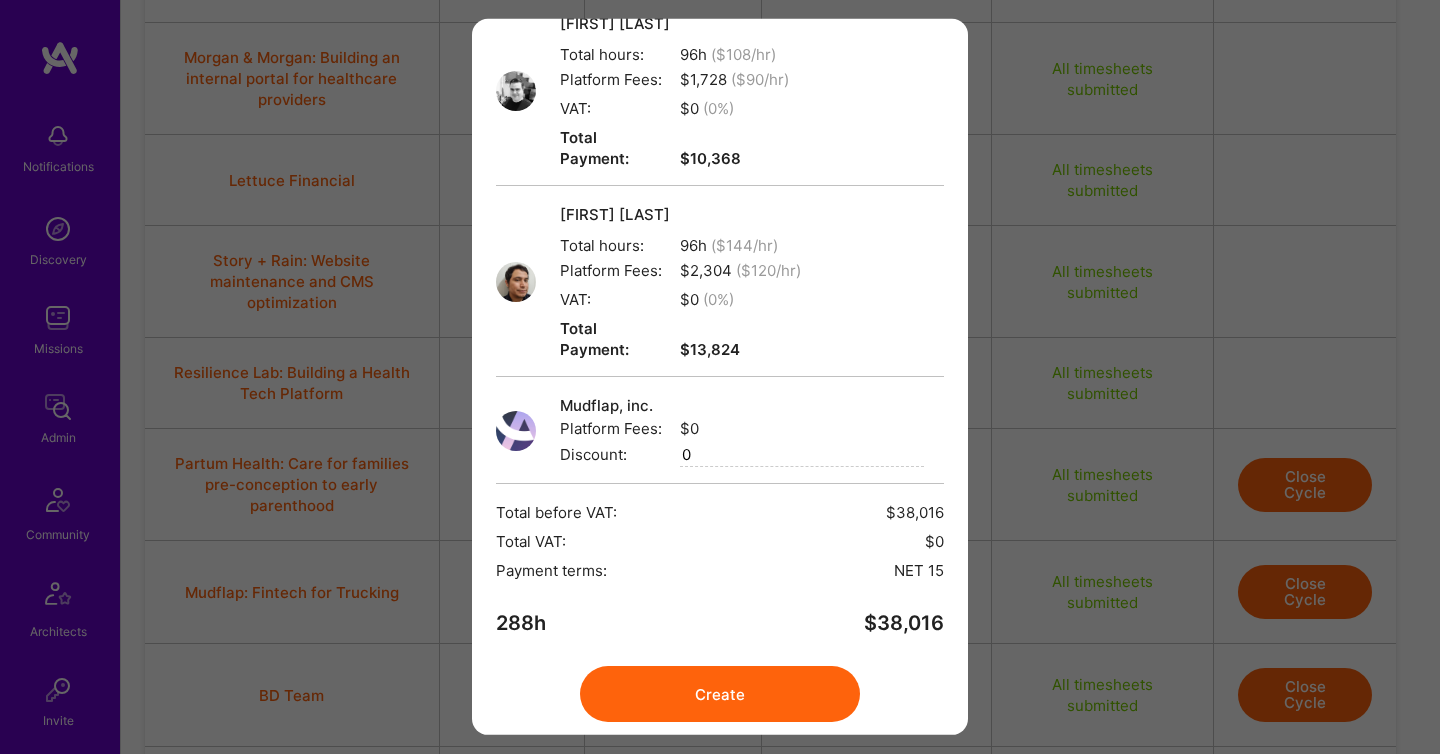click on "Create" at bounding box center (720, 694) 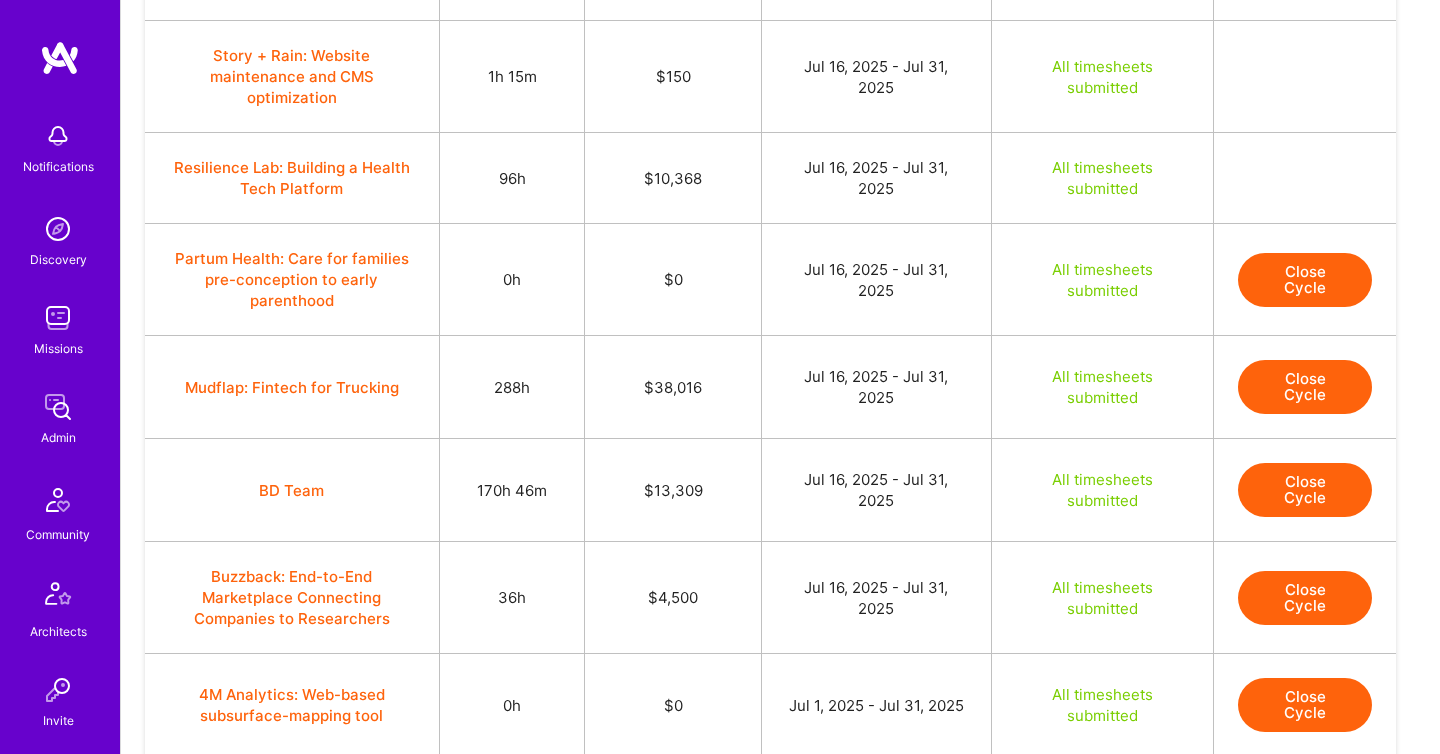 scroll, scrollTop: 4440, scrollLeft: 0, axis: vertical 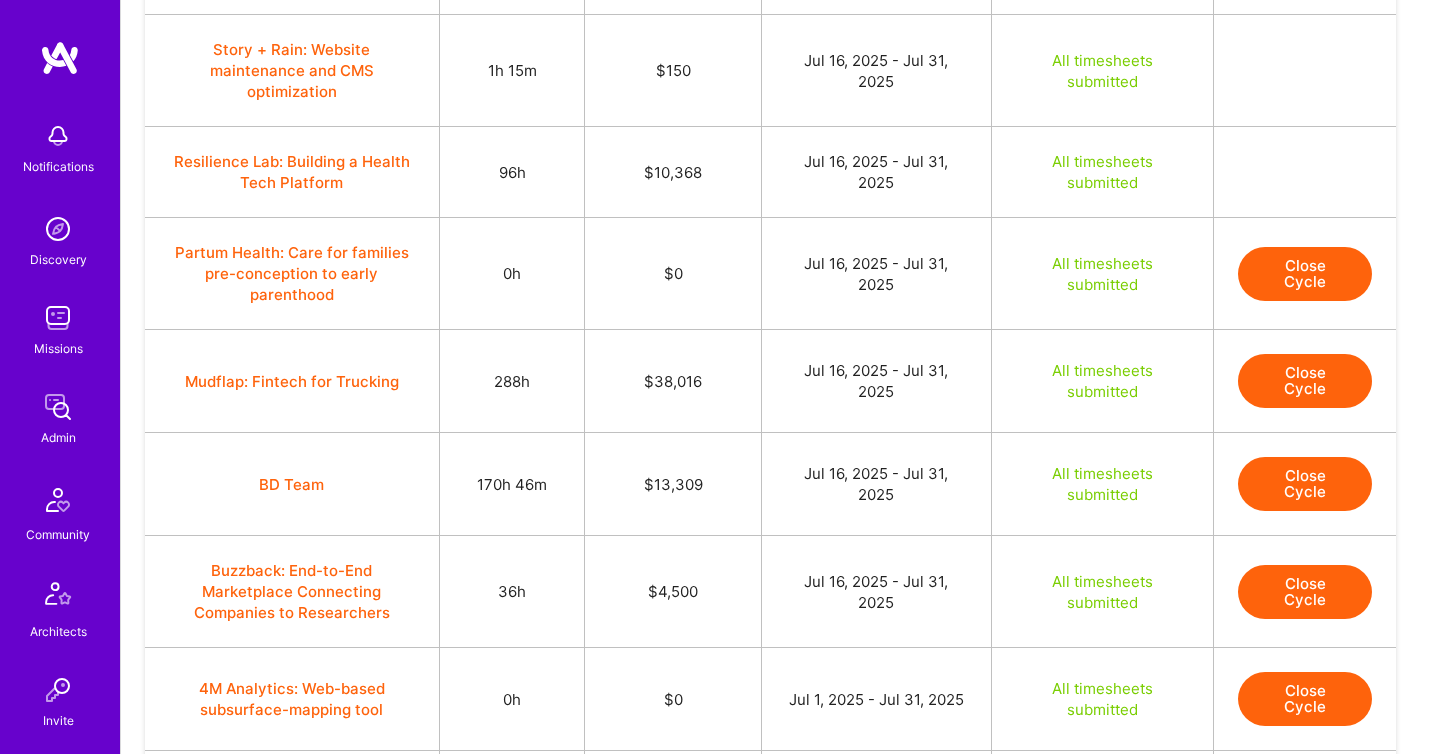 click on "Close Cycle" at bounding box center [1305, 592] 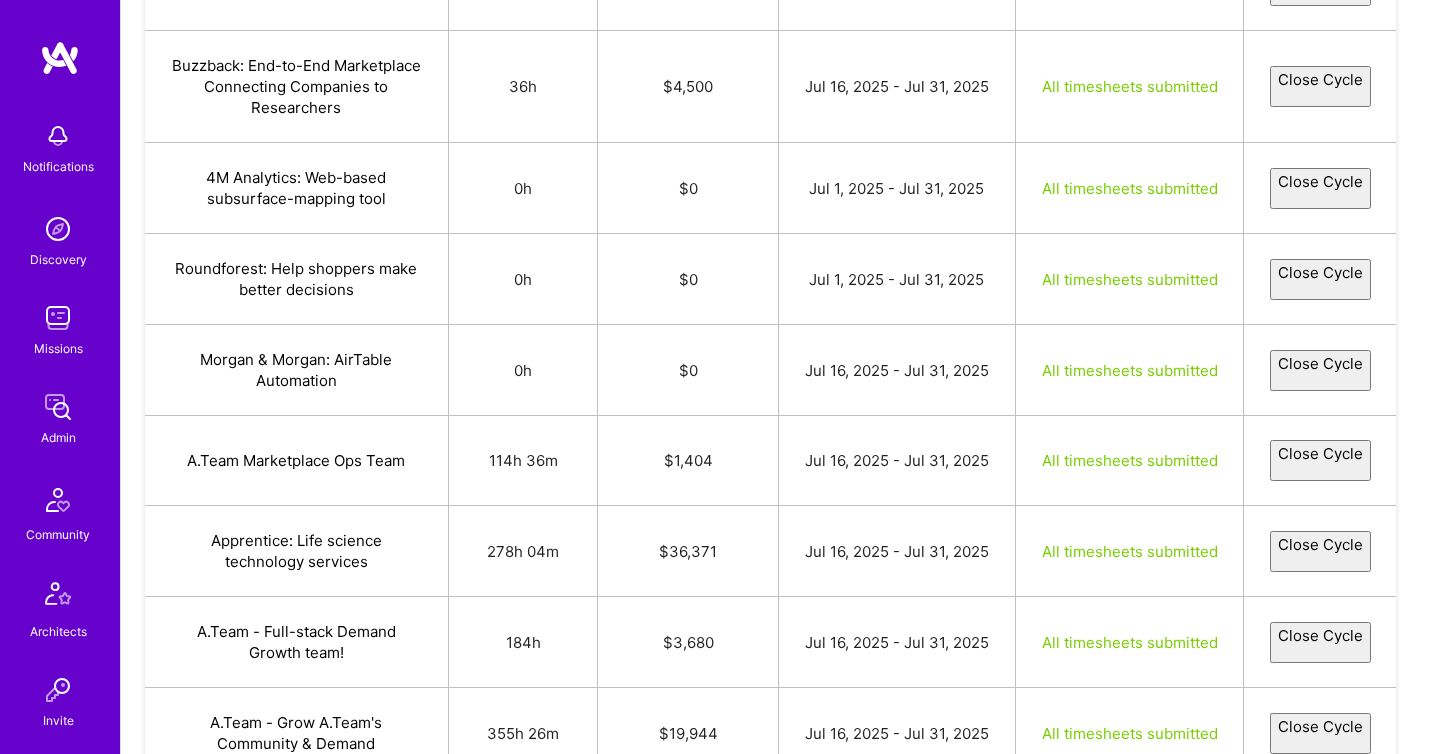 select on "[ID]" 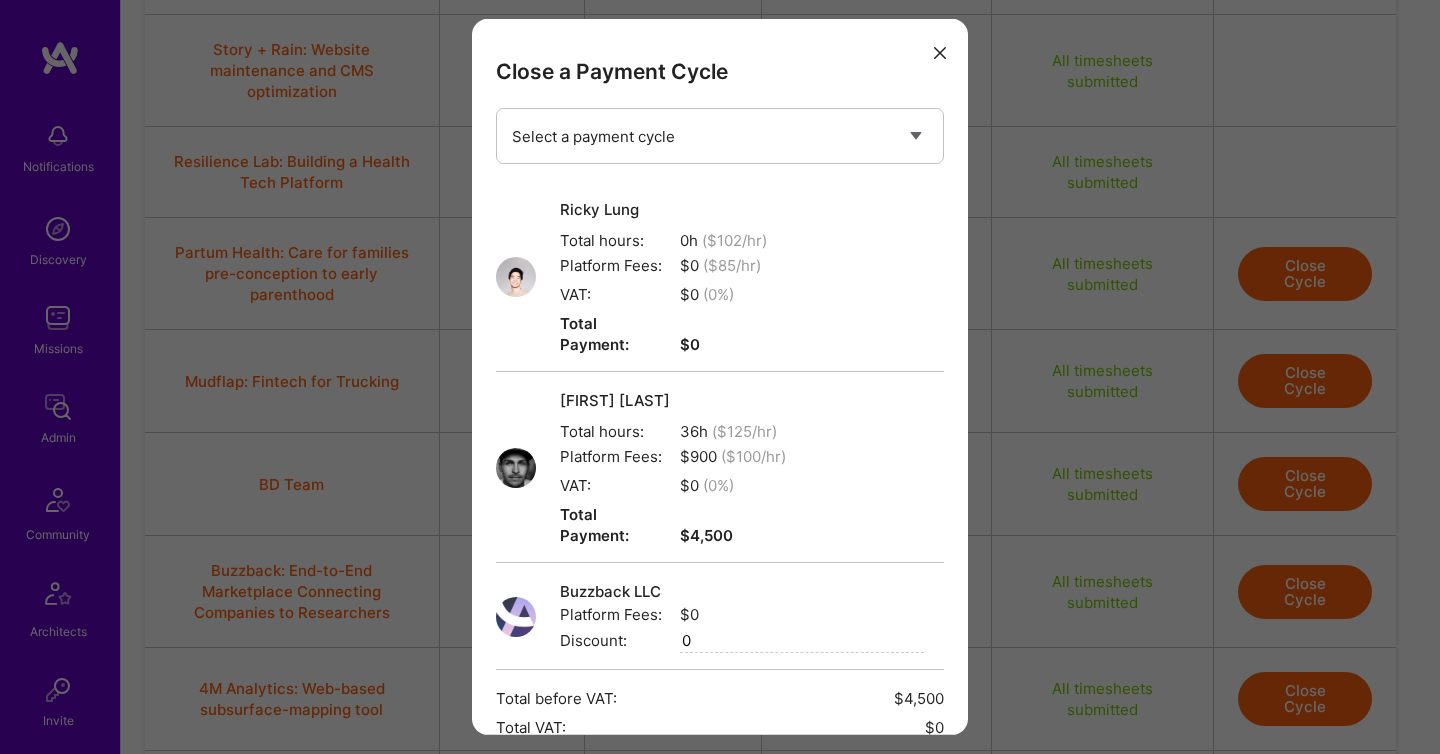scroll, scrollTop: 207, scrollLeft: 0, axis: vertical 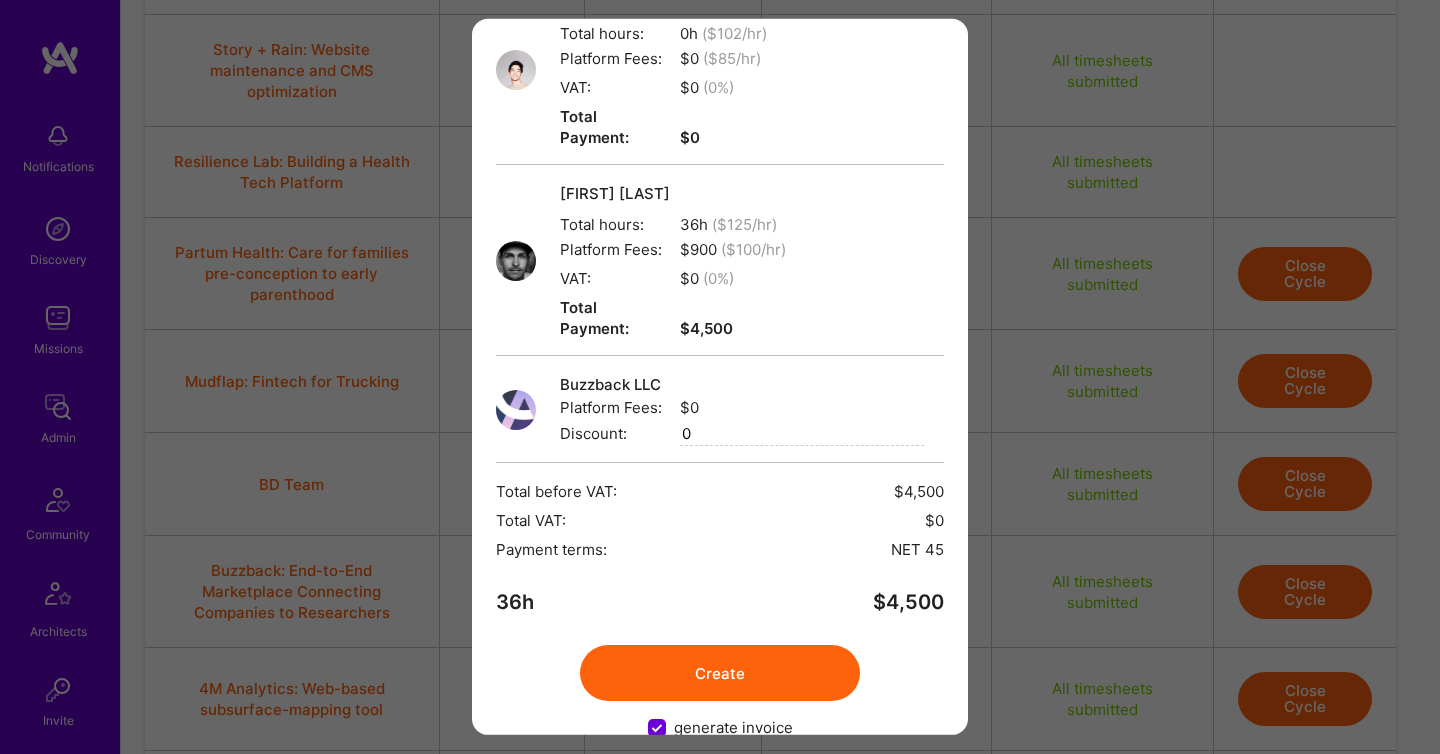 click on "Create" at bounding box center [720, 673] 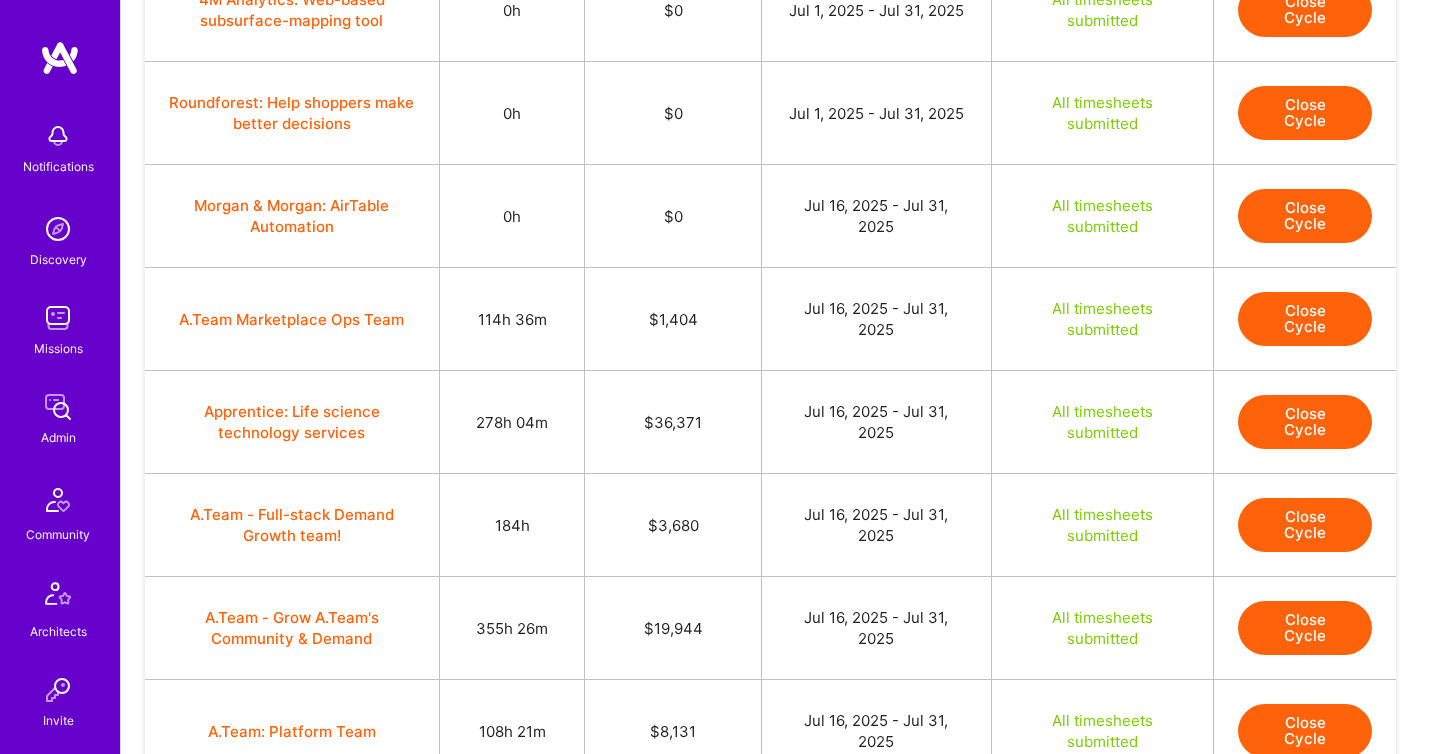 scroll, scrollTop: 5139, scrollLeft: 0, axis: vertical 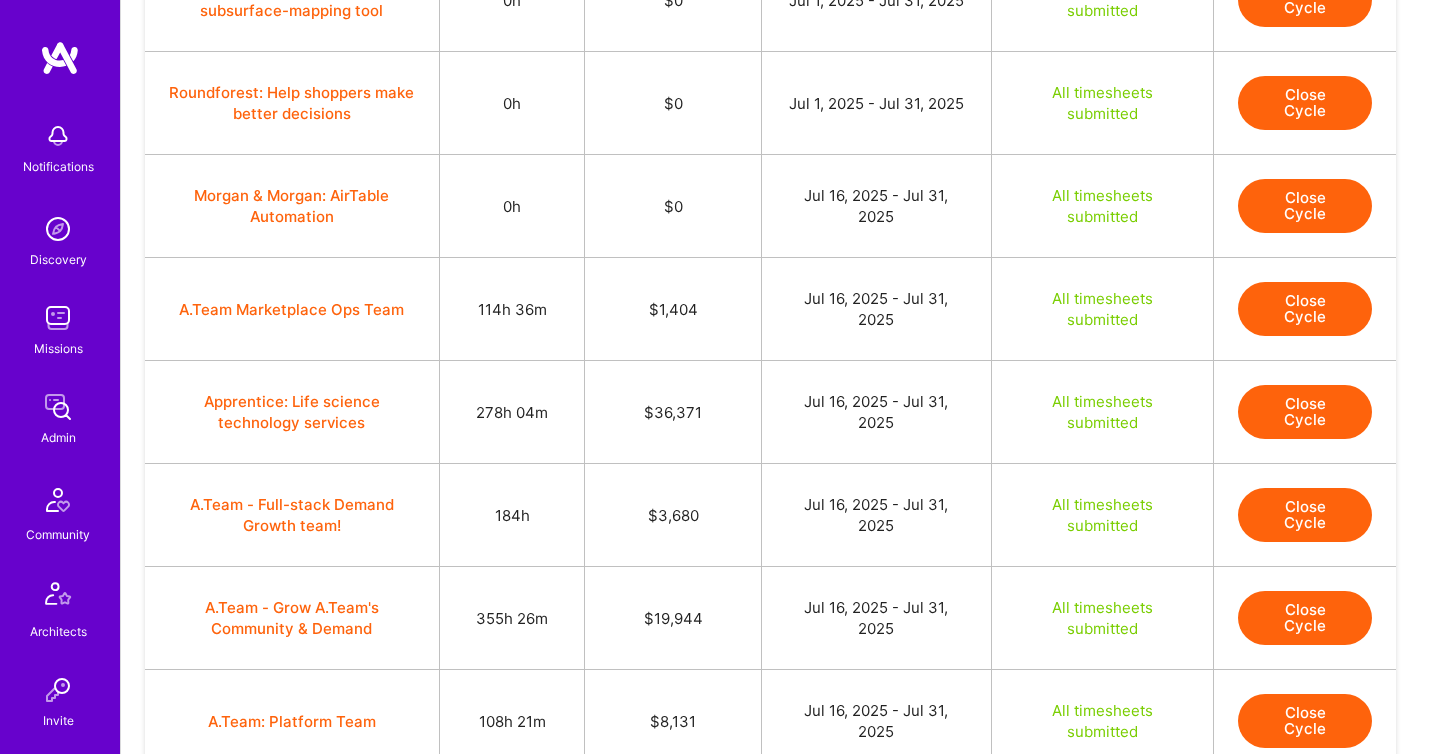 click on "Close Cycle" at bounding box center (1305, 412) 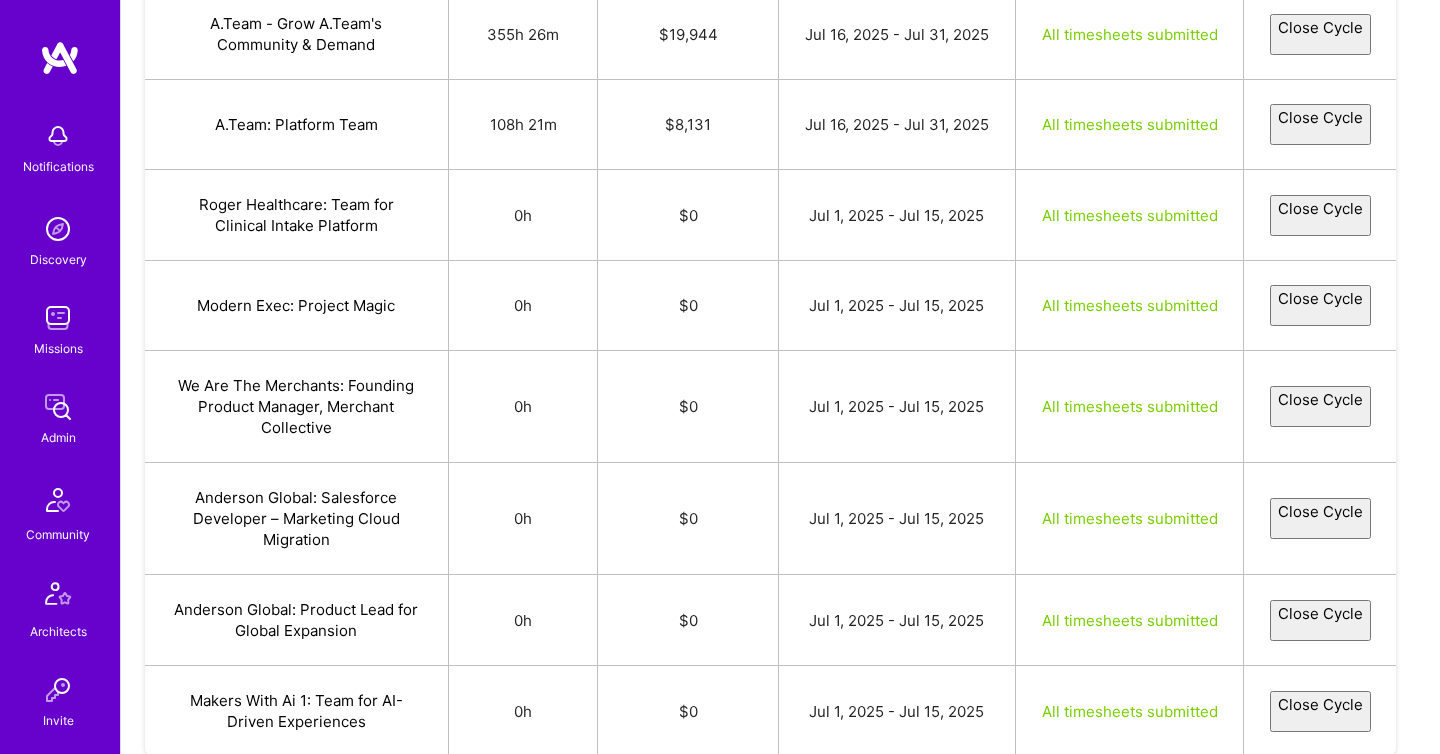 select on "[ID]" 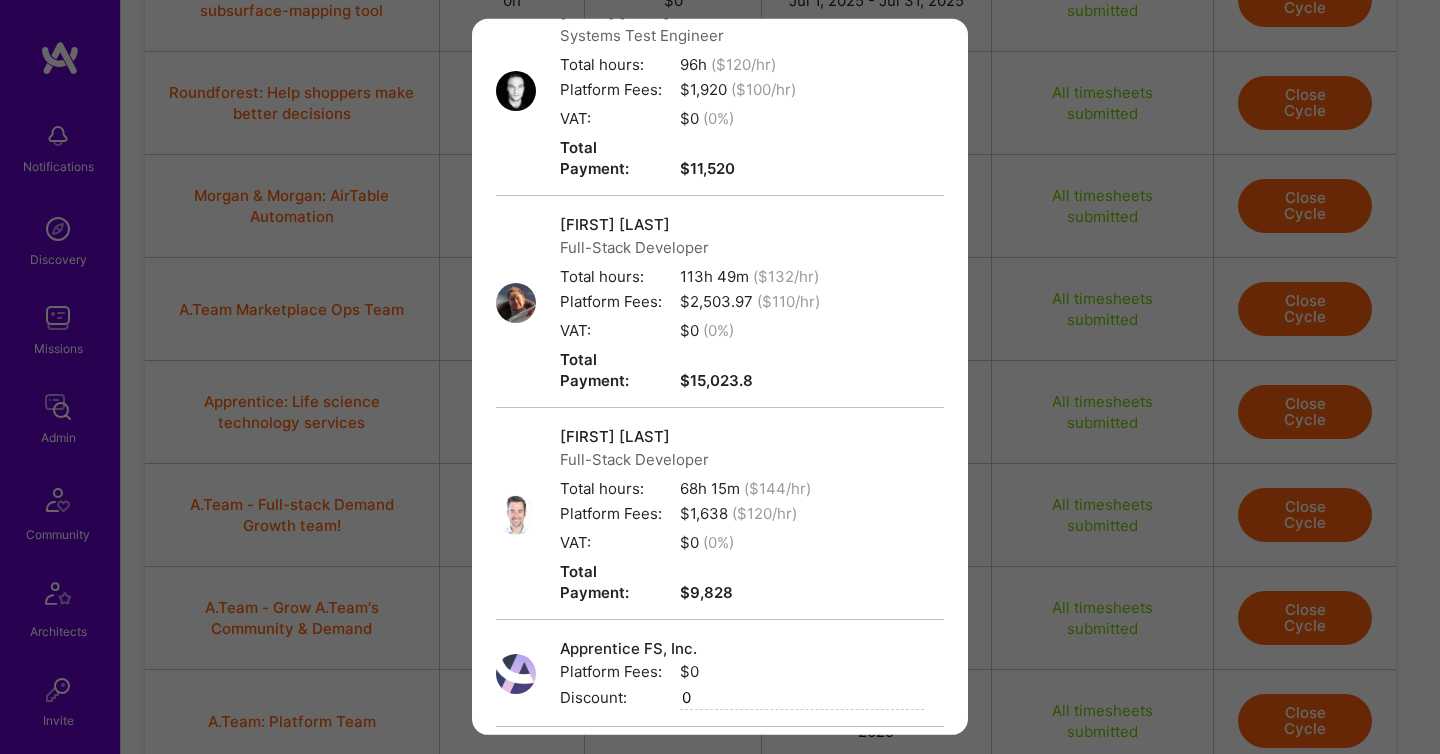 scroll, scrollTop: 440, scrollLeft: 0, axis: vertical 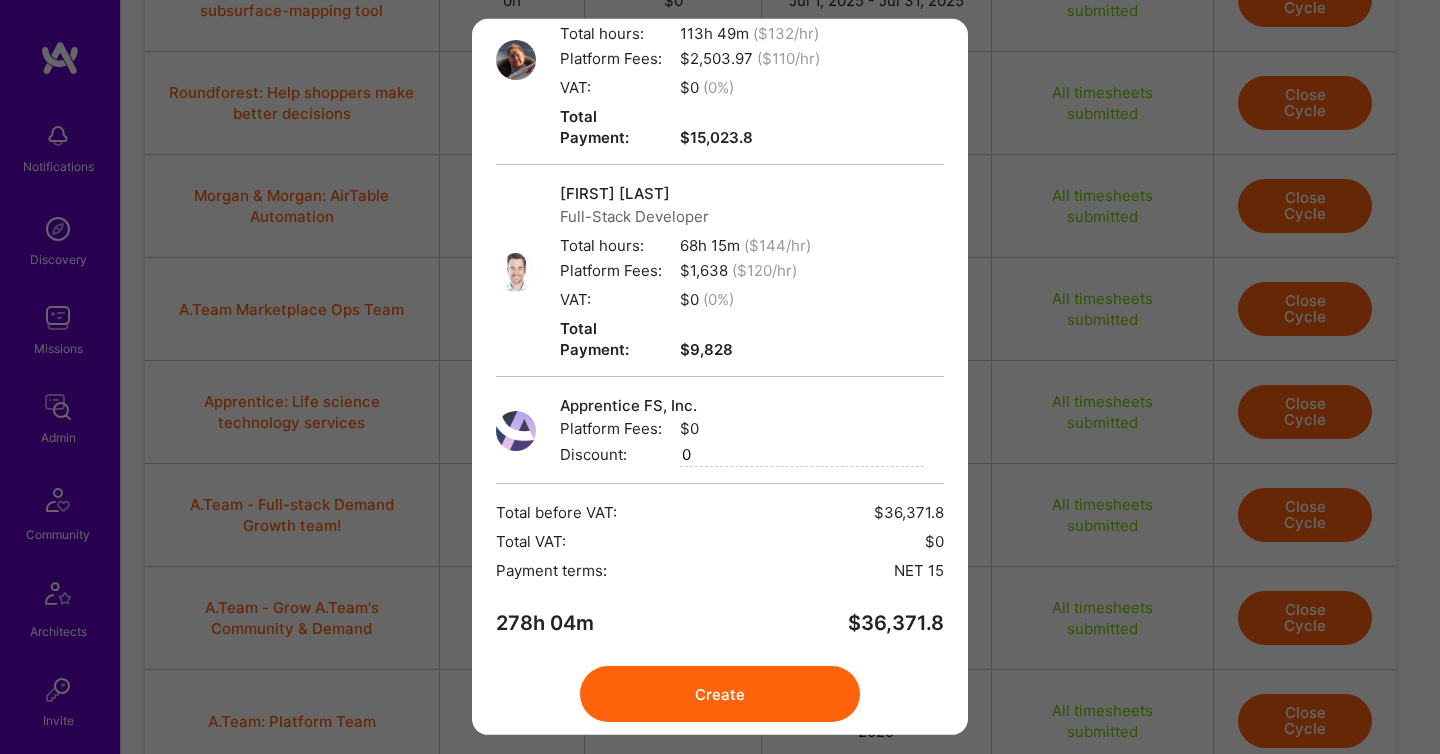 click on "Create" at bounding box center (720, 694) 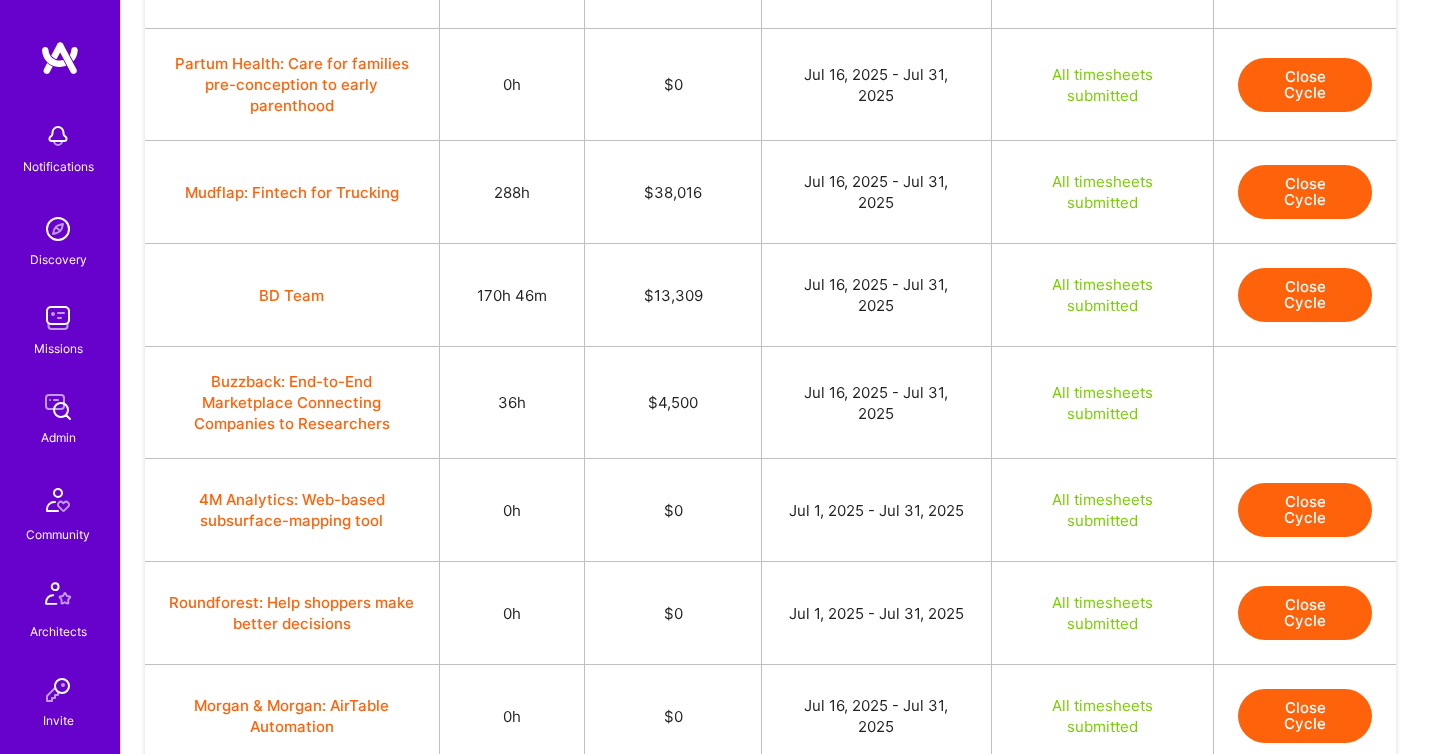 scroll, scrollTop: 4626, scrollLeft: 0, axis: vertical 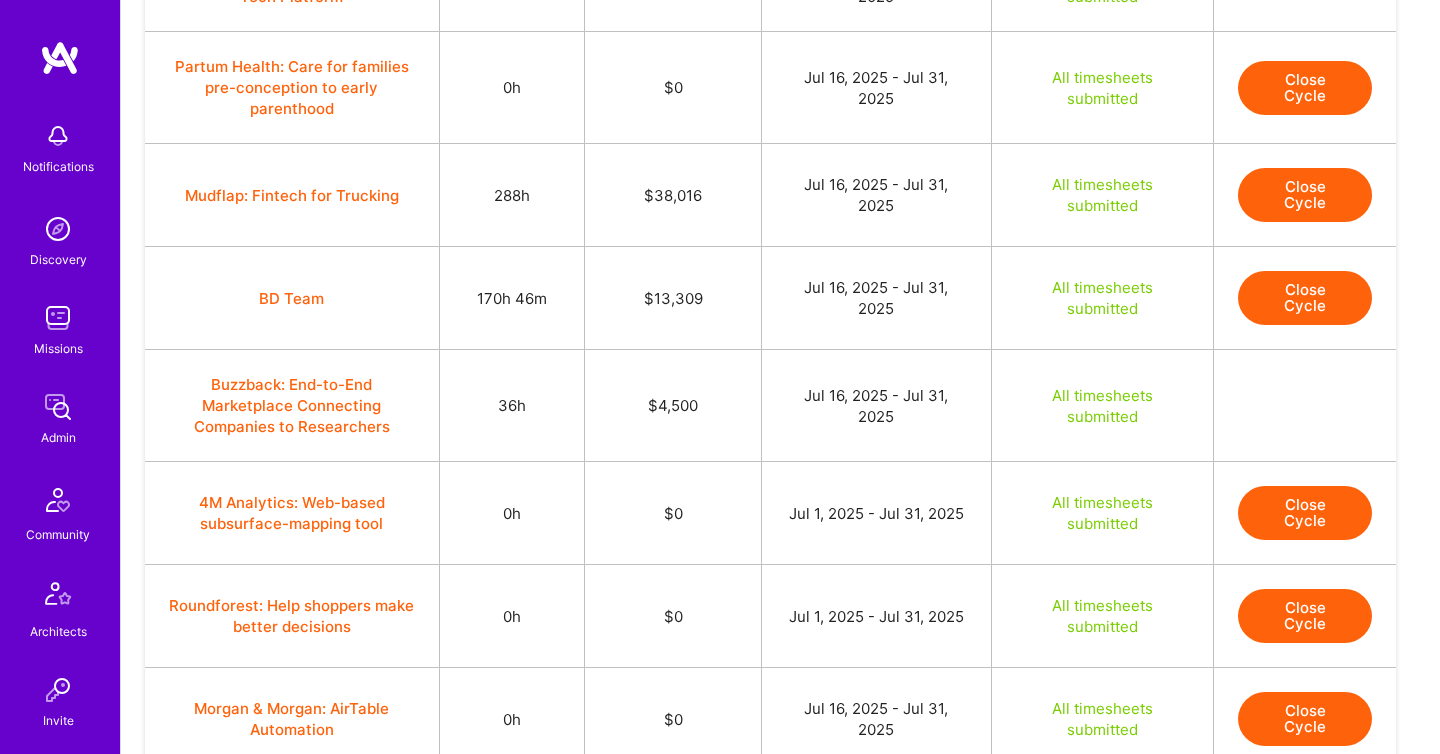 click on "Close Cycle" at bounding box center [1305, 195] 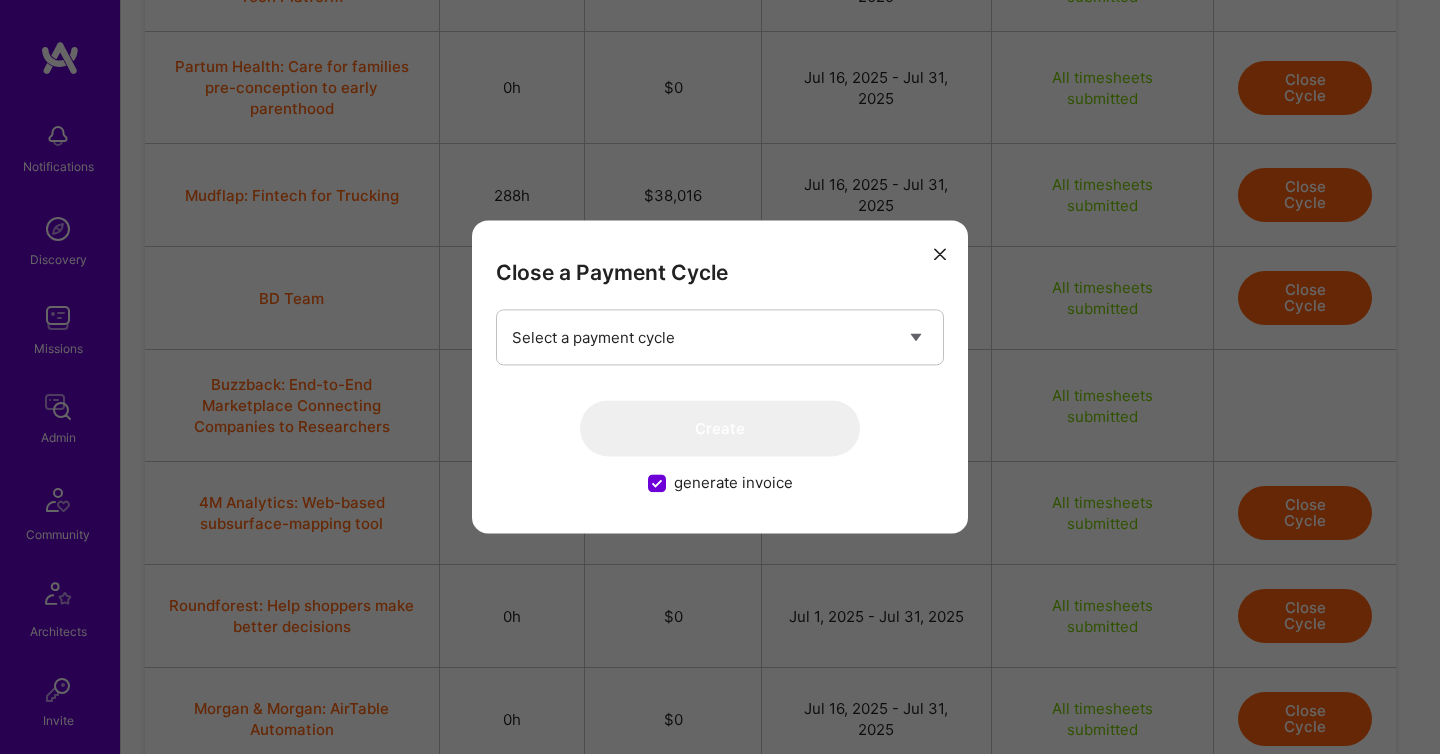 click at bounding box center (940, 254) 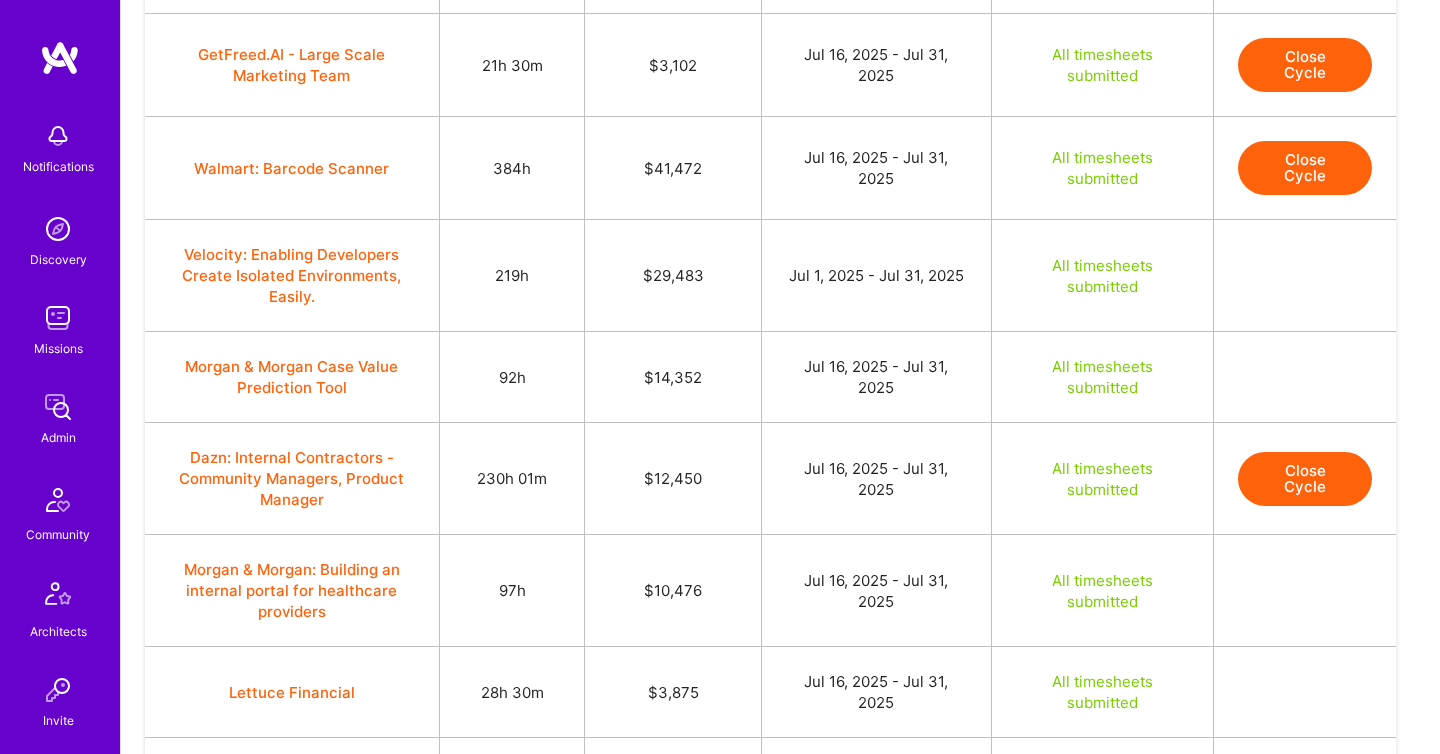scroll, scrollTop: 3716, scrollLeft: 0, axis: vertical 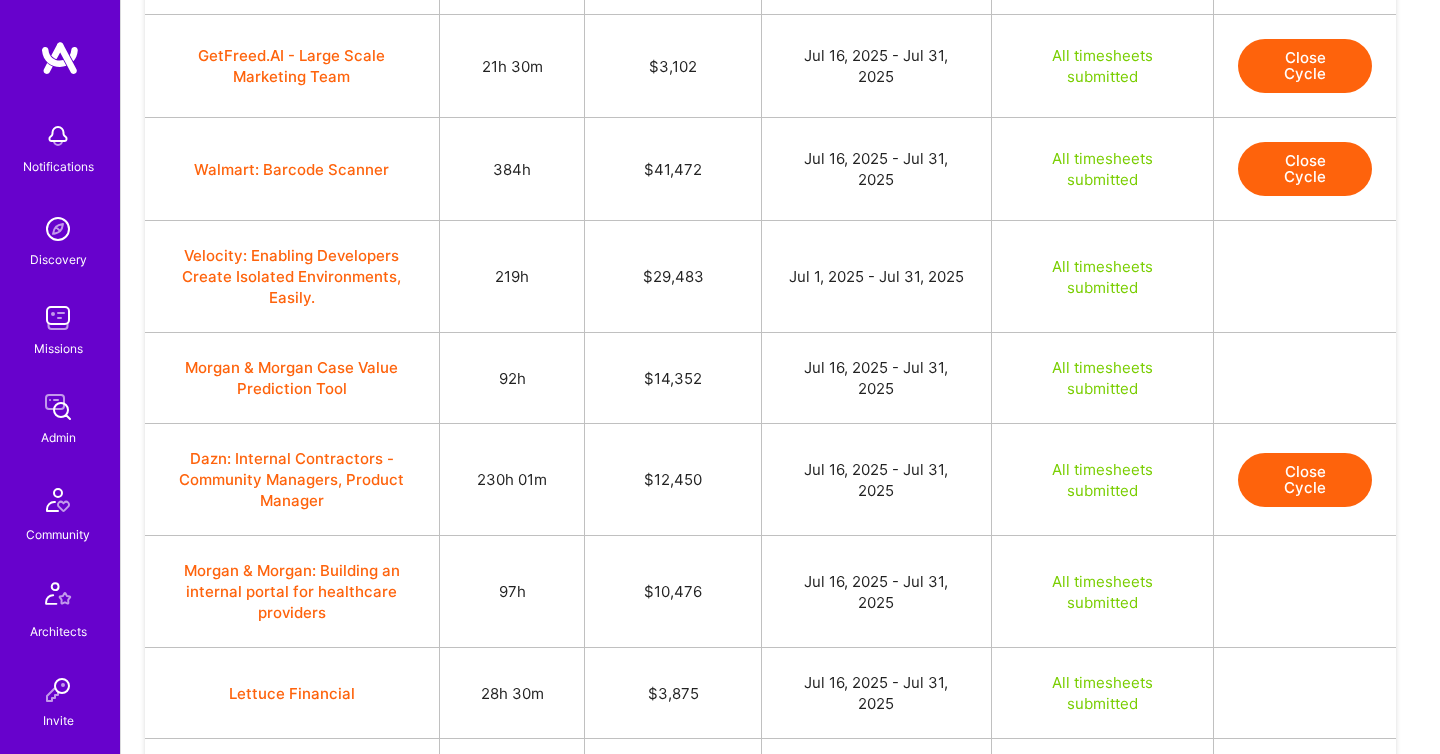 click on "Close Cycle" at bounding box center (1305, 169) 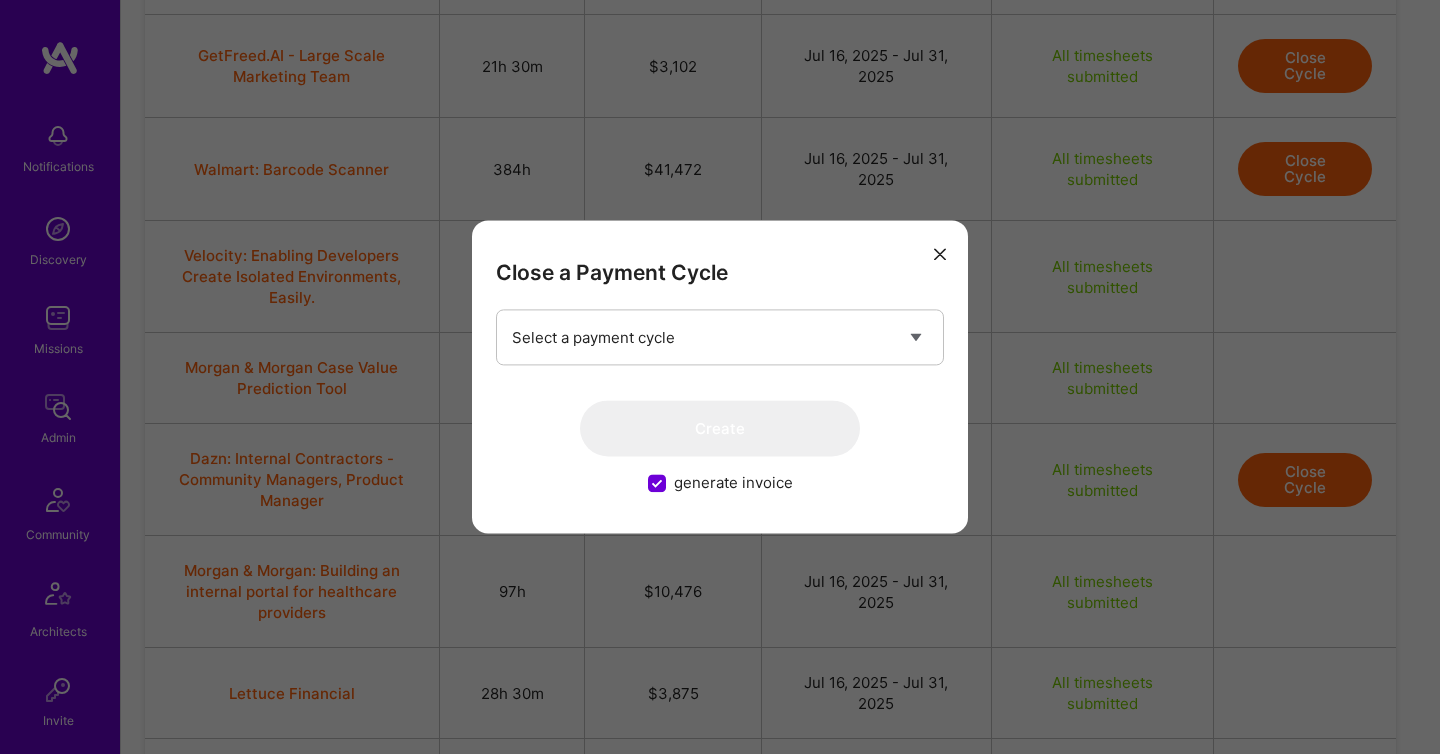 click at bounding box center (940, 252) 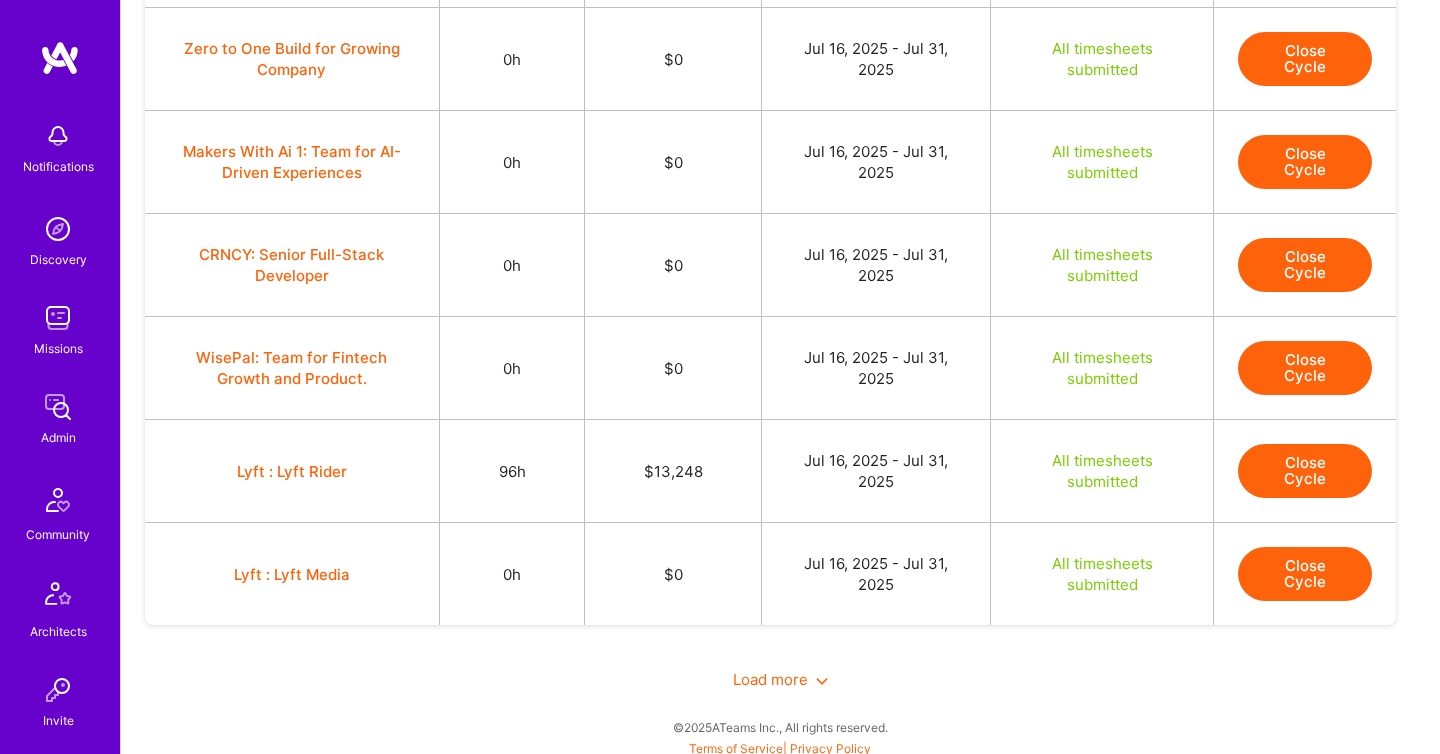 scroll, scrollTop: 1749, scrollLeft: 0, axis: vertical 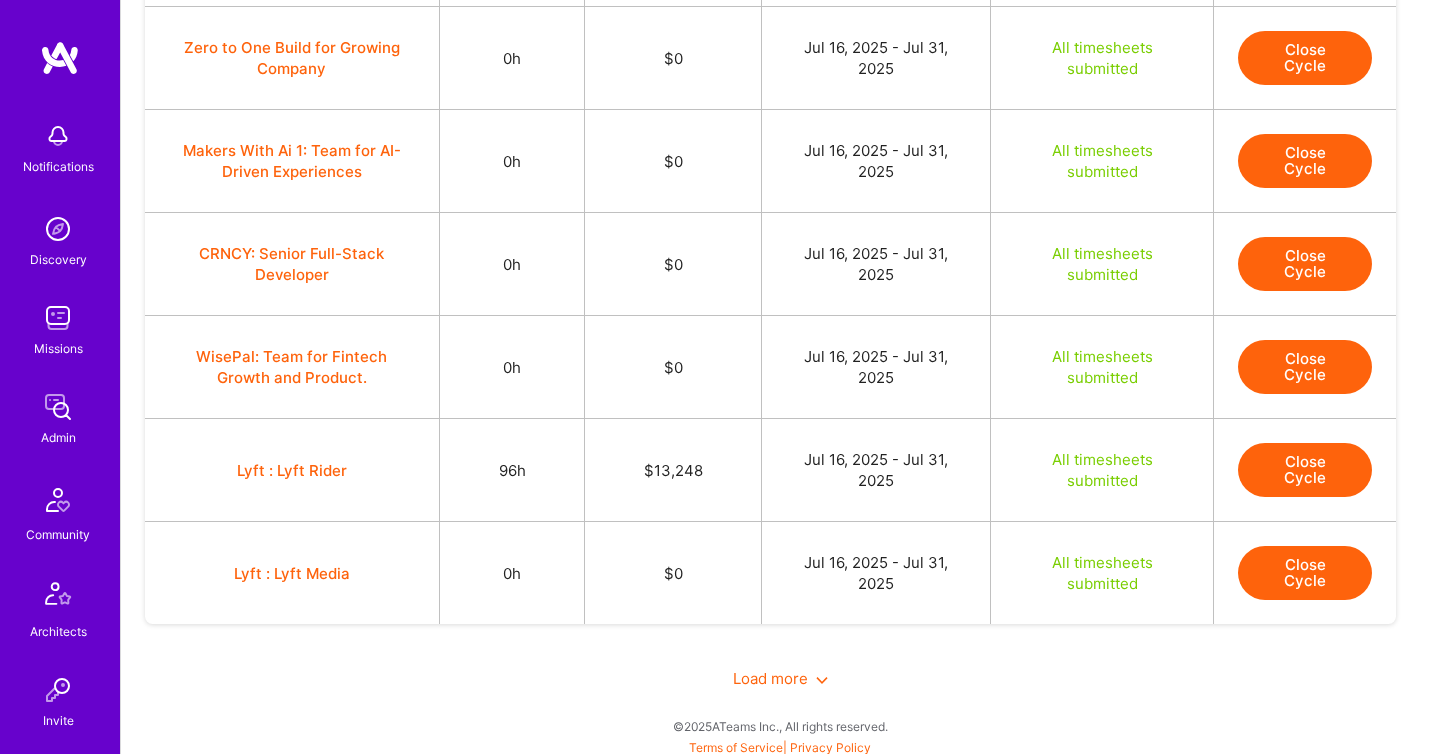 click on "Load more" at bounding box center [780, 678] 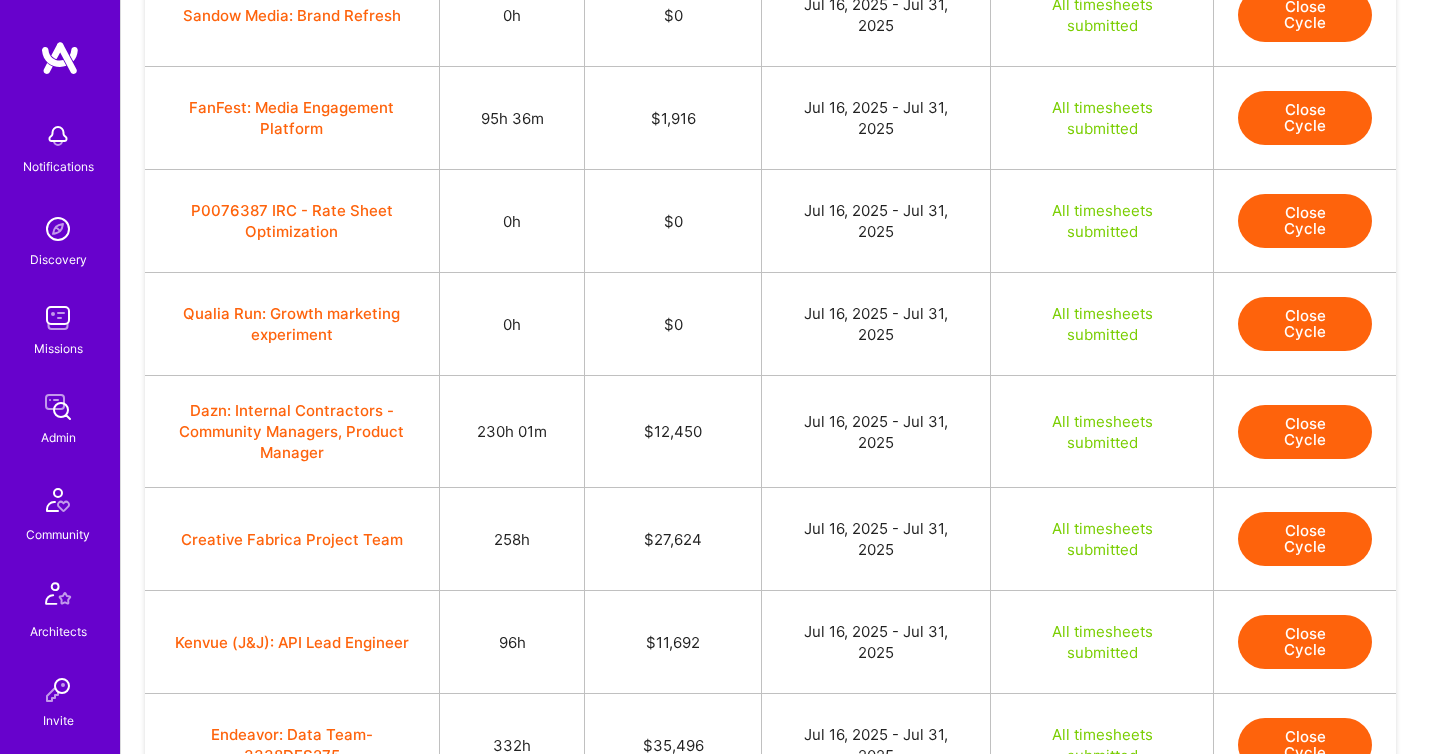scroll, scrollTop: 3272, scrollLeft: 0, axis: vertical 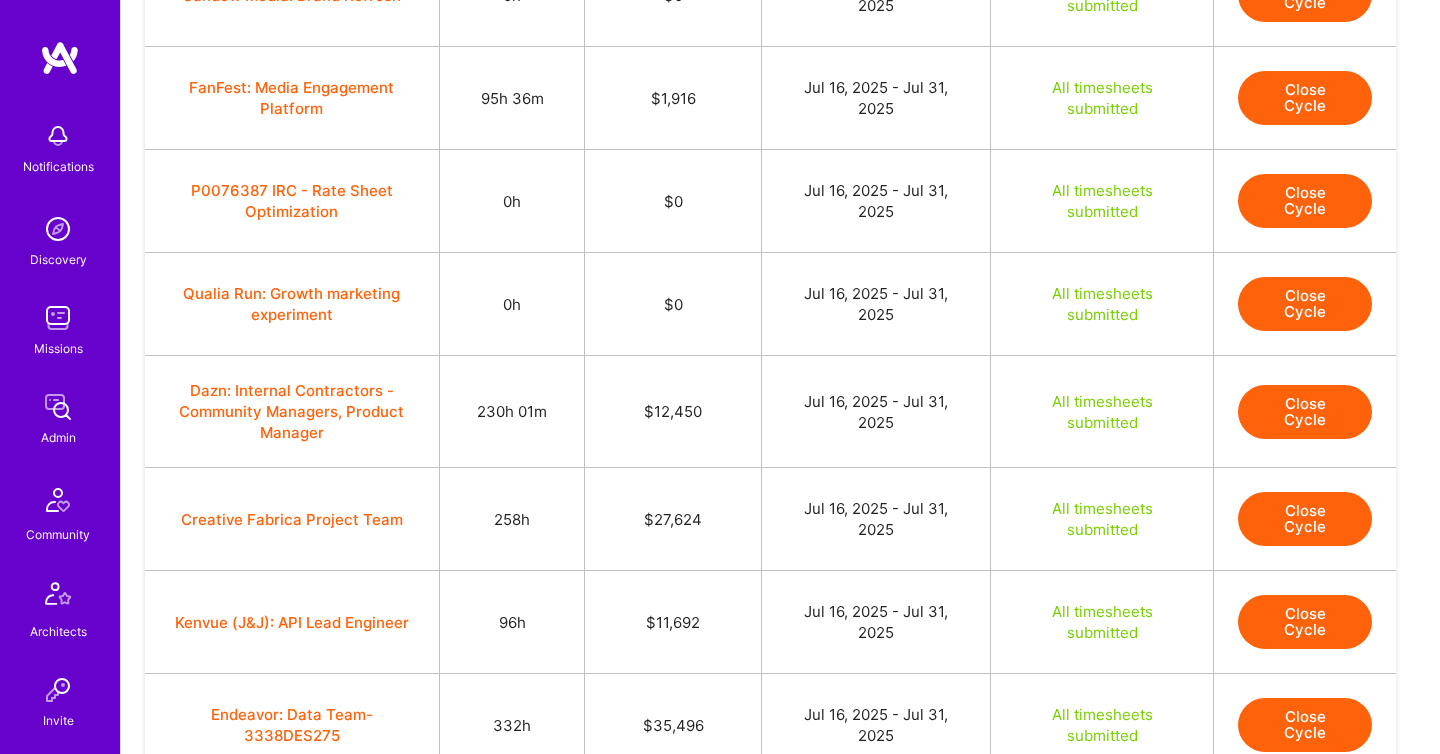 click on "Close Cycle" at bounding box center [1305, 519] 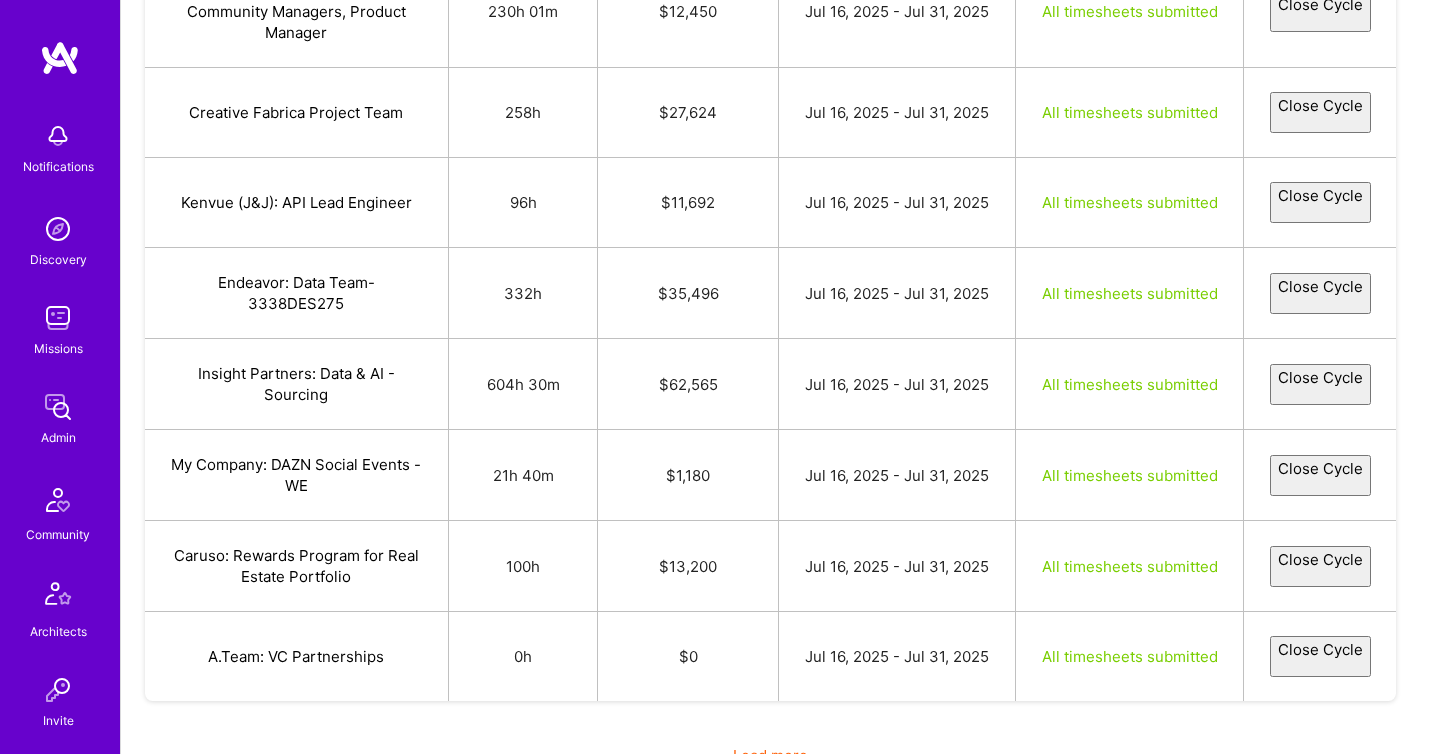 select on "687750986baa0ed610b09655" 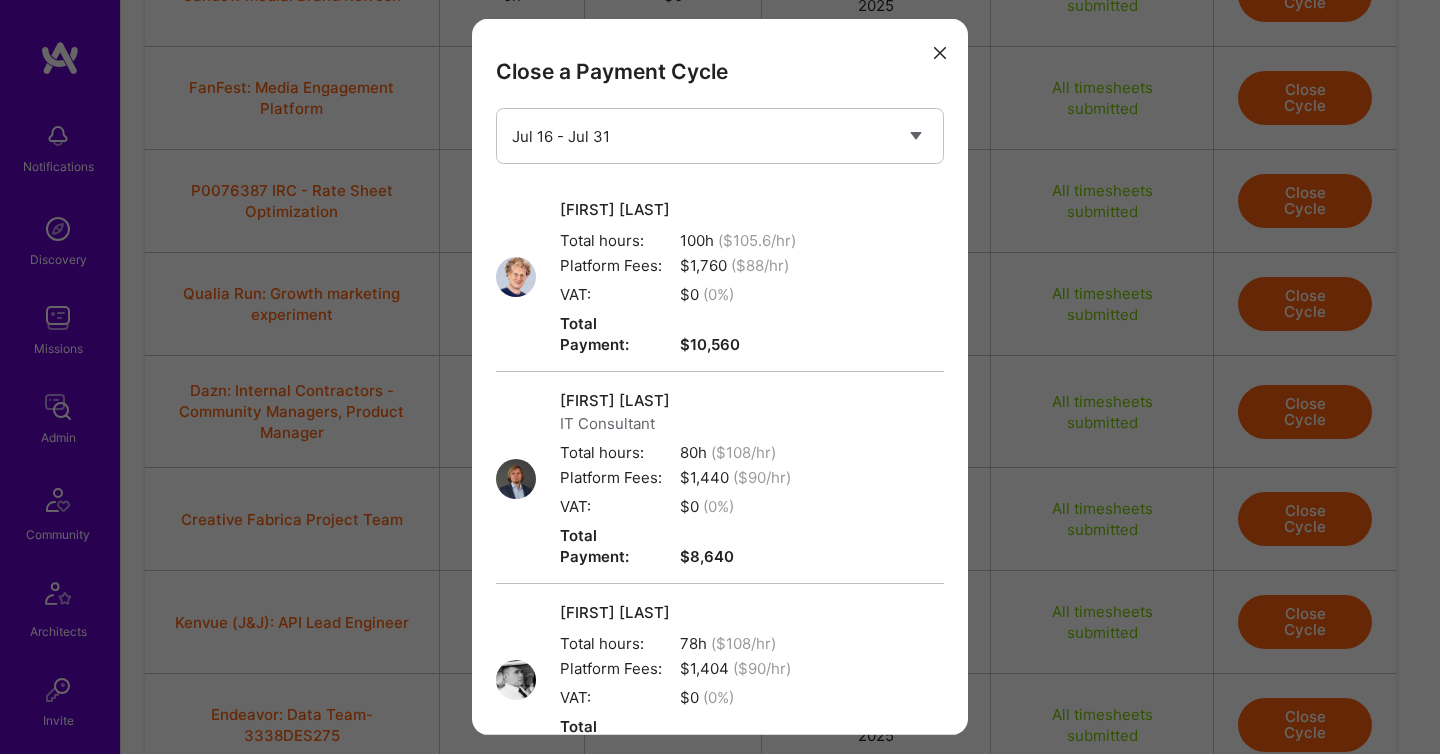 scroll, scrollTop: 398, scrollLeft: 0, axis: vertical 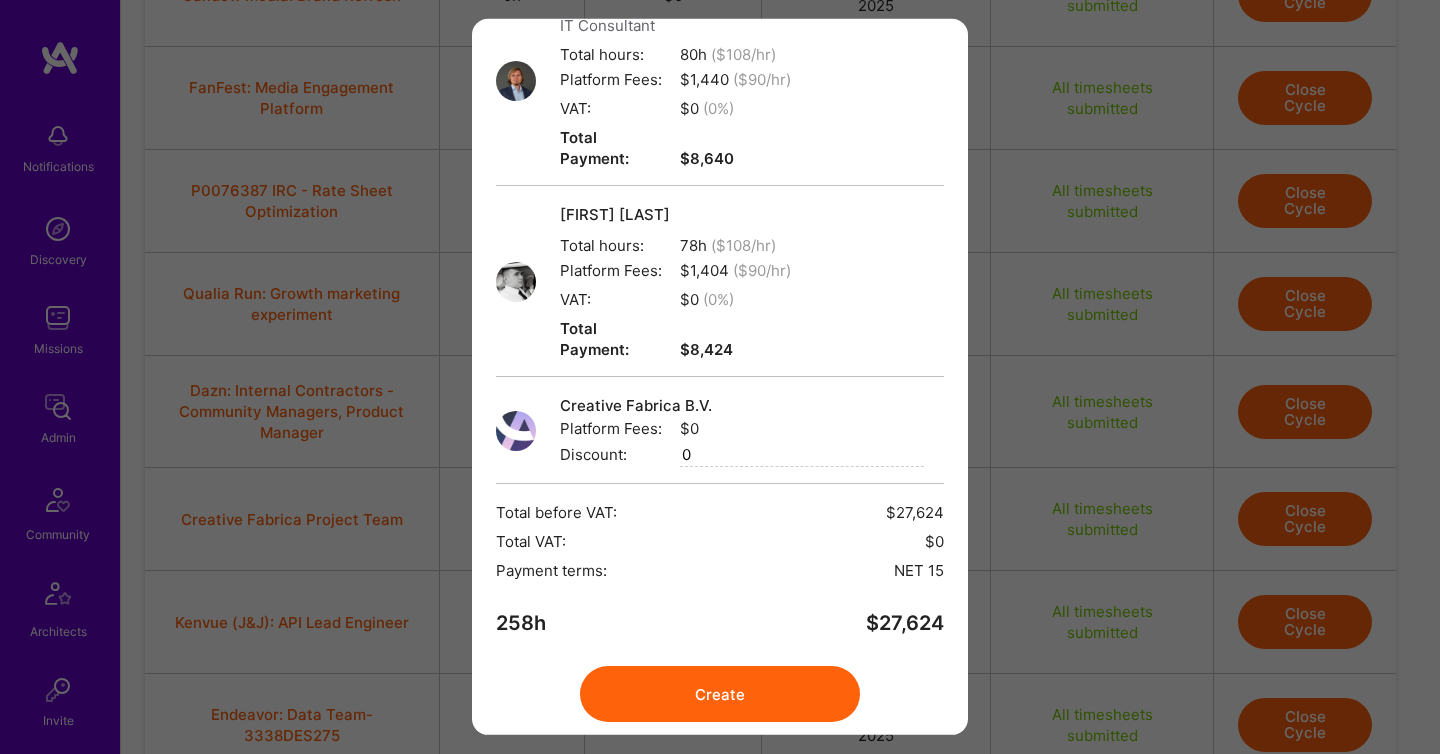 click on "Create" at bounding box center [720, 694] 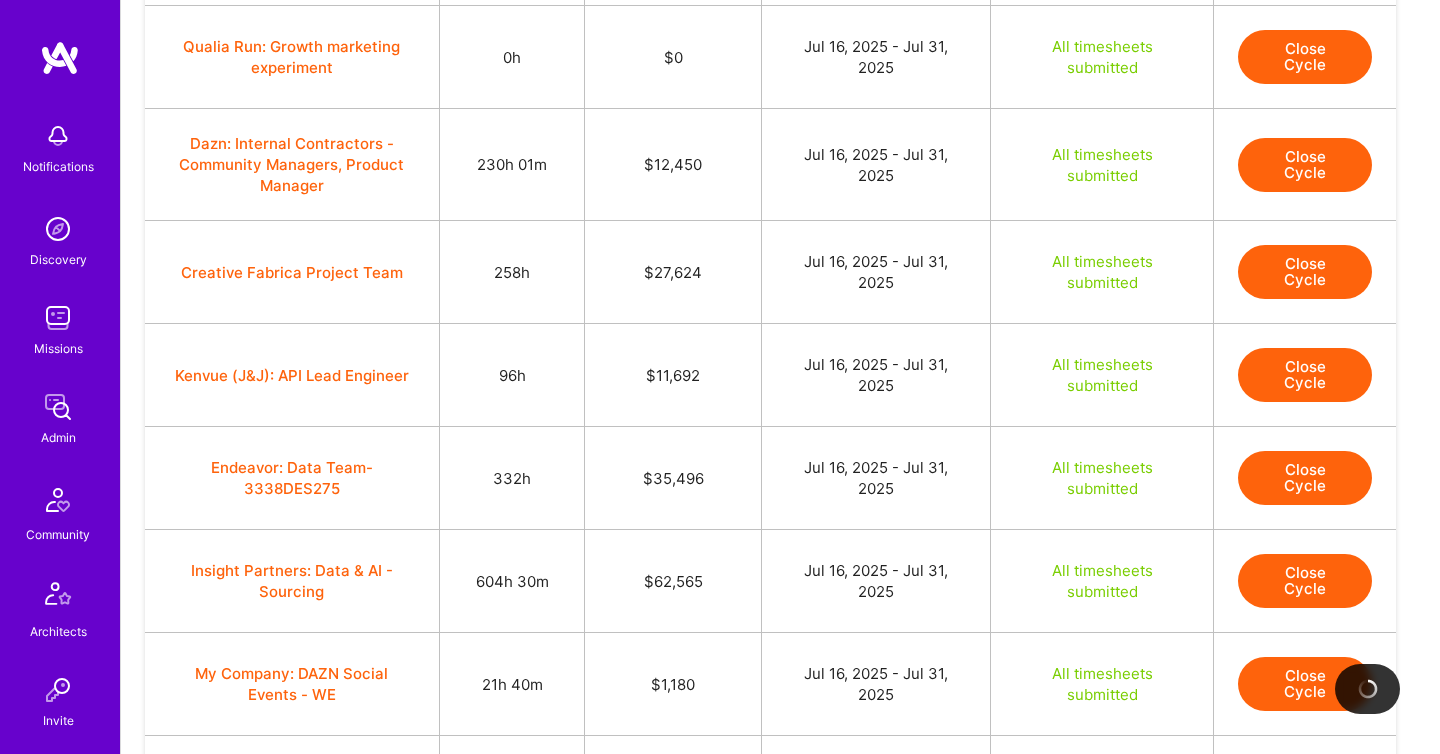 scroll, scrollTop: 3520, scrollLeft: 0, axis: vertical 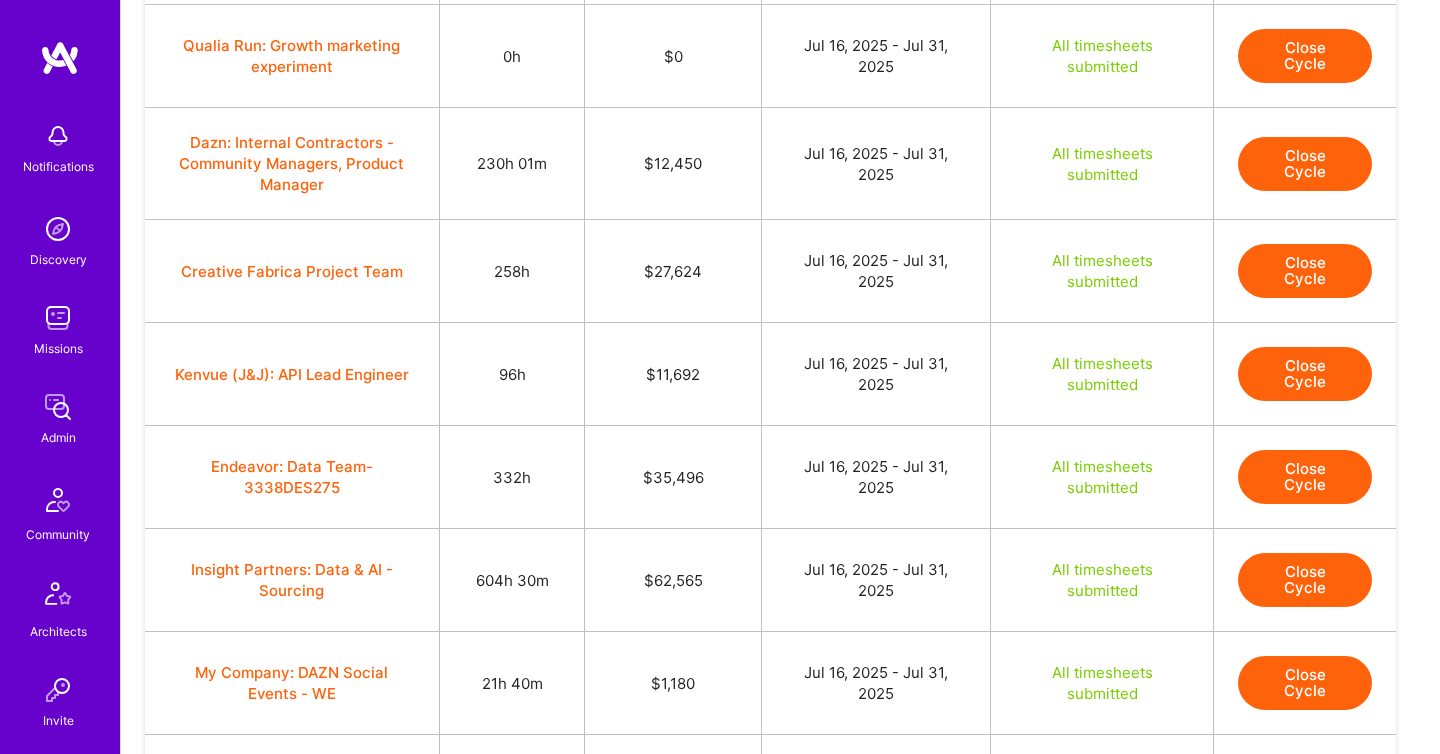 click on "Close Cycle" at bounding box center (1305, 374) 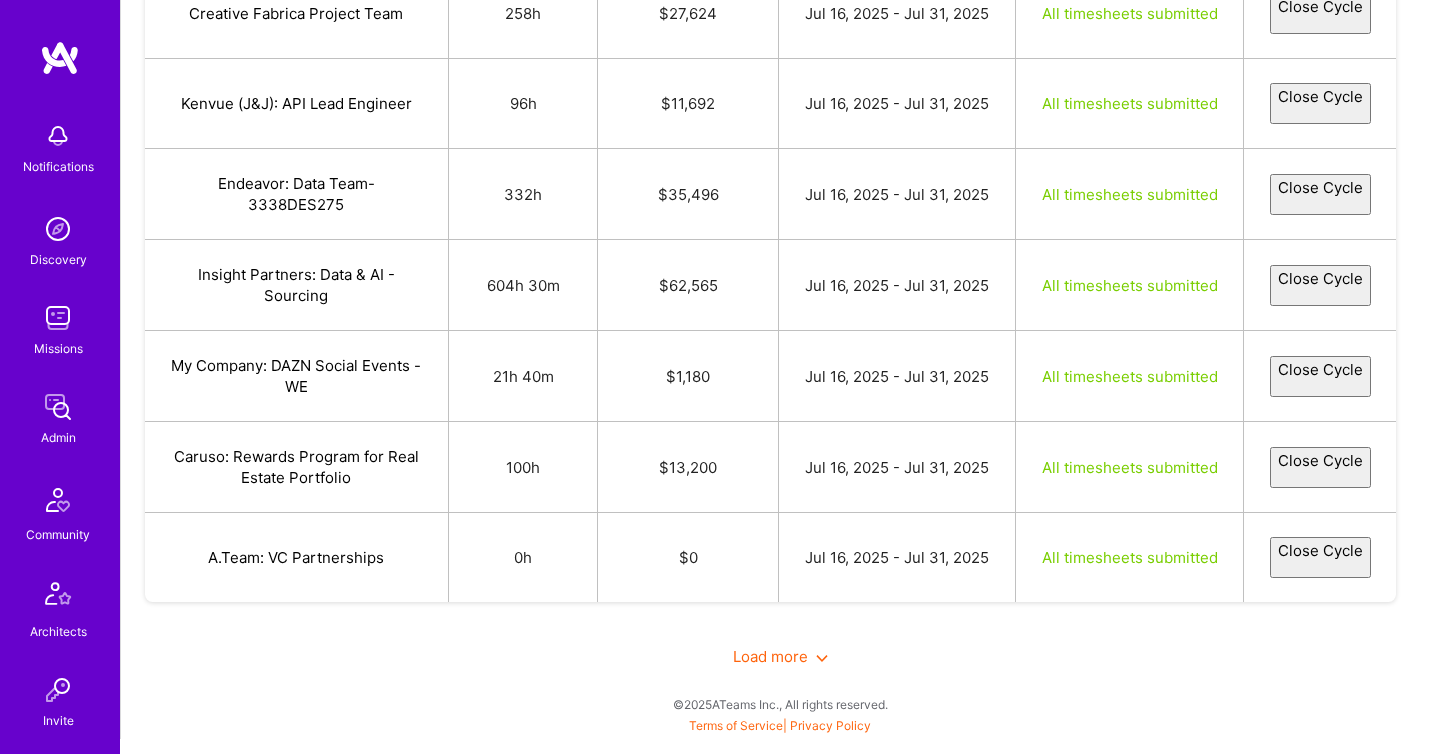 select on "687d00130f9e1cfbd3041a9d" 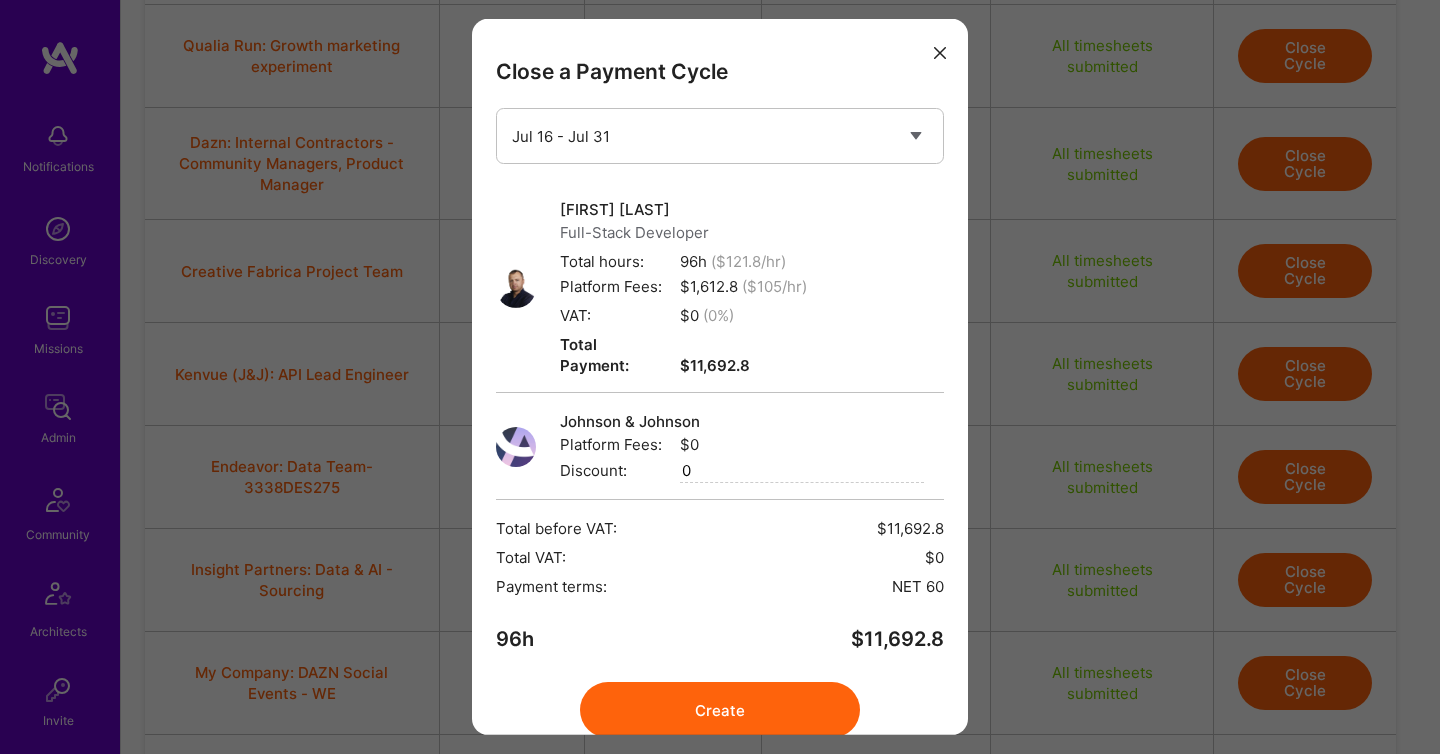click on "Create" at bounding box center (720, 710) 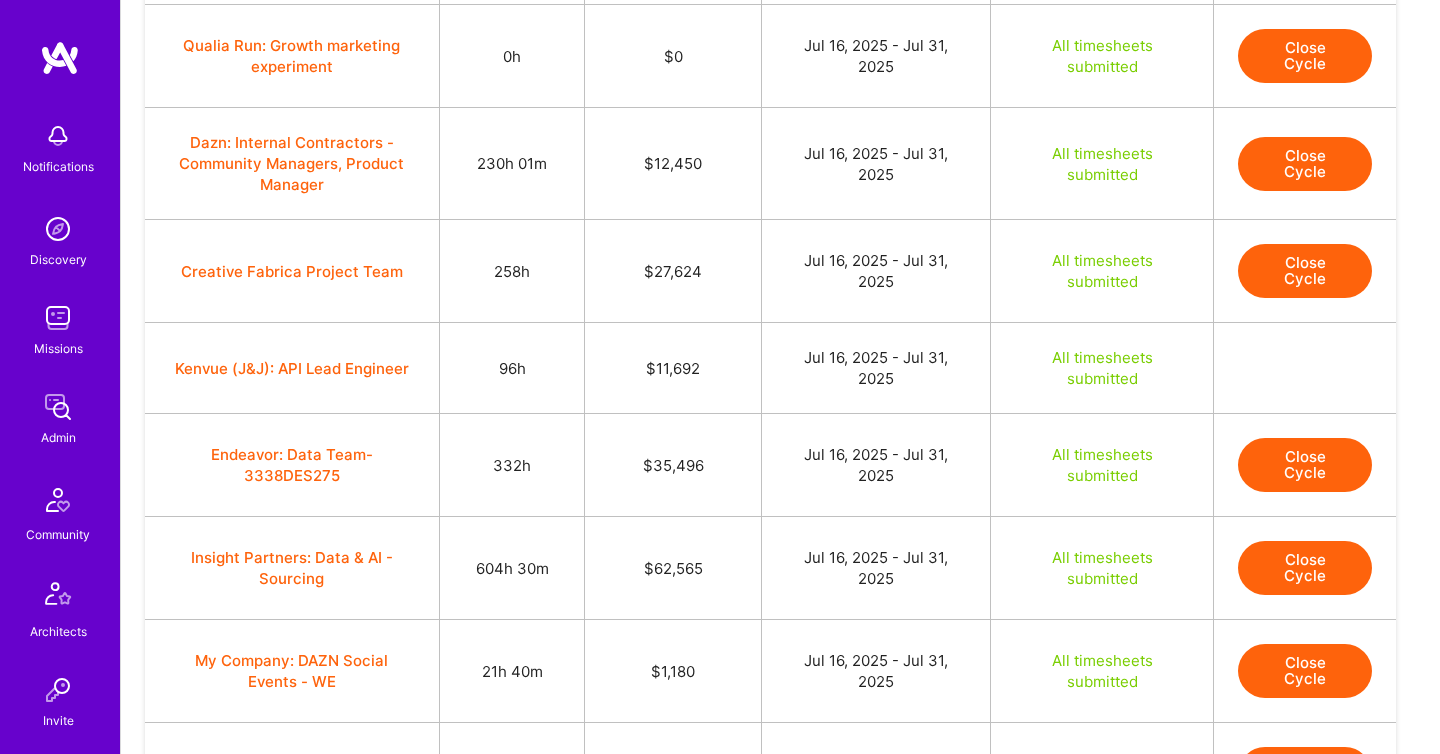 scroll, scrollTop: 3562, scrollLeft: 0, axis: vertical 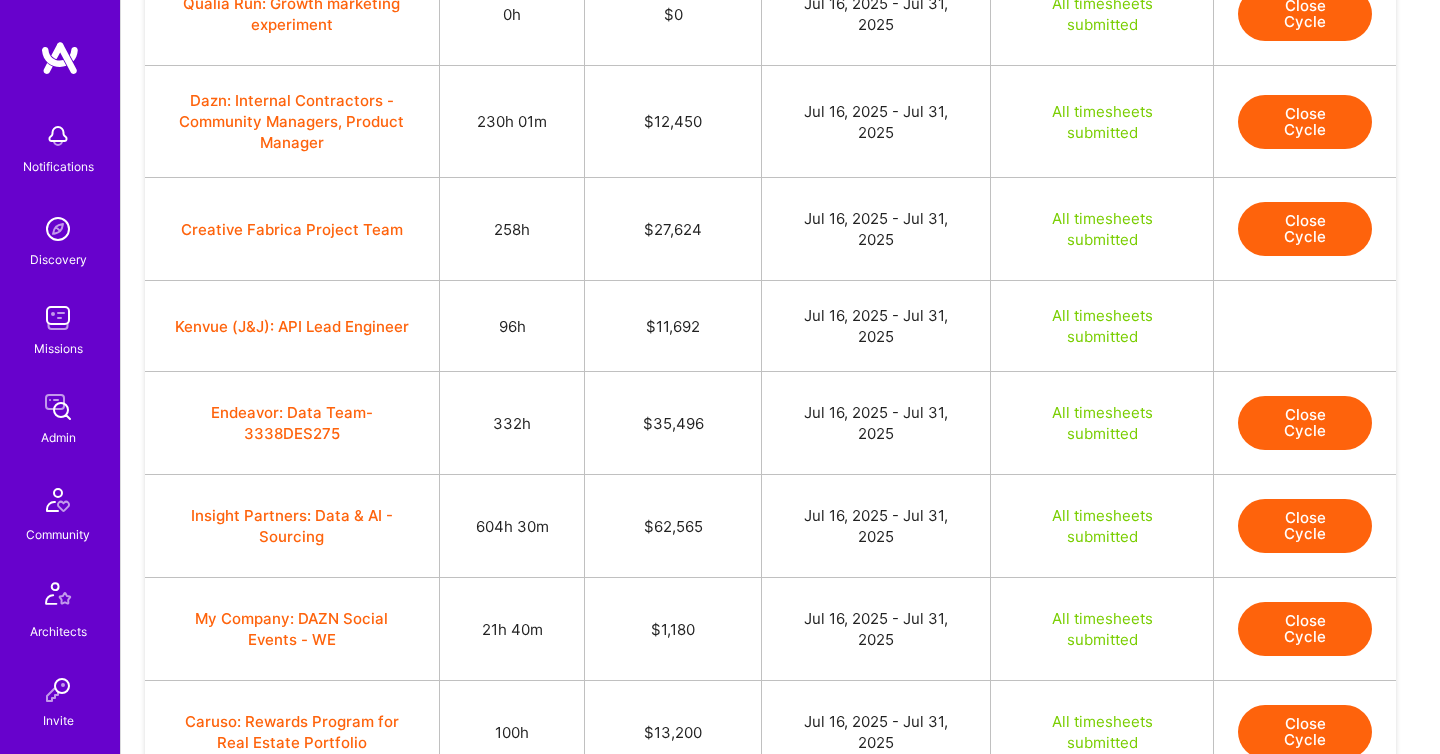click on "Close Cycle" at bounding box center (1305, 526) 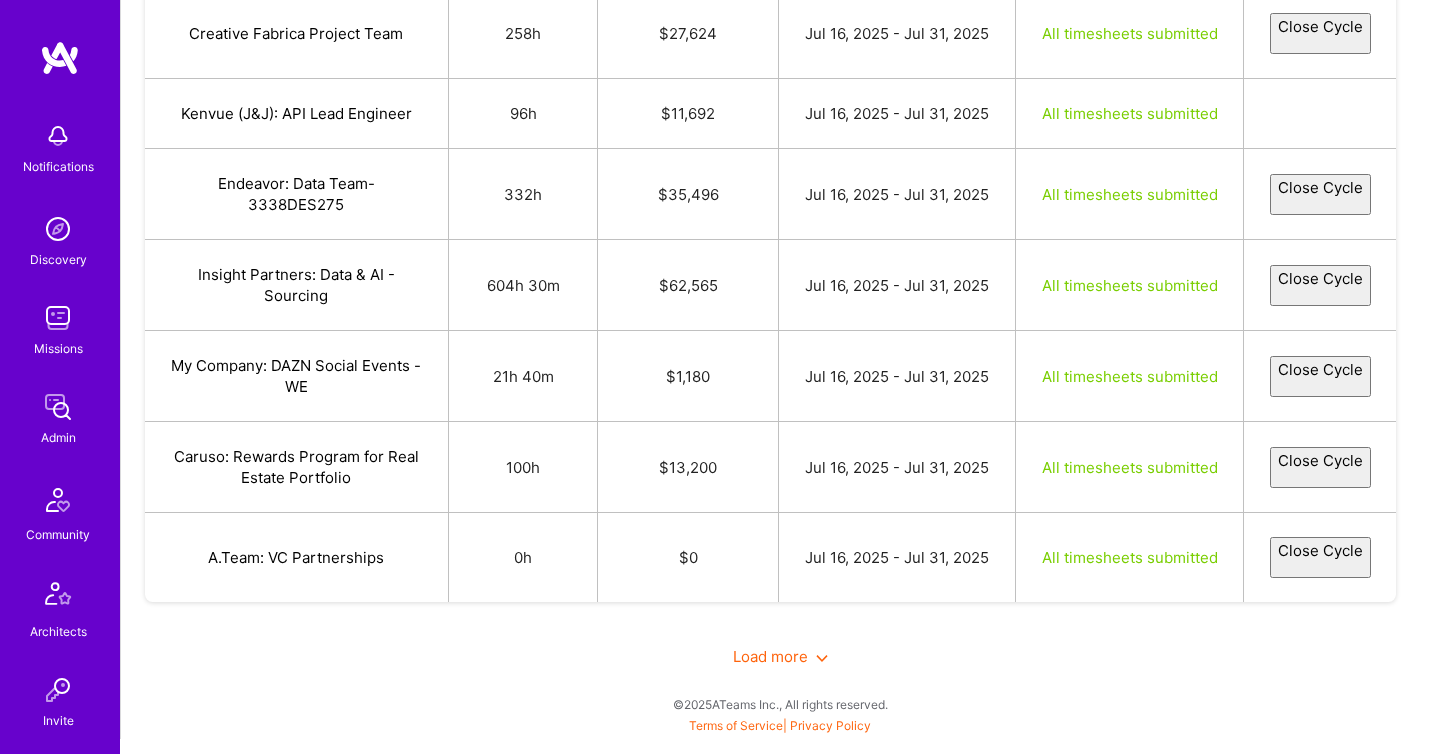select on "6876eb11f6b079766881c6dc" 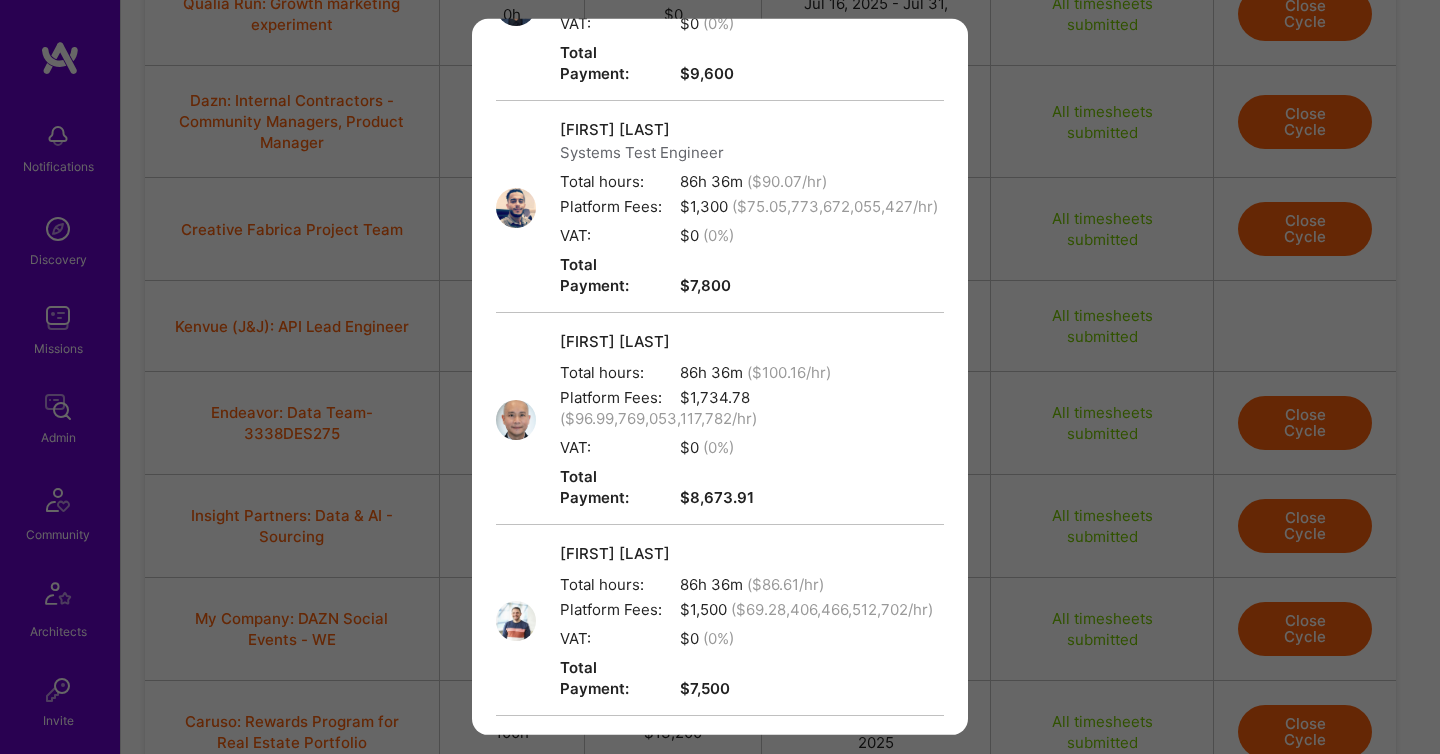 scroll, scrollTop: 1099, scrollLeft: 0, axis: vertical 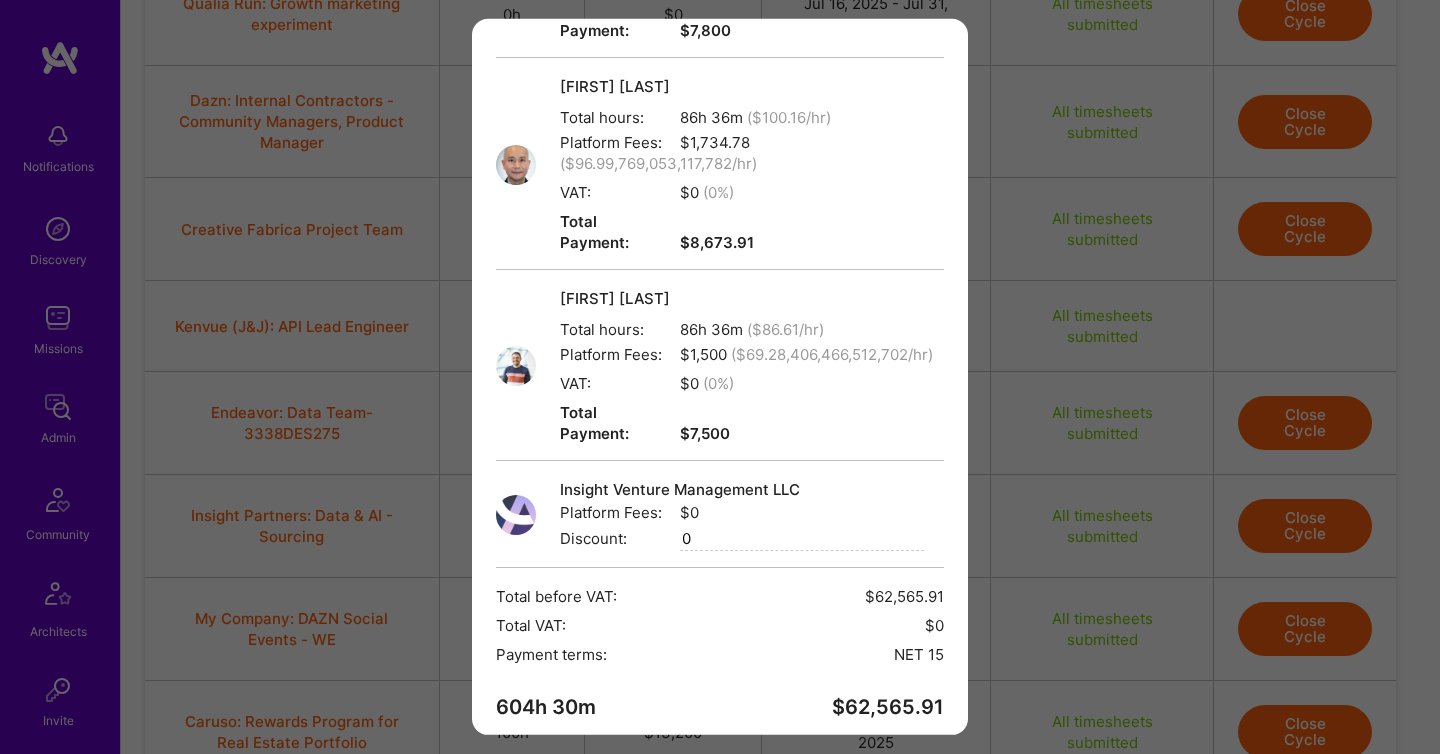 click on "Create" at bounding box center (720, 778) 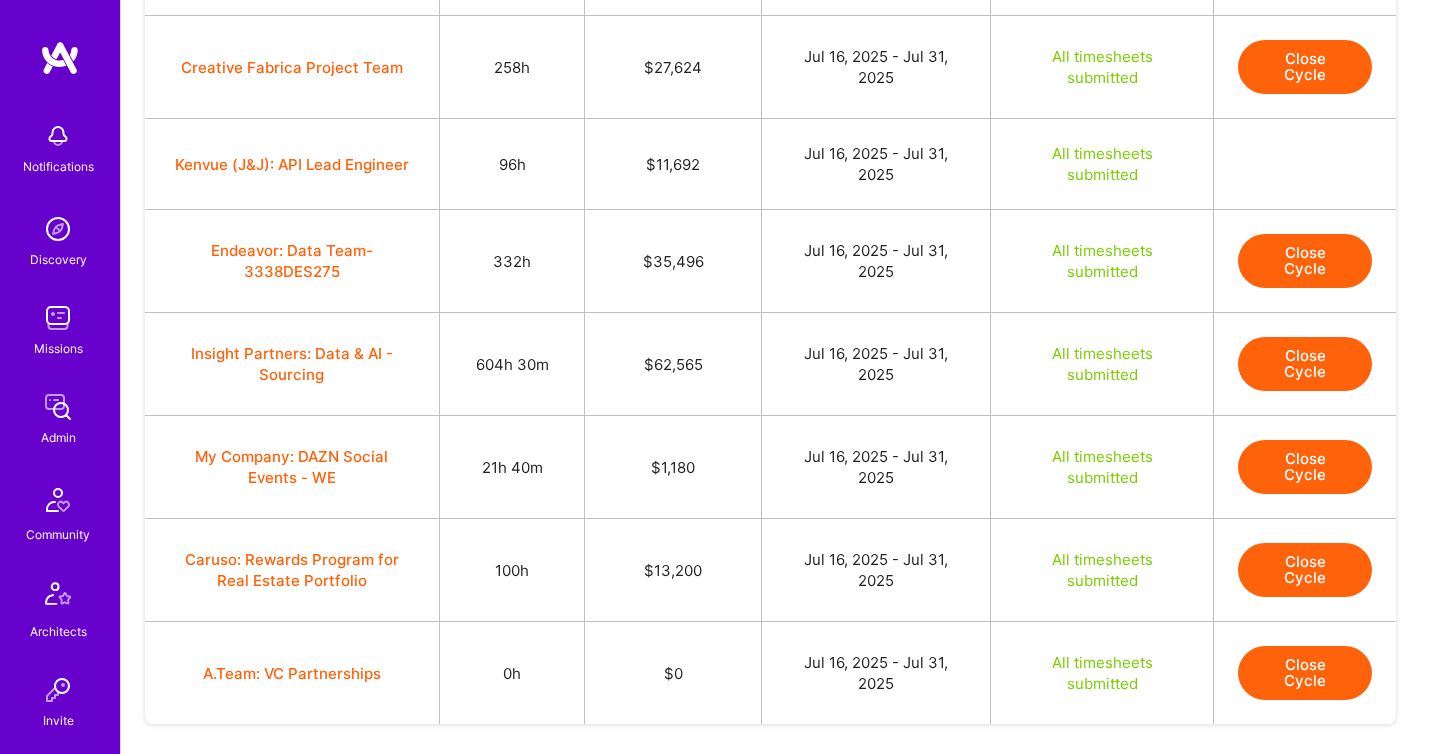 scroll, scrollTop: 3727, scrollLeft: 0, axis: vertical 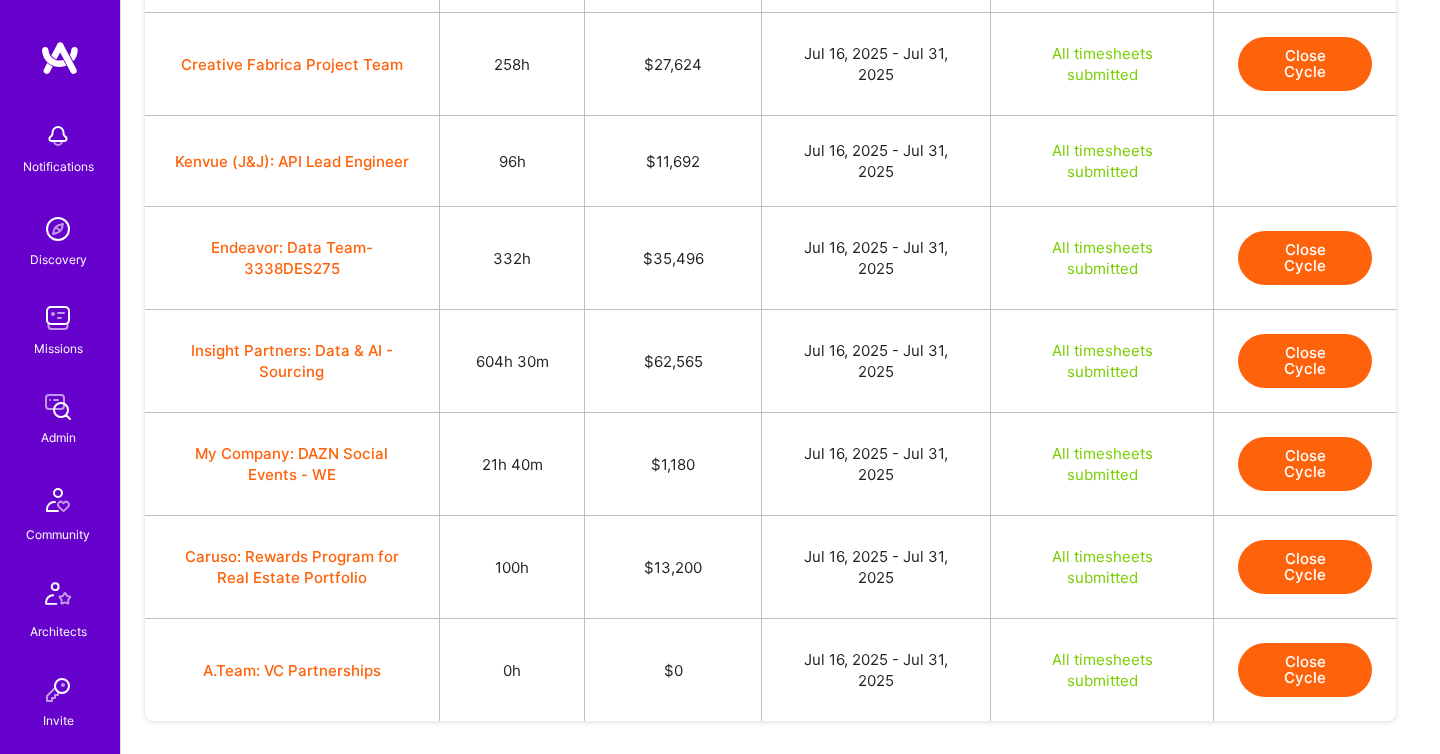click on "Close Cycle" at bounding box center [1305, 567] 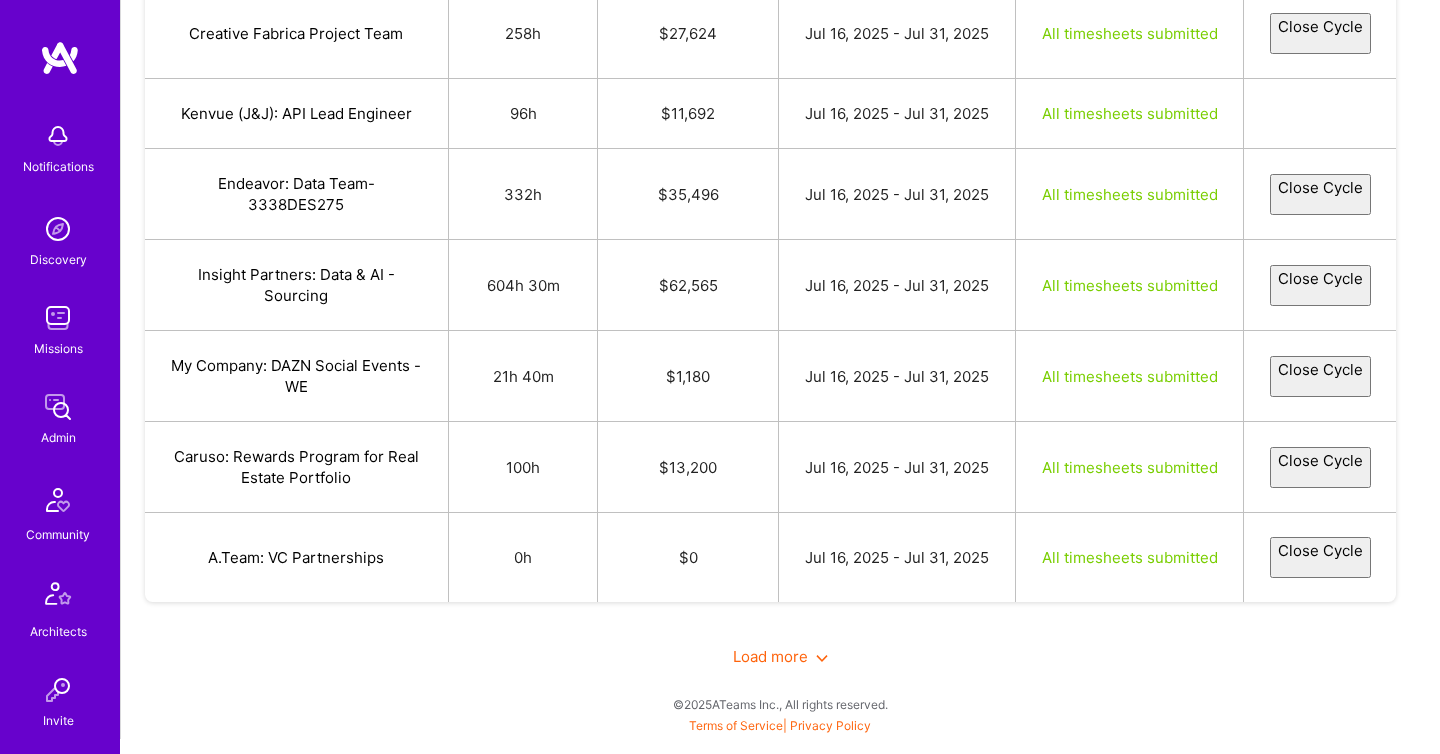 select on "687e7e126d41d0207975e50a" 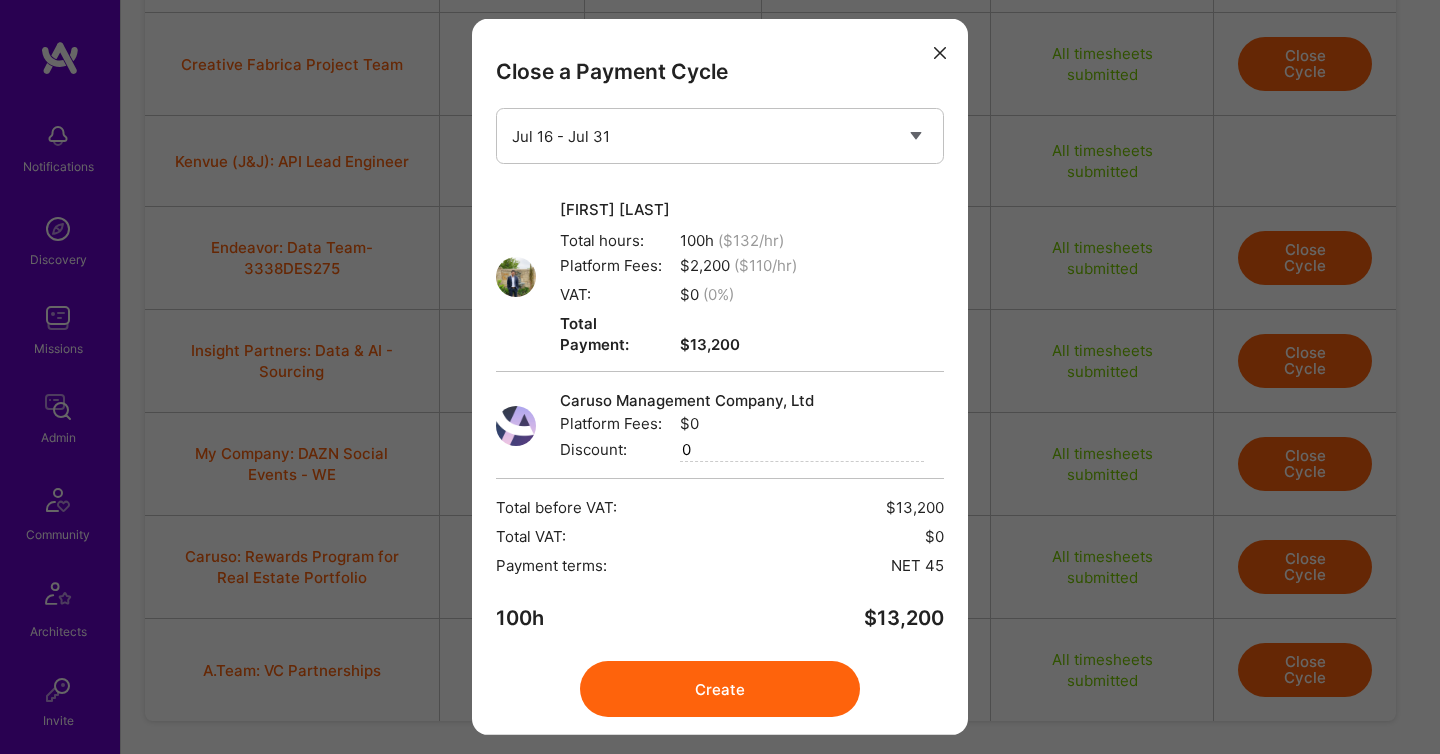 scroll, scrollTop: 37, scrollLeft: 0, axis: vertical 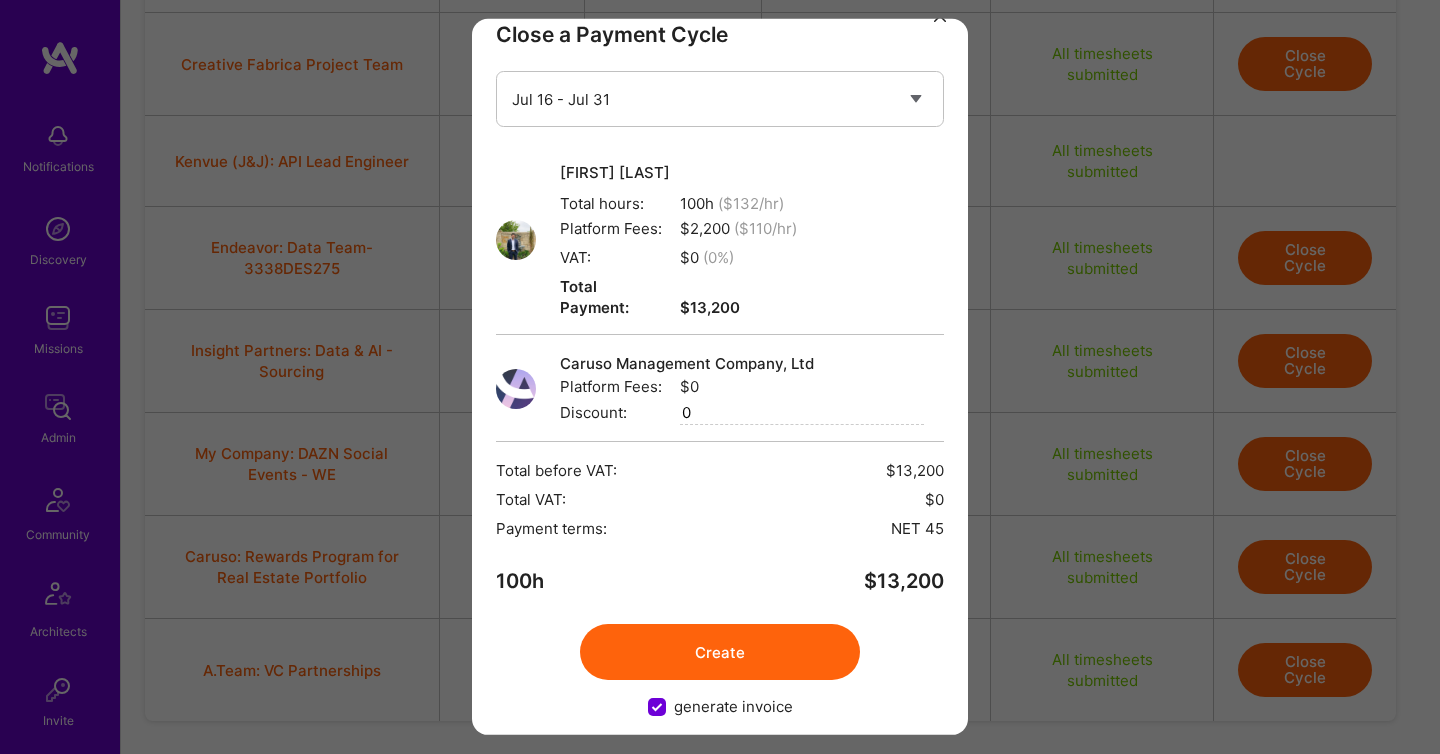 click on "Create" at bounding box center [720, 652] 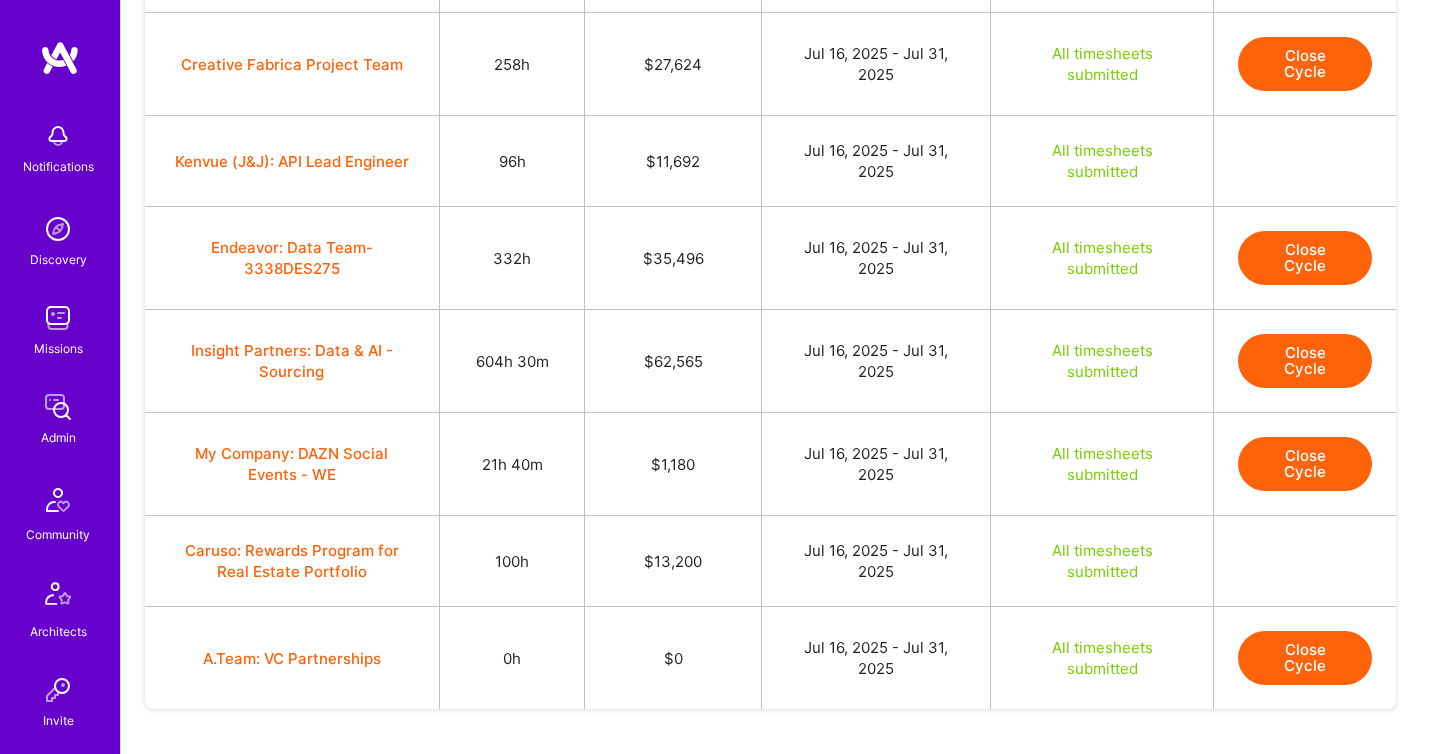 click on "Close Cycle" at bounding box center (1305, 361) 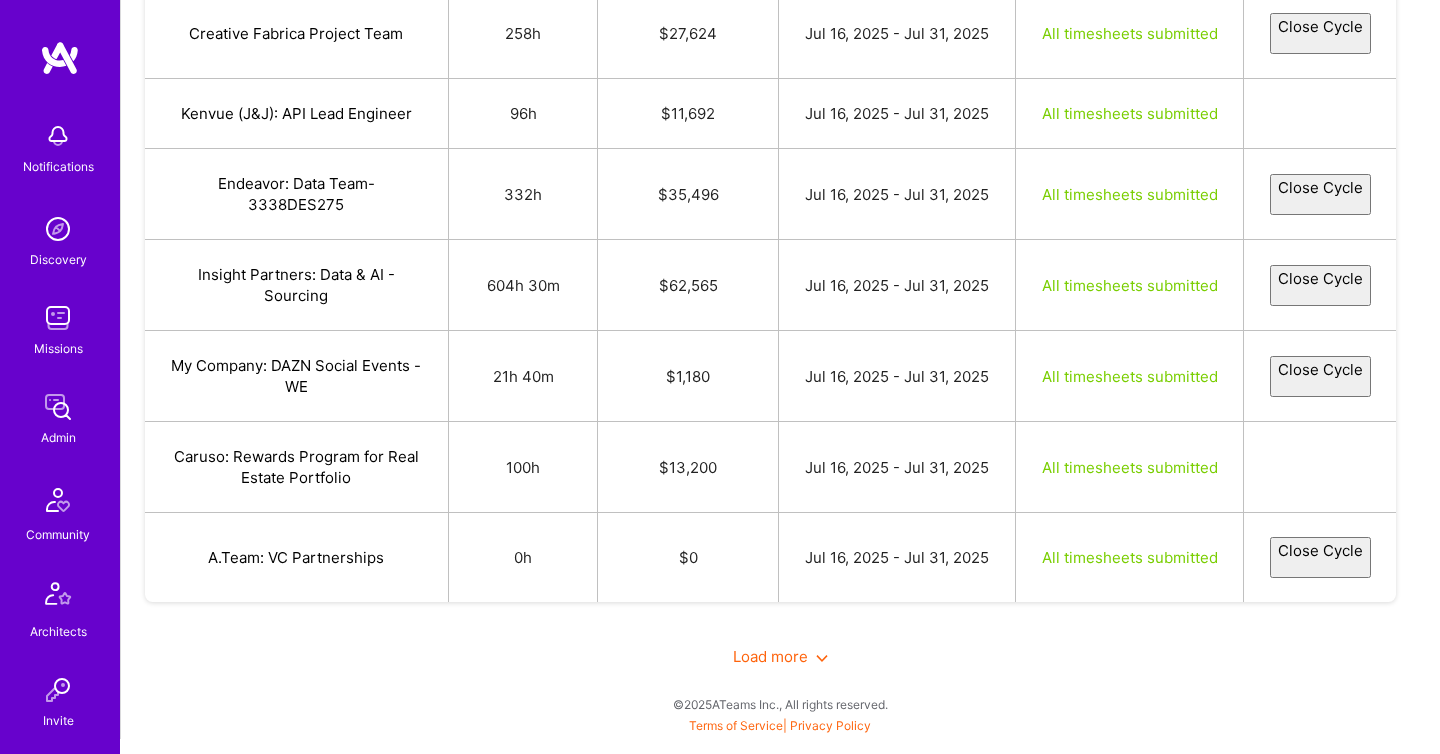 select on "646ba786697bc50014346965" 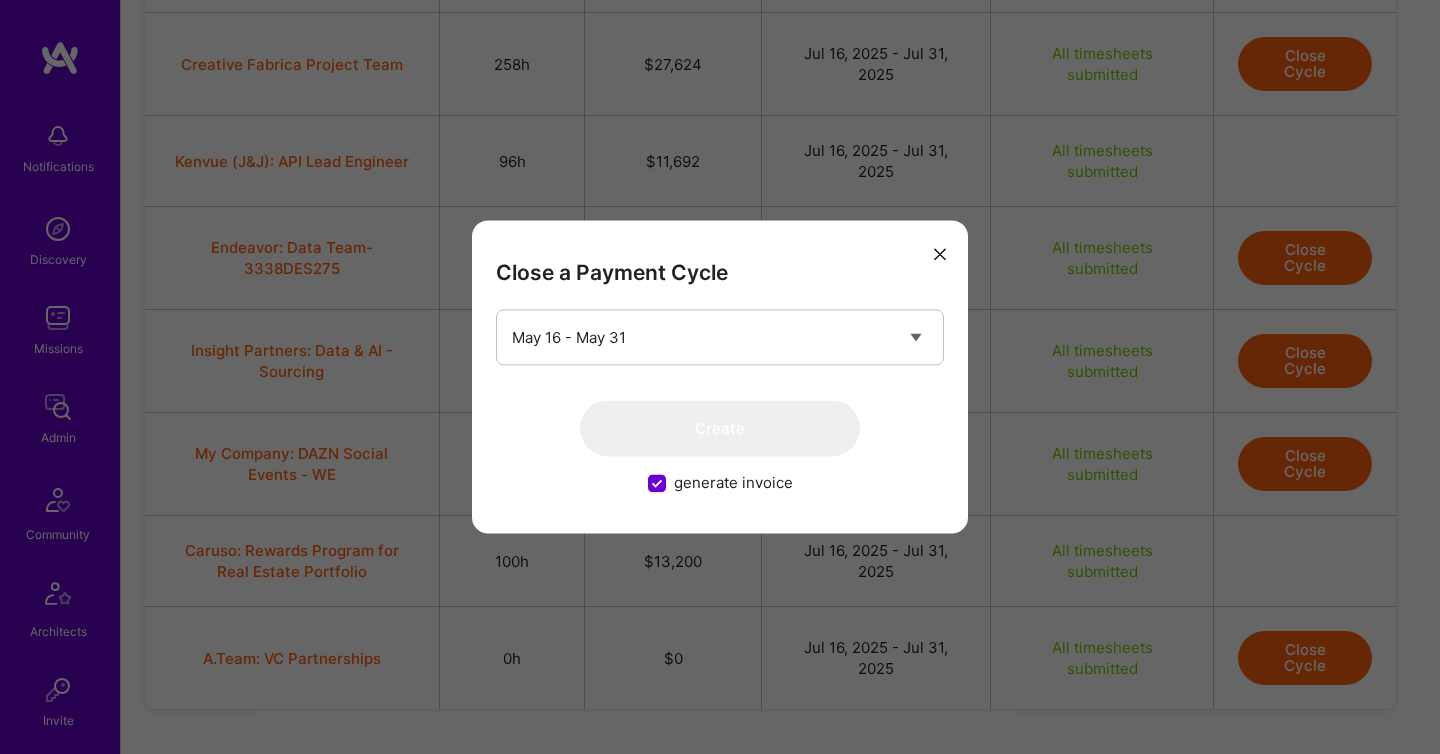 click at bounding box center [940, 254] 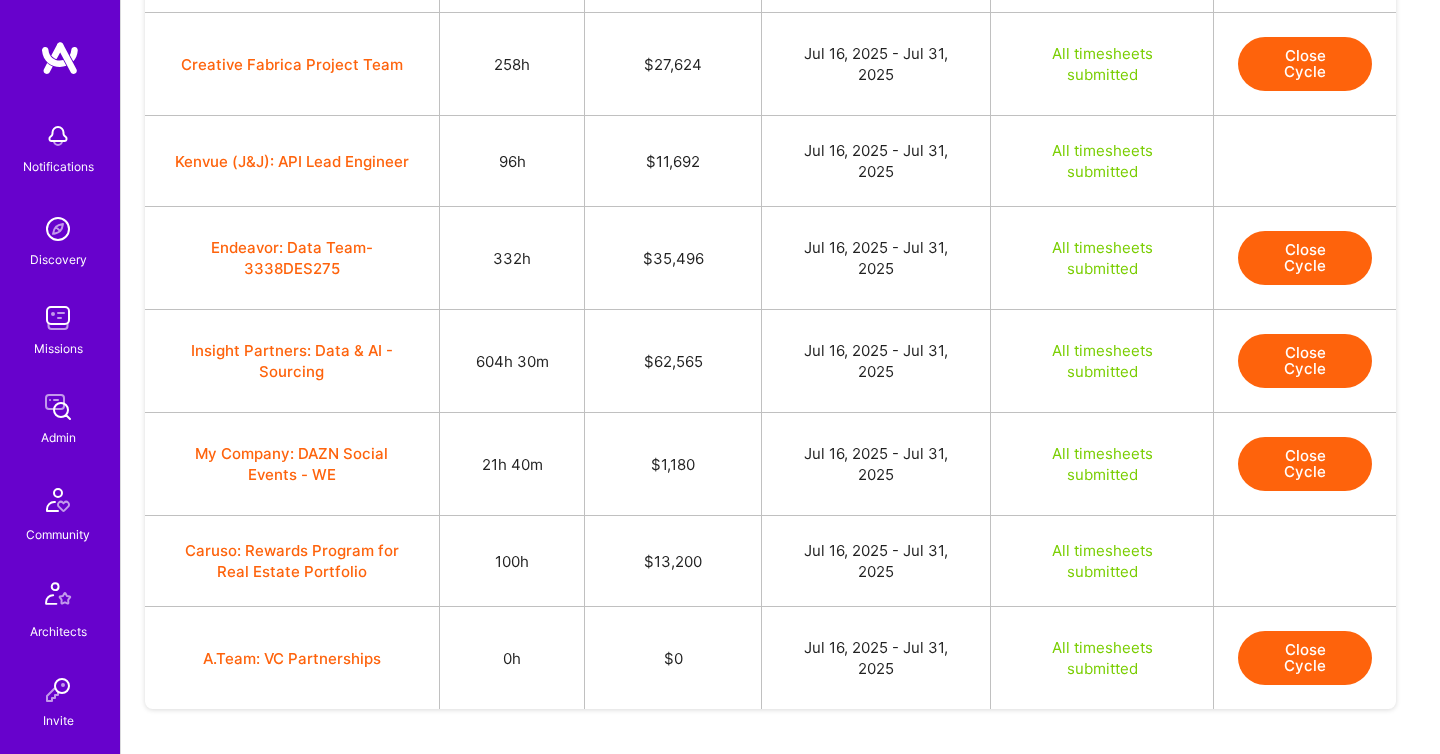 scroll, scrollTop: 3819, scrollLeft: 0, axis: vertical 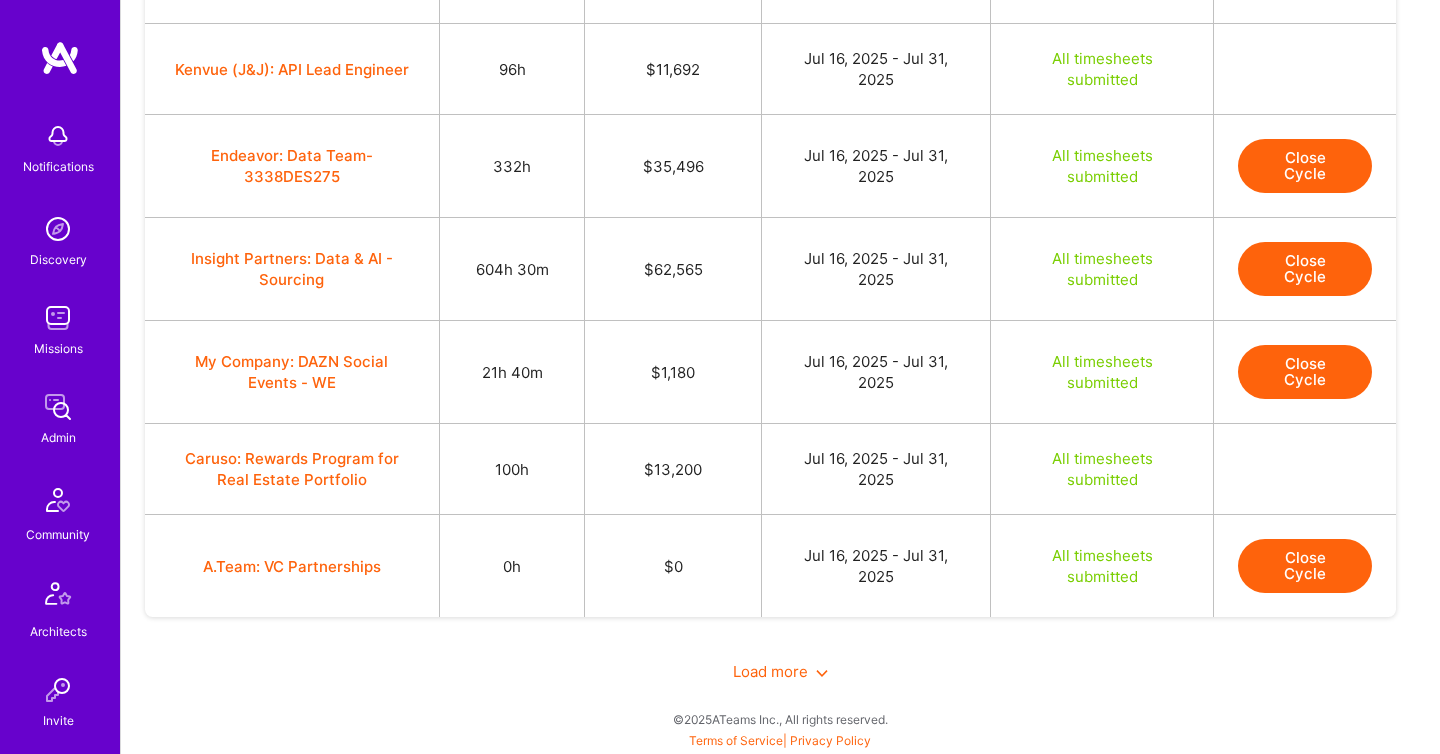 click on "Load more" at bounding box center [780, 671] 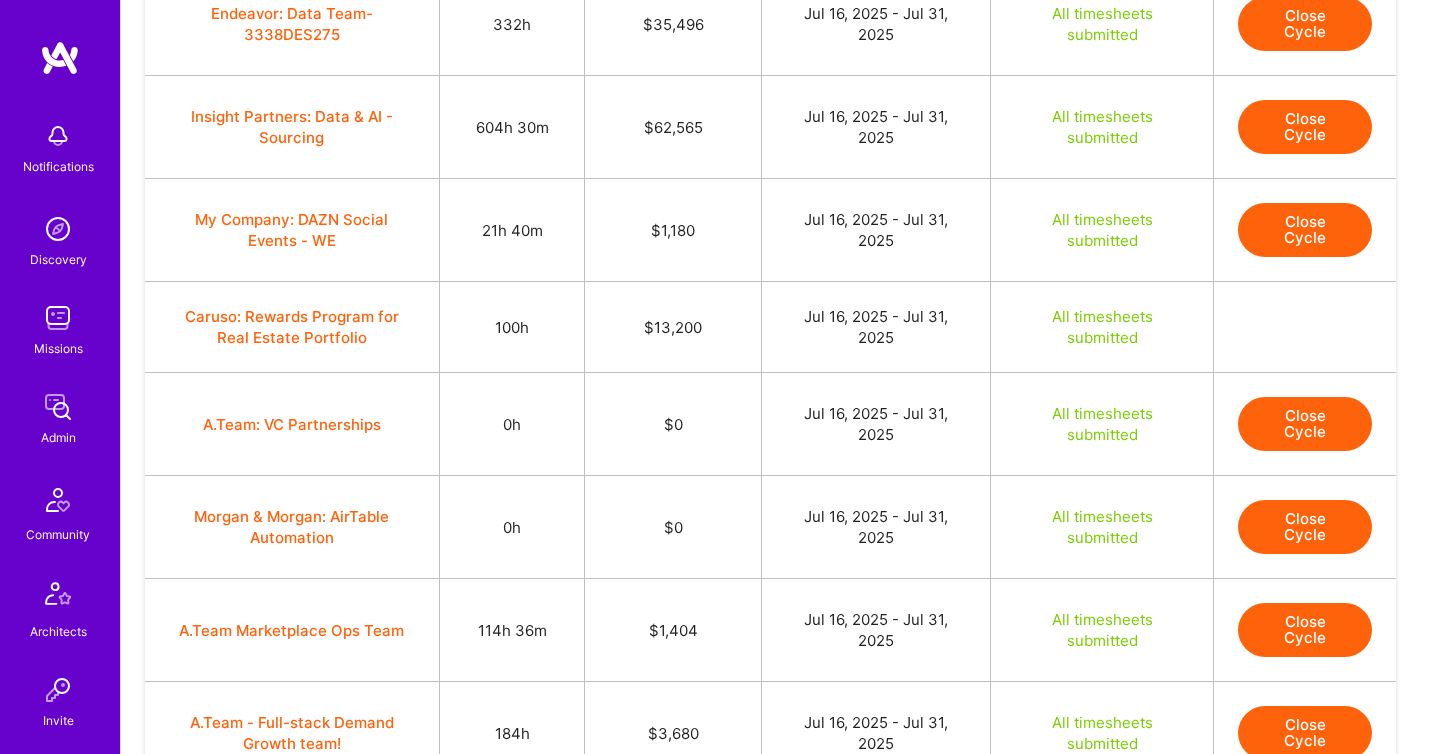 scroll, scrollTop: 3958, scrollLeft: 0, axis: vertical 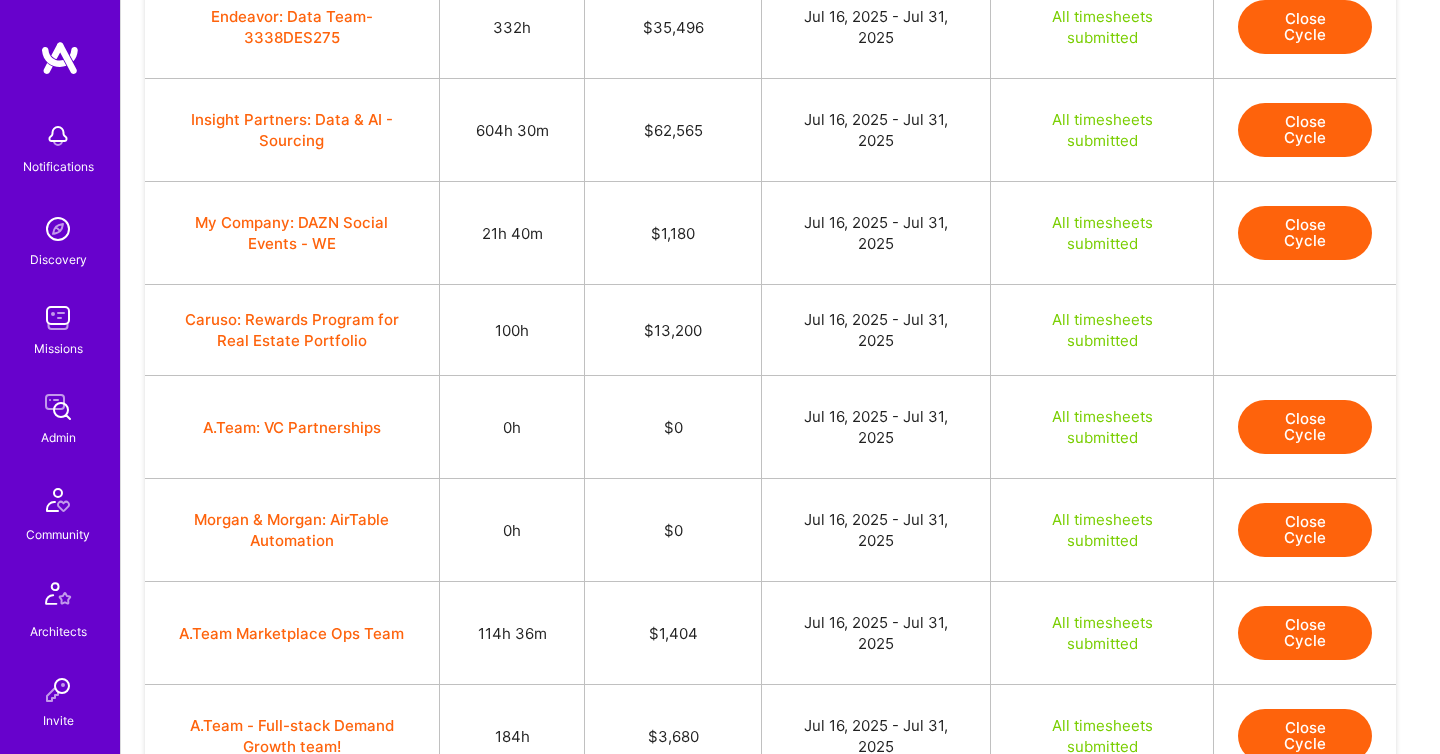 click on "Close Cycle" at bounding box center (1305, 130) 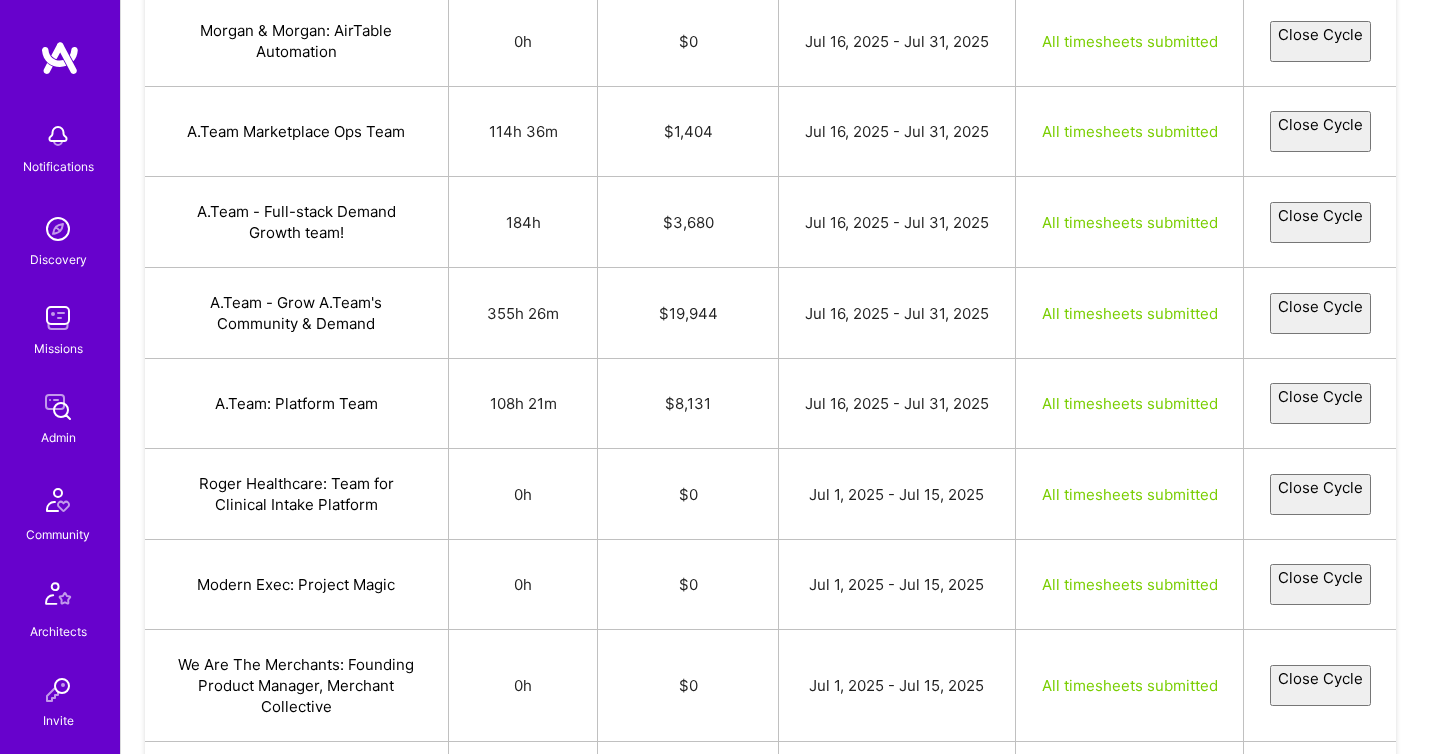 select on "646ba786697bc50014346965" 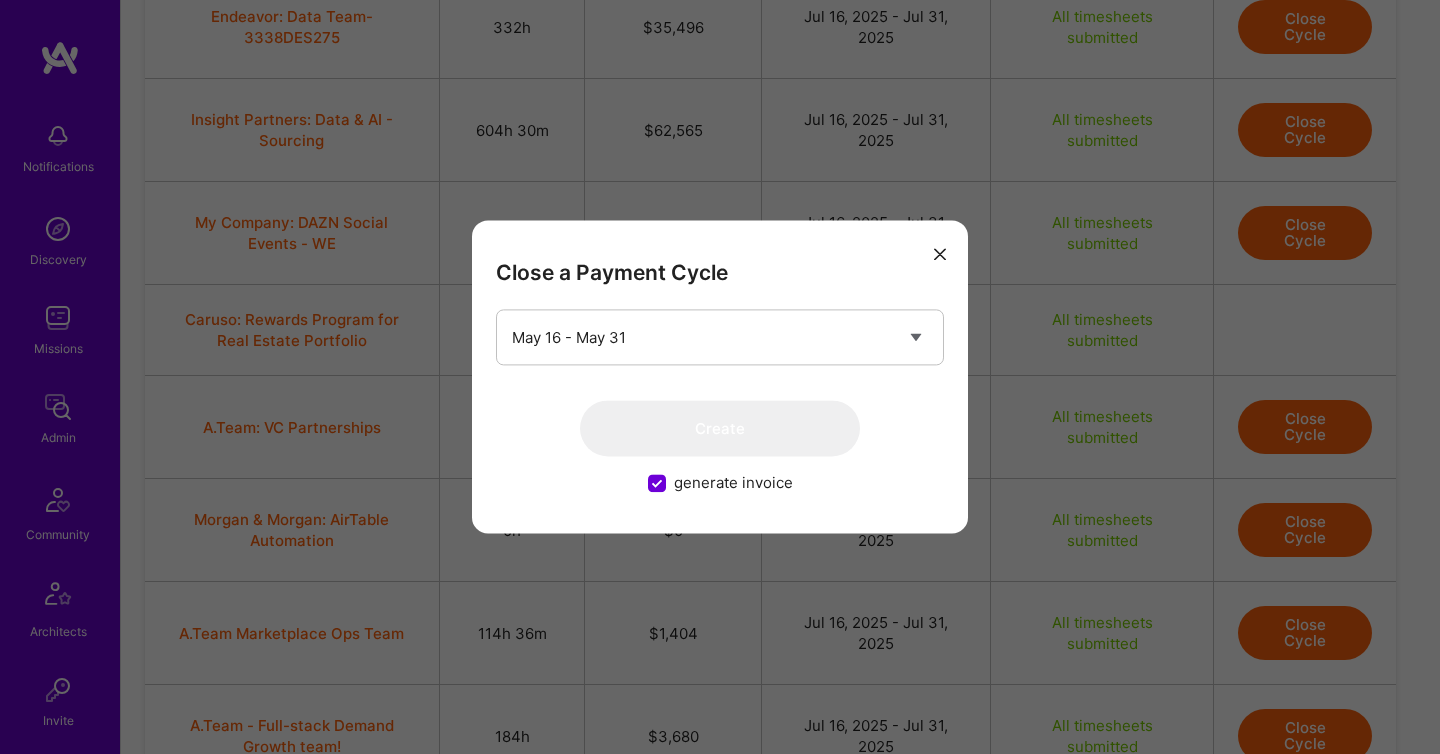 click at bounding box center [940, 254] 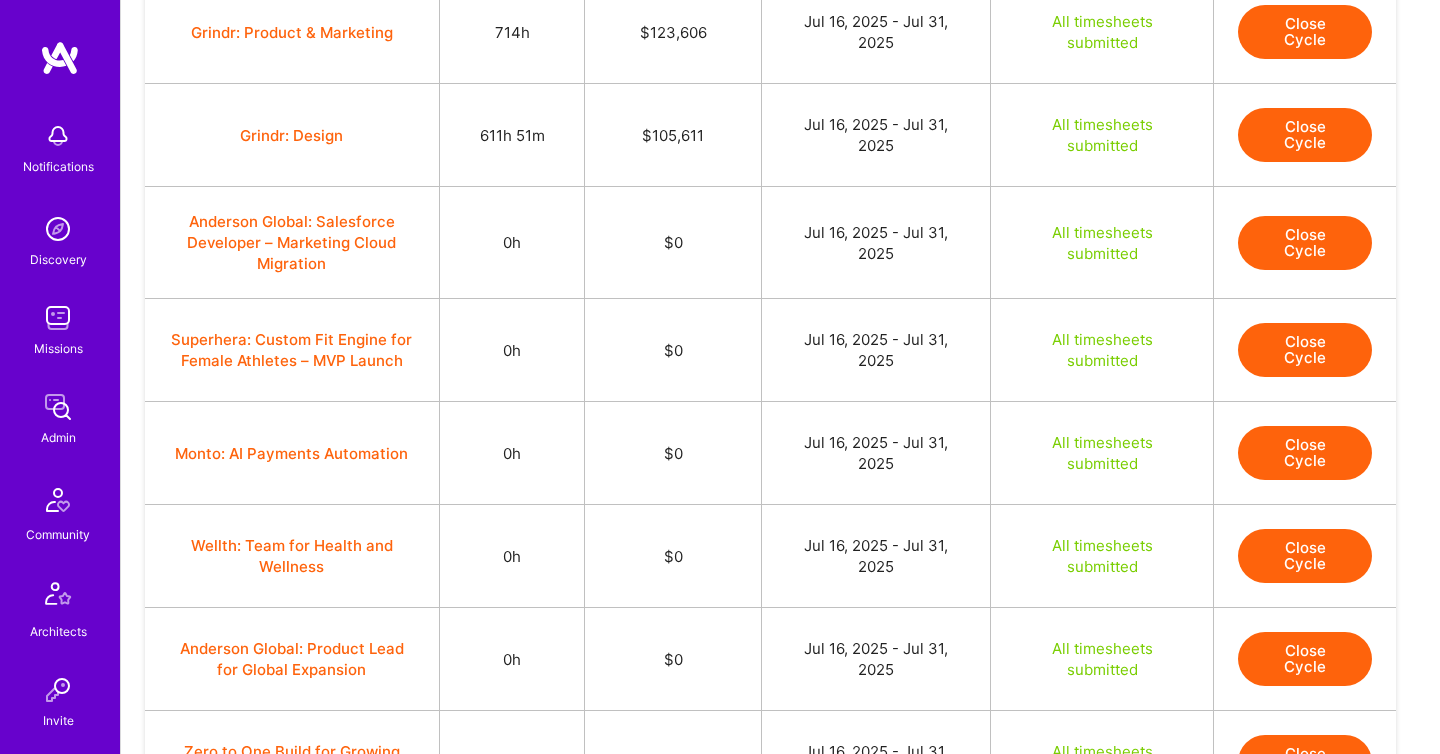 scroll, scrollTop: 0, scrollLeft: 0, axis: both 